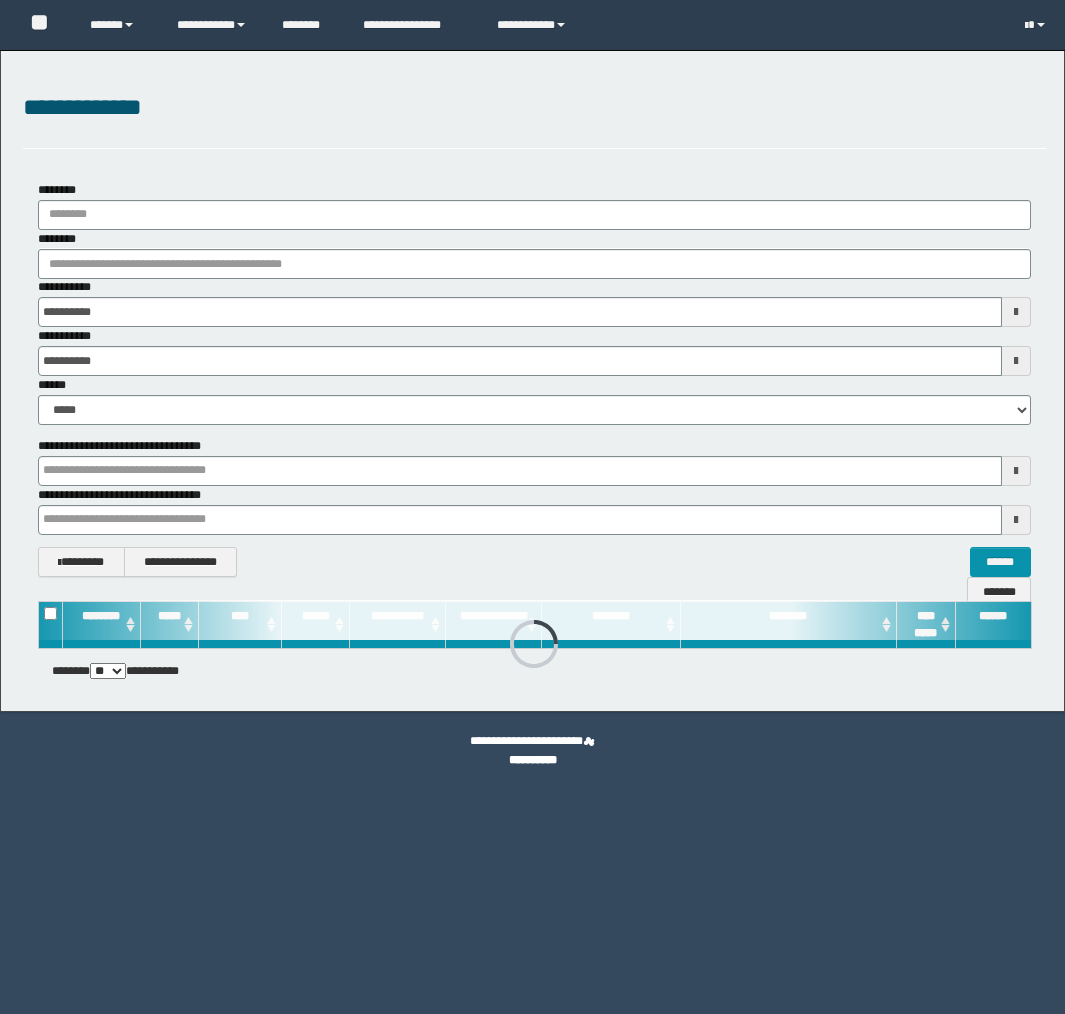 scroll, scrollTop: 0, scrollLeft: 0, axis: both 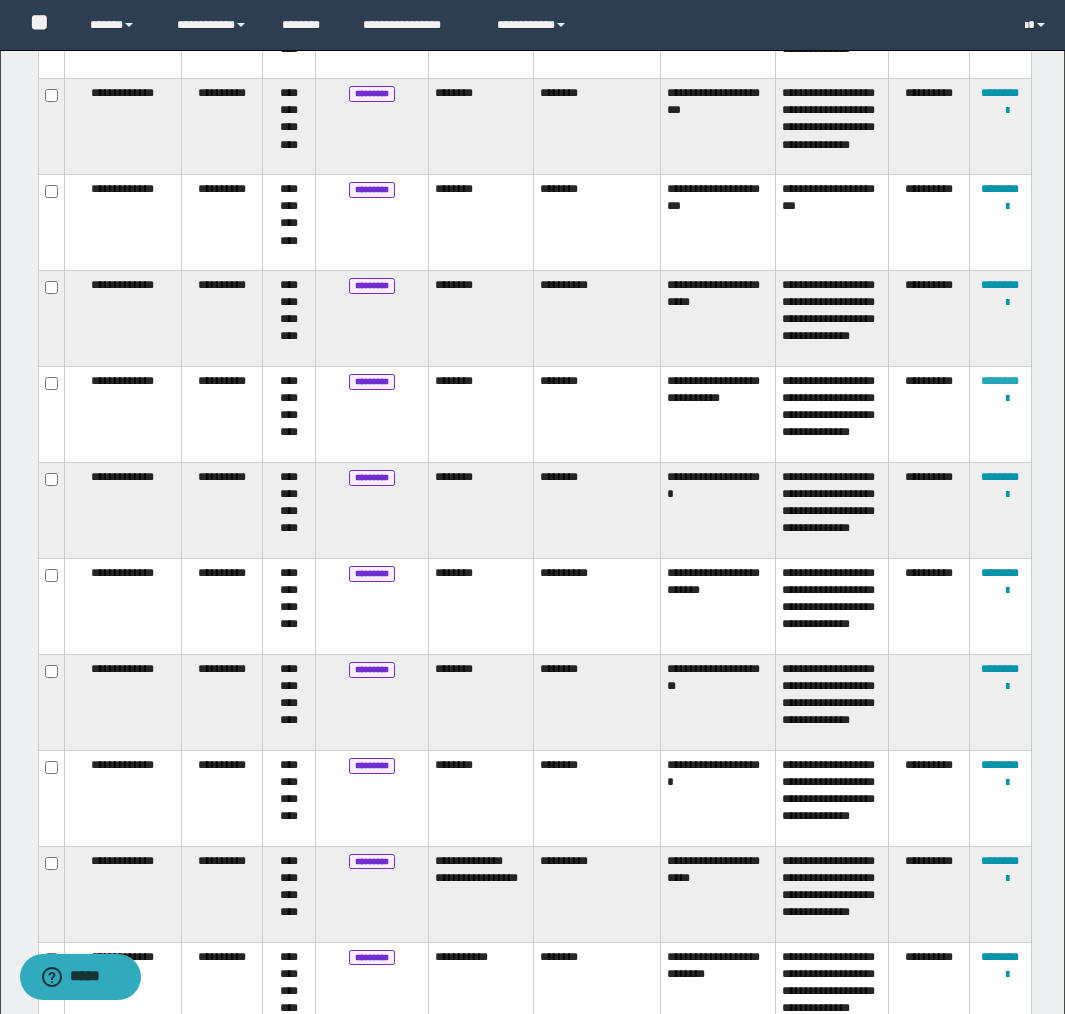click on "********" at bounding box center [1000, 381] 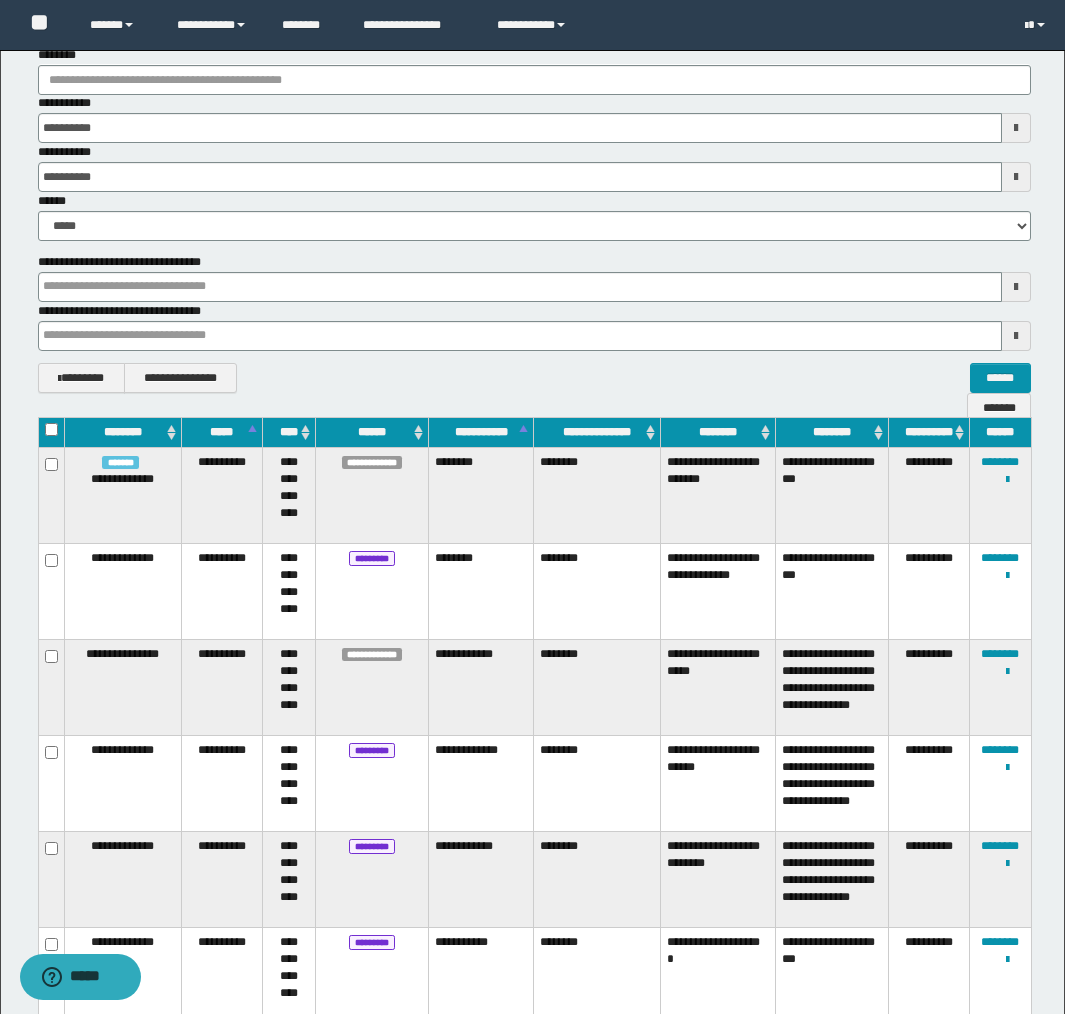 scroll, scrollTop: 0, scrollLeft: 0, axis: both 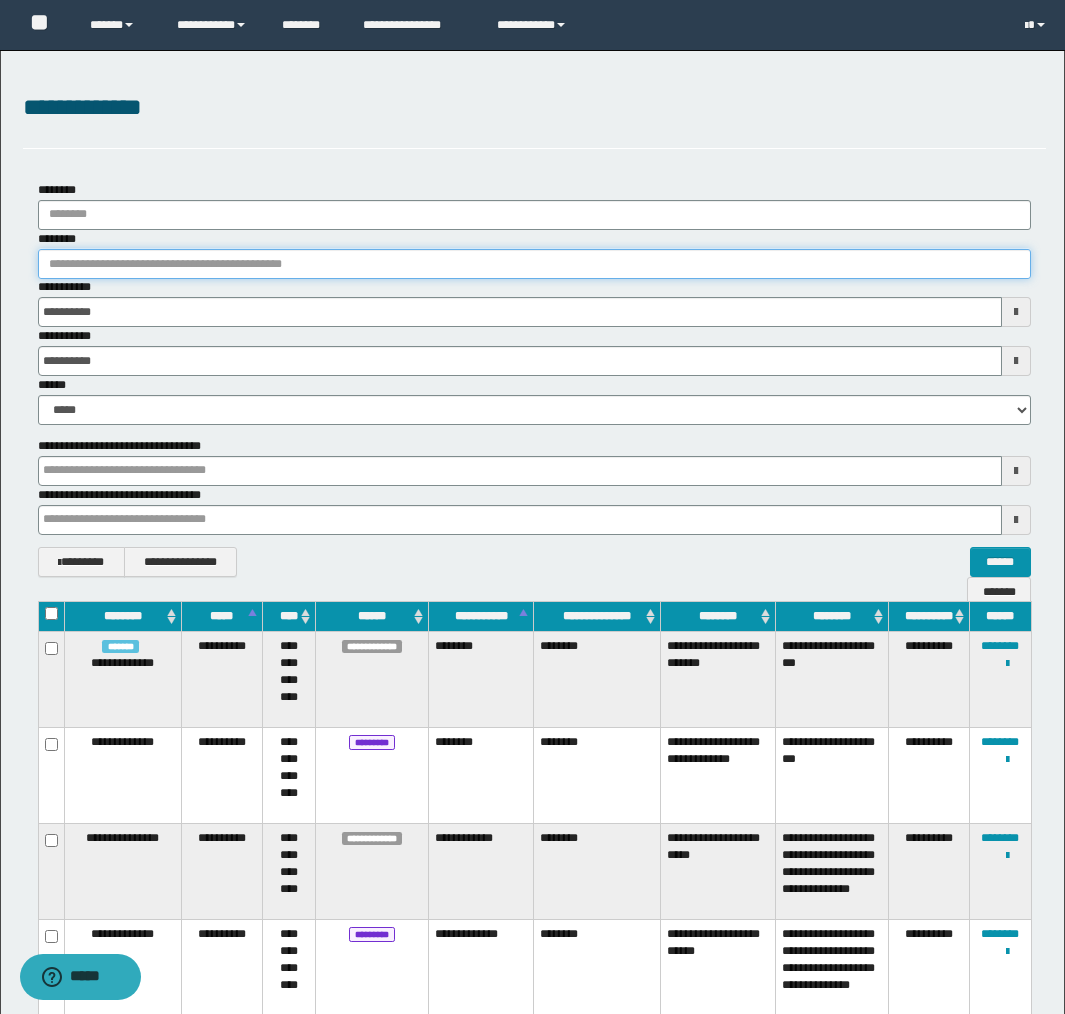 click on "********" at bounding box center [534, 264] 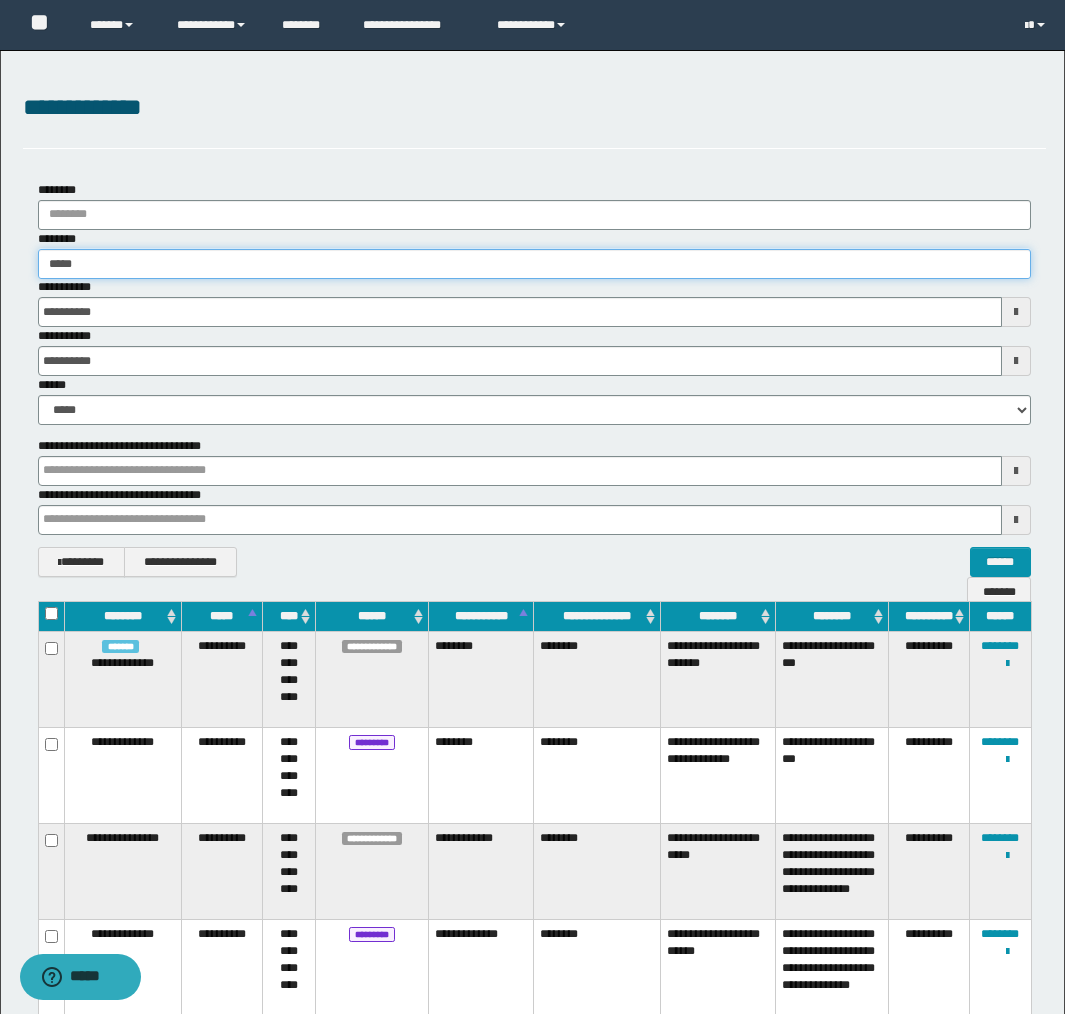 type on "******" 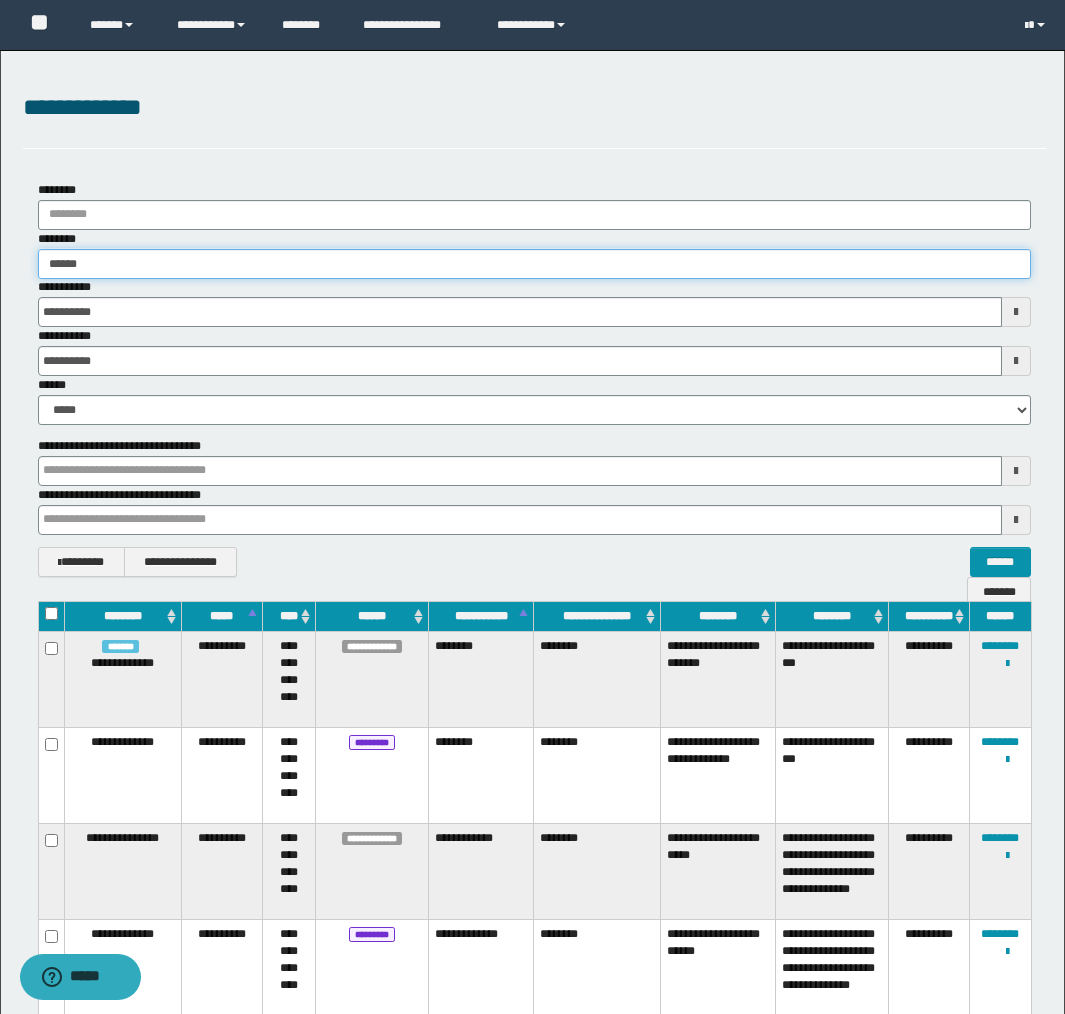 type on "******" 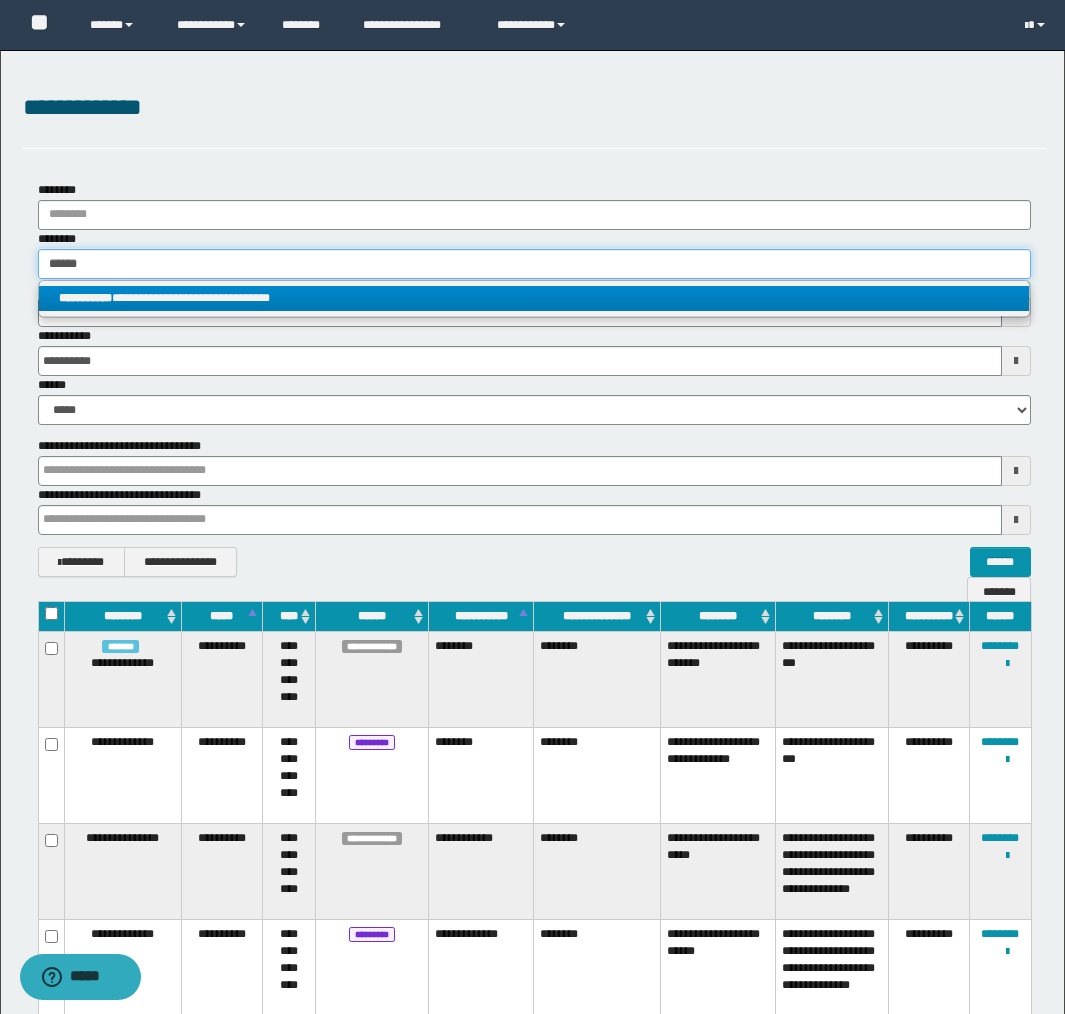 type on "******" 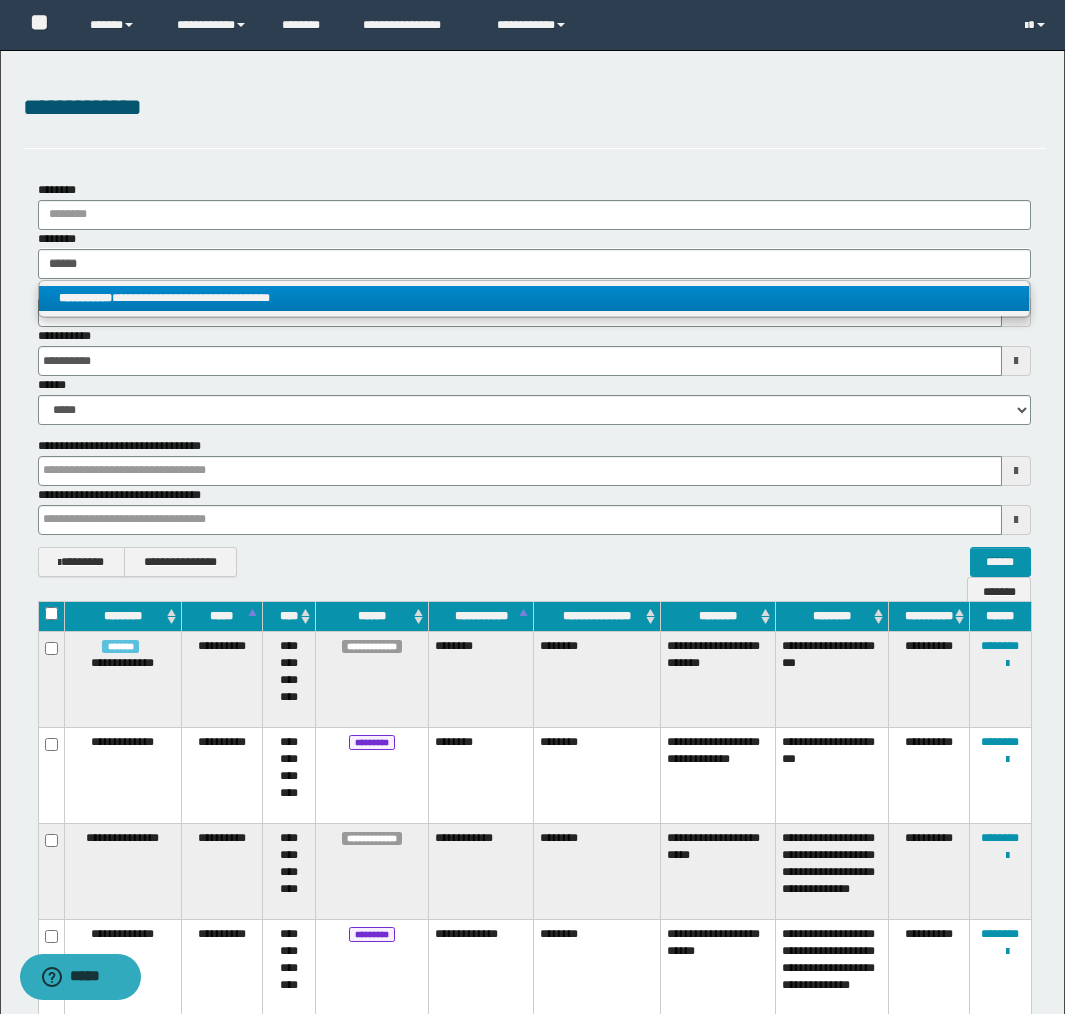 click on "**********" at bounding box center (534, 298) 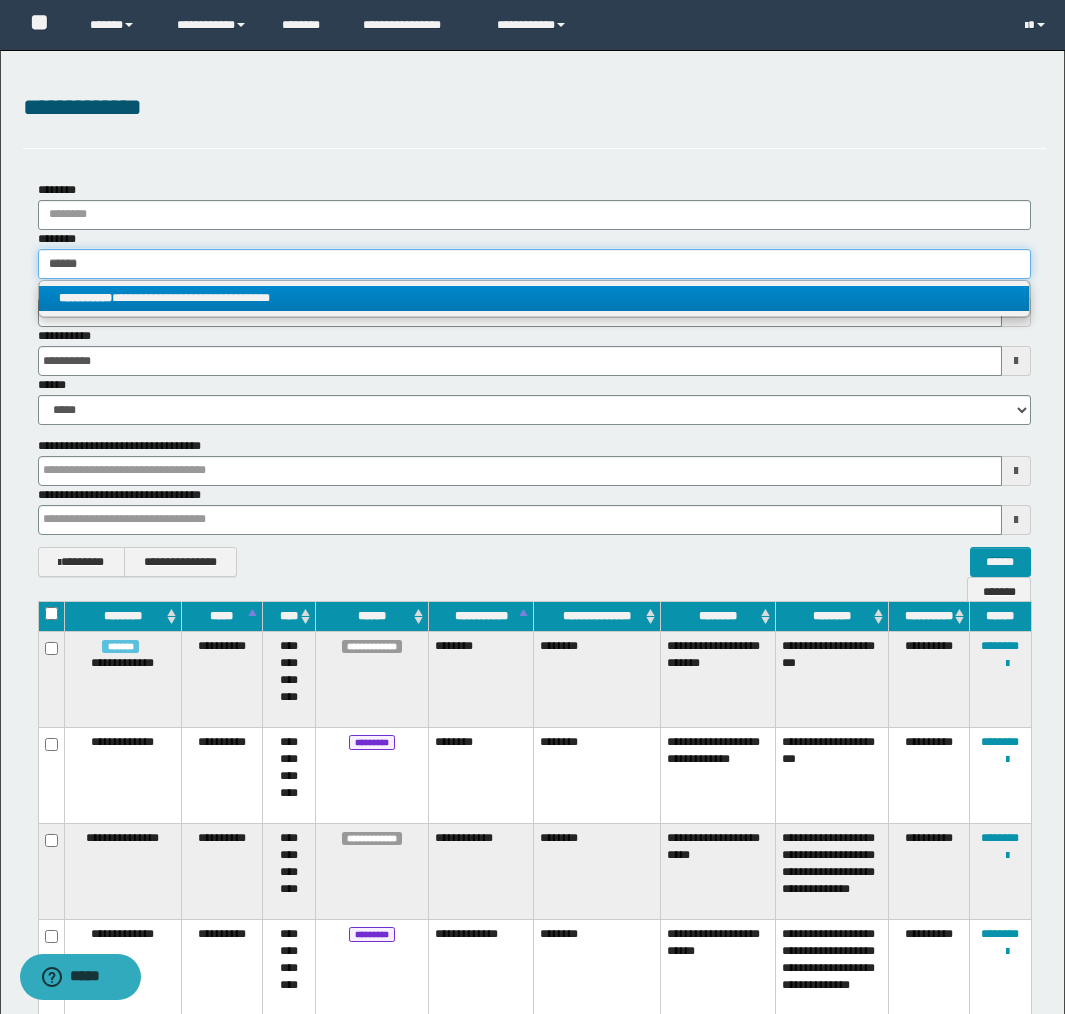 type 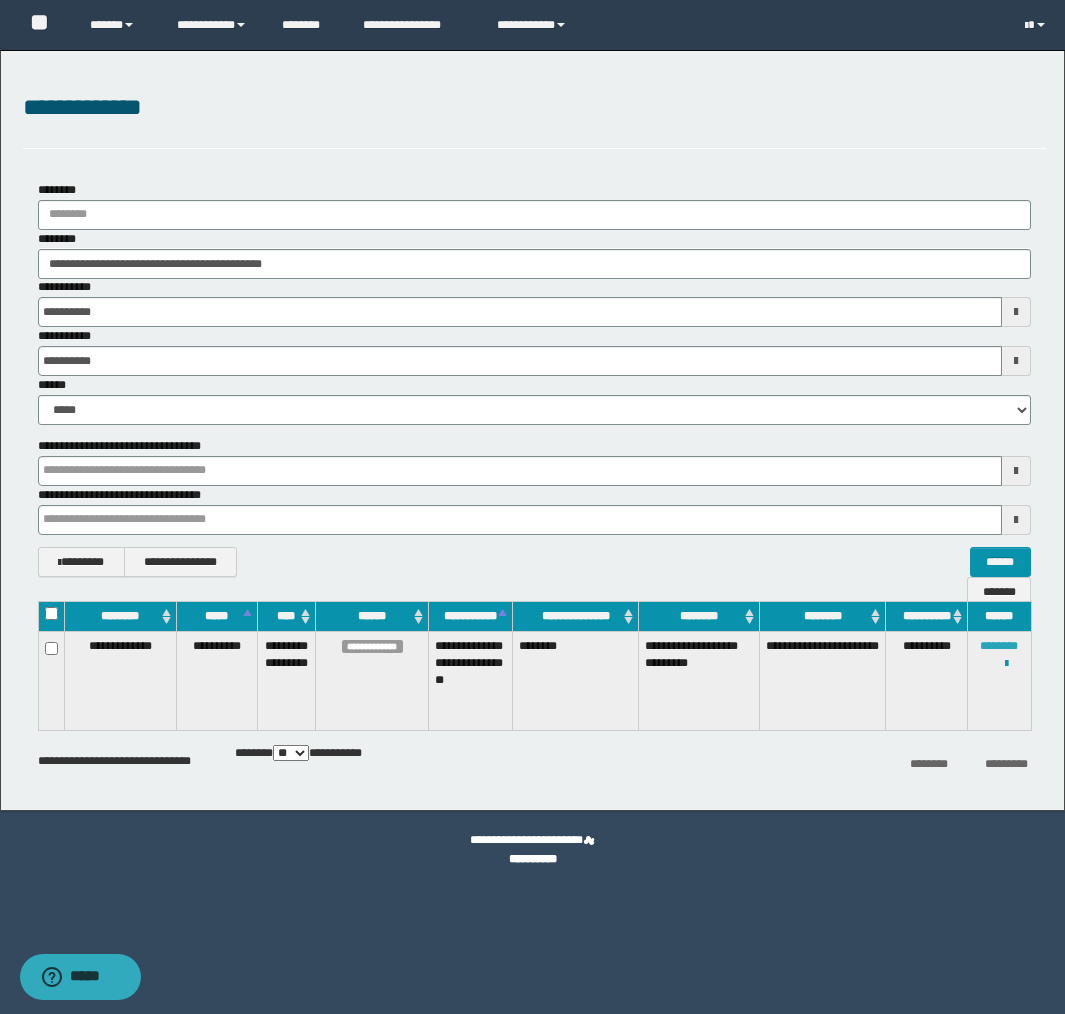 click on "********" at bounding box center [999, 646] 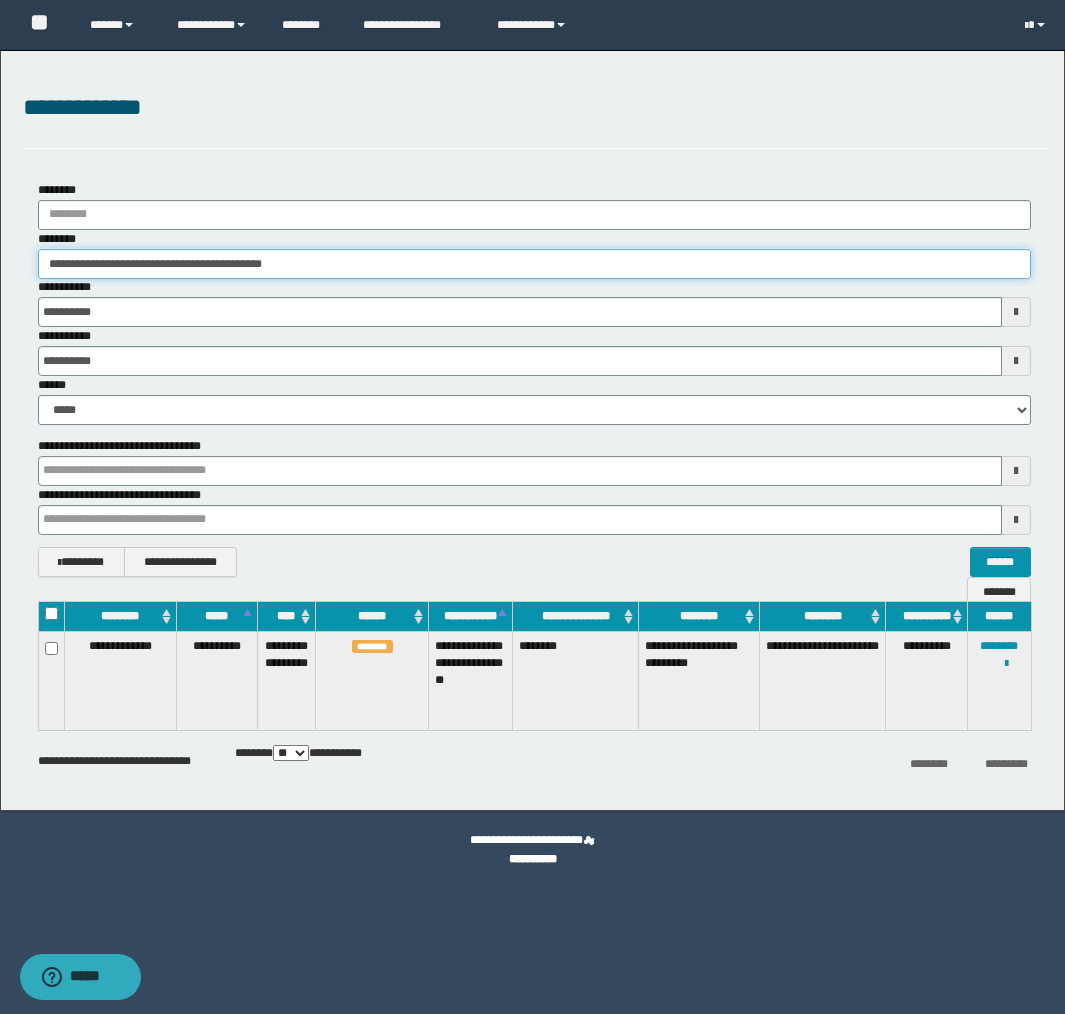 click on "**********" at bounding box center (534, 264) 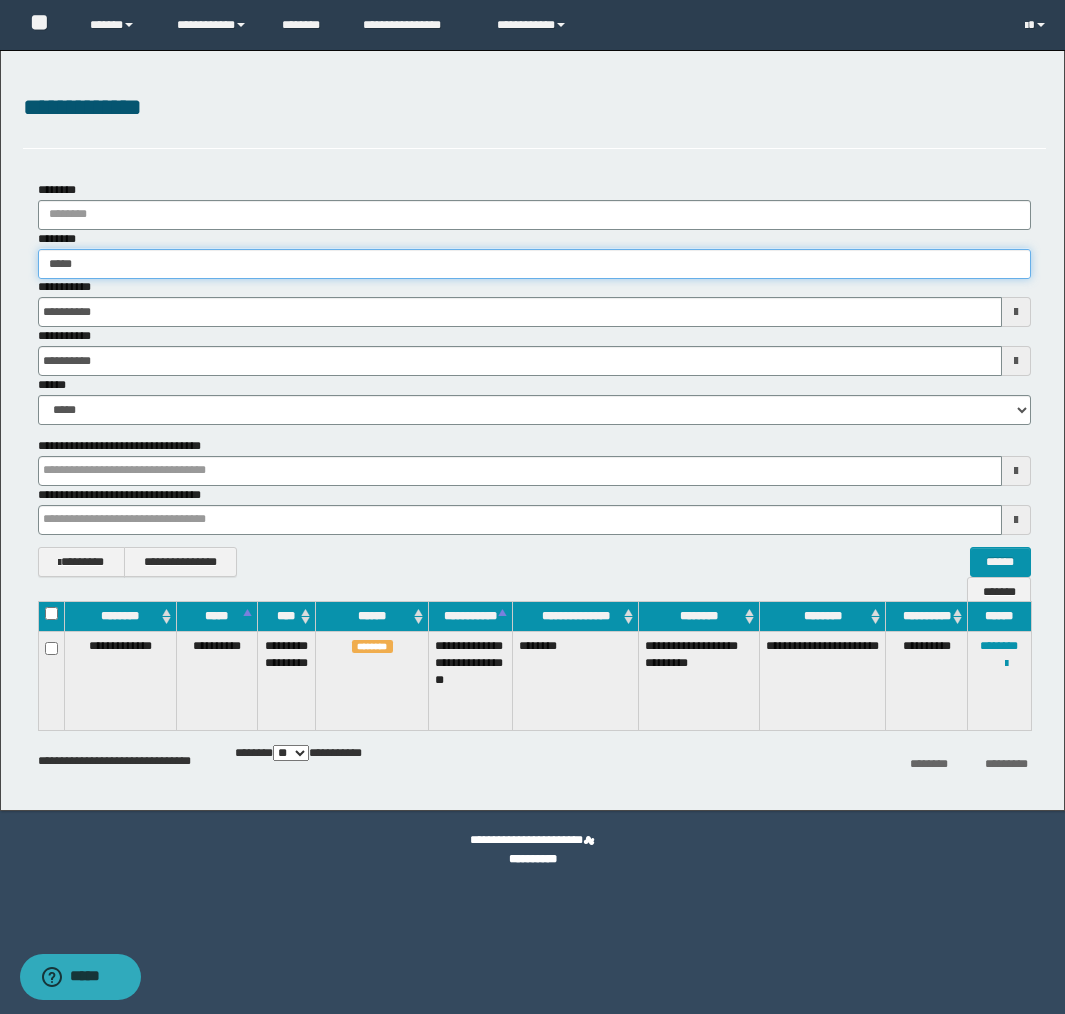 click on "*****" at bounding box center [534, 264] 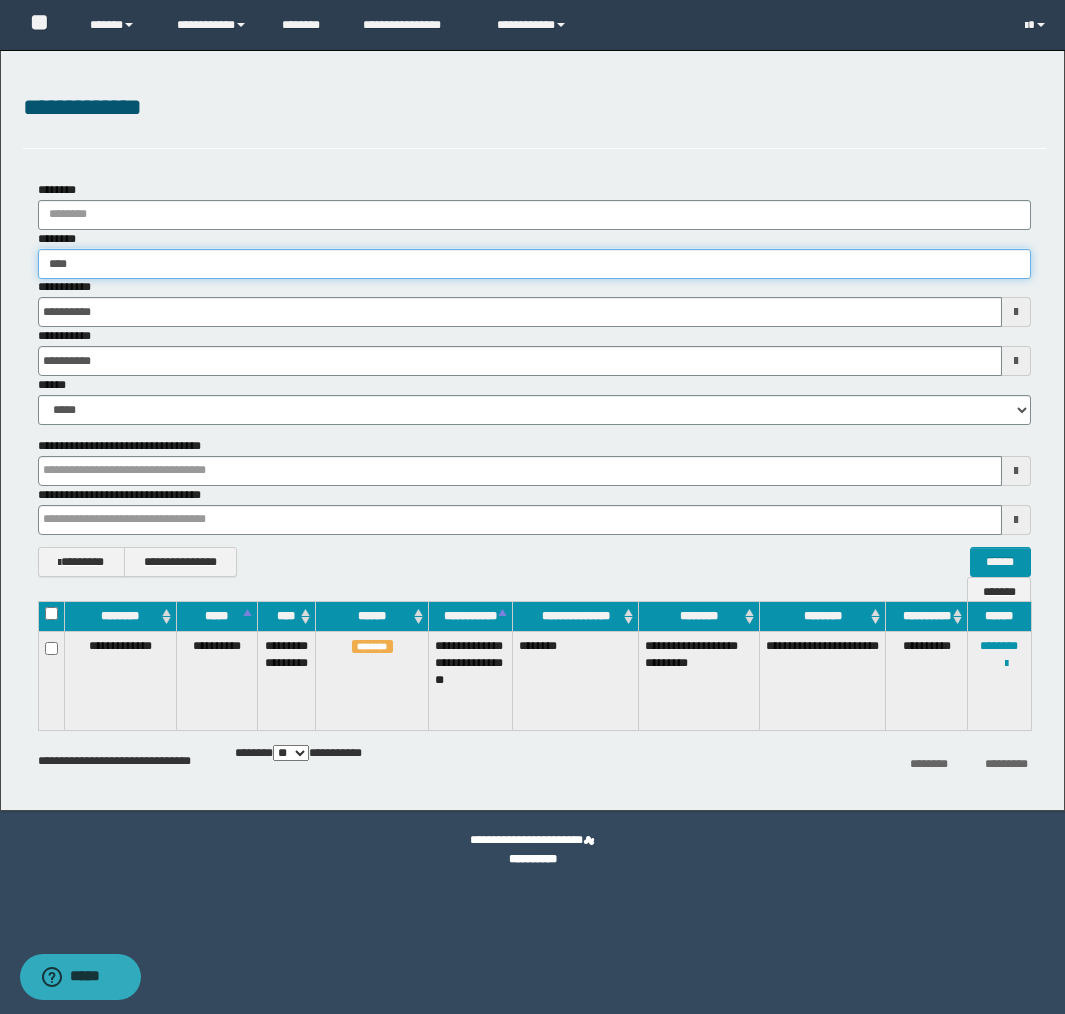 type on "*****" 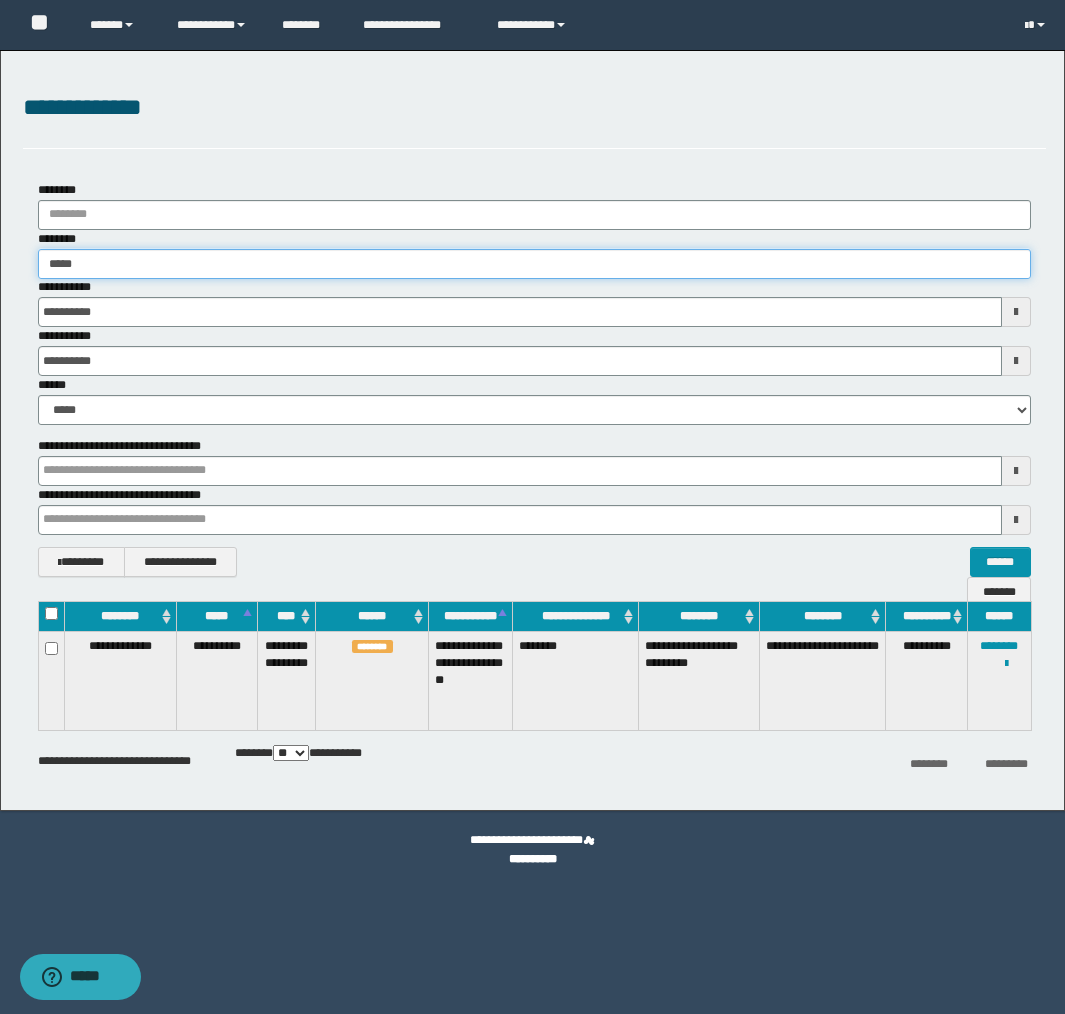 type on "*****" 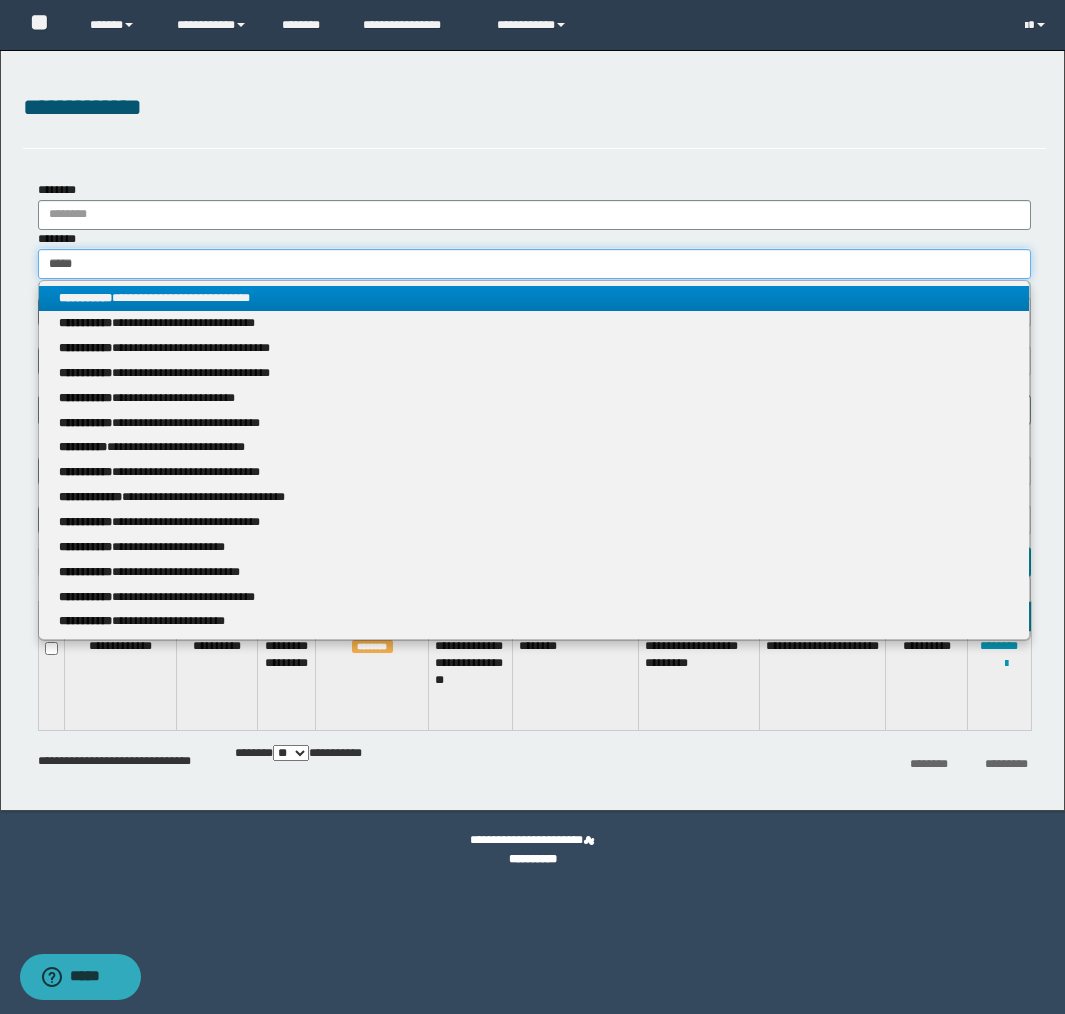 type on "*****" 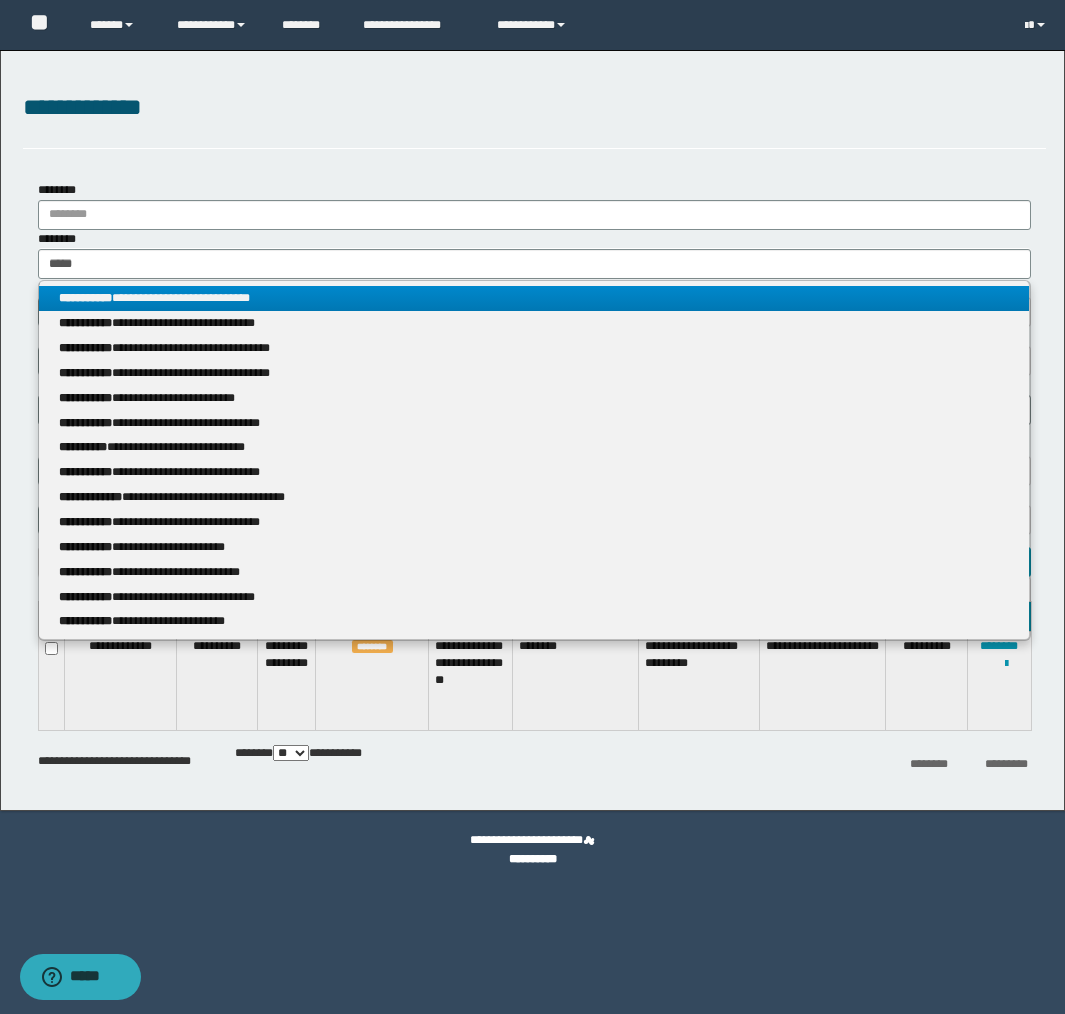 click on "**********" at bounding box center [534, 298] 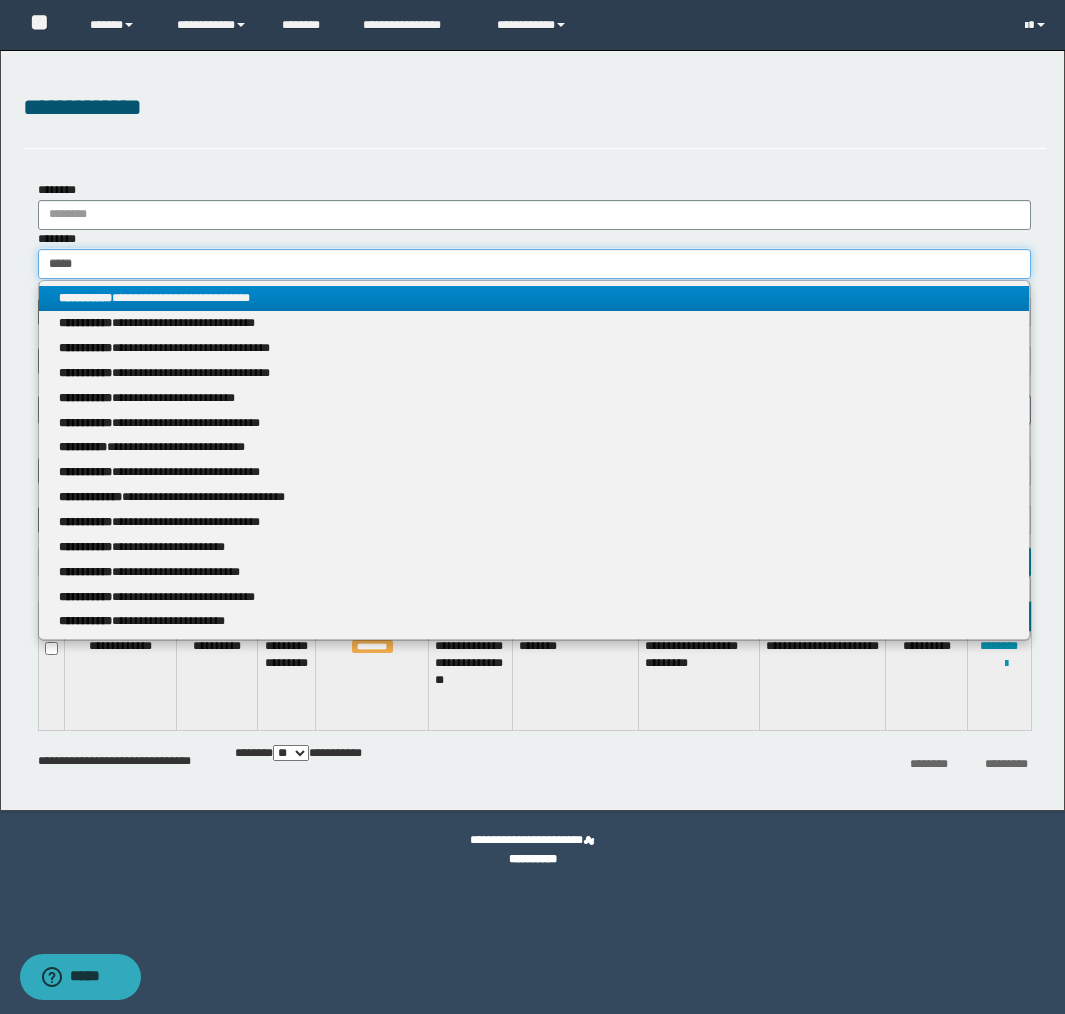 type 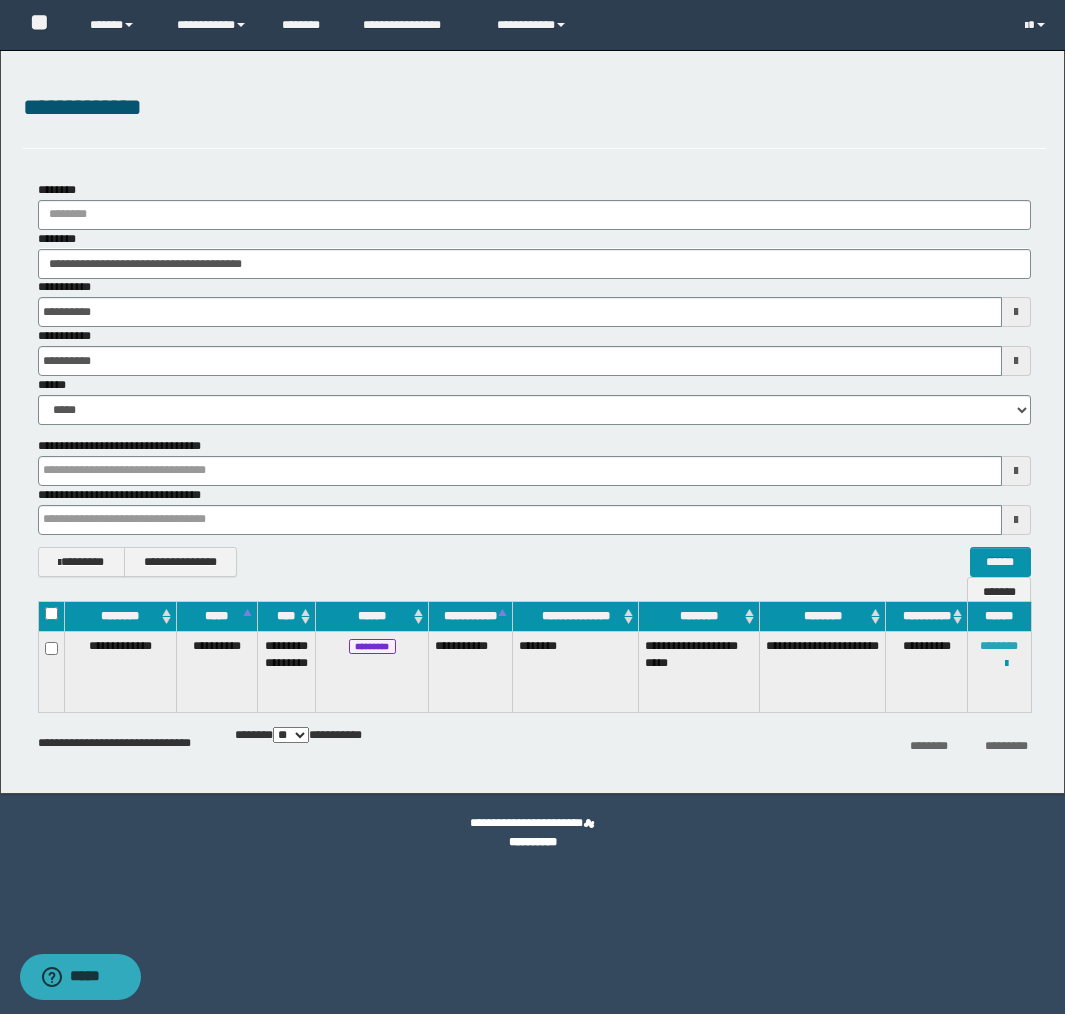 click on "********" at bounding box center (999, 646) 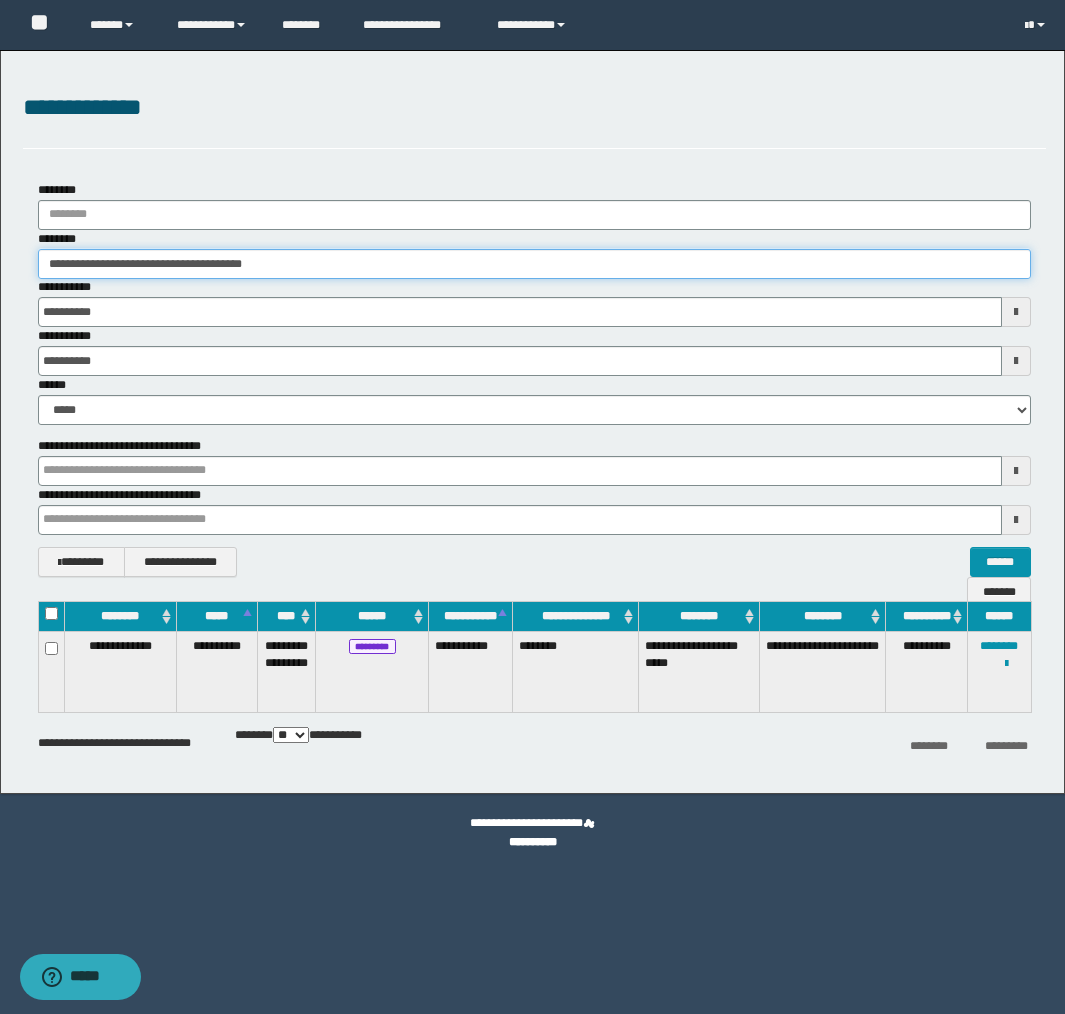 click on "**********" at bounding box center [534, 264] 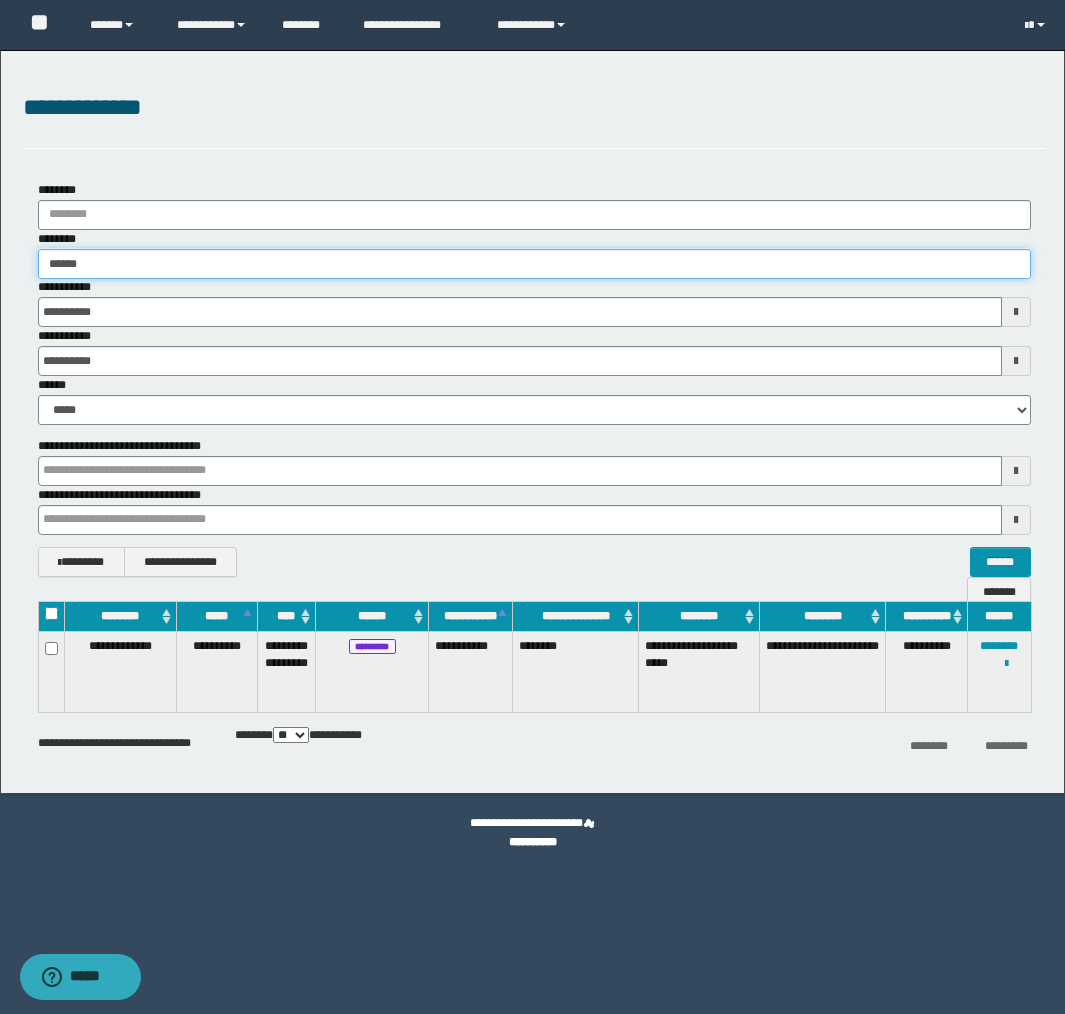 type on "*******" 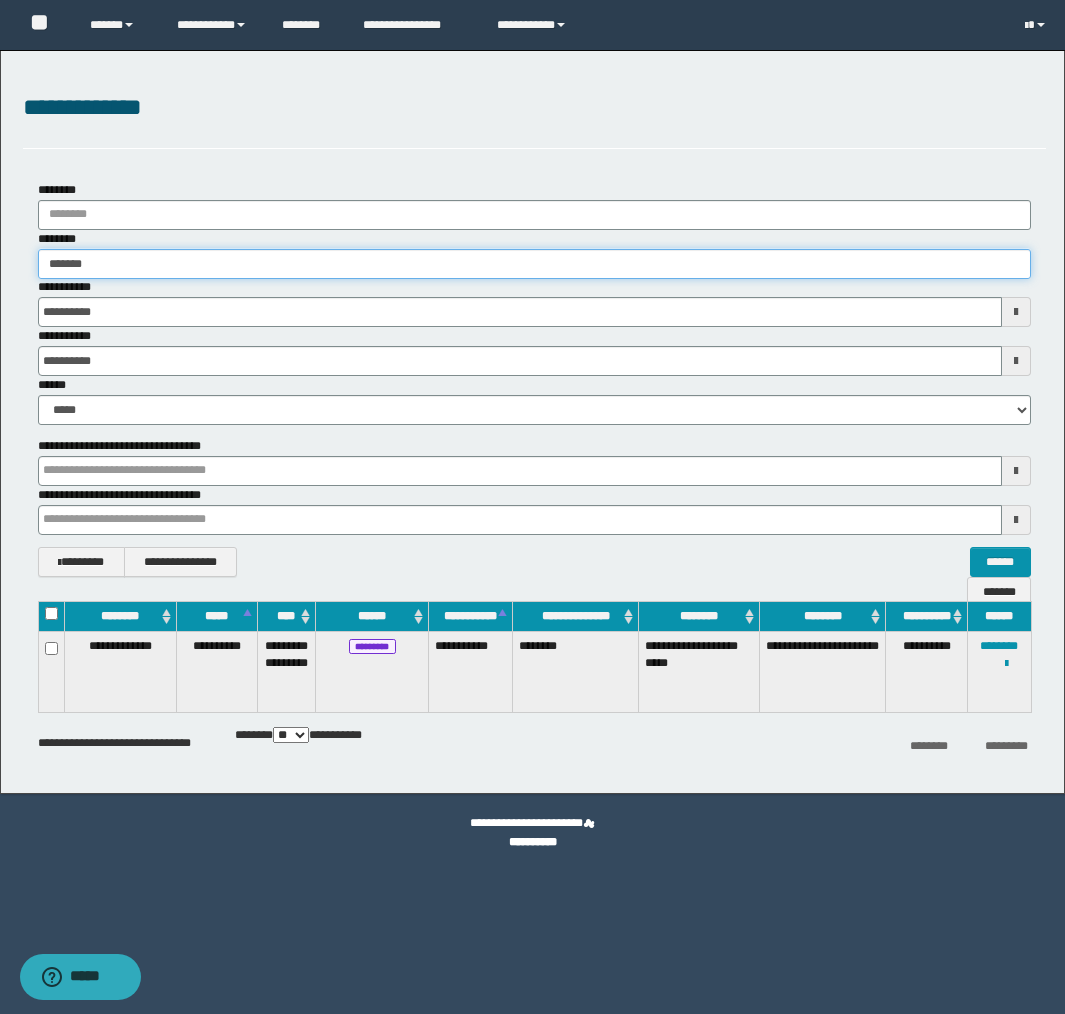 type on "*******" 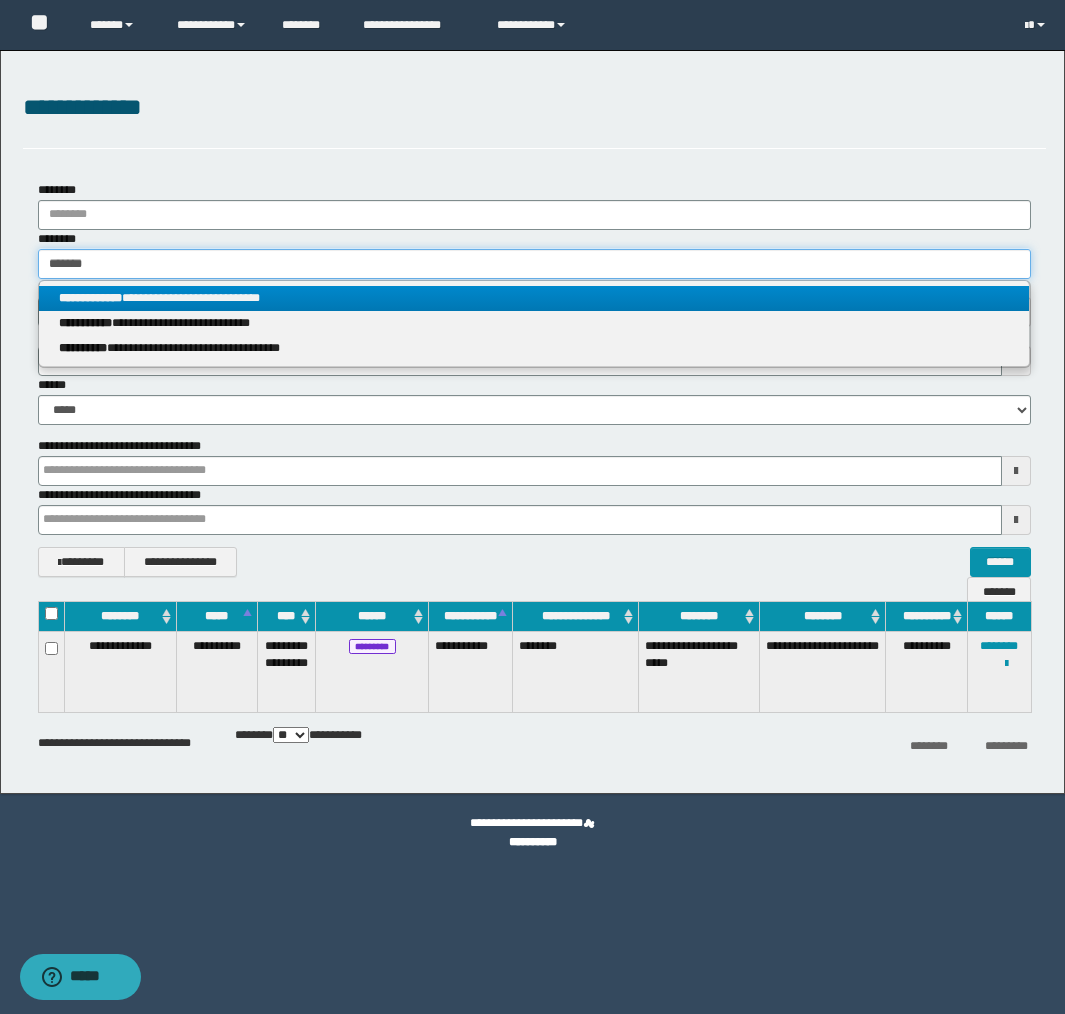 type on "*******" 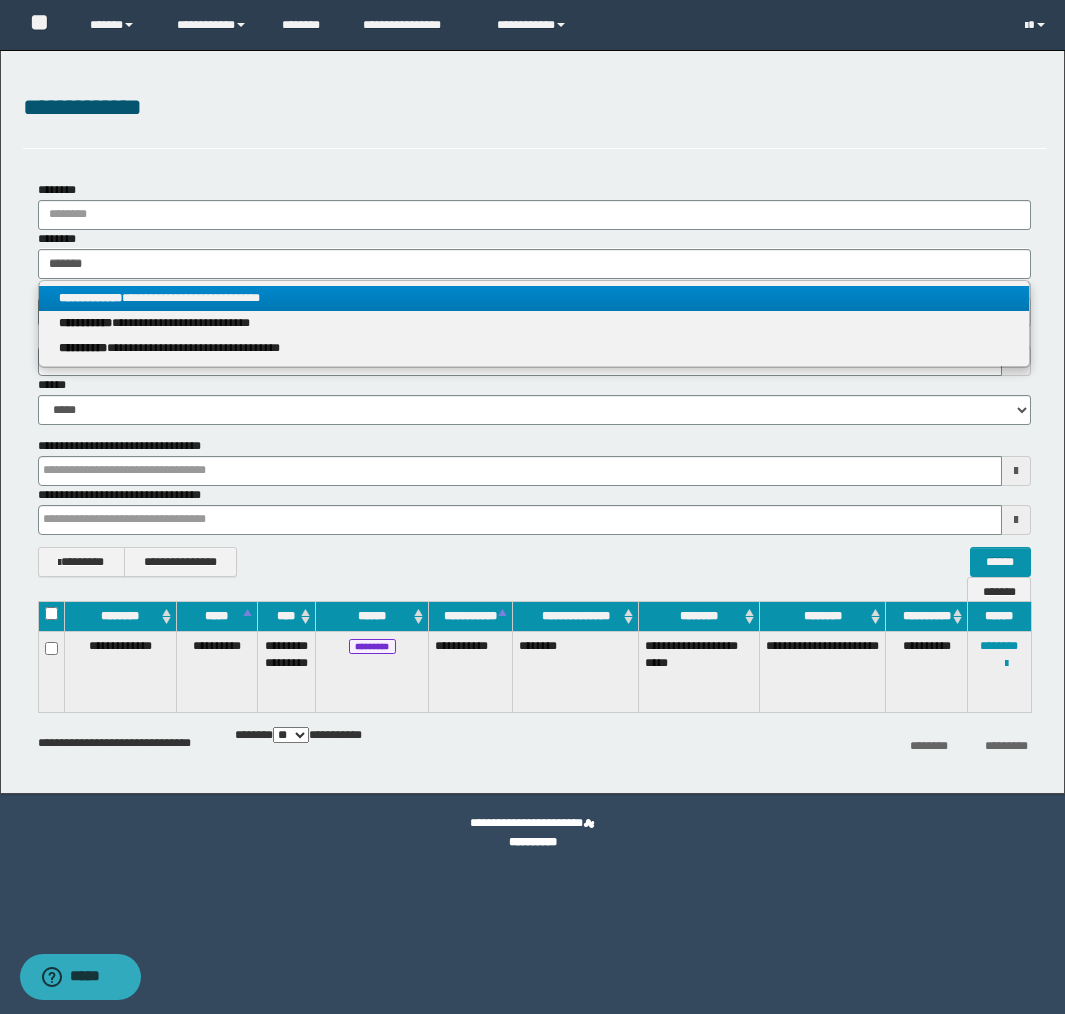 click on "**********" at bounding box center [534, 298] 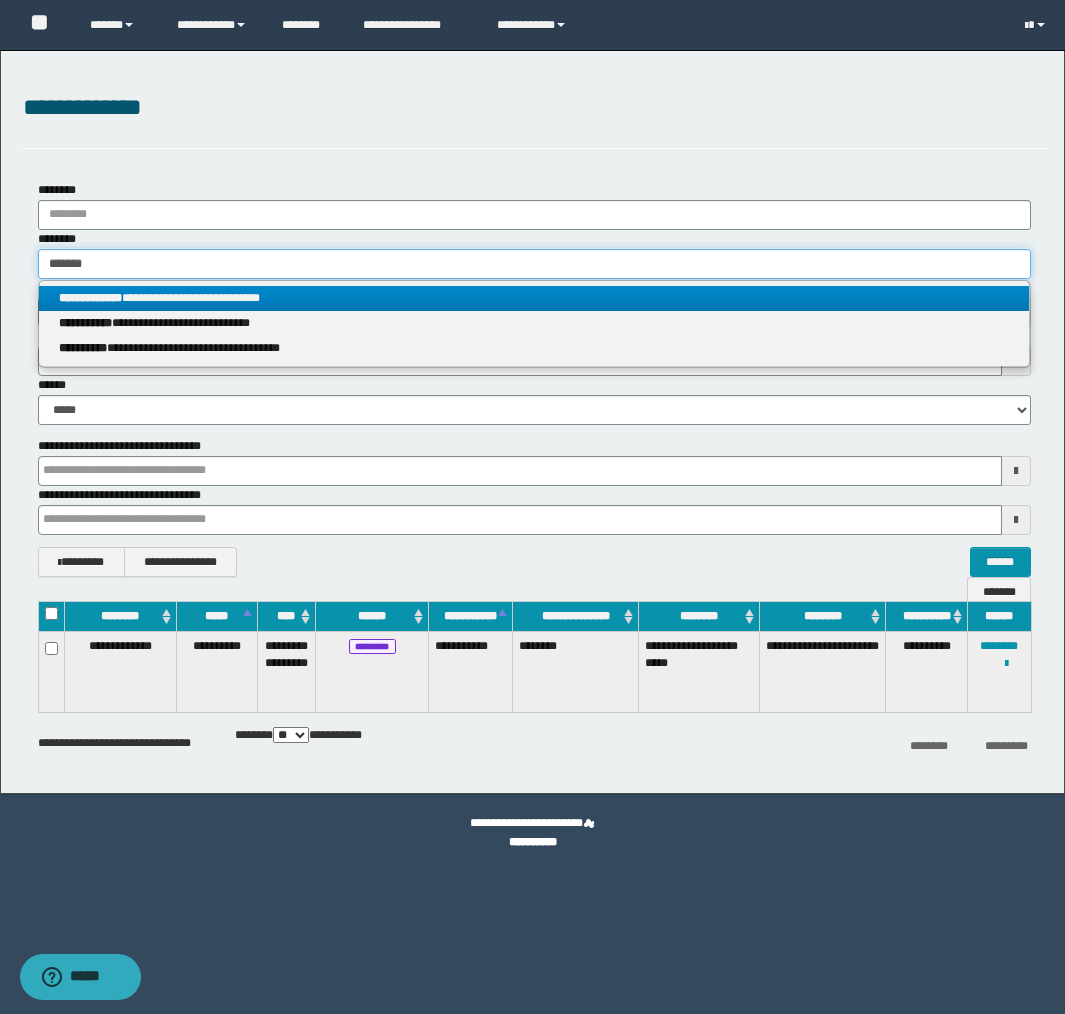 type 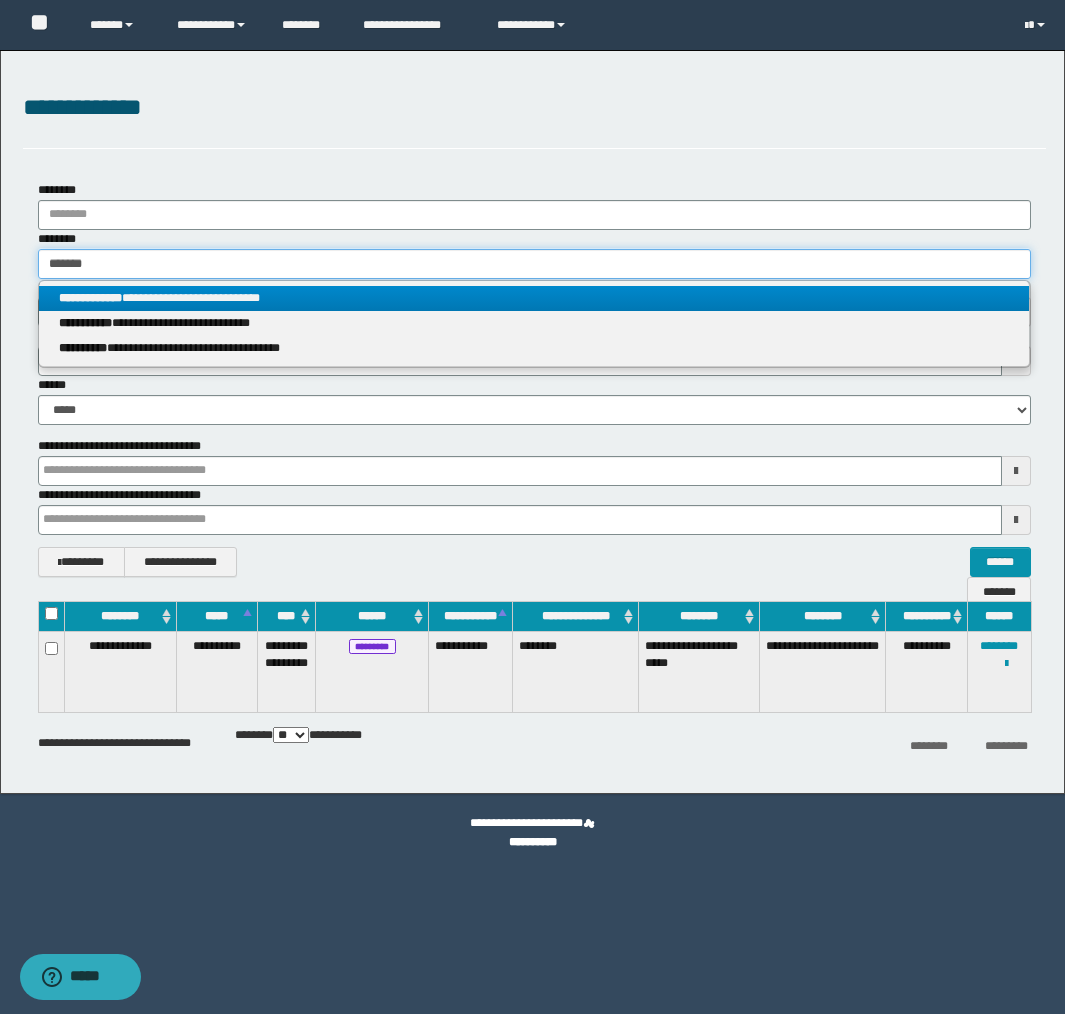 type on "**********" 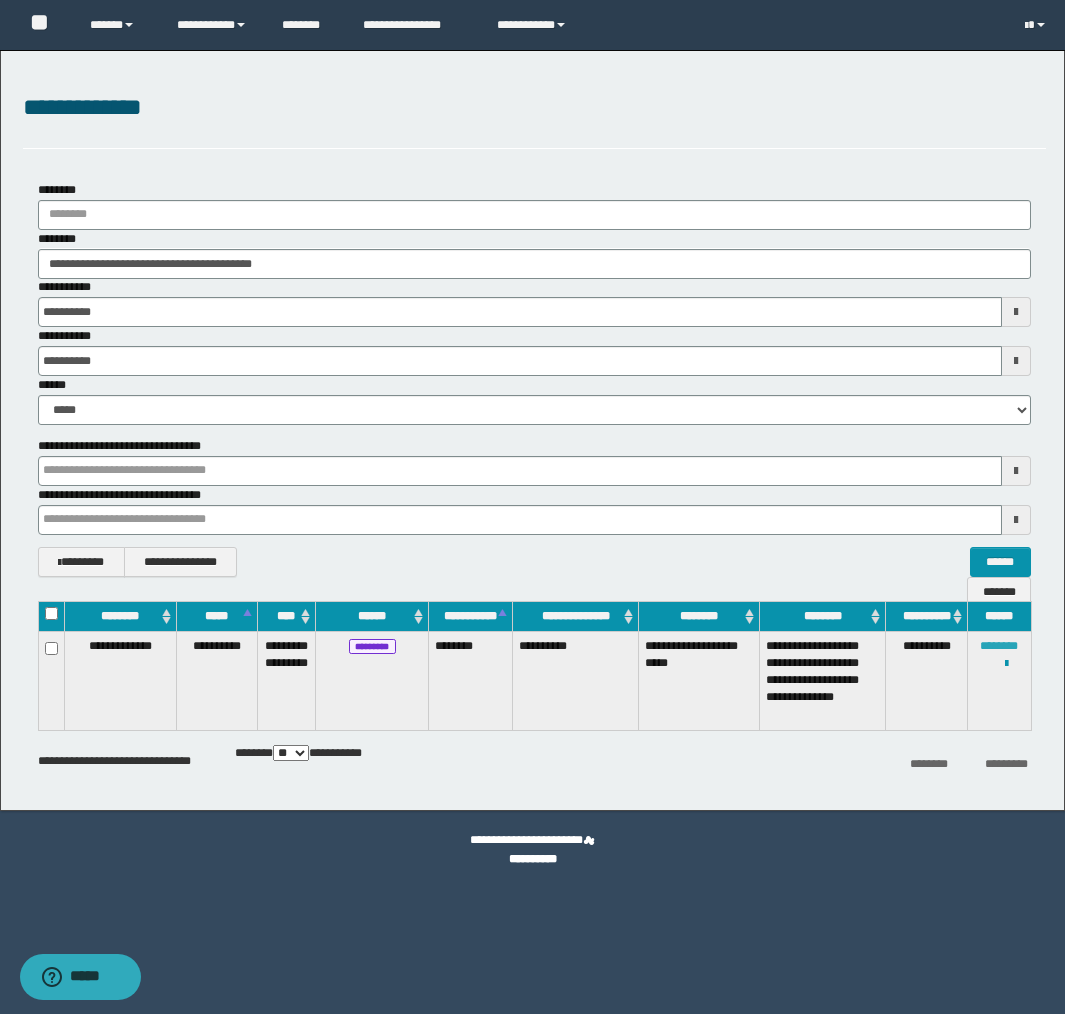 click on "********" at bounding box center [999, 646] 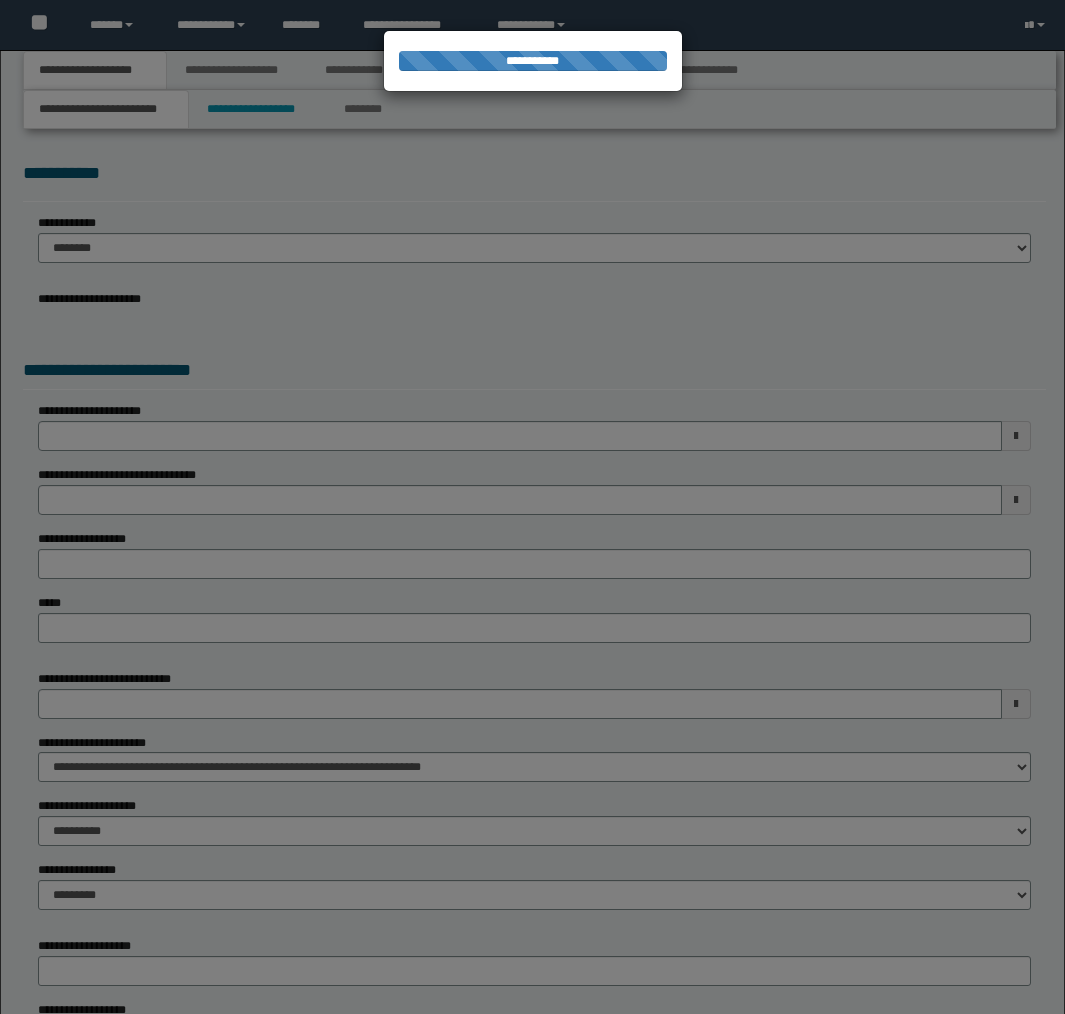 scroll, scrollTop: 0, scrollLeft: 0, axis: both 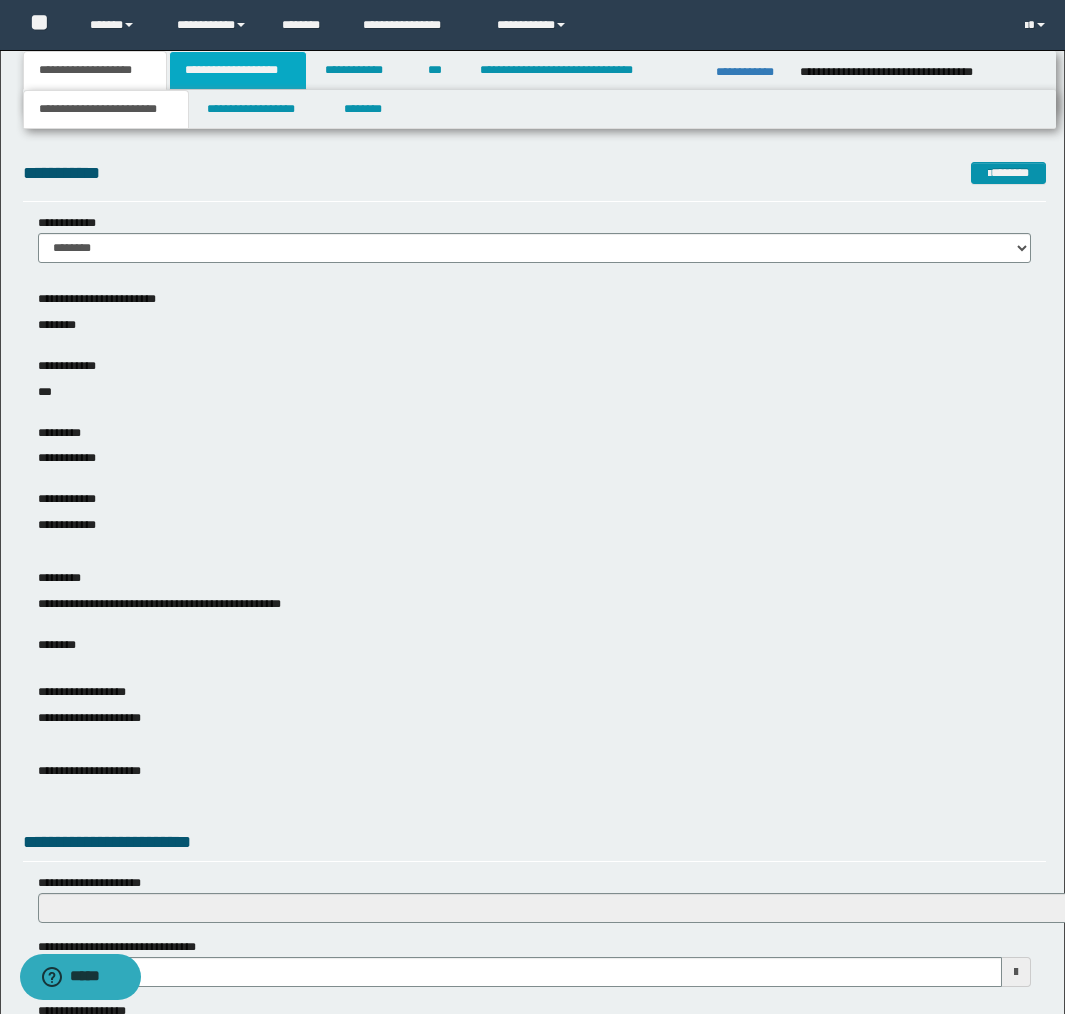 click on "**********" at bounding box center [238, 70] 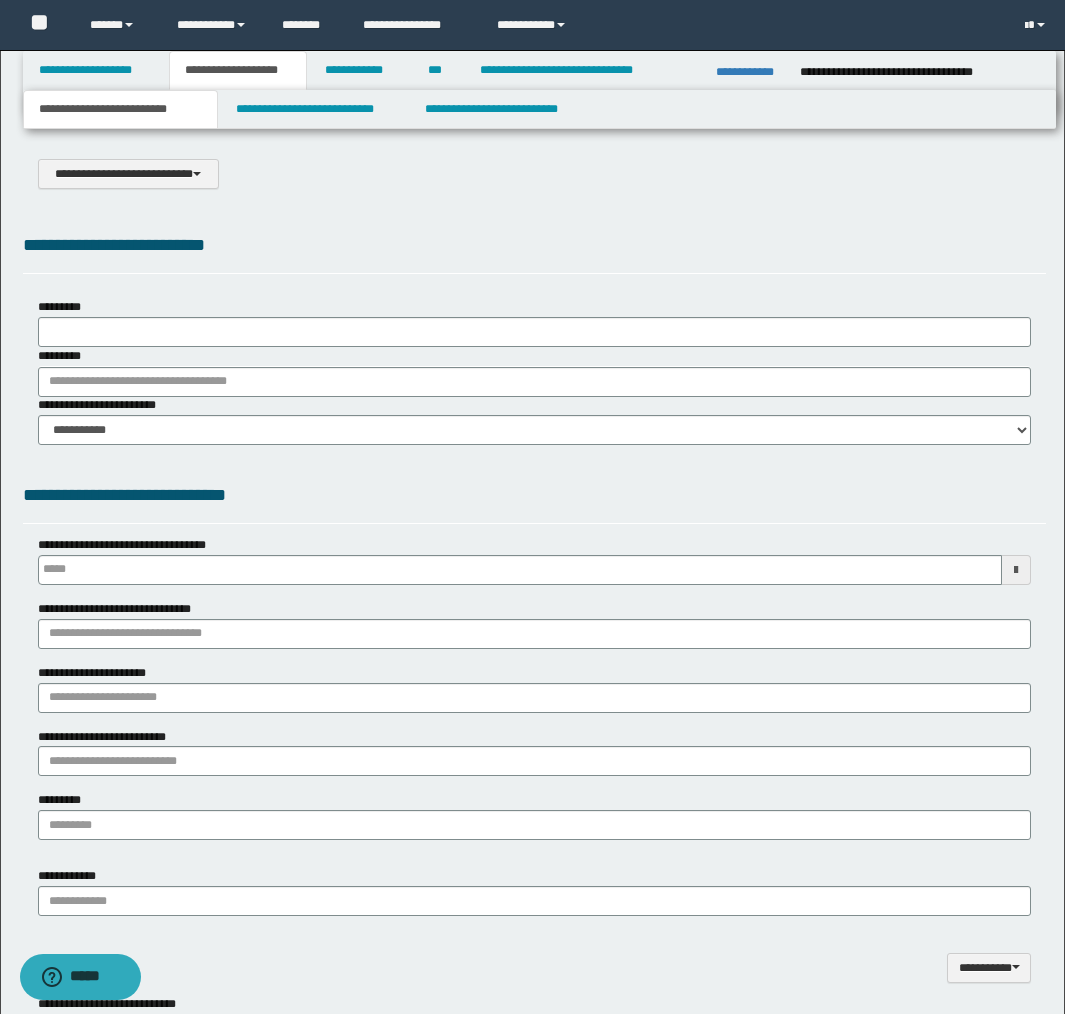 scroll, scrollTop: 0, scrollLeft: 0, axis: both 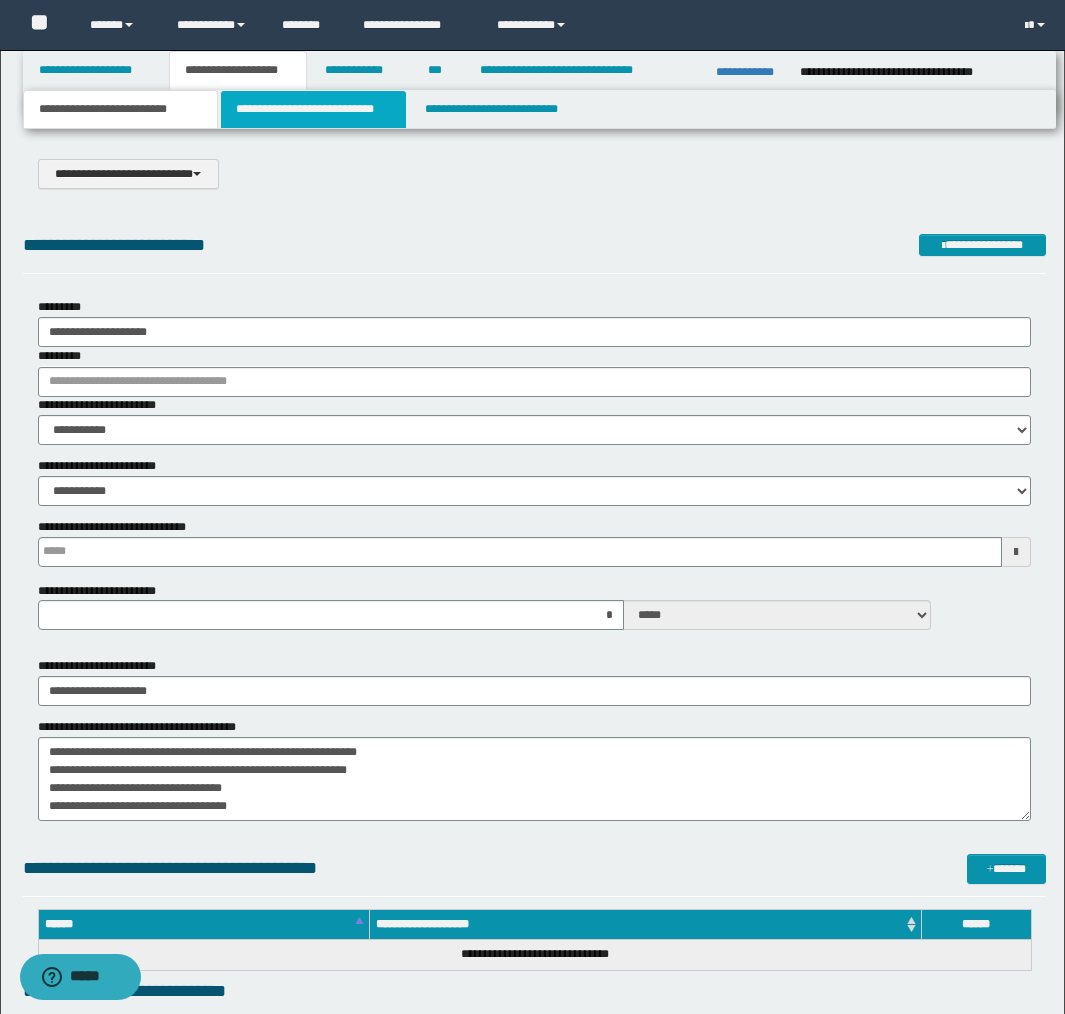 click on "**********" at bounding box center [314, 109] 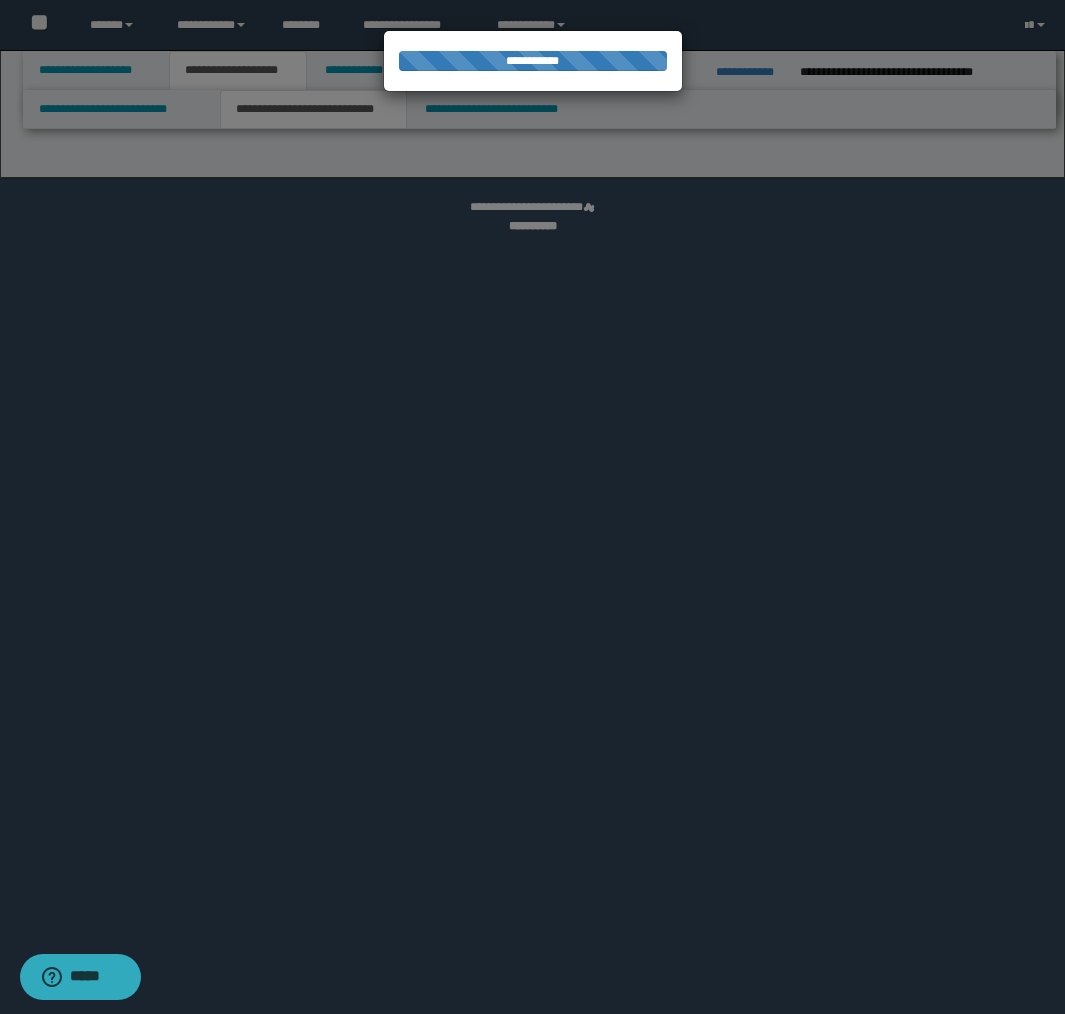 select on "*" 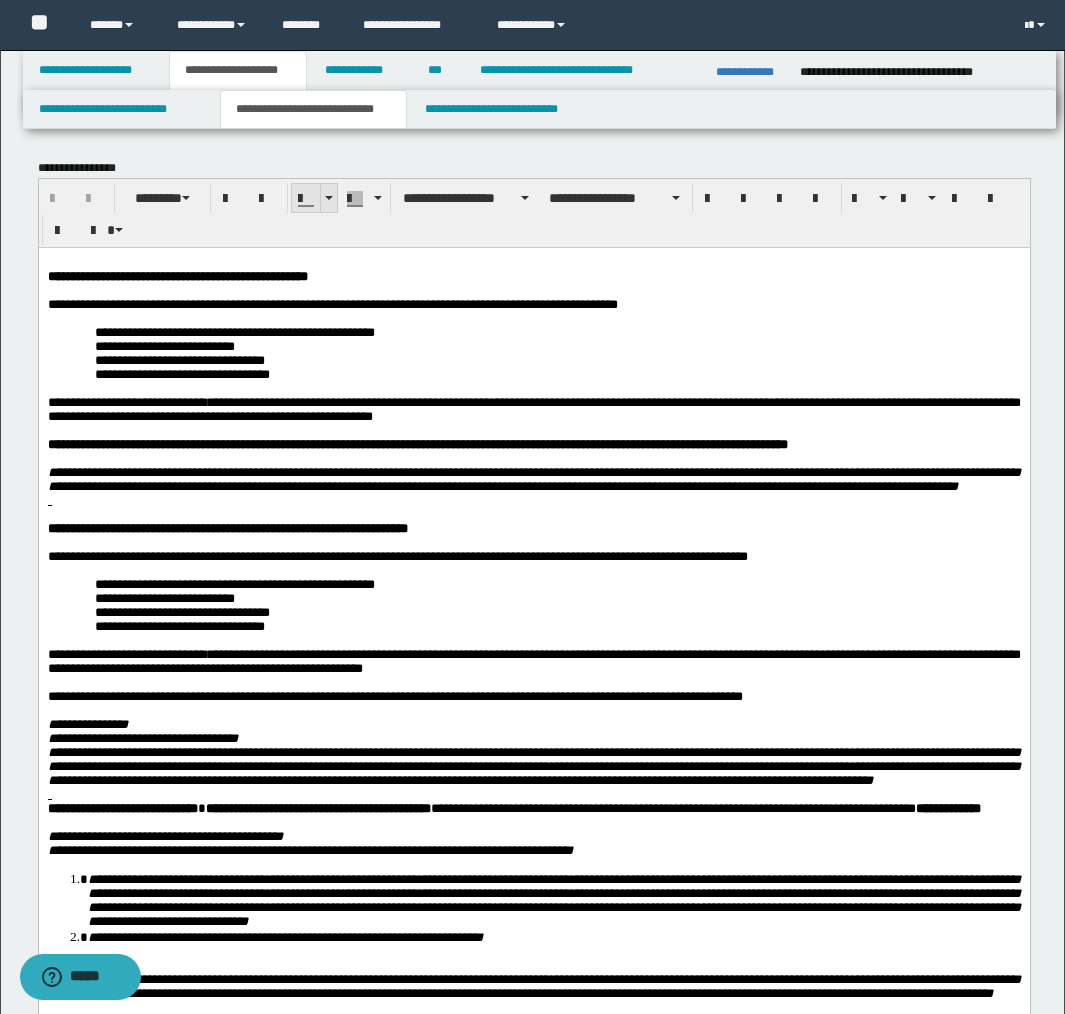 scroll, scrollTop: 0, scrollLeft: 0, axis: both 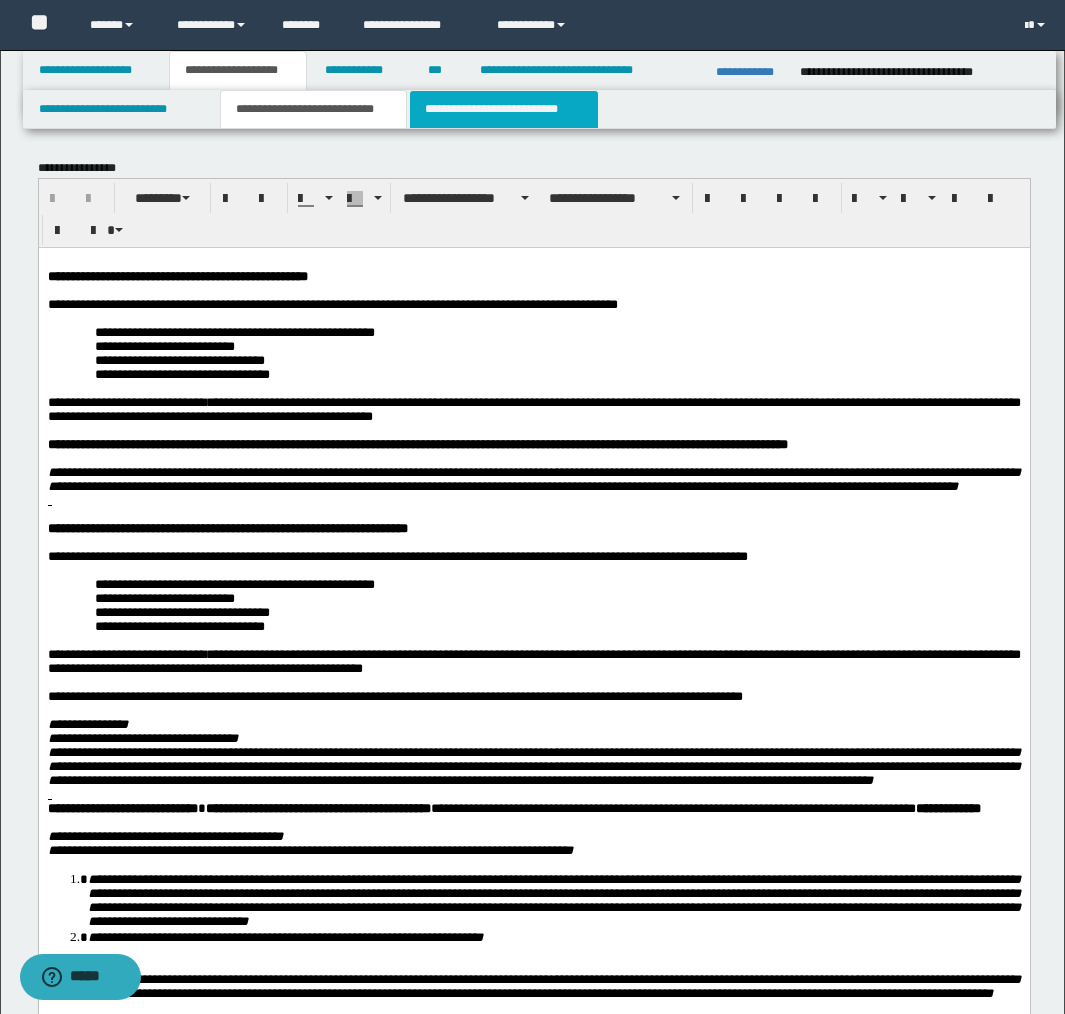 click on "**********" at bounding box center [504, 109] 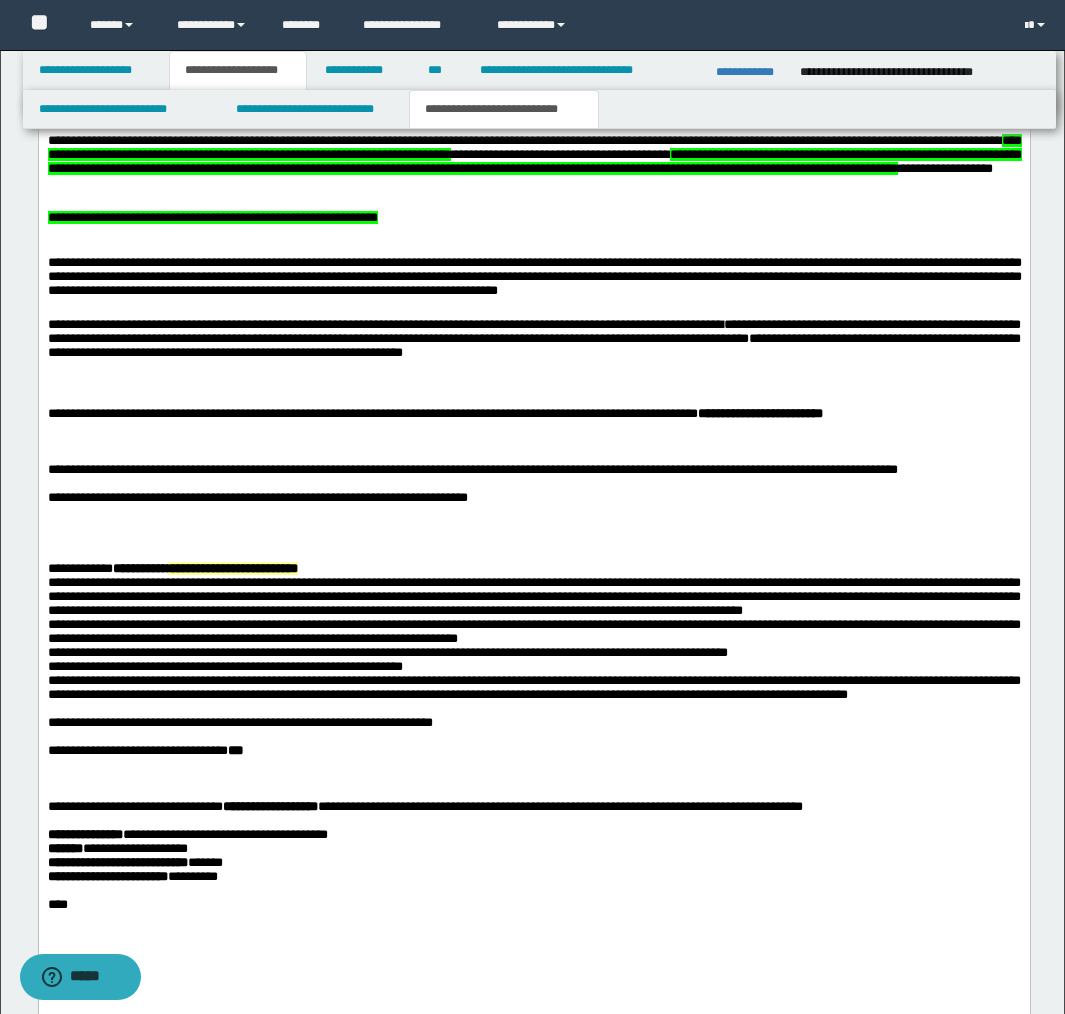 scroll, scrollTop: 1548, scrollLeft: 0, axis: vertical 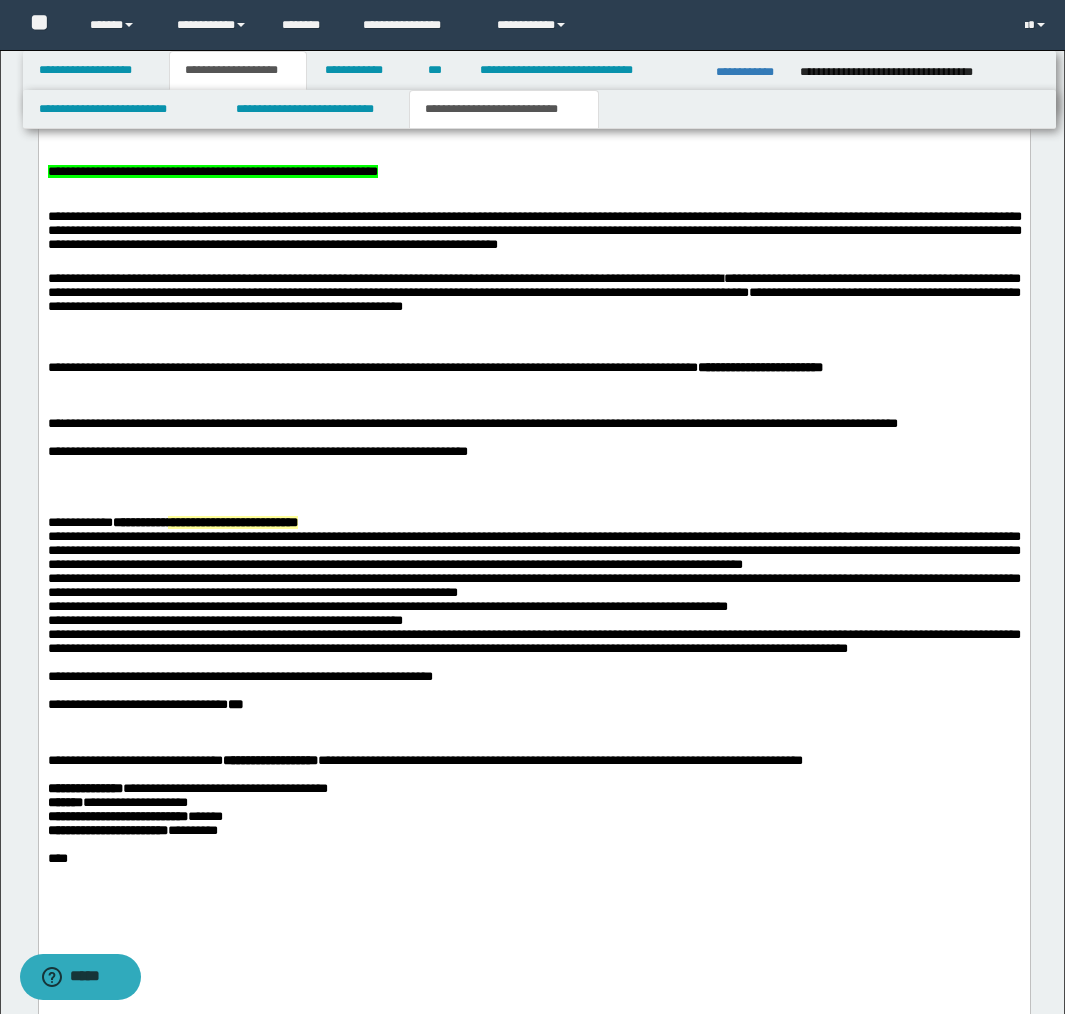 drag, startPoint x: 187, startPoint y: 397, endPoint x: 187, endPoint y: 429, distance: 32 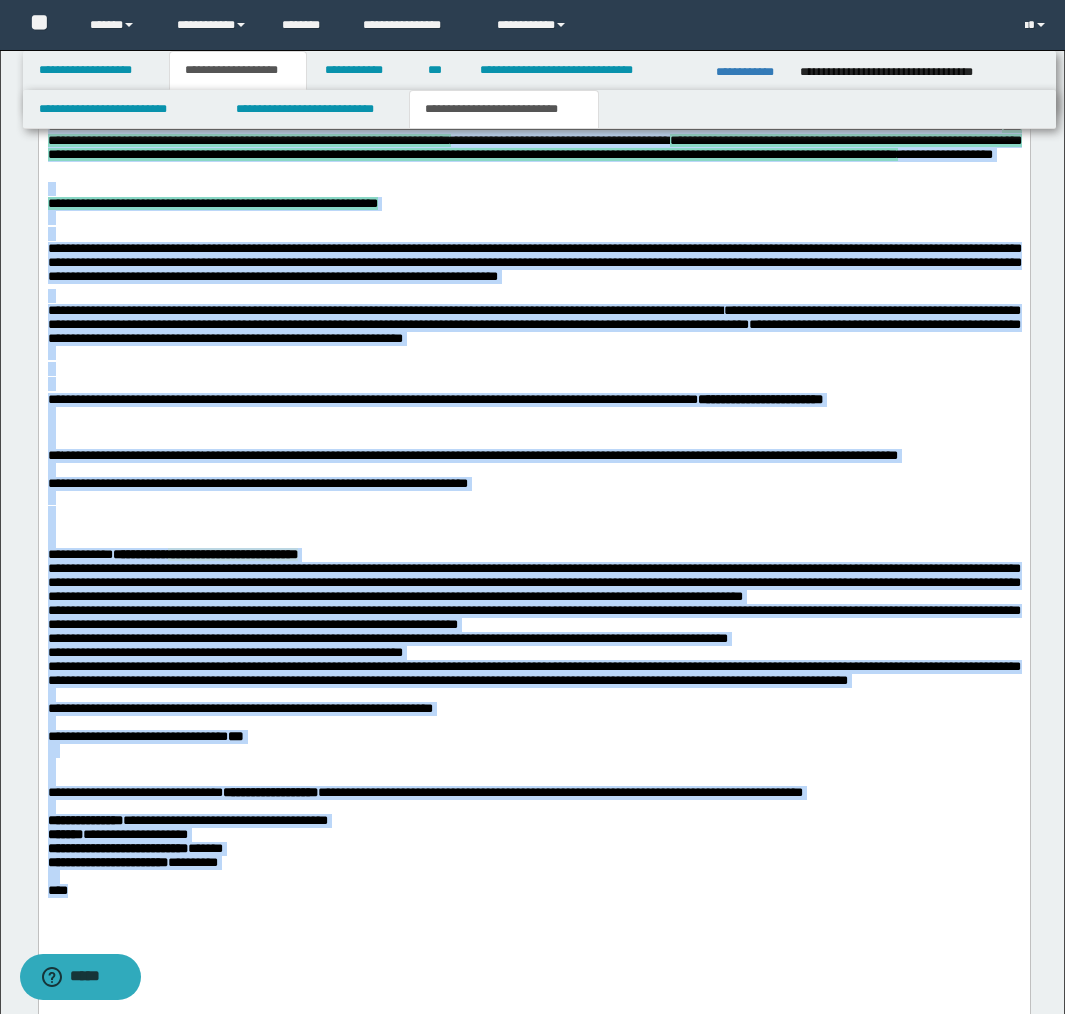 copy on "**********" 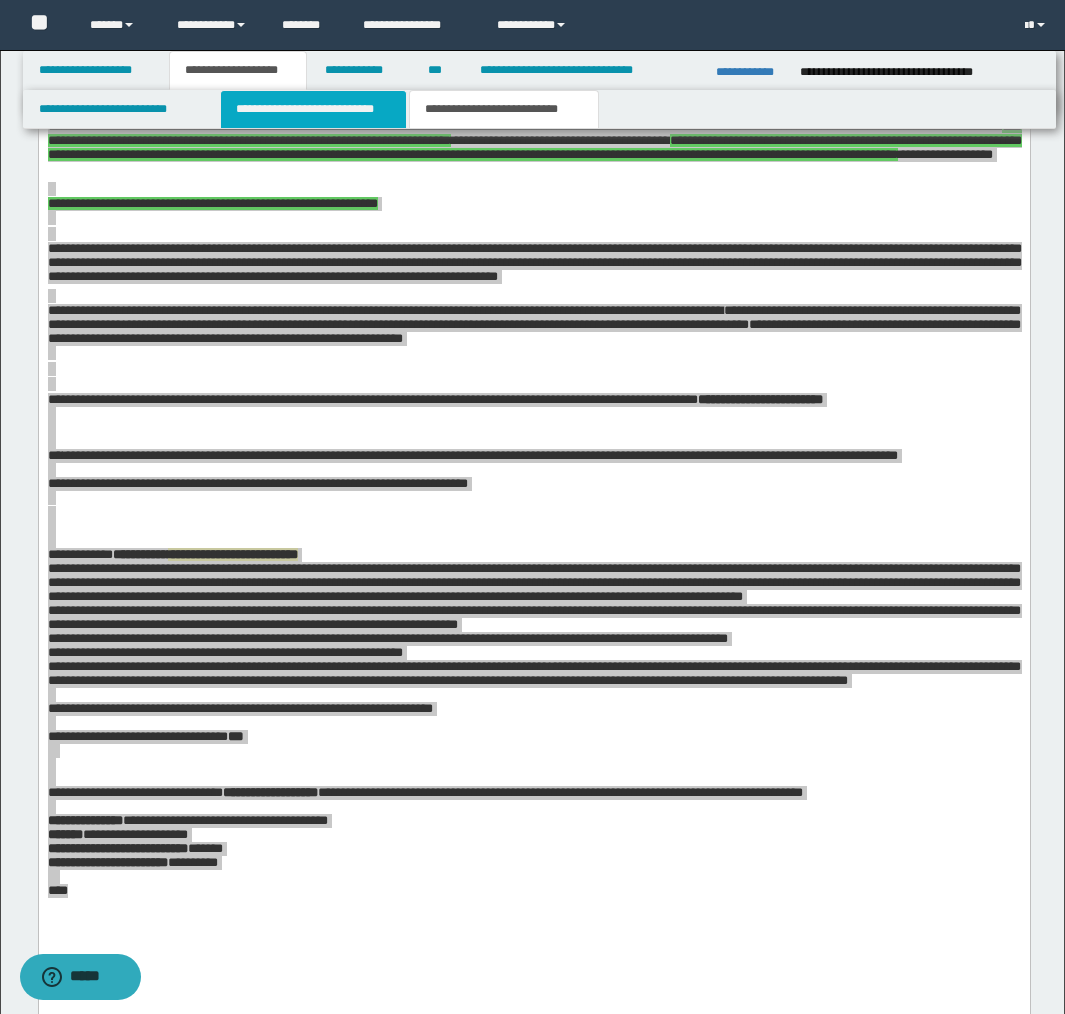 click on "**********" at bounding box center (314, 109) 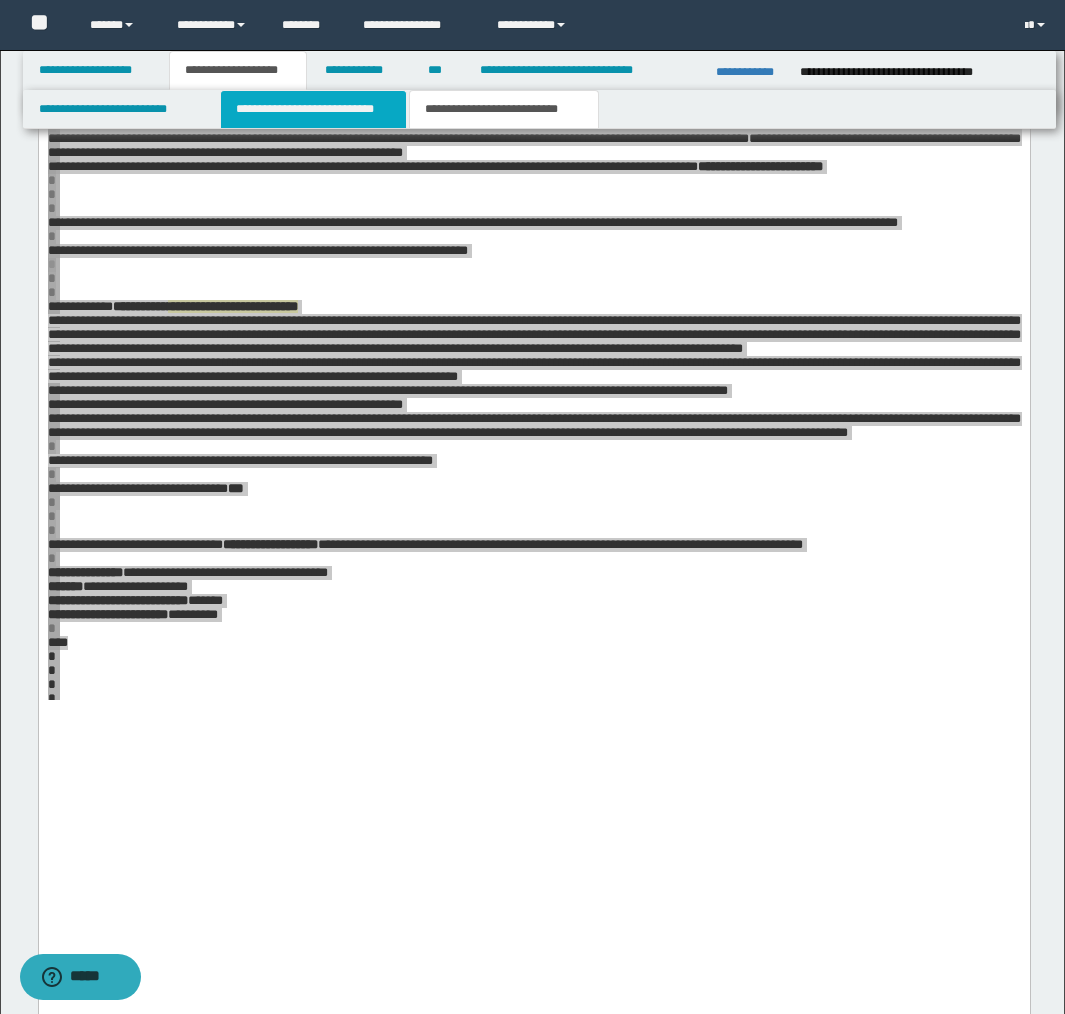 click on "**********" at bounding box center [314, 109] 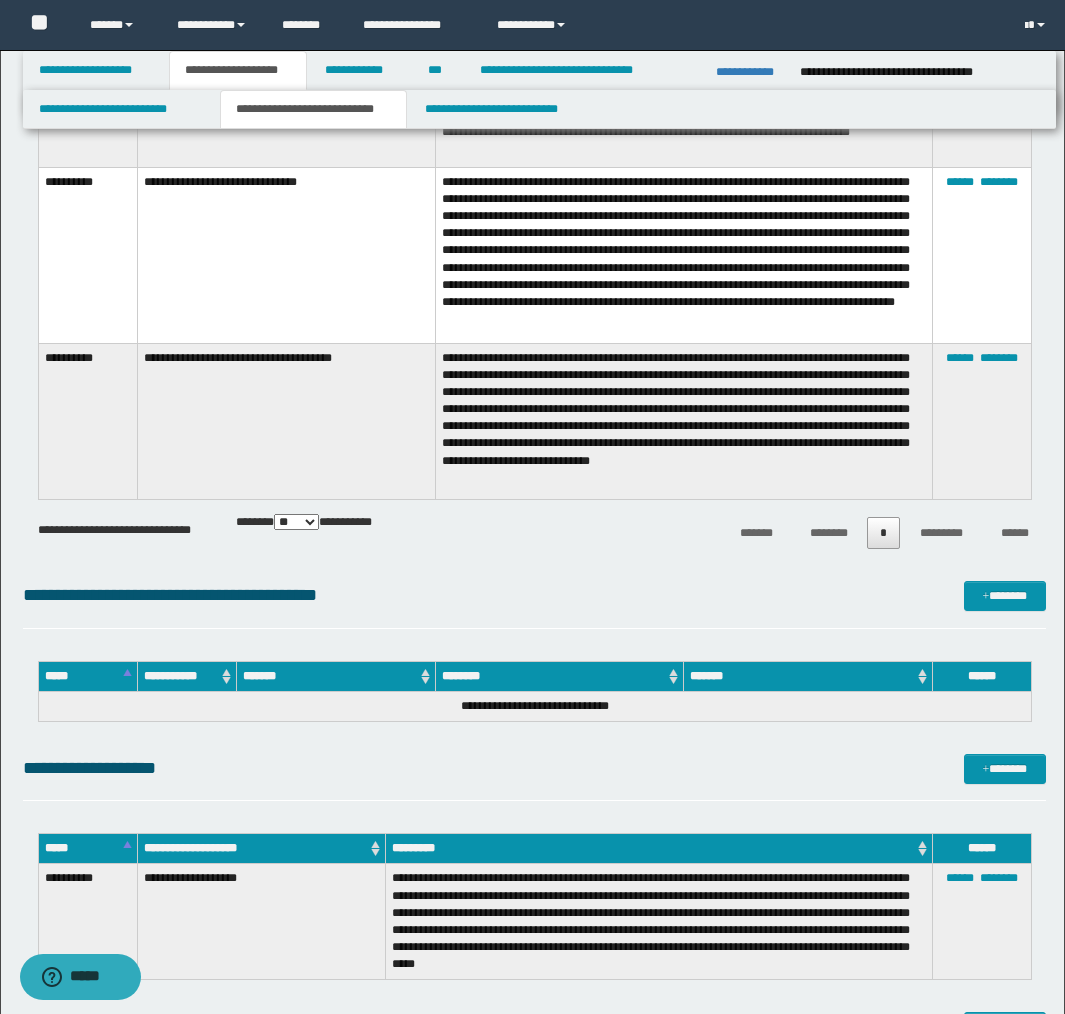 scroll, scrollTop: 0, scrollLeft: 0, axis: both 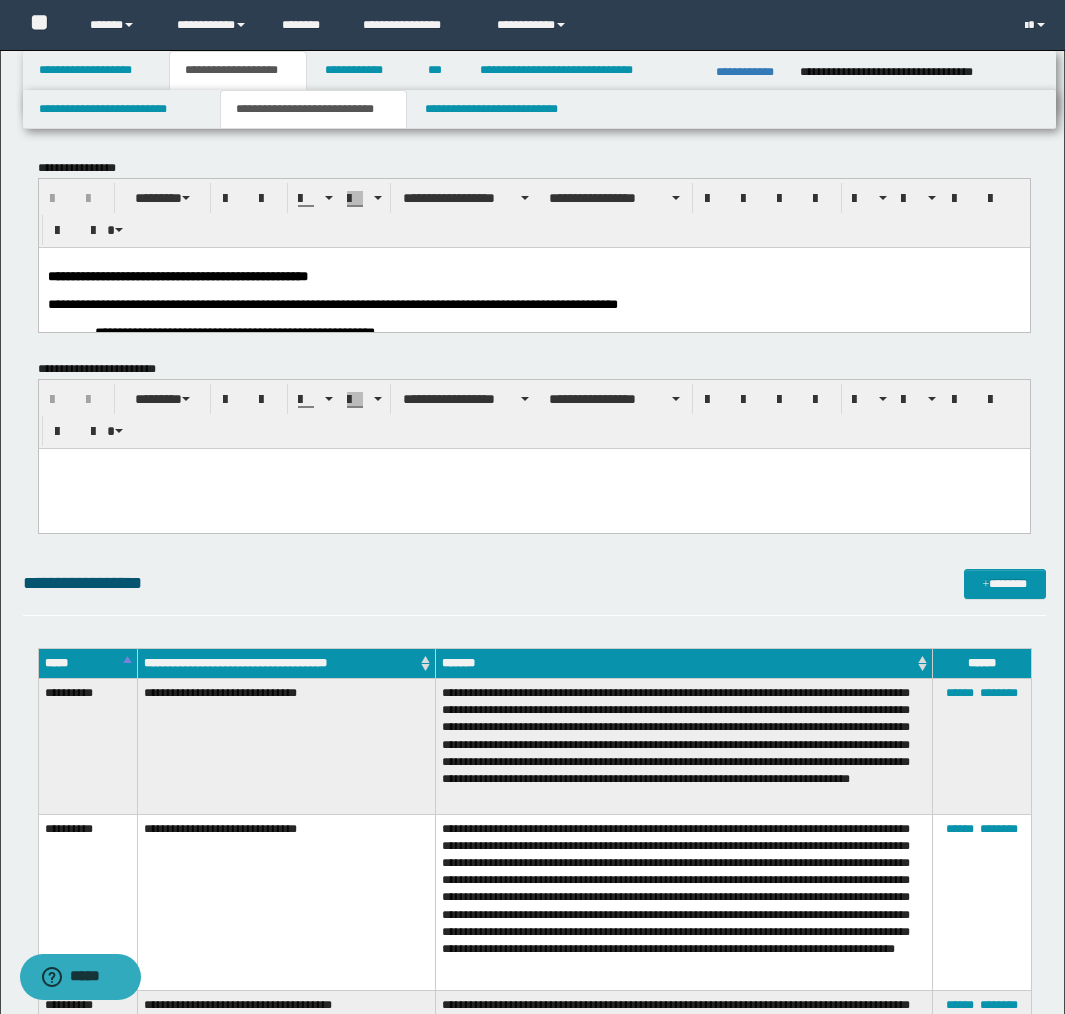 click on "**********" at bounding box center [533, 764] 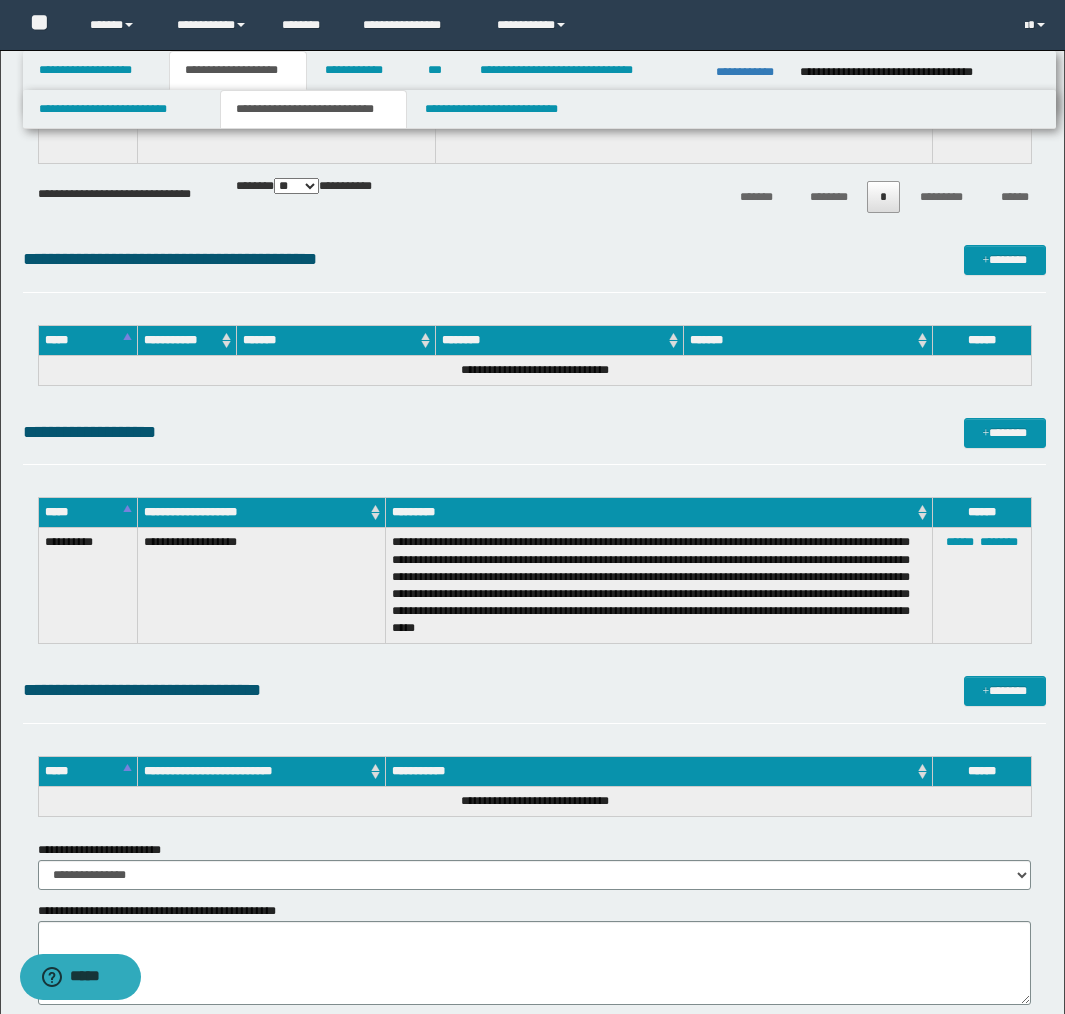 scroll, scrollTop: 2140, scrollLeft: 0, axis: vertical 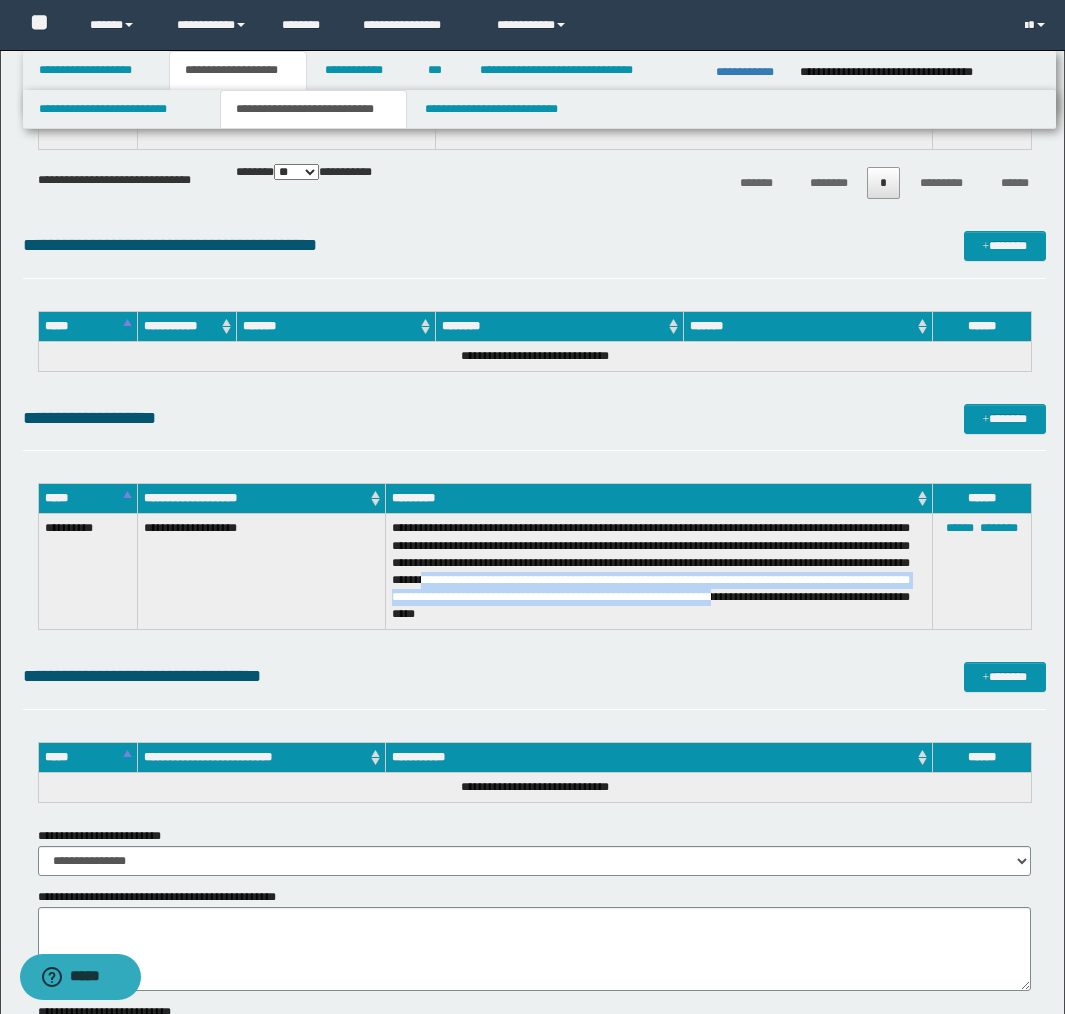 drag, startPoint x: 707, startPoint y: 580, endPoint x: 638, endPoint y: 608, distance: 74.46476 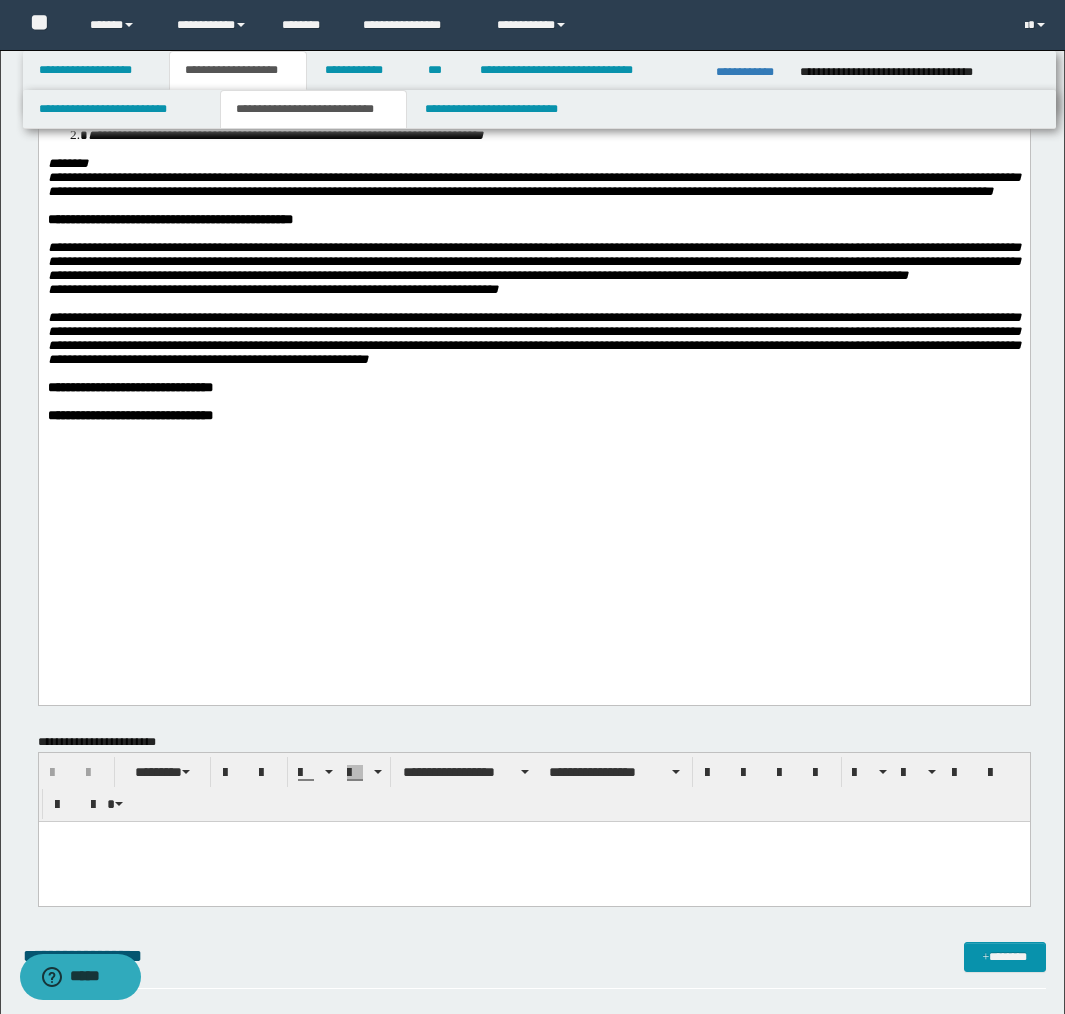 scroll, scrollTop: 748, scrollLeft: 0, axis: vertical 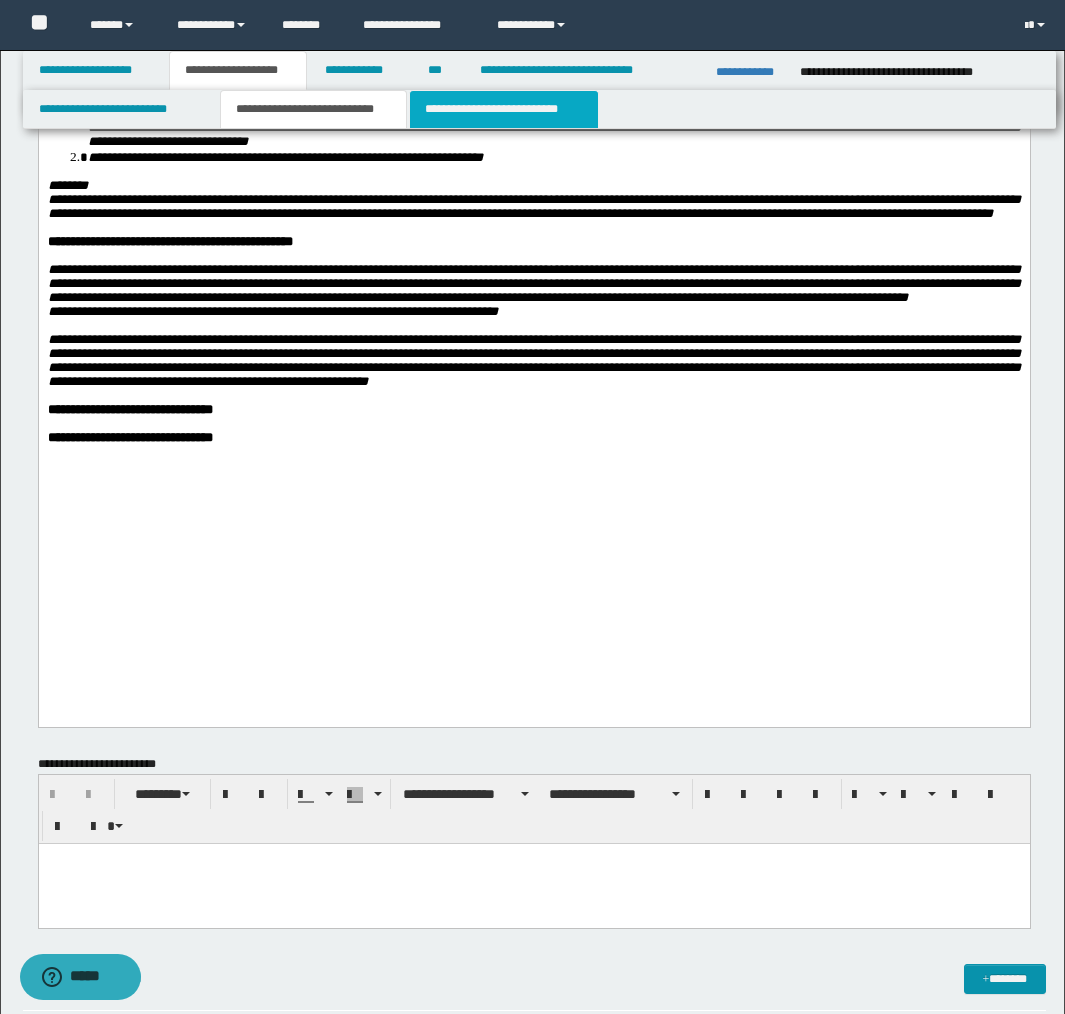 click on "**********" at bounding box center [504, 109] 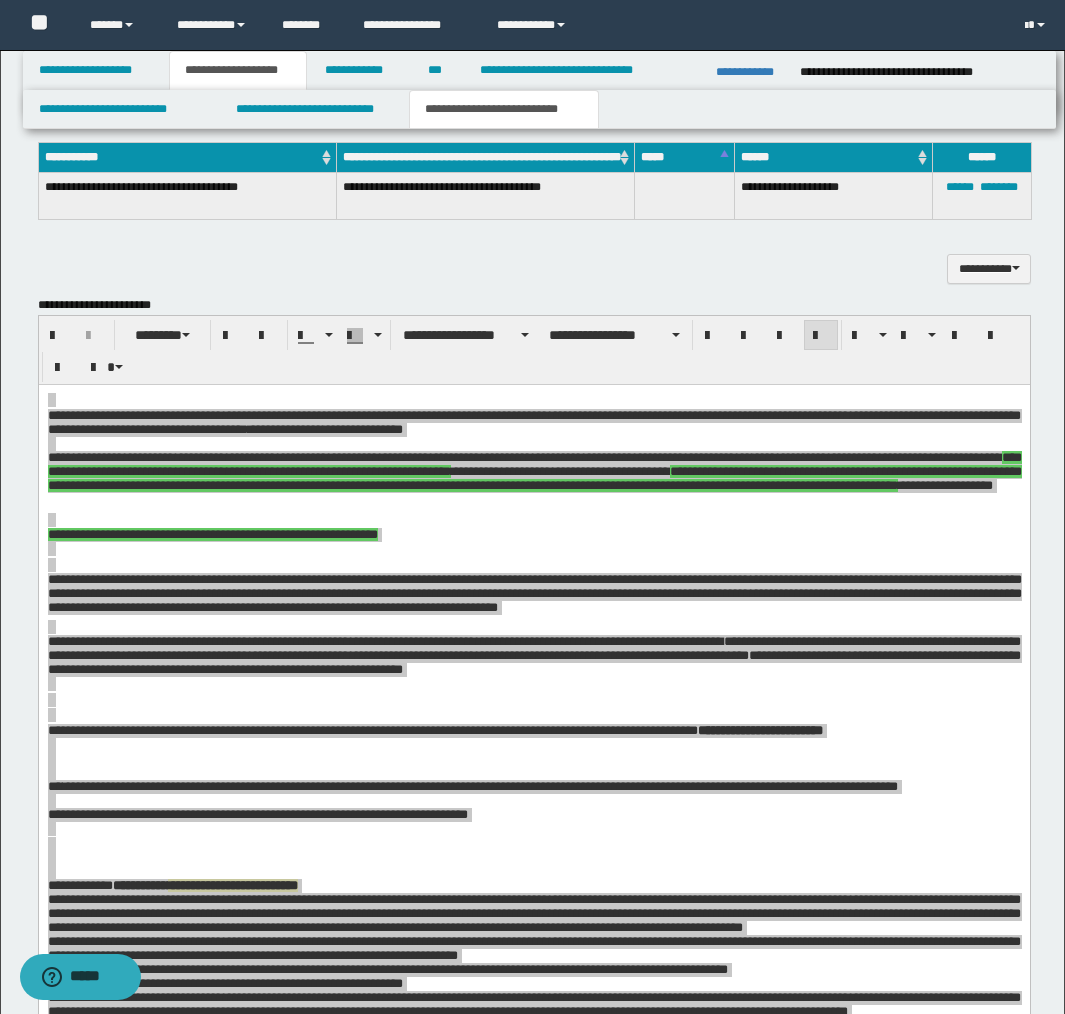 scroll, scrollTop: 1234, scrollLeft: 0, axis: vertical 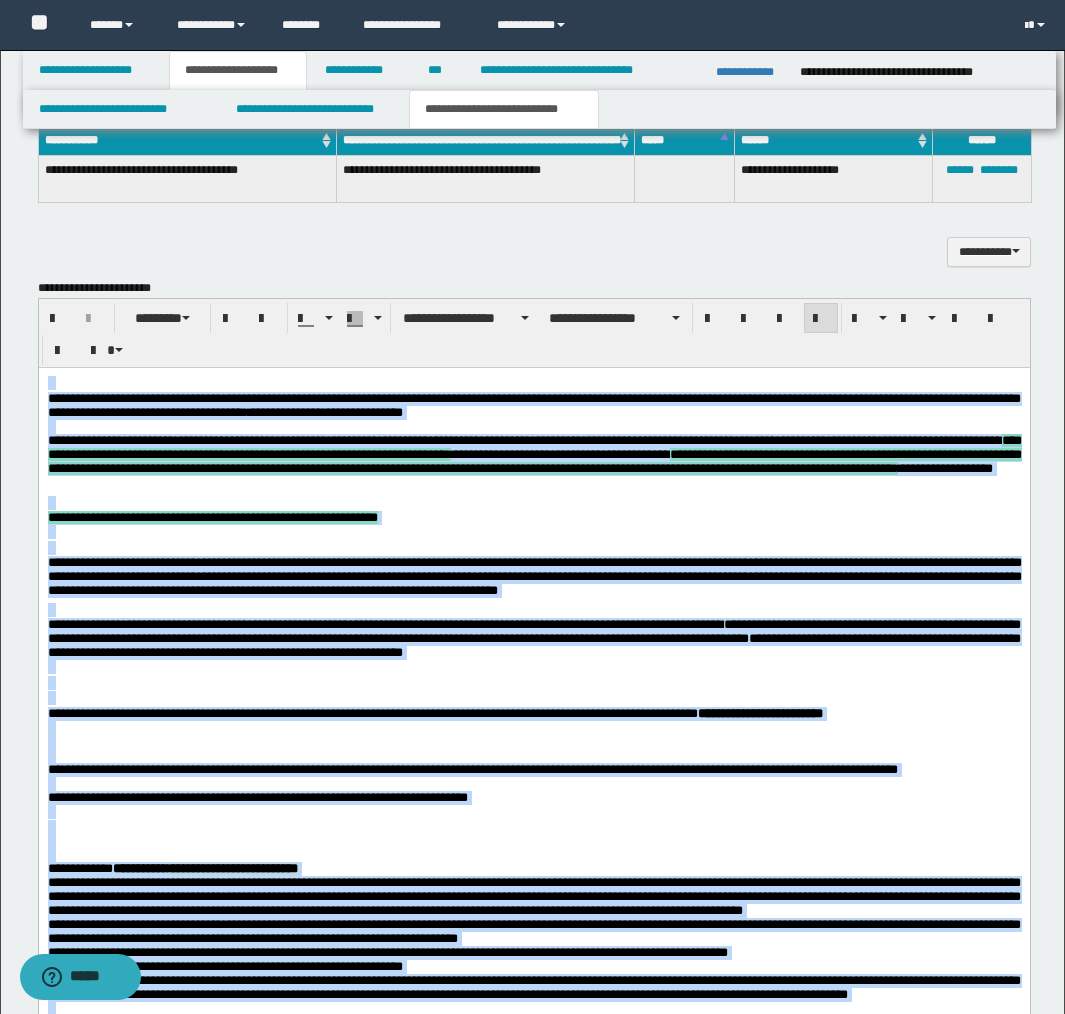 click at bounding box center [534, 610] 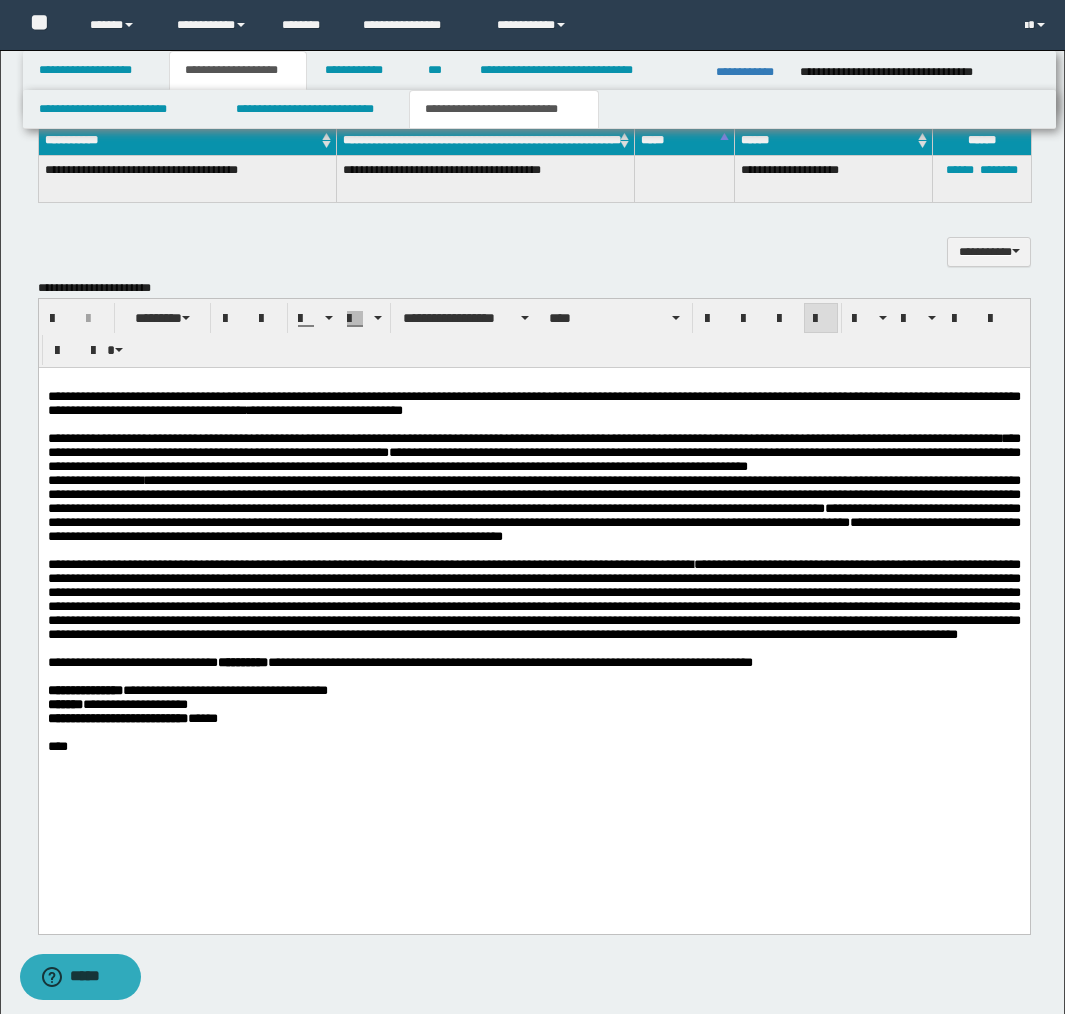 type 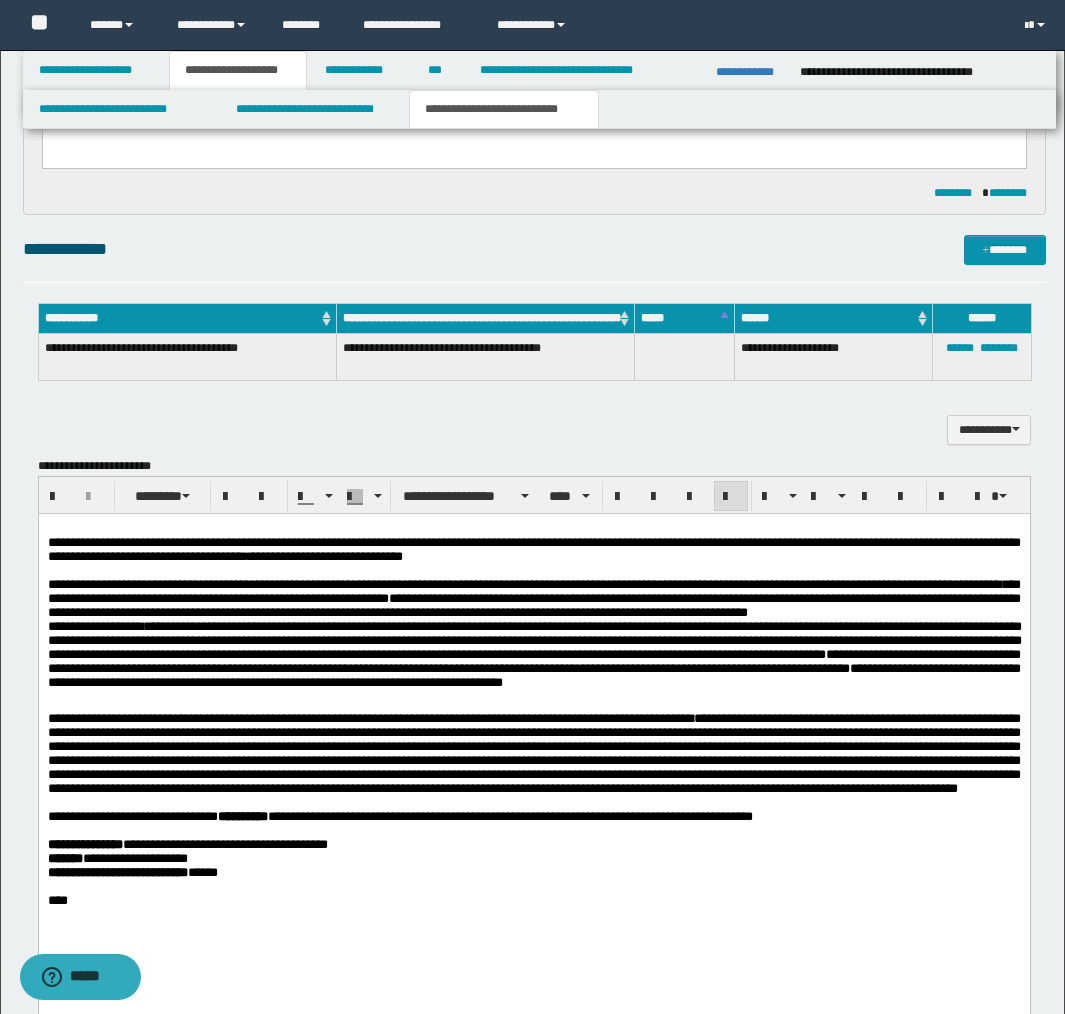 scroll, scrollTop: 1026, scrollLeft: 0, axis: vertical 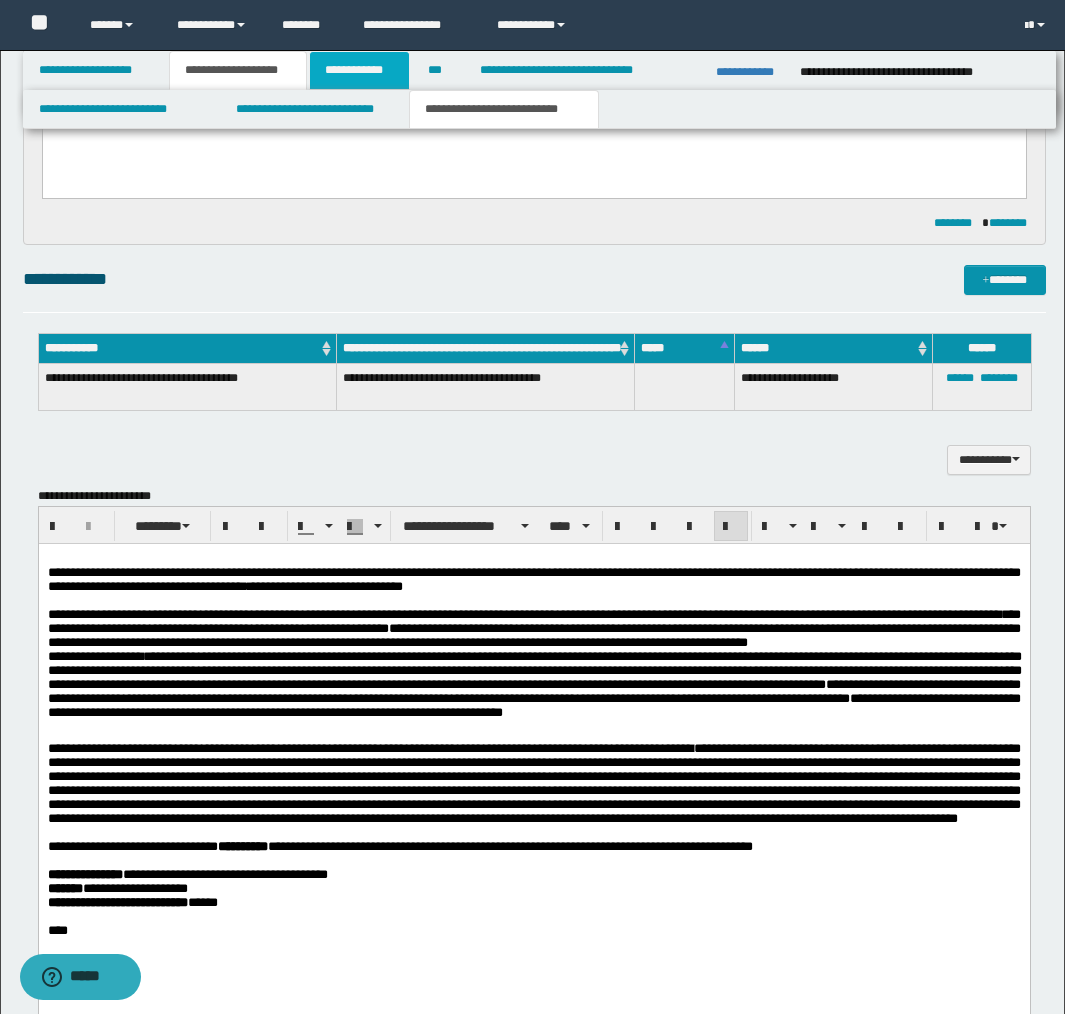 click on "**********" at bounding box center [359, 70] 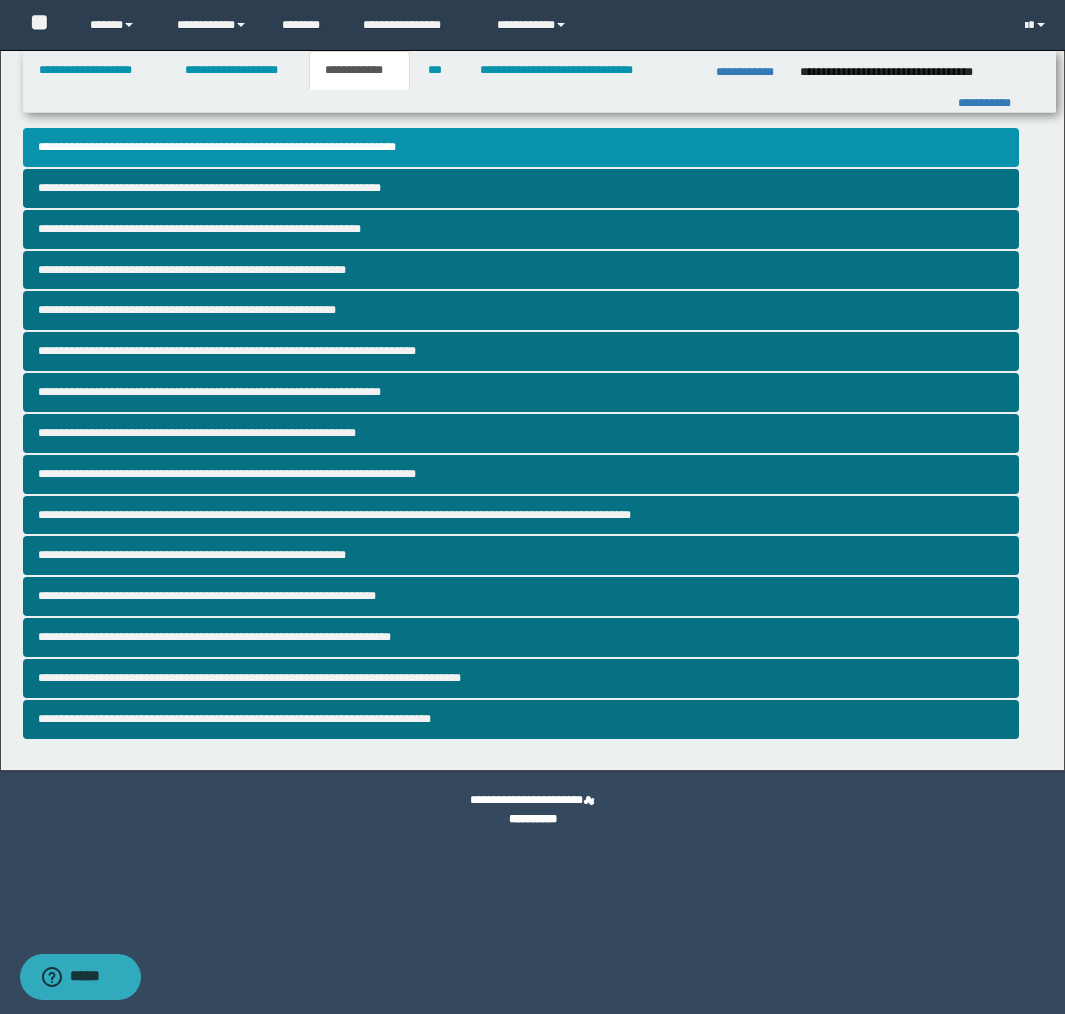 scroll, scrollTop: 0, scrollLeft: 0, axis: both 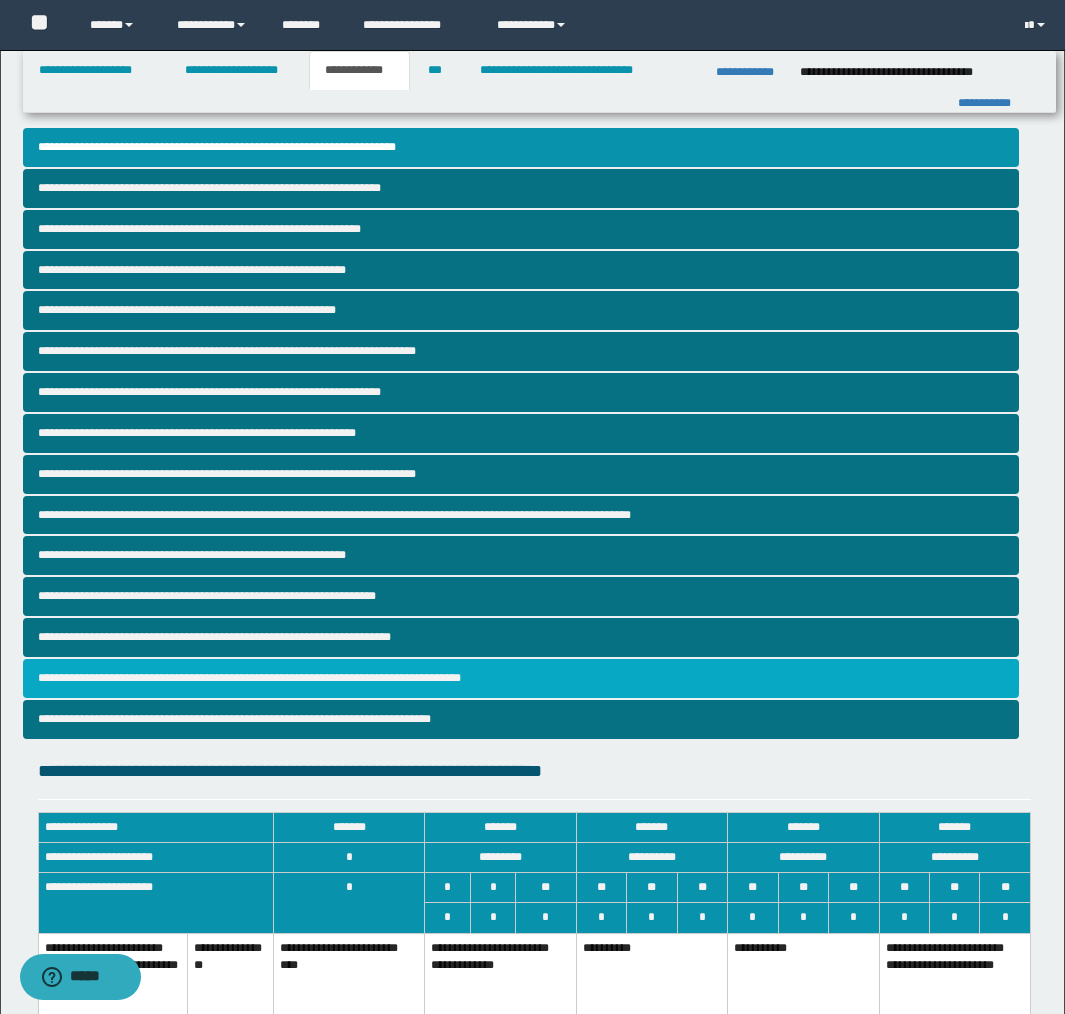 click on "**********" at bounding box center [521, 678] 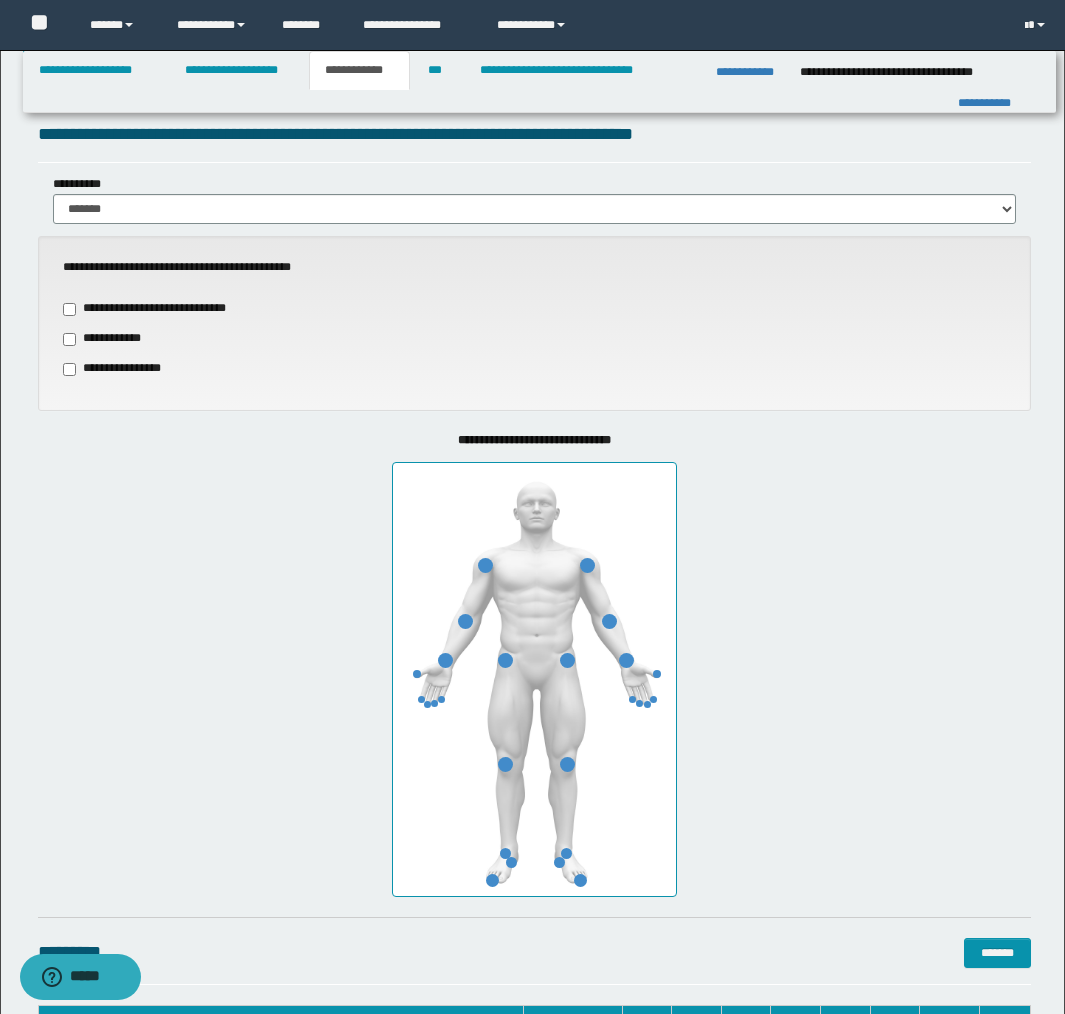 scroll, scrollTop: 634, scrollLeft: 0, axis: vertical 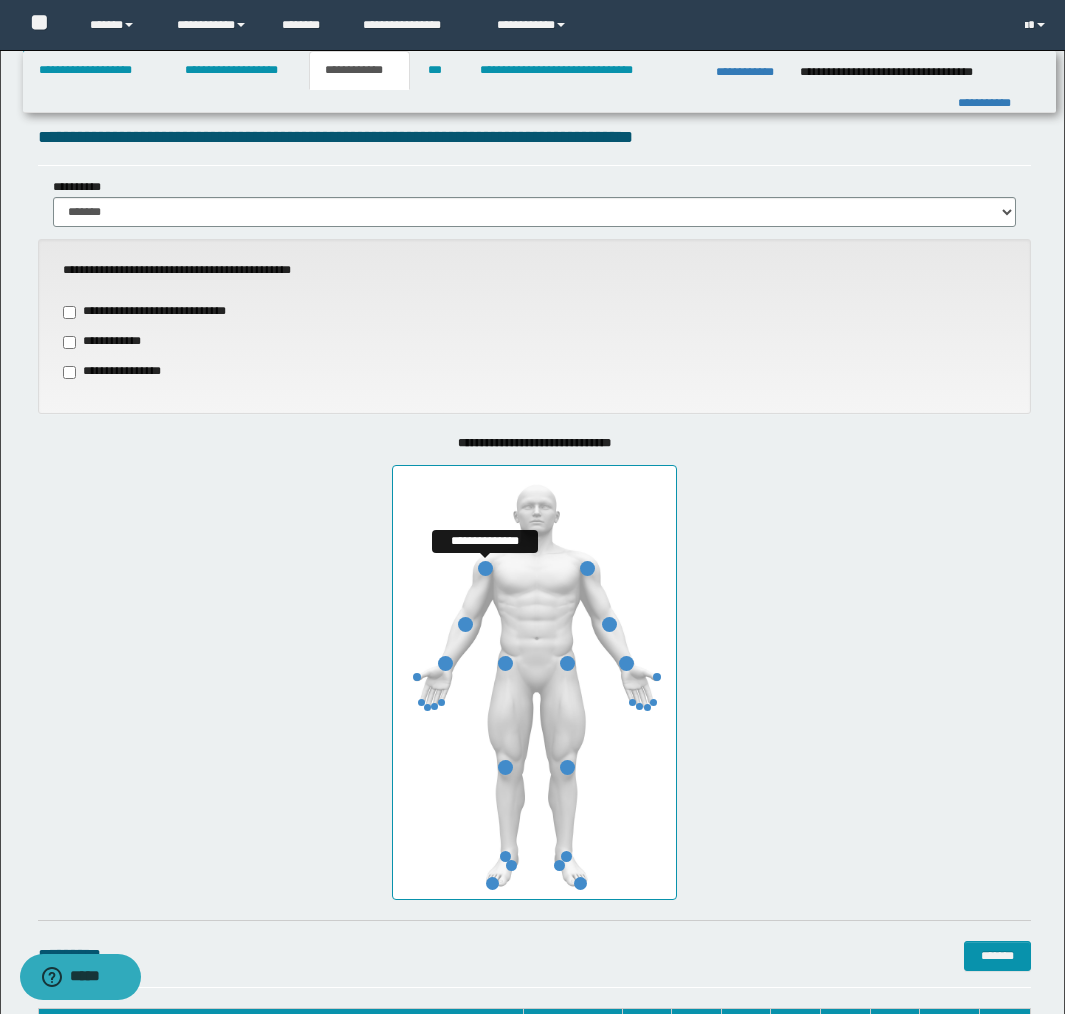 click at bounding box center [485, 568] 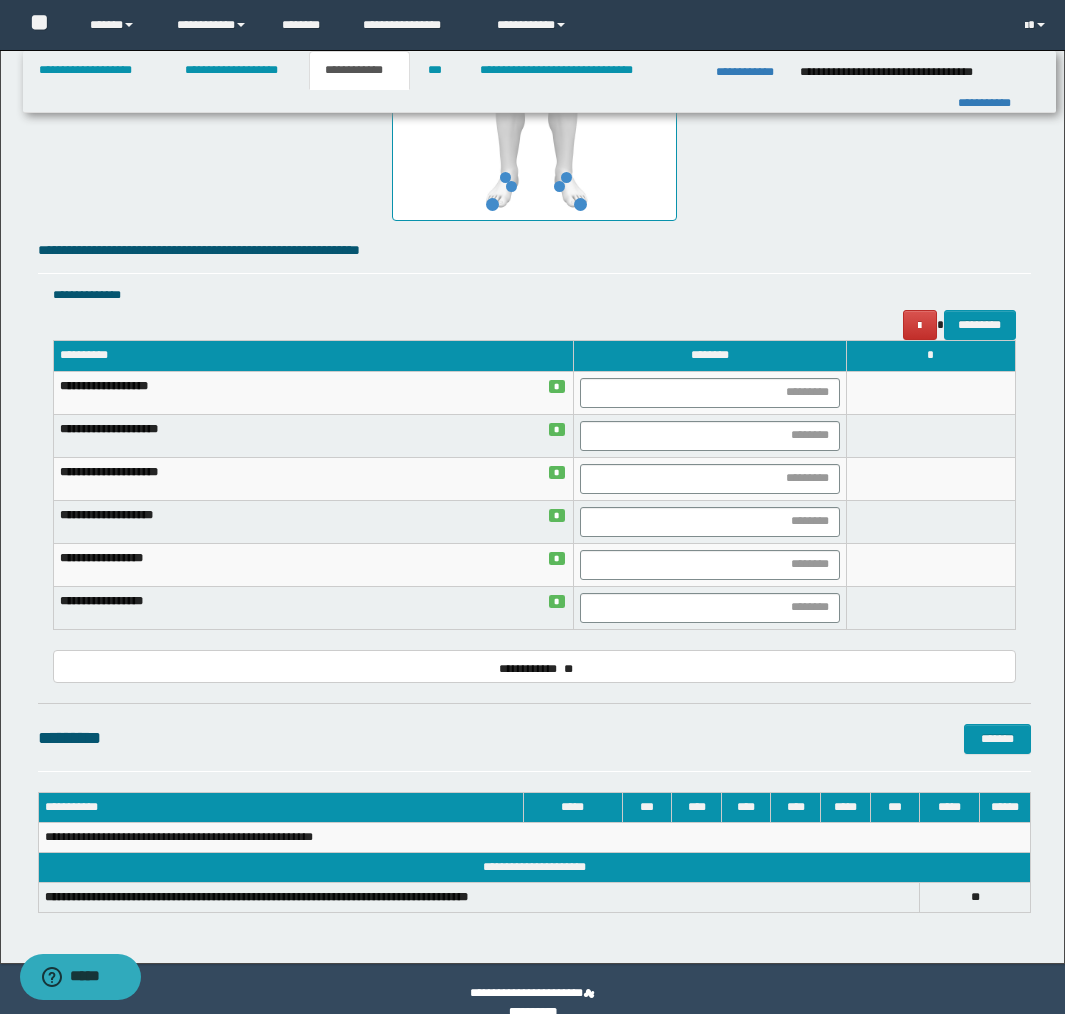 scroll, scrollTop: 1341, scrollLeft: 0, axis: vertical 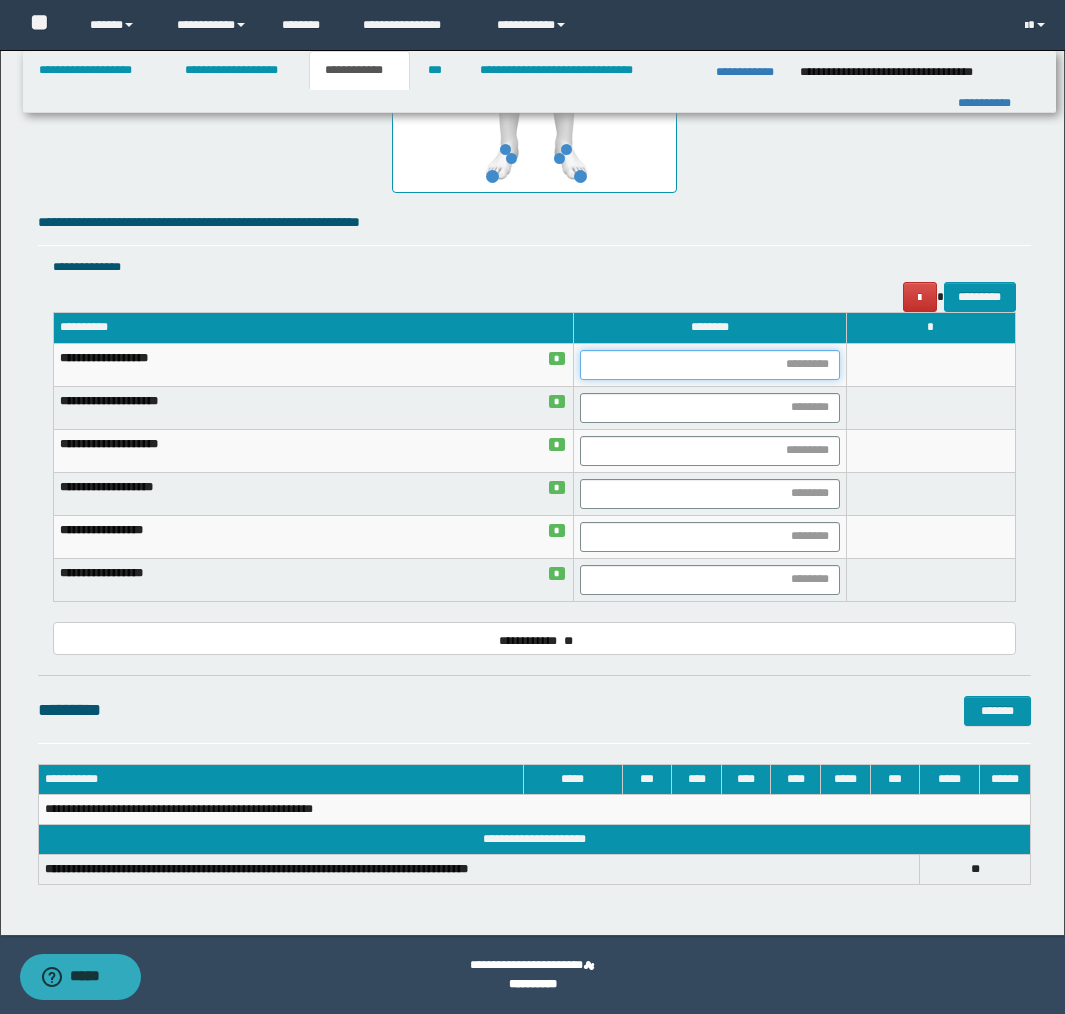 click at bounding box center [710, 365] 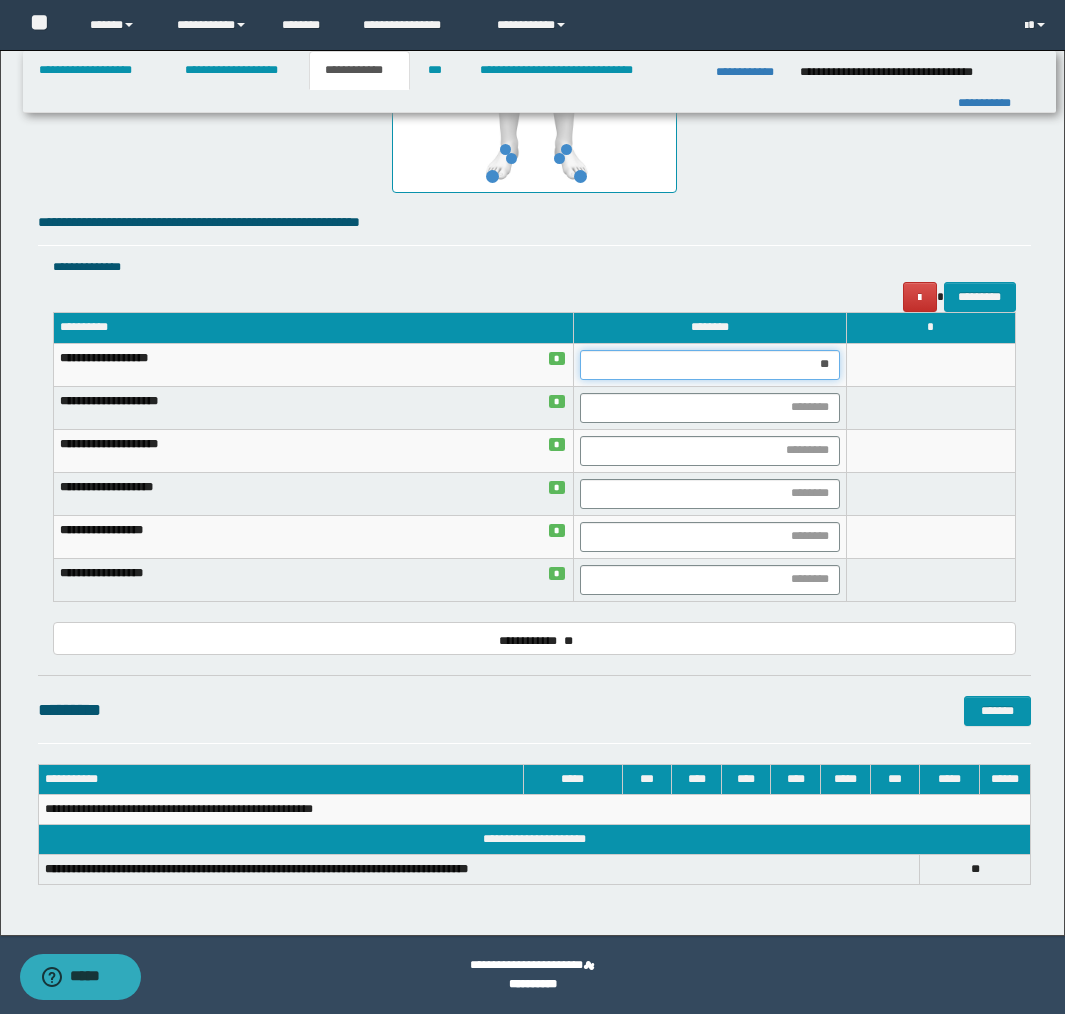type on "***" 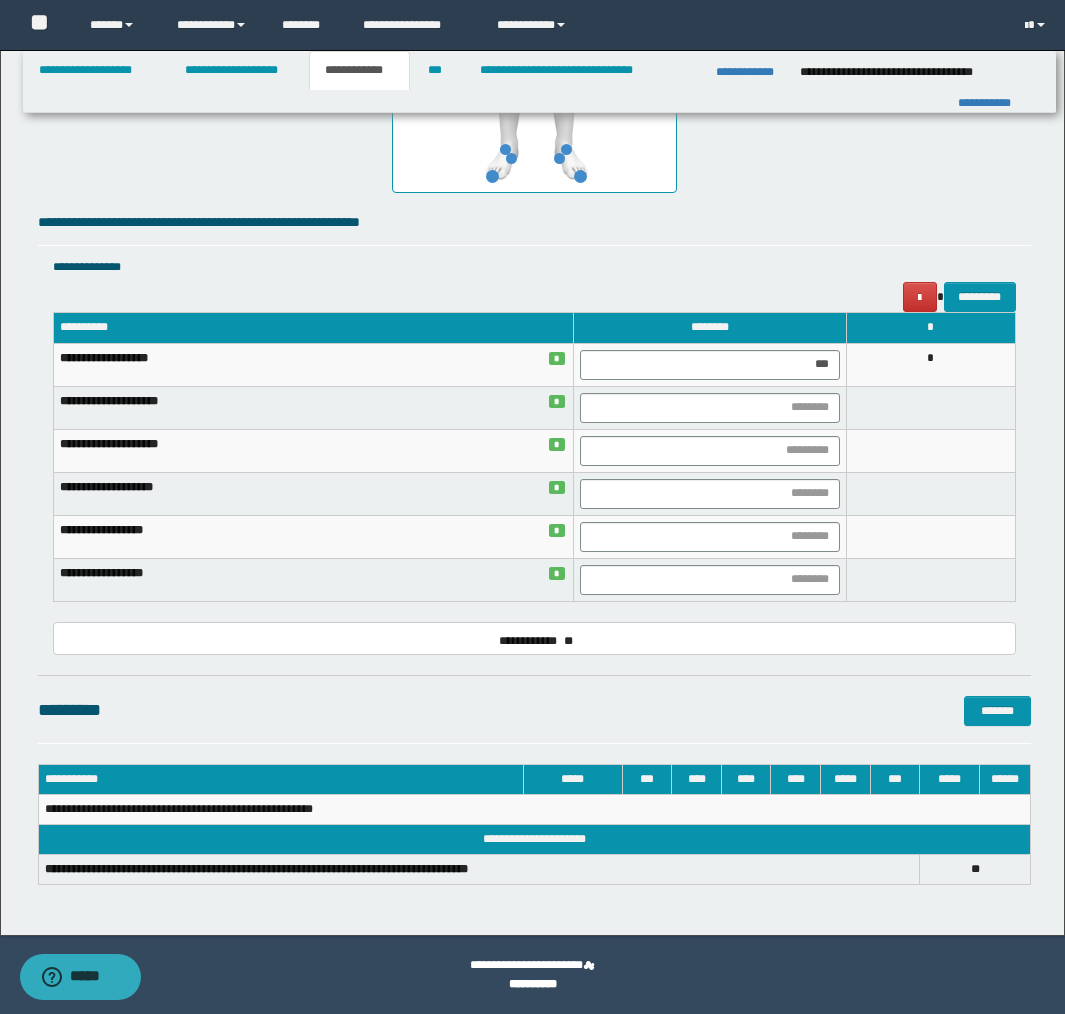click on "**********" at bounding box center (534, 161) 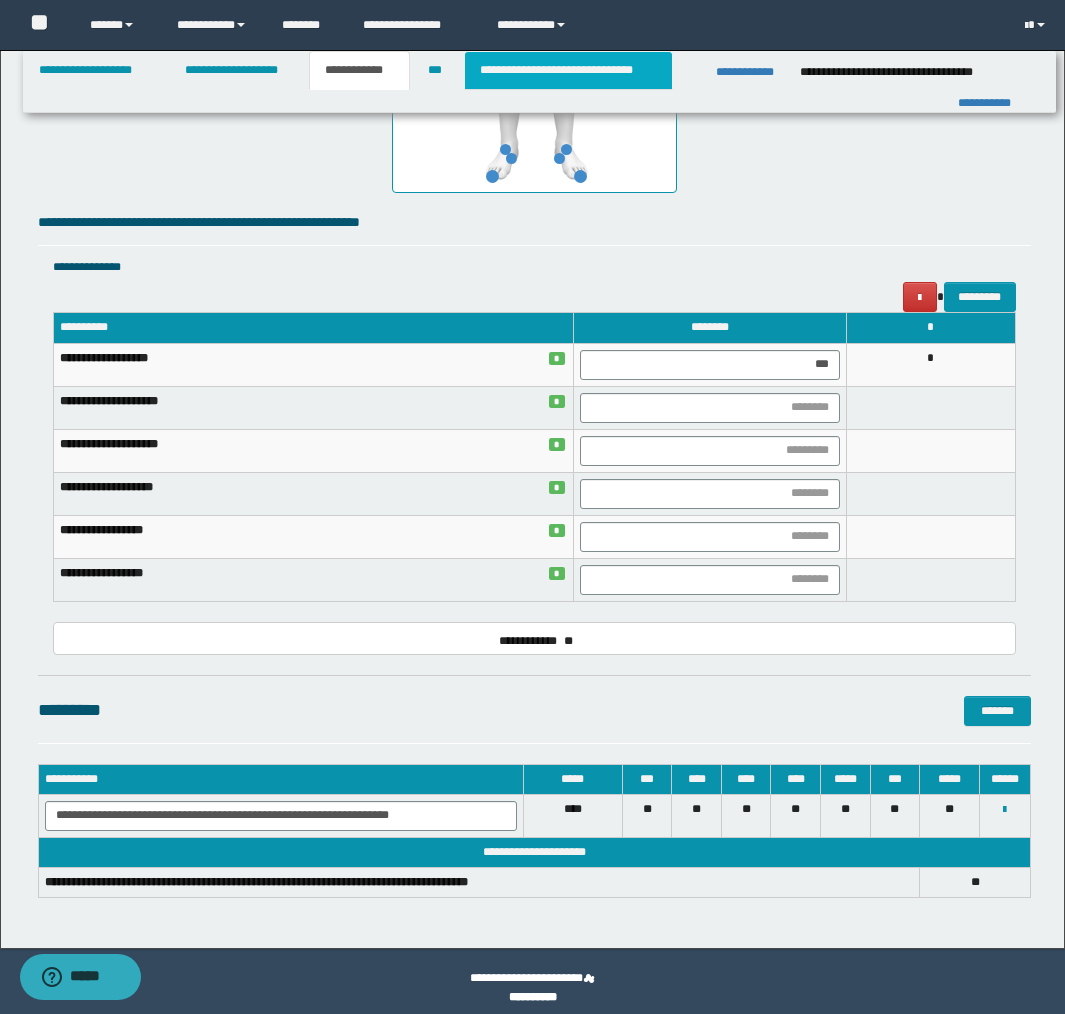 click on "**********" at bounding box center [568, 70] 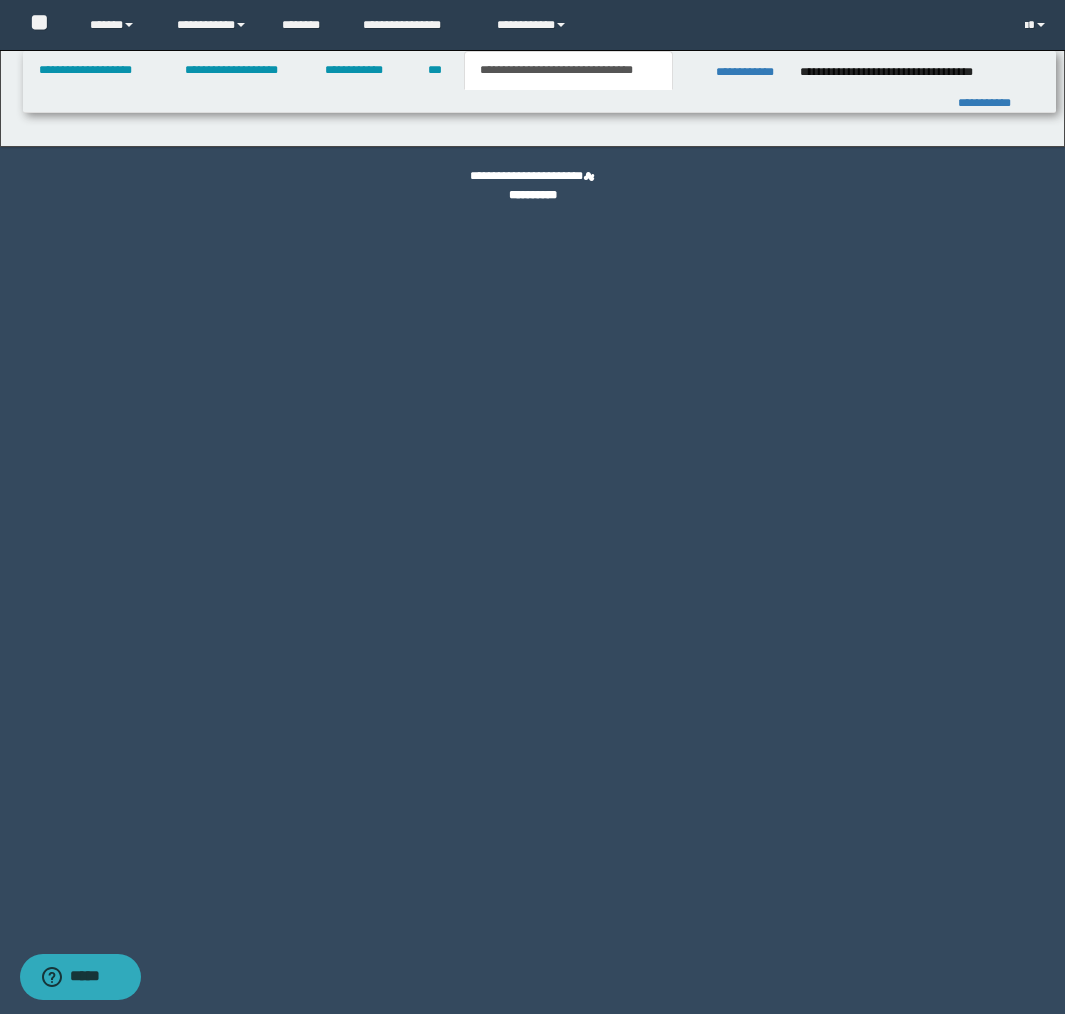 scroll, scrollTop: 0, scrollLeft: 0, axis: both 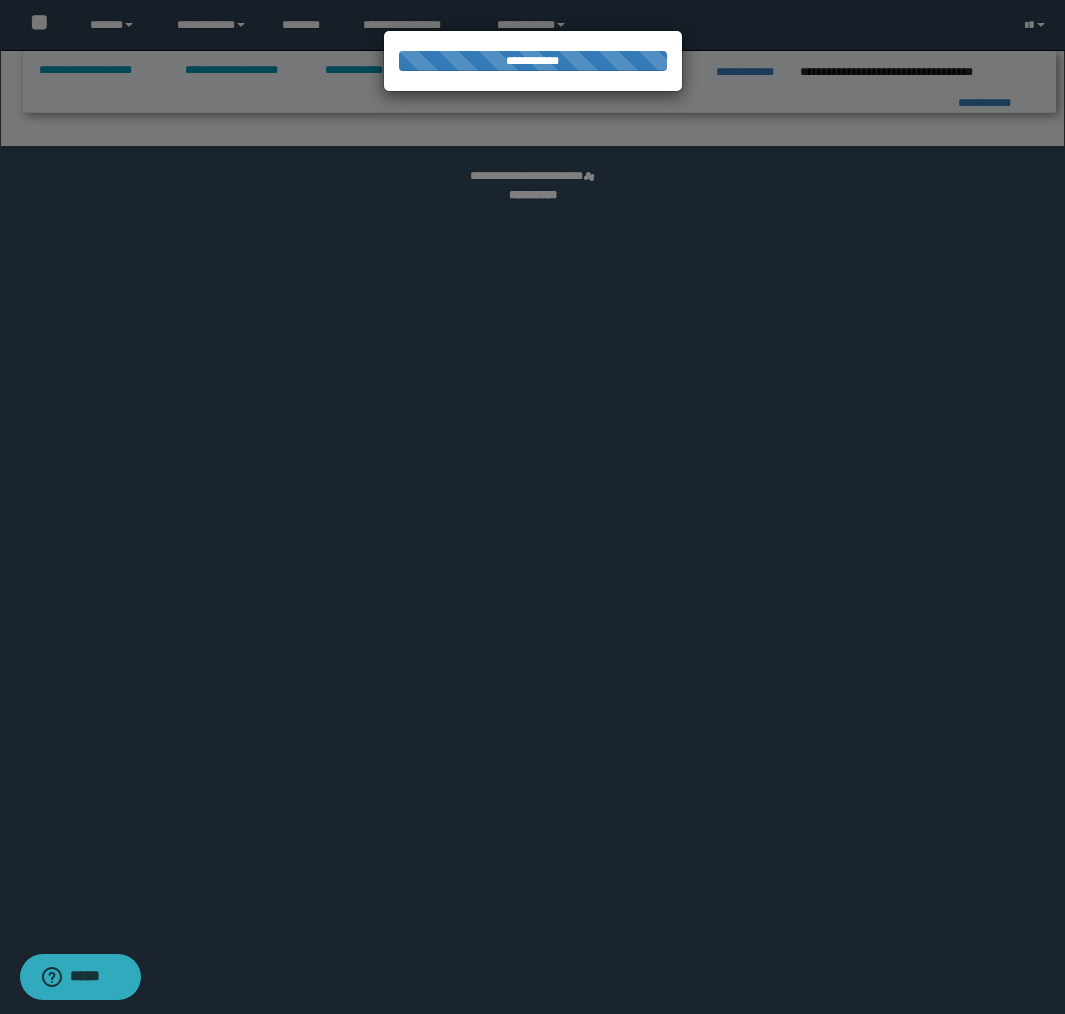 select on "*" 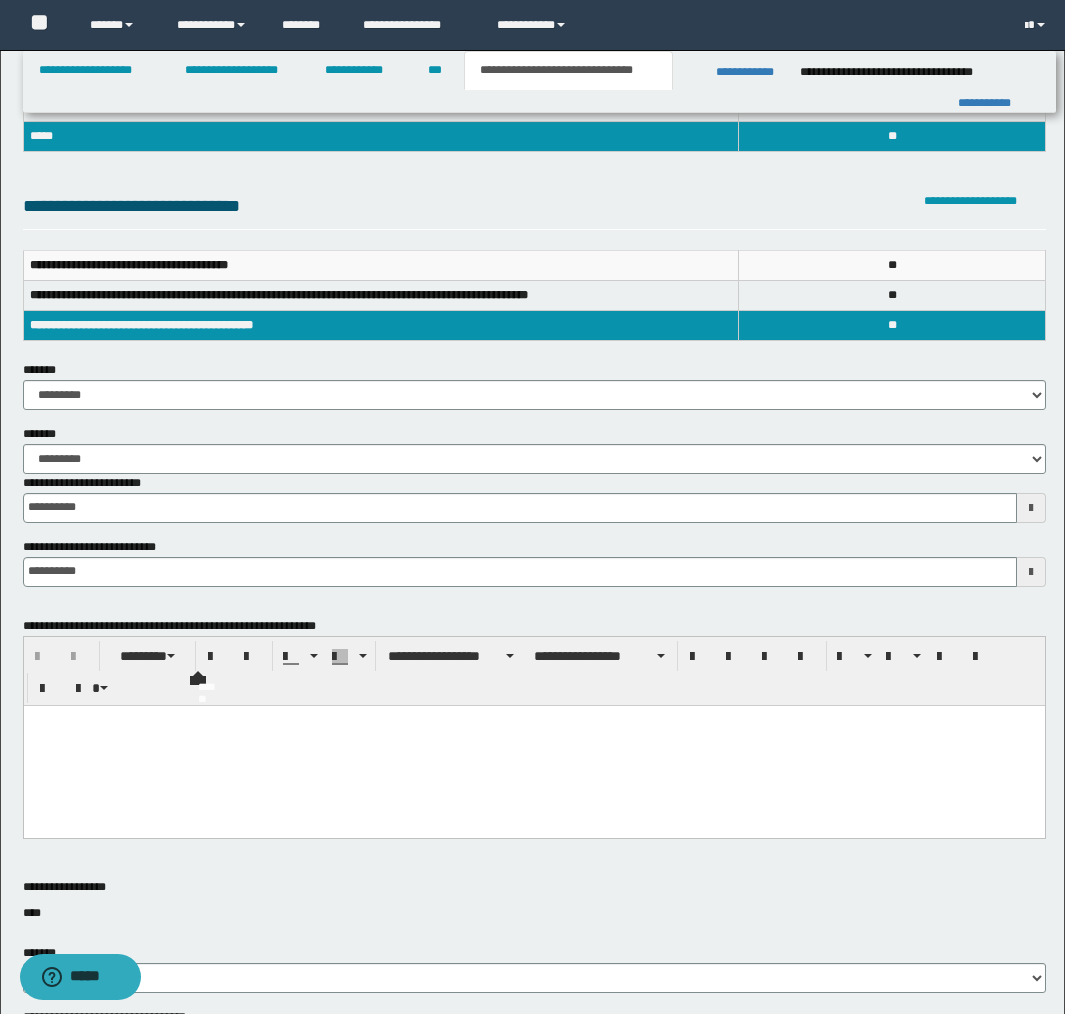scroll, scrollTop: 177, scrollLeft: 0, axis: vertical 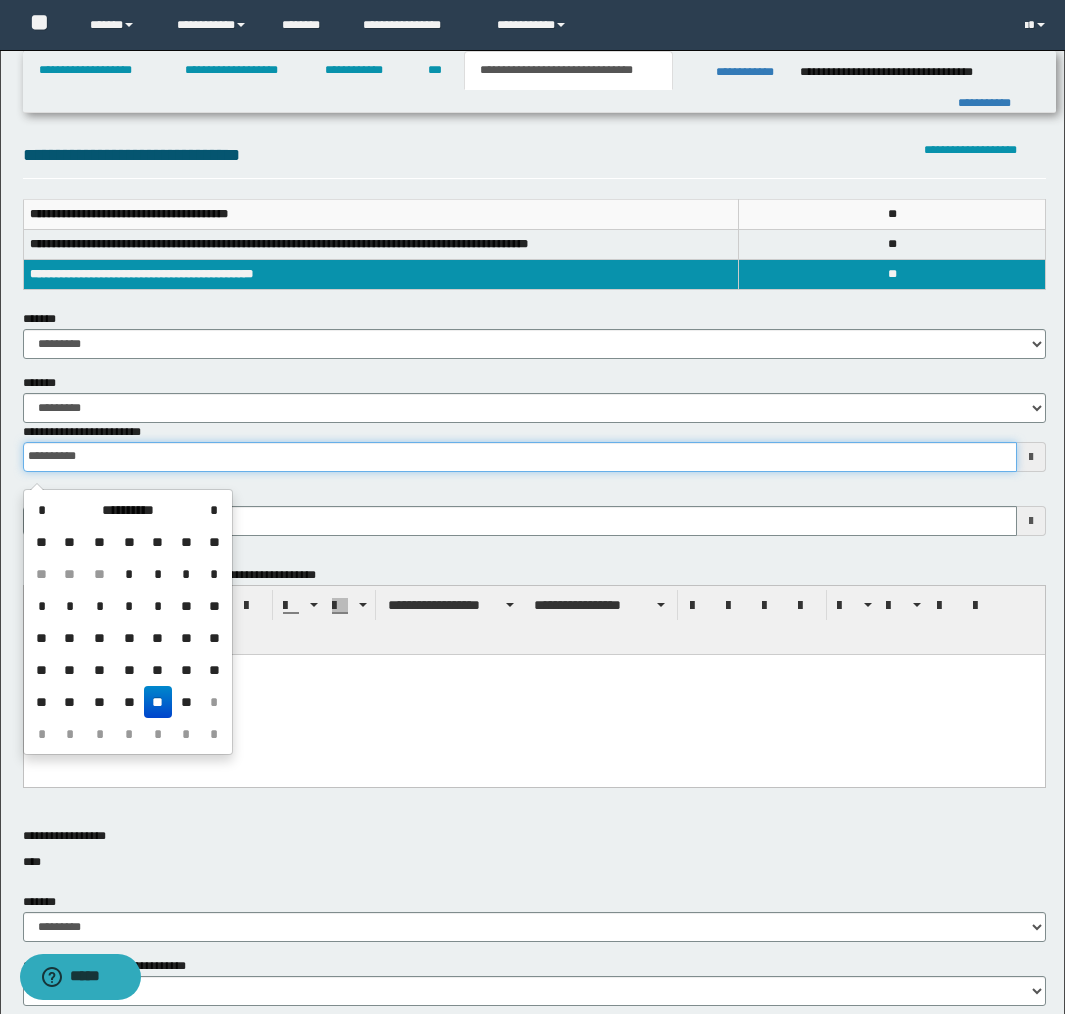 click on "**********" at bounding box center (520, 457) 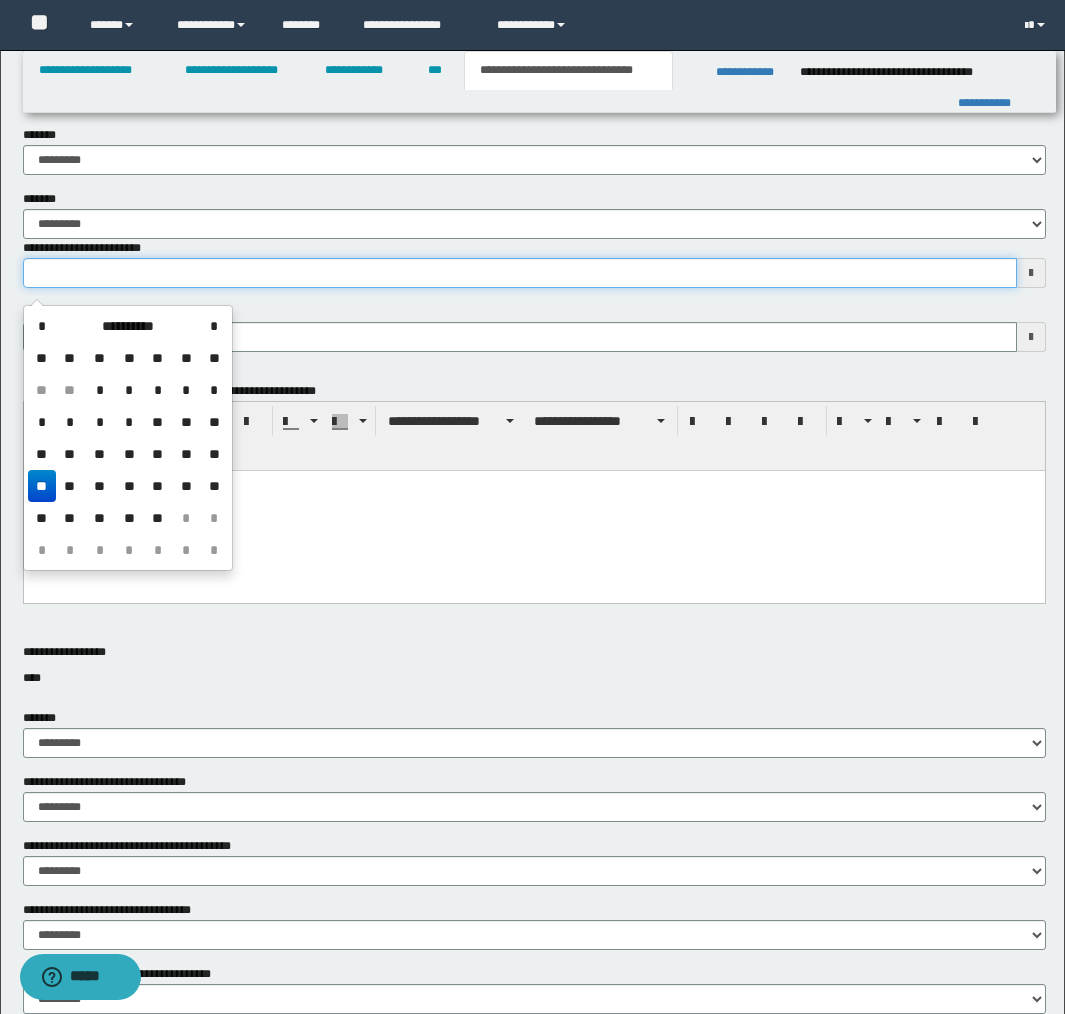 scroll, scrollTop: 387, scrollLeft: 0, axis: vertical 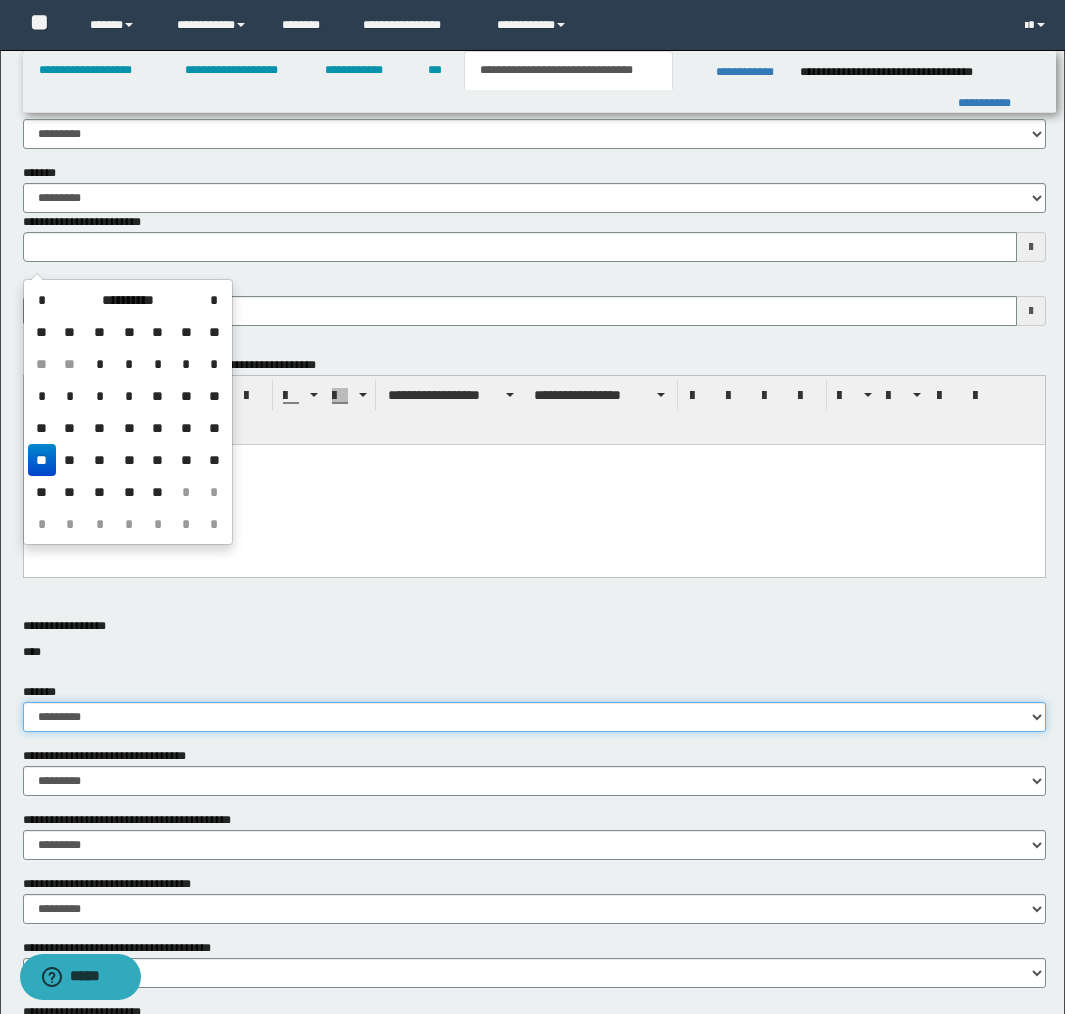 type 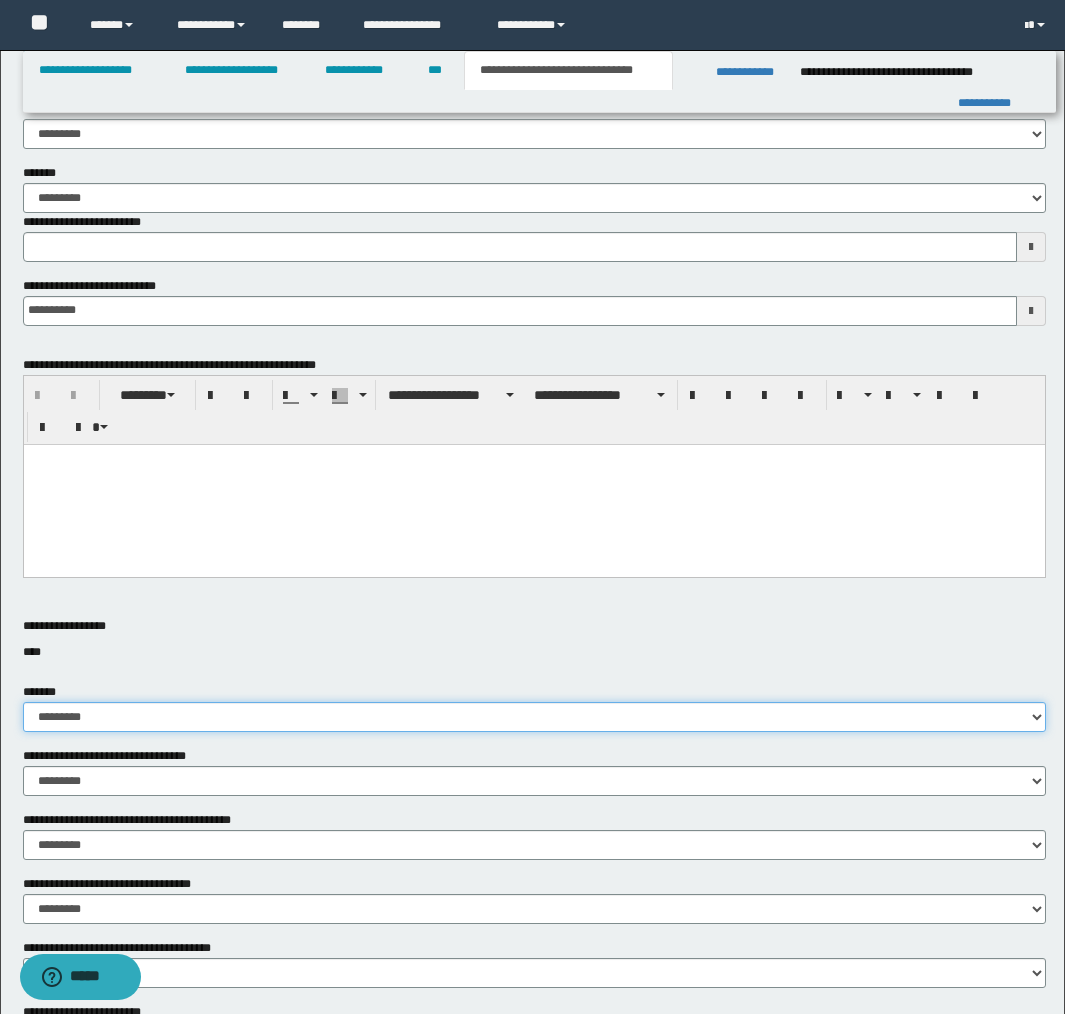 select on "*" 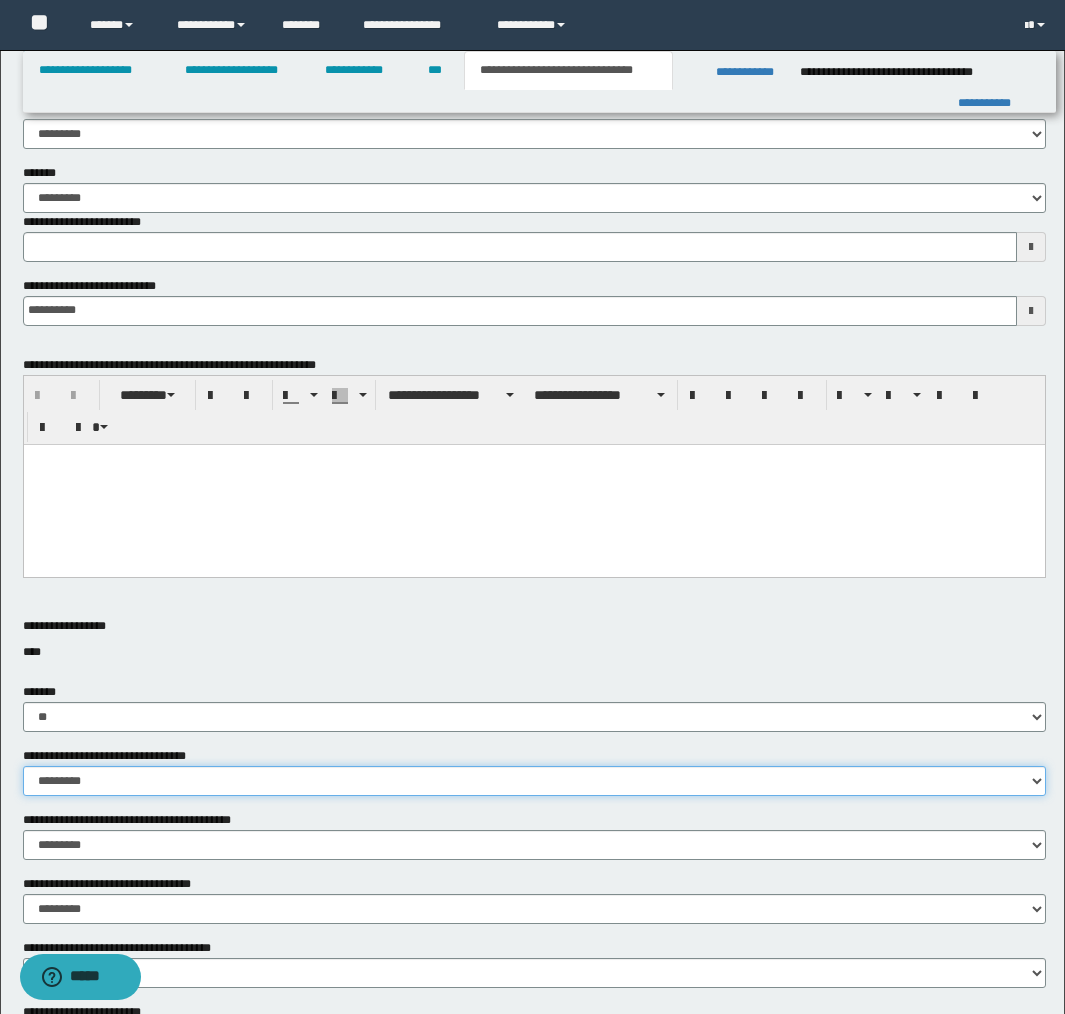 click on "*********
**
**" at bounding box center [534, 781] 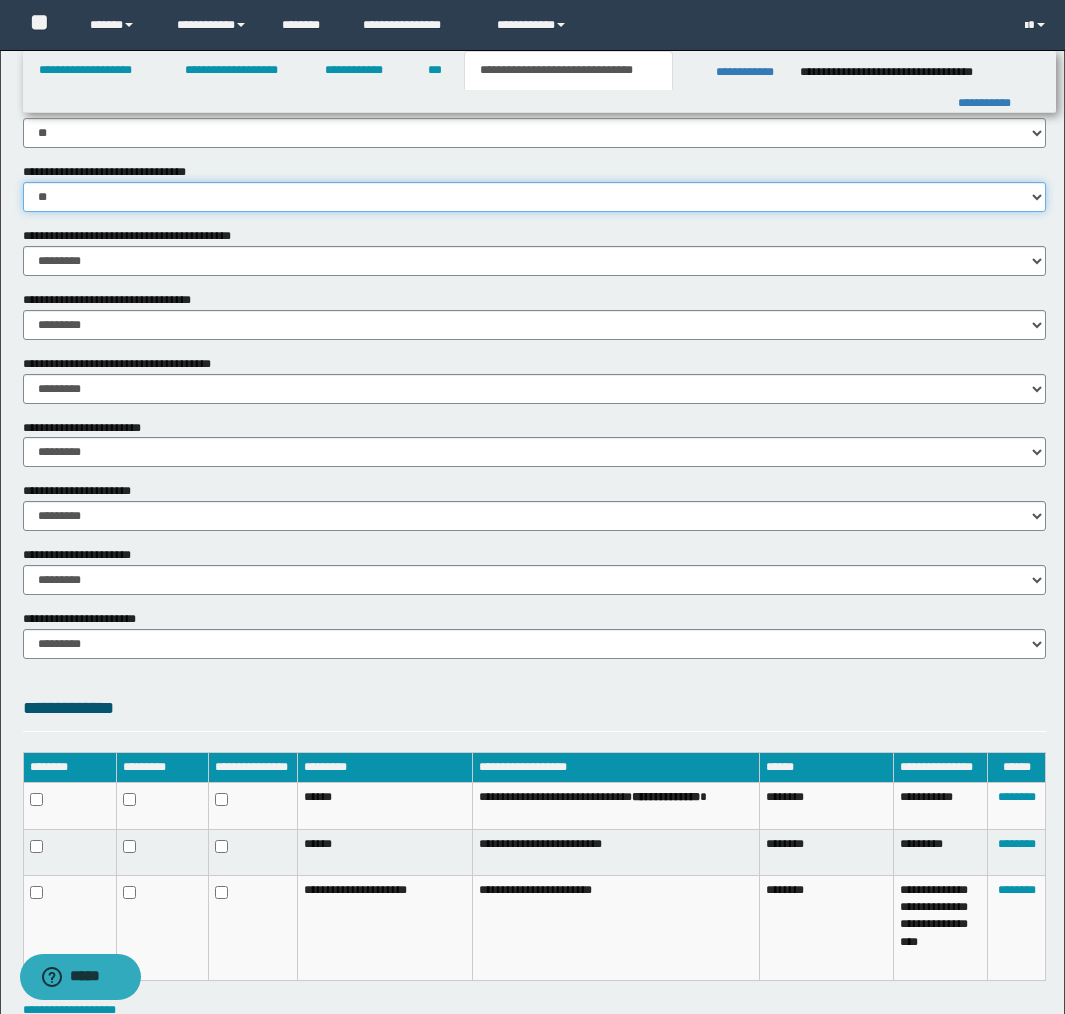 scroll, scrollTop: 1017, scrollLeft: 0, axis: vertical 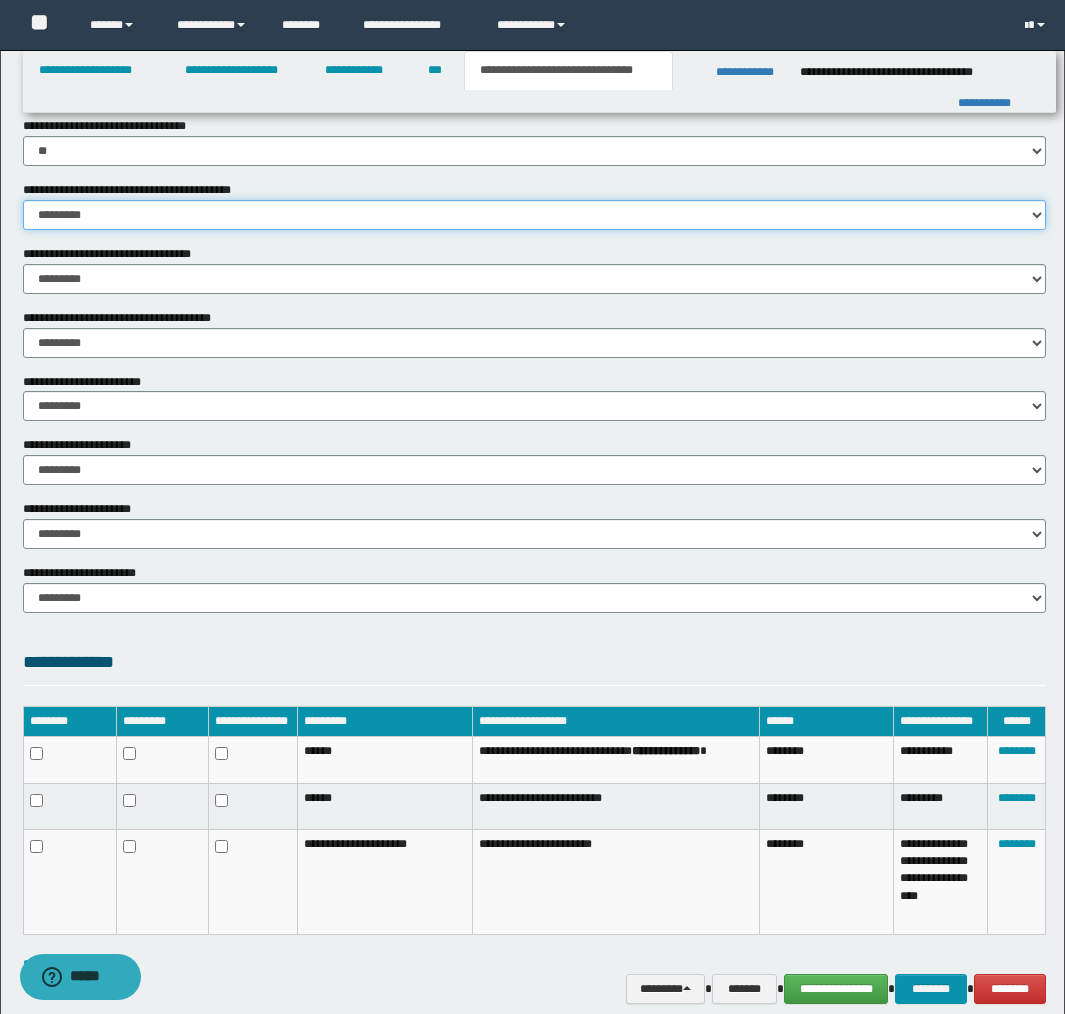 click on "*********
**
**" at bounding box center [534, 215] 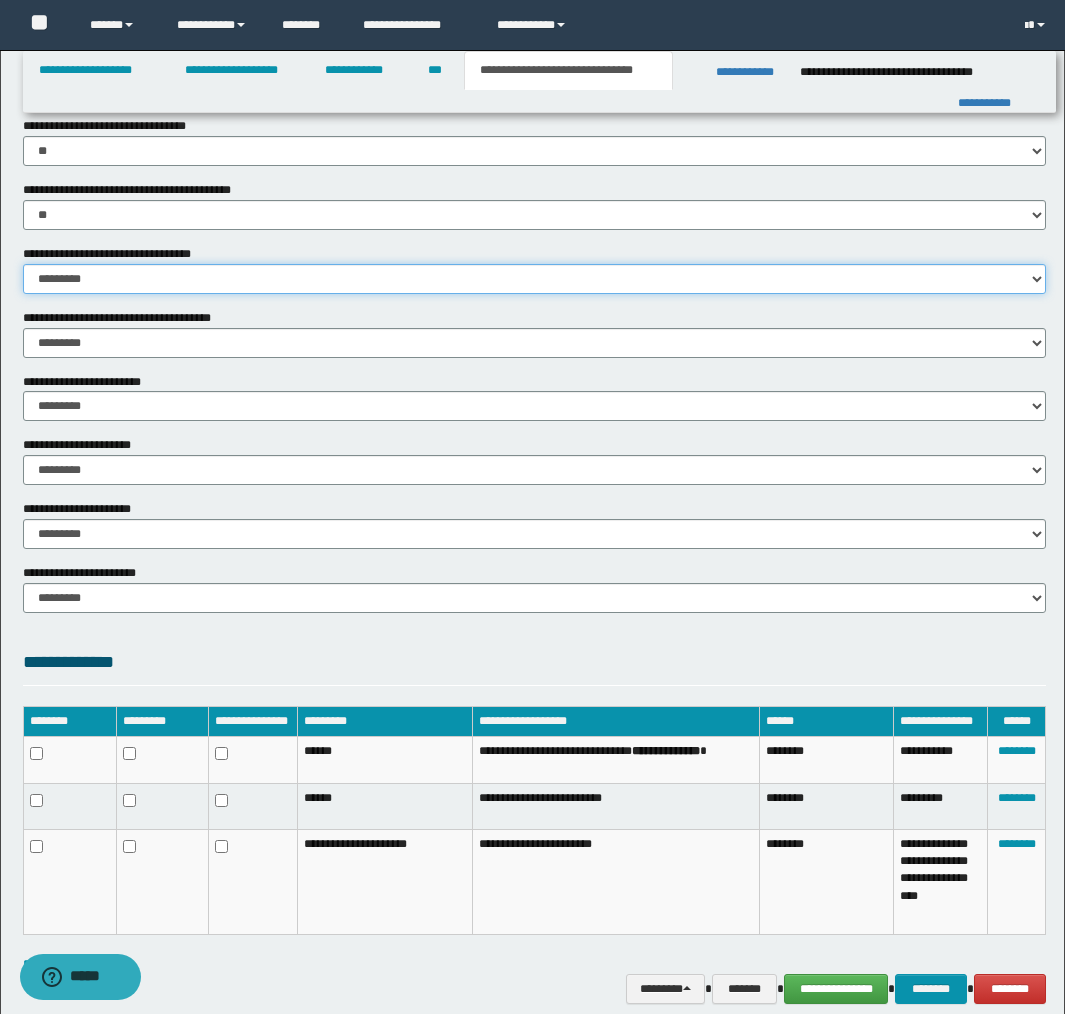 click on "*********
**
**" at bounding box center (534, 279) 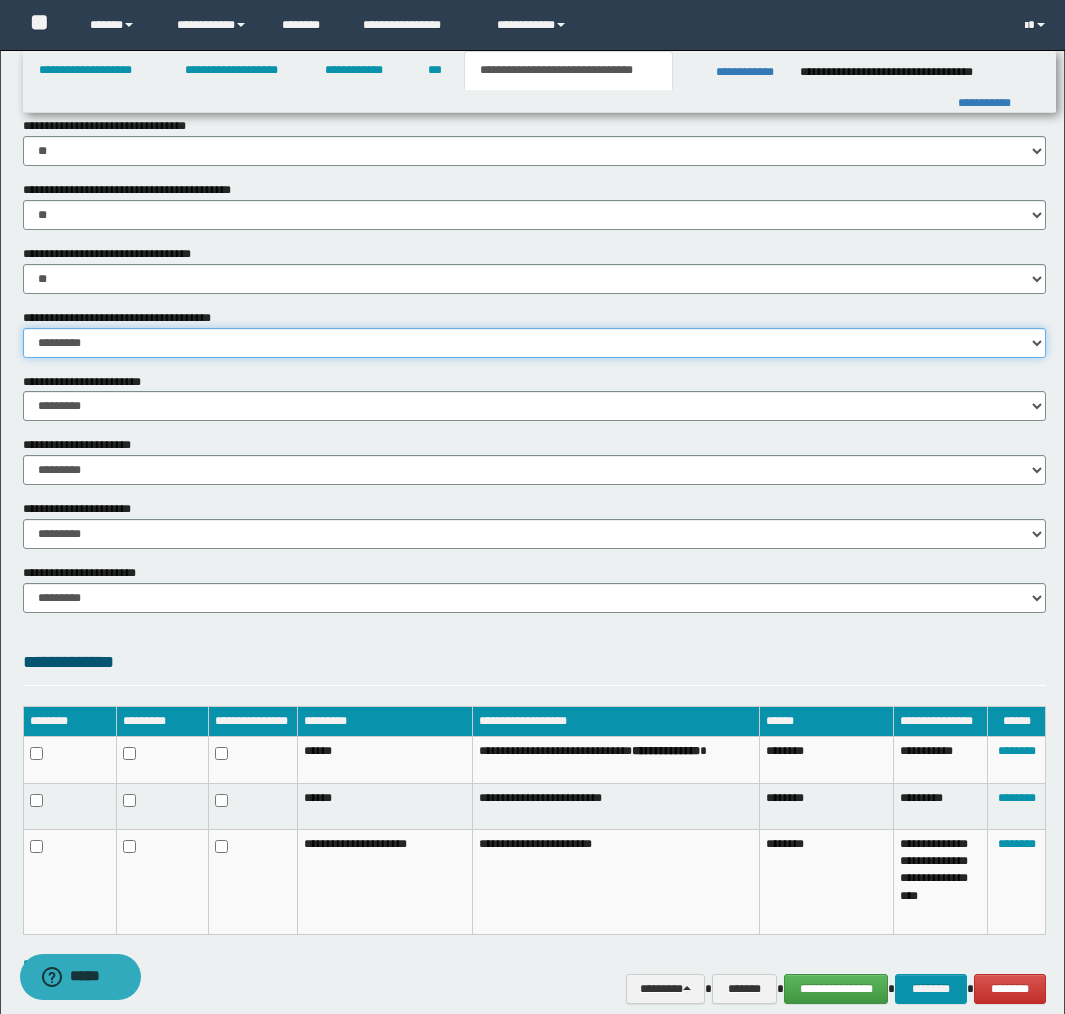 click on "*********
**
**" at bounding box center (534, 343) 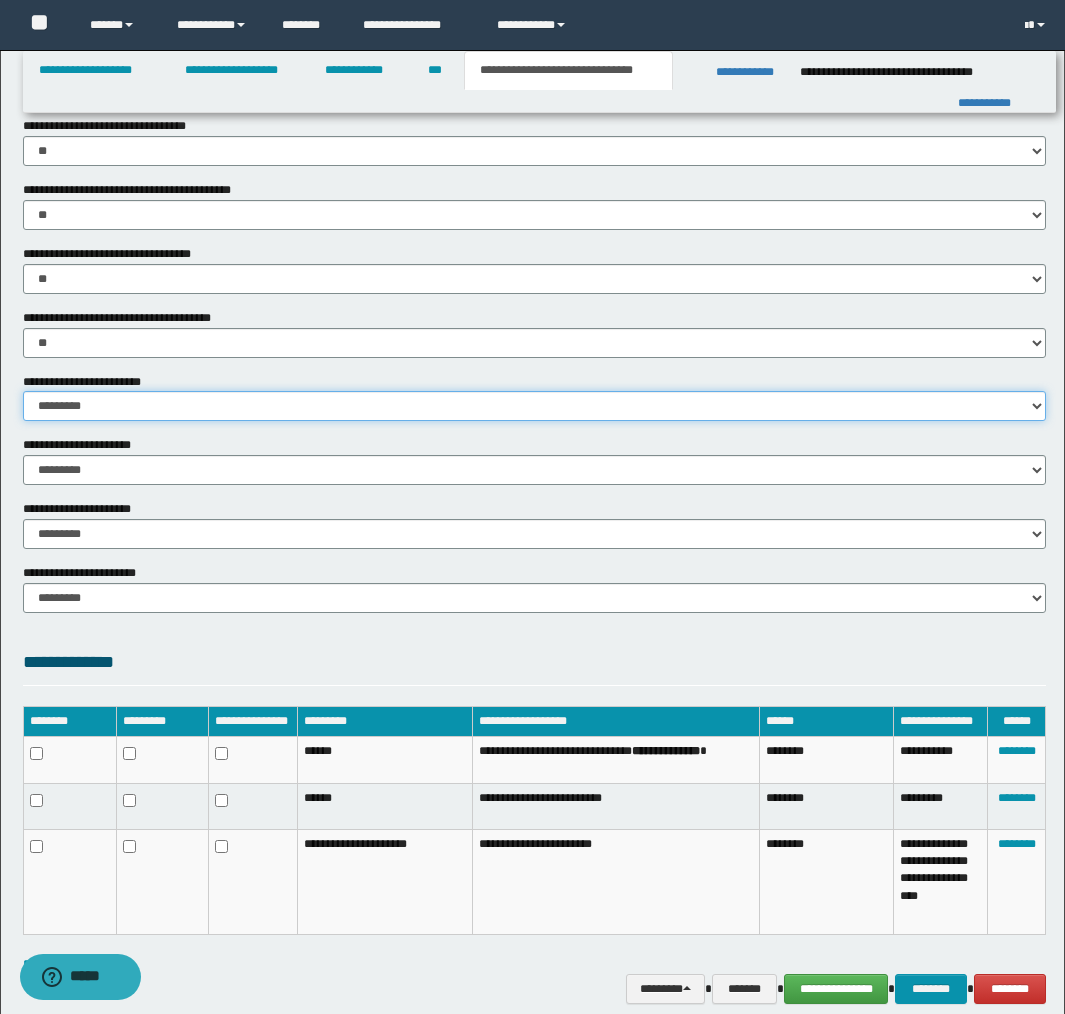 click on "*********
**
**" at bounding box center [534, 406] 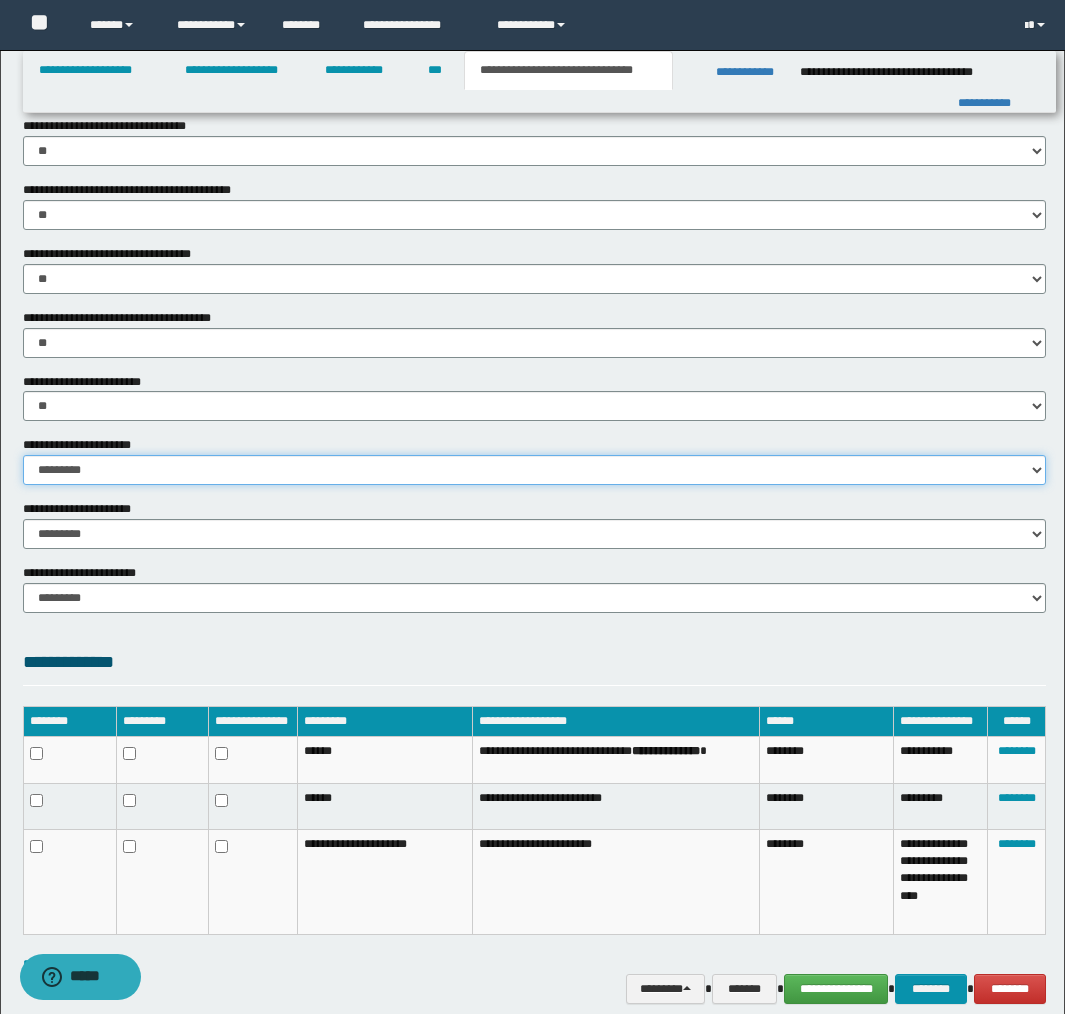click on "*********
**
**" at bounding box center (534, 470) 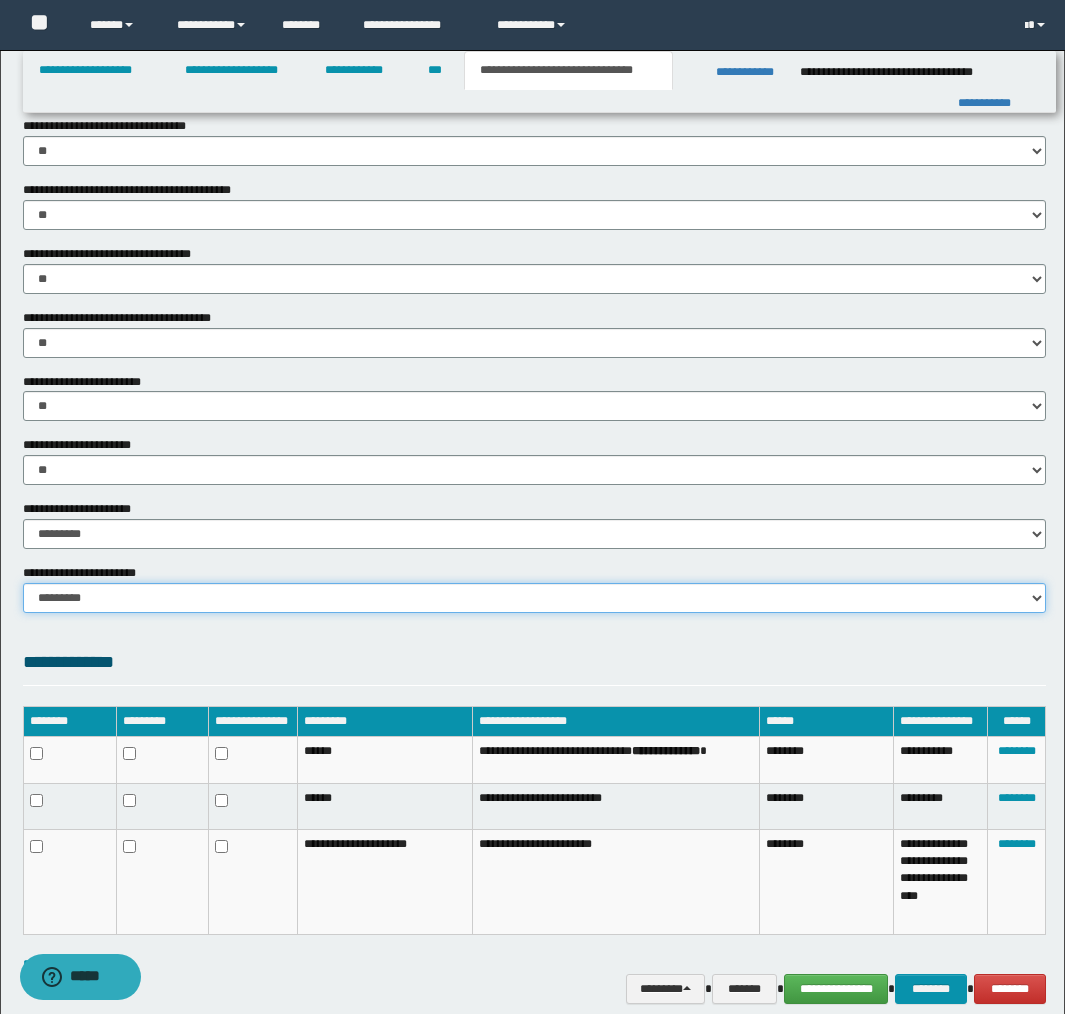click on "*********
*********
*********" at bounding box center [534, 598] 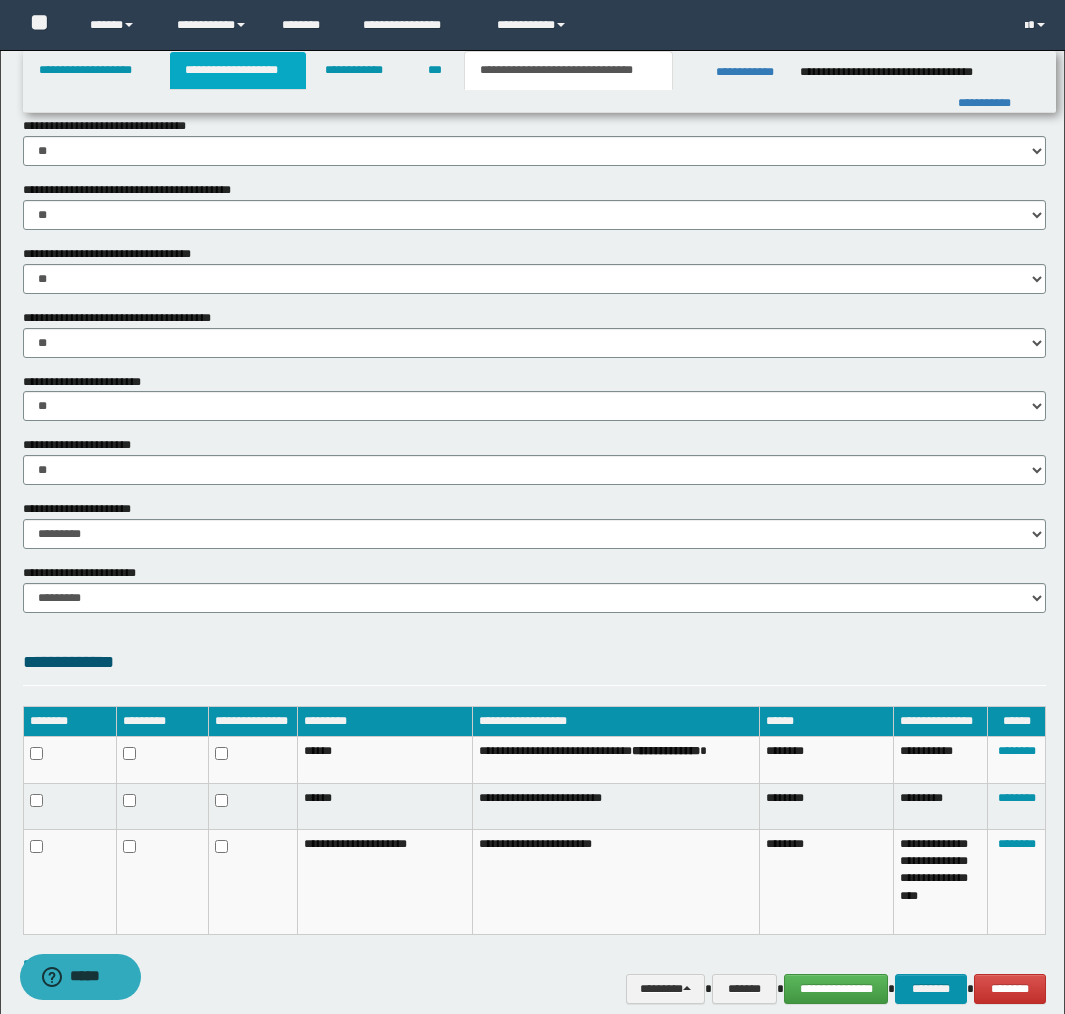 click on "**********" at bounding box center (238, 70) 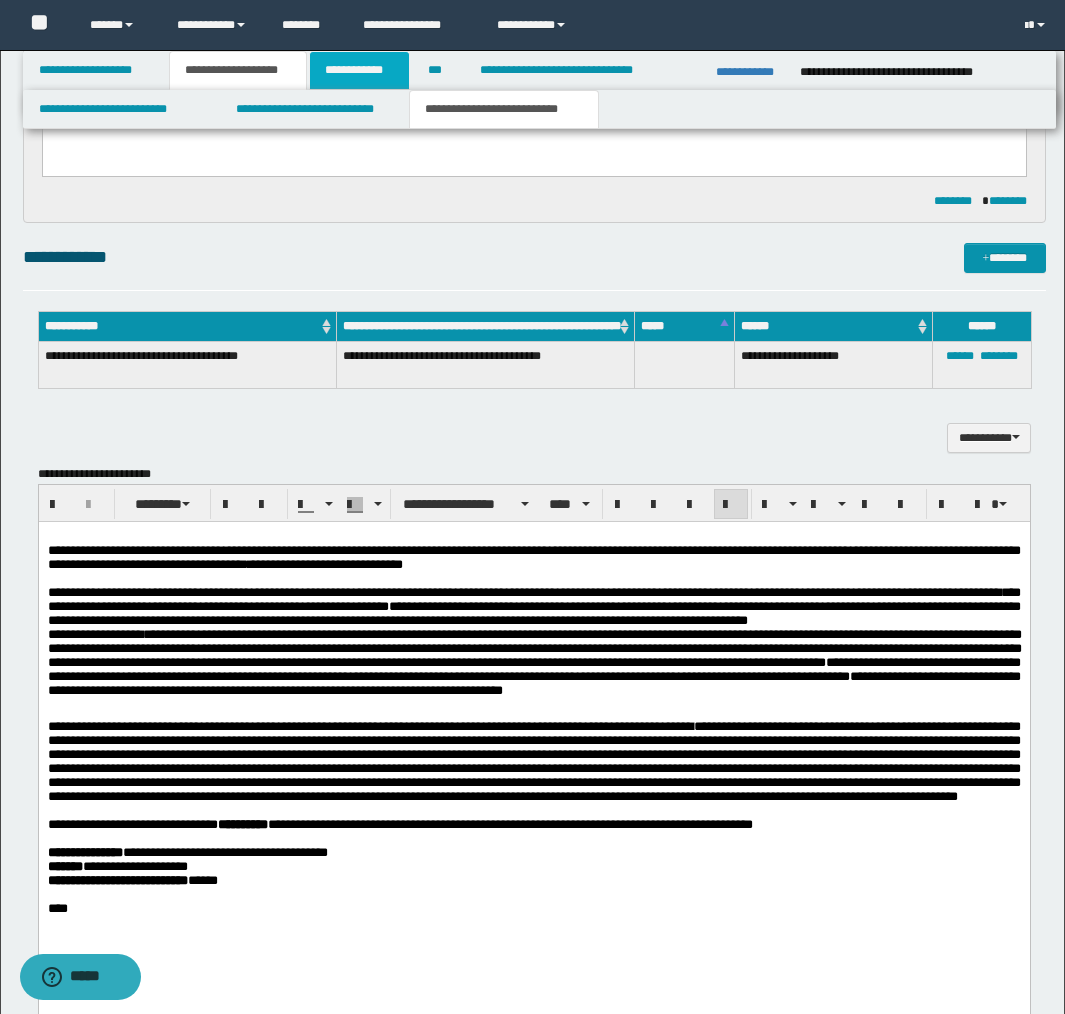 click on "**********" at bounding box center [359, 70] 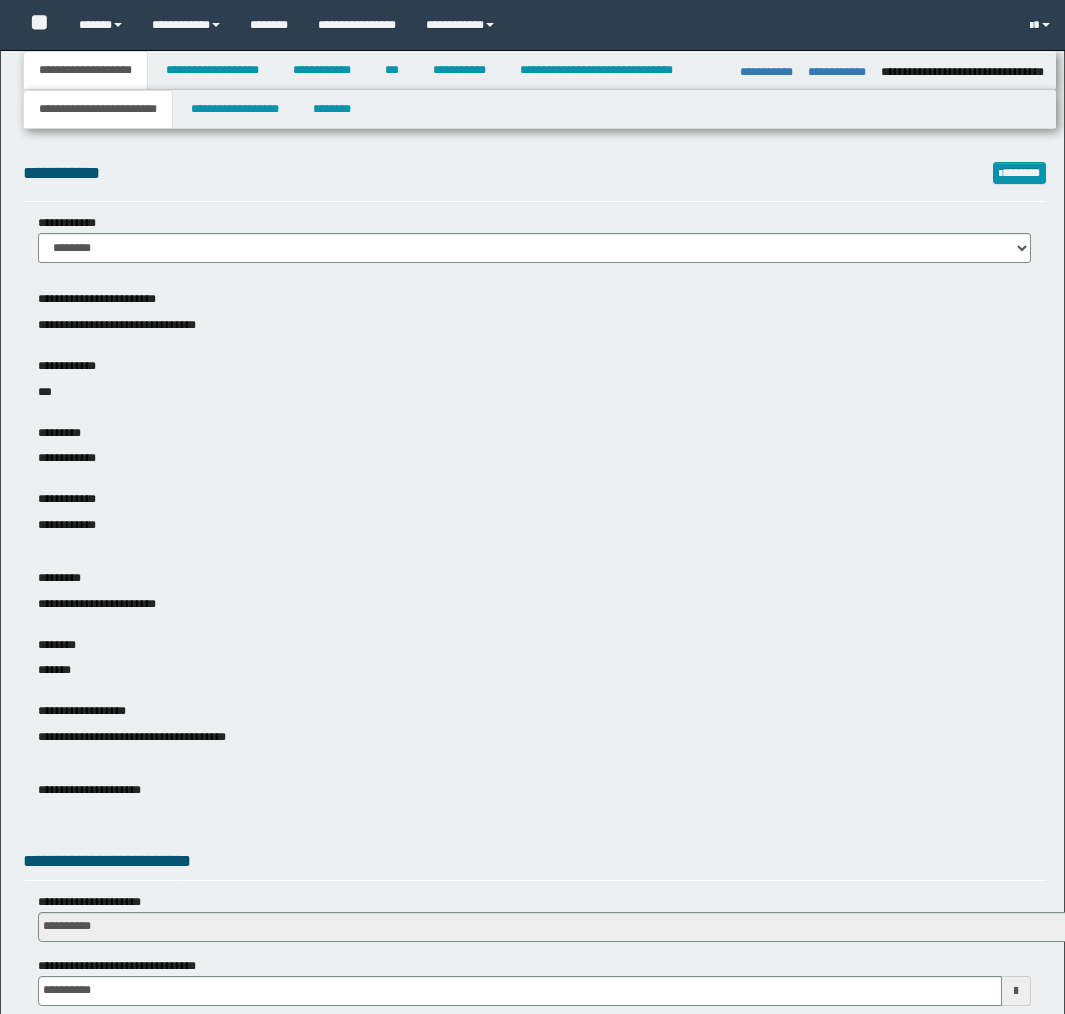 select on "*" 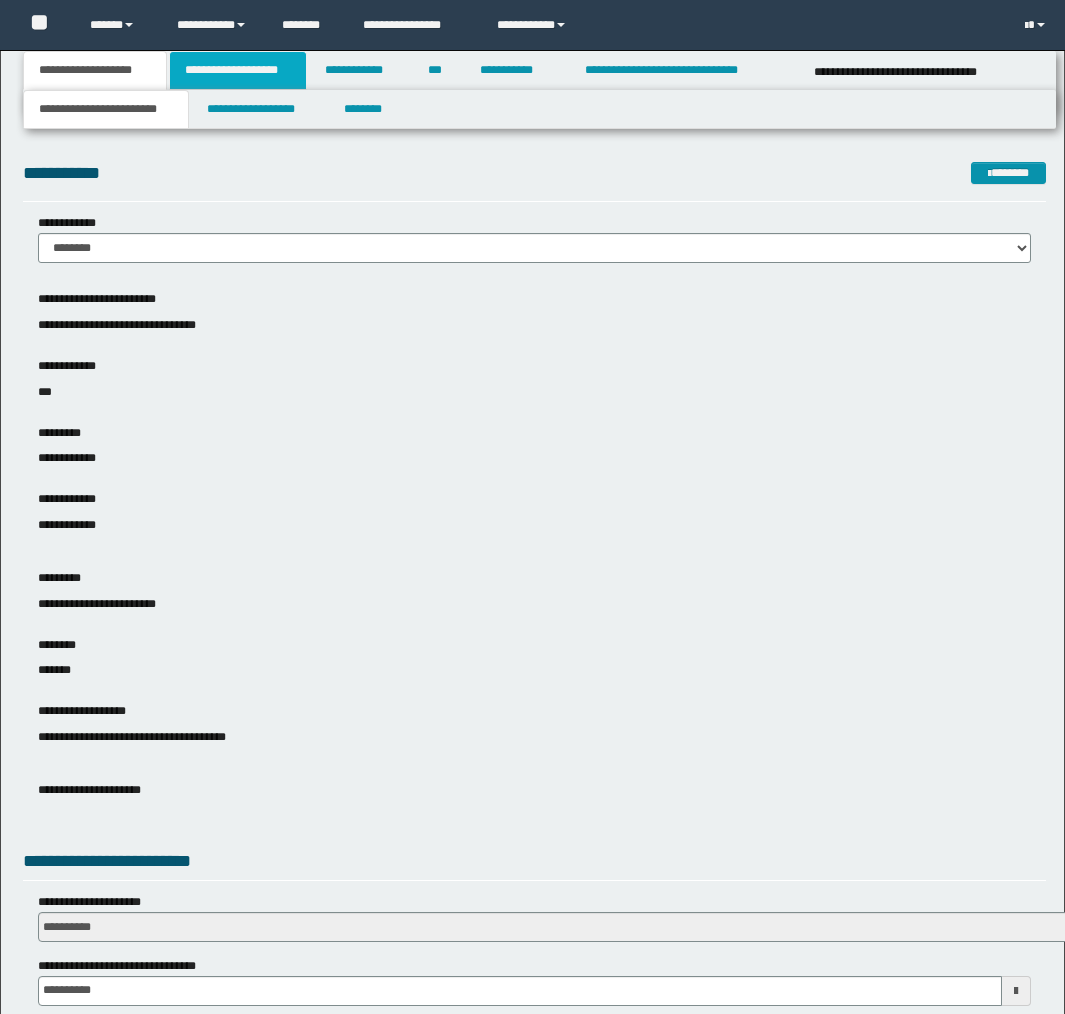 scroll, scrollTop: 0, scrollLeft: 0, axis: both 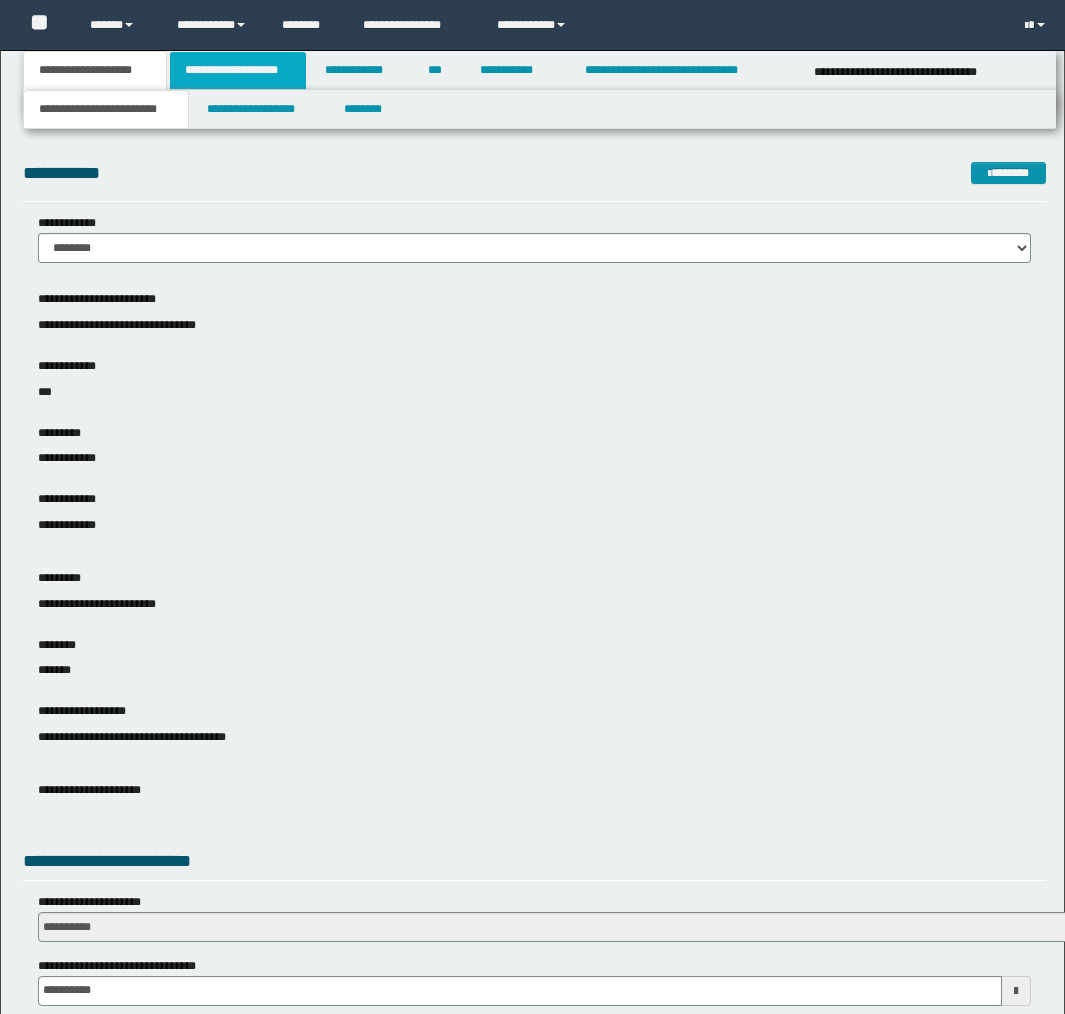 click on "**********" at bounding box center [238, 70] 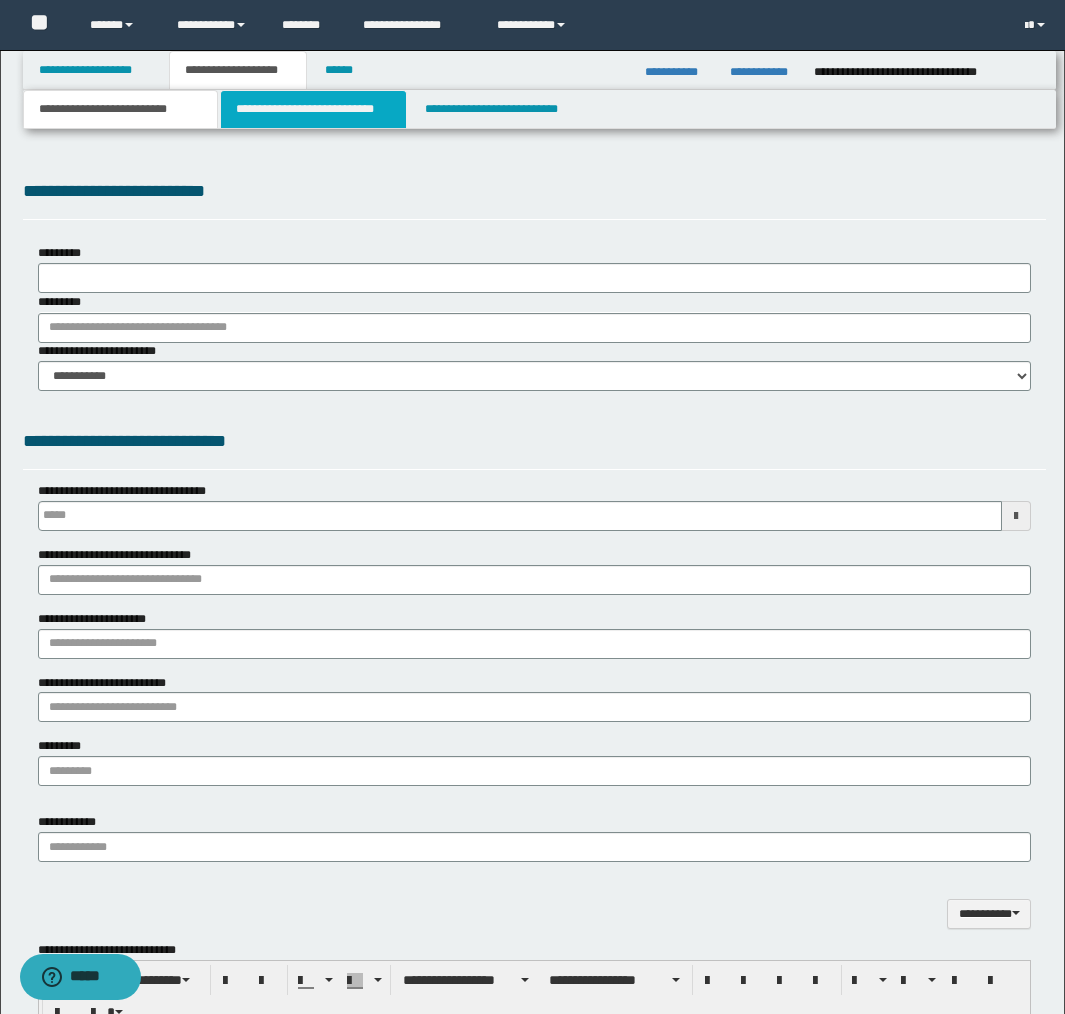 type on "**********" 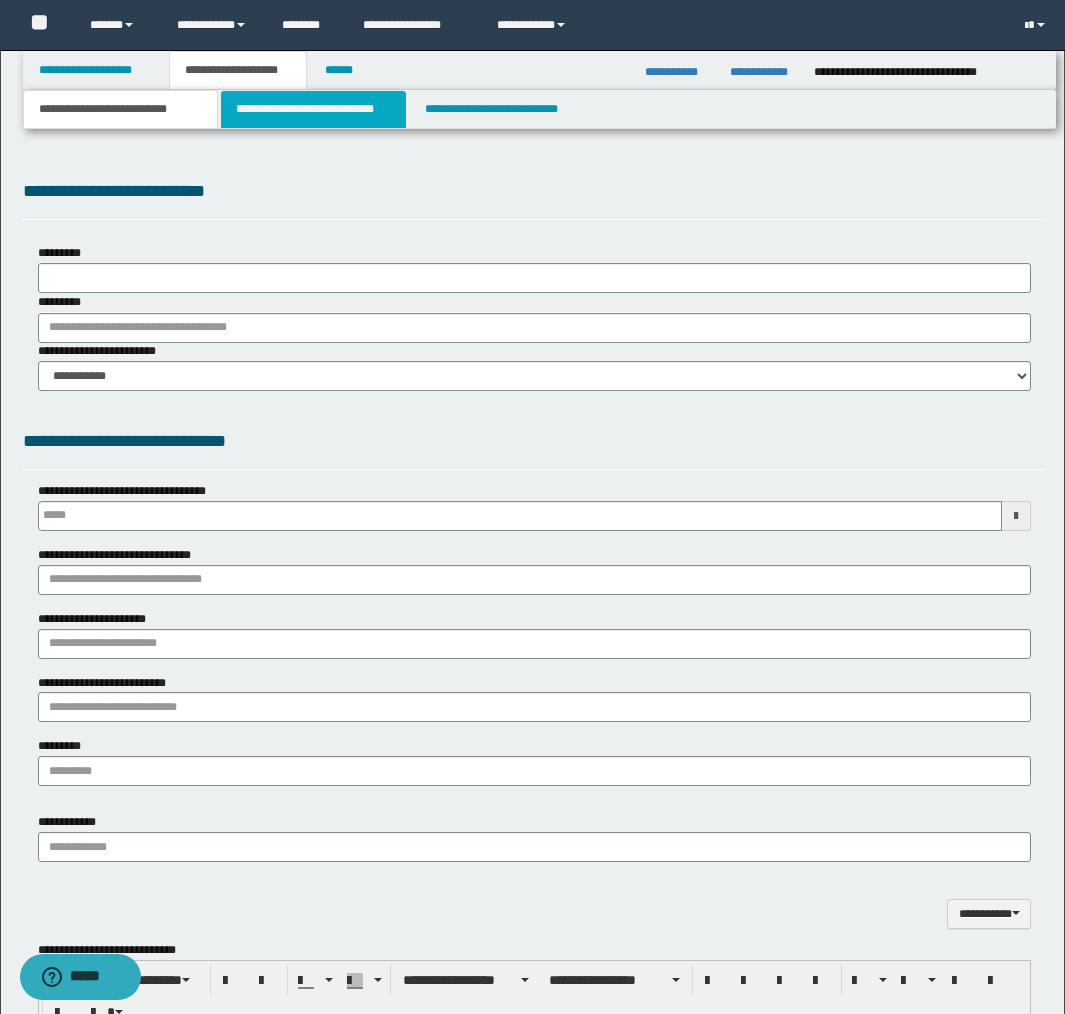 select on "*" 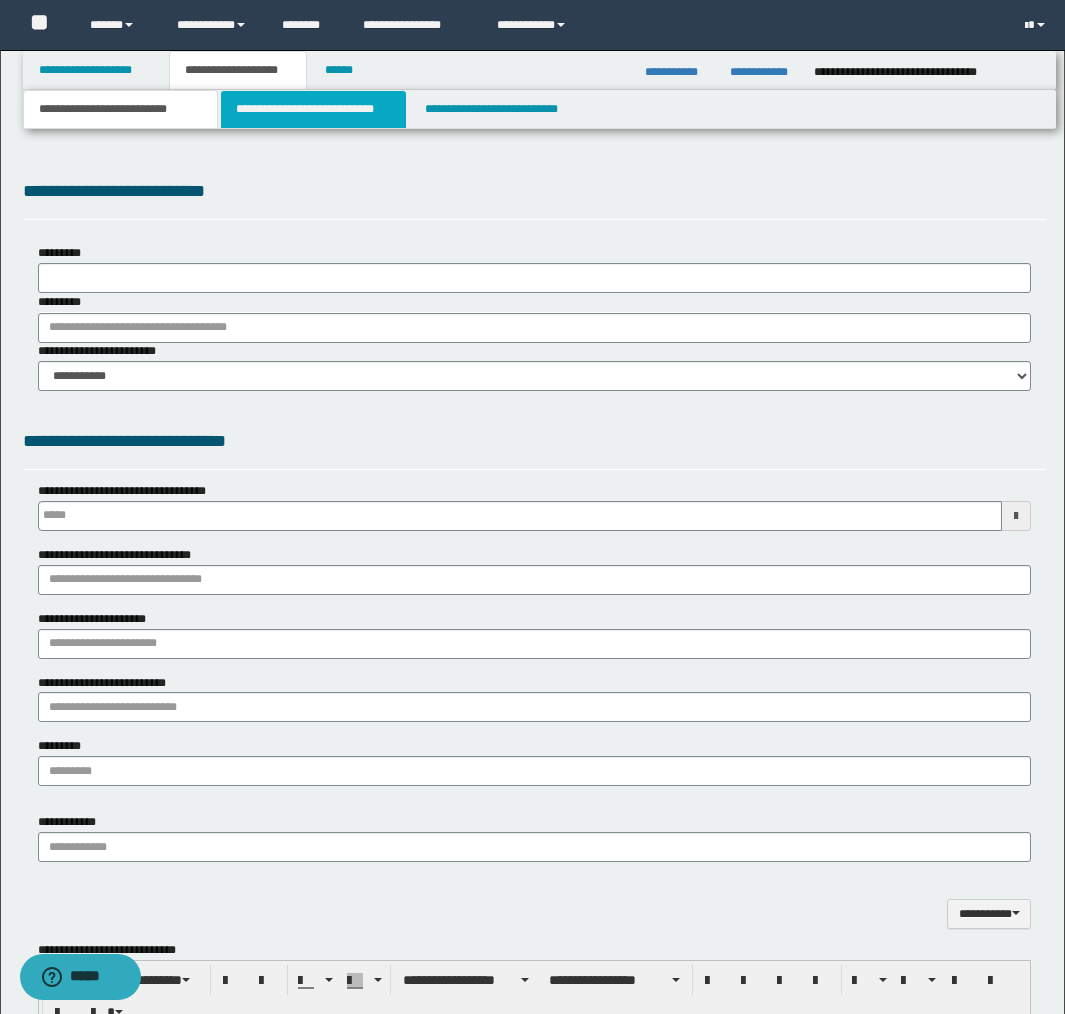 type on "**********" 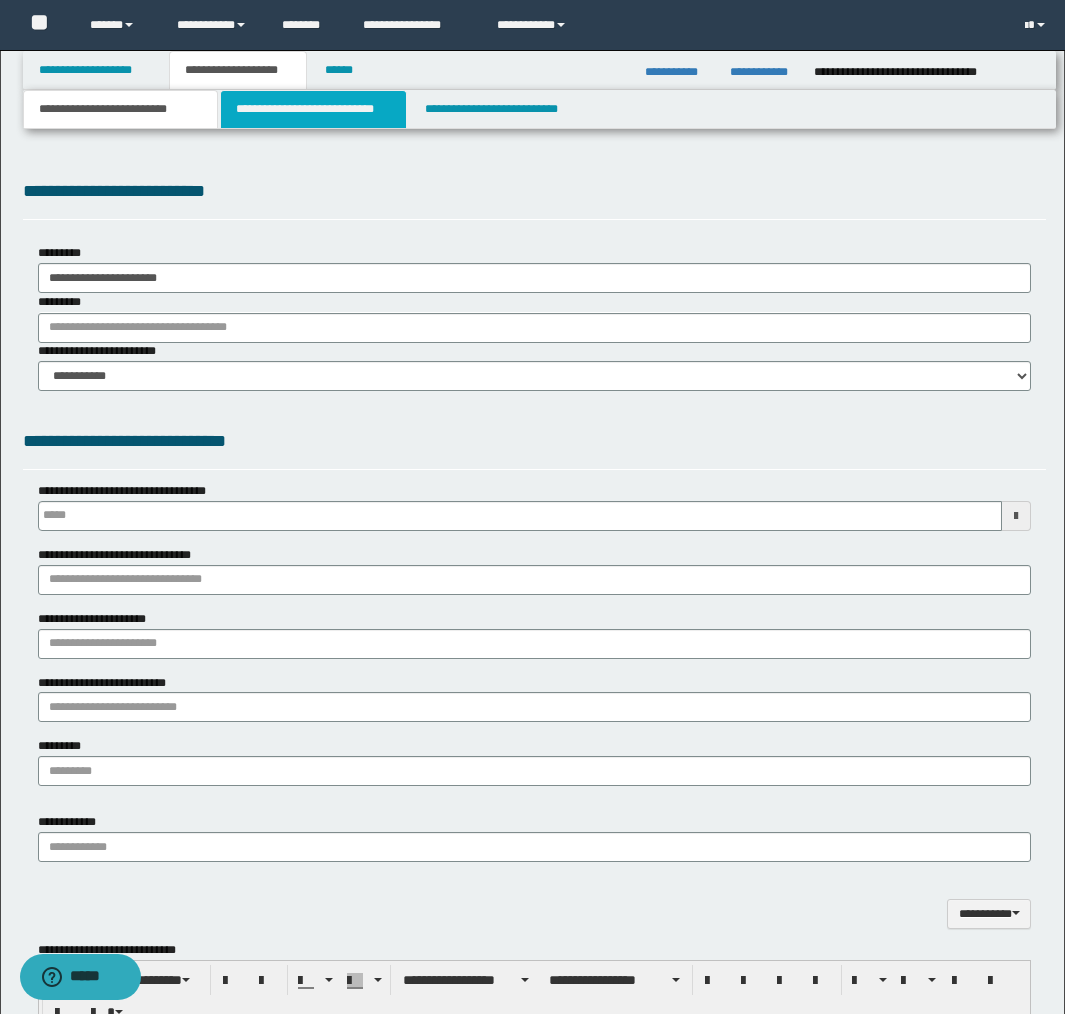 scroll, scrollTop: 0, scrollLeft: 0, axis: both 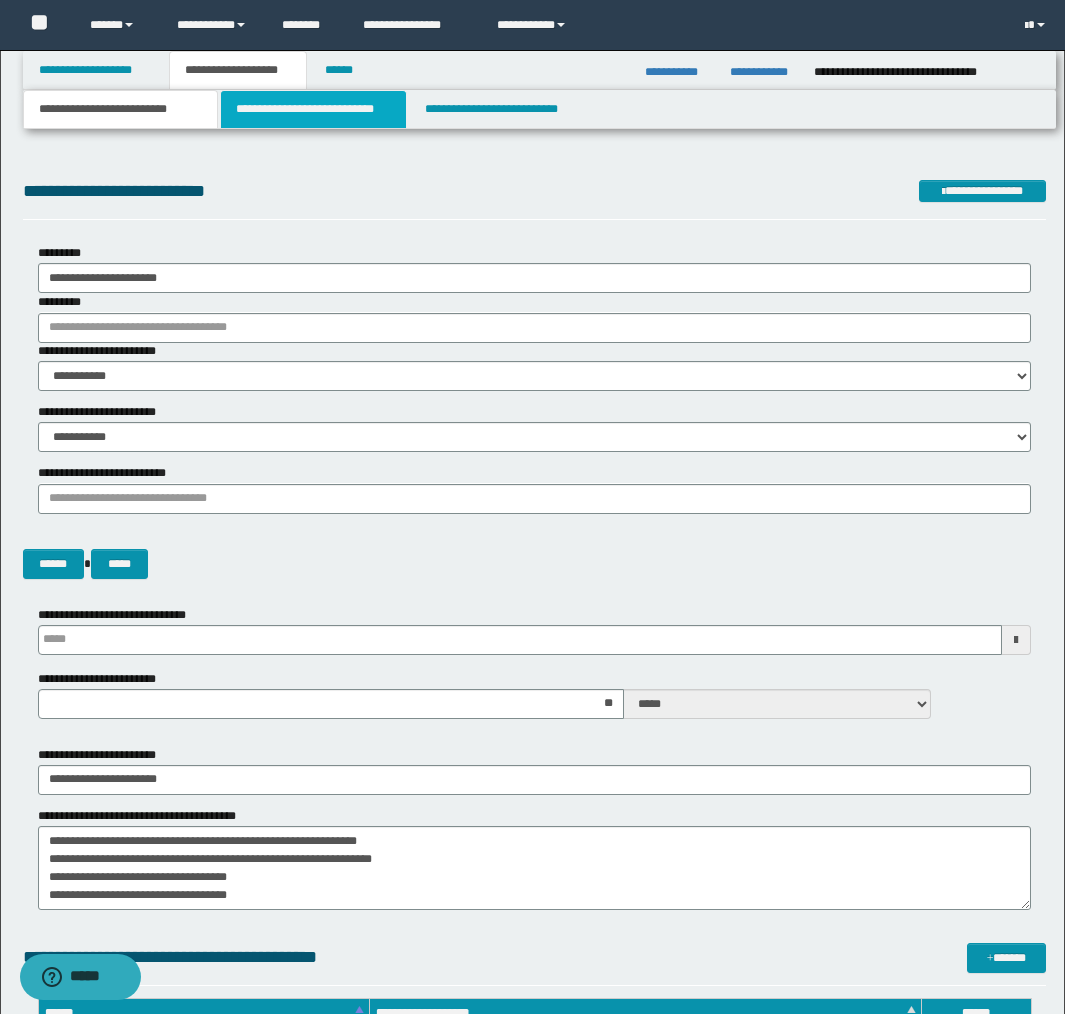 click on "**********" at bounding box center (314, 109) 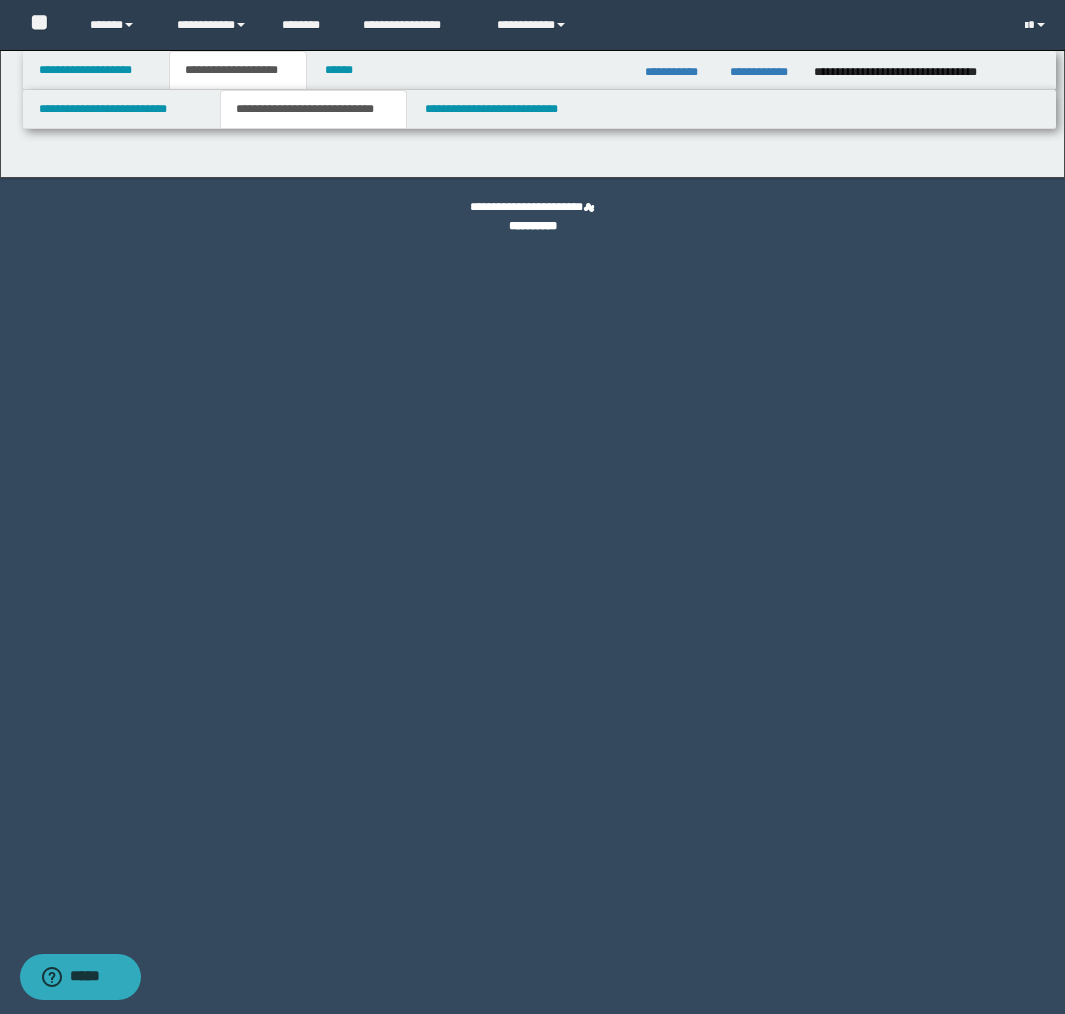 select on "*" 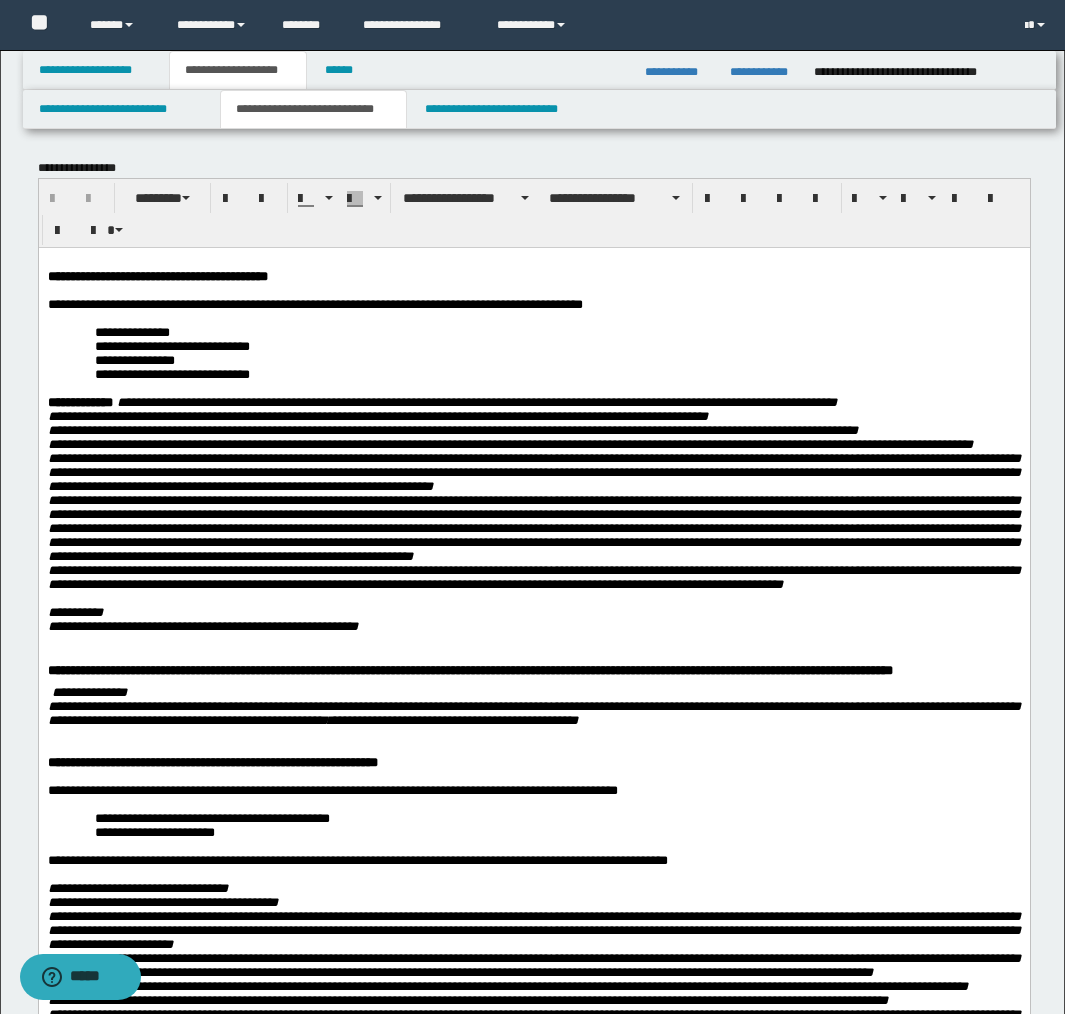scroll, scrollTop: 0, scrollLeft: 0, axis: both 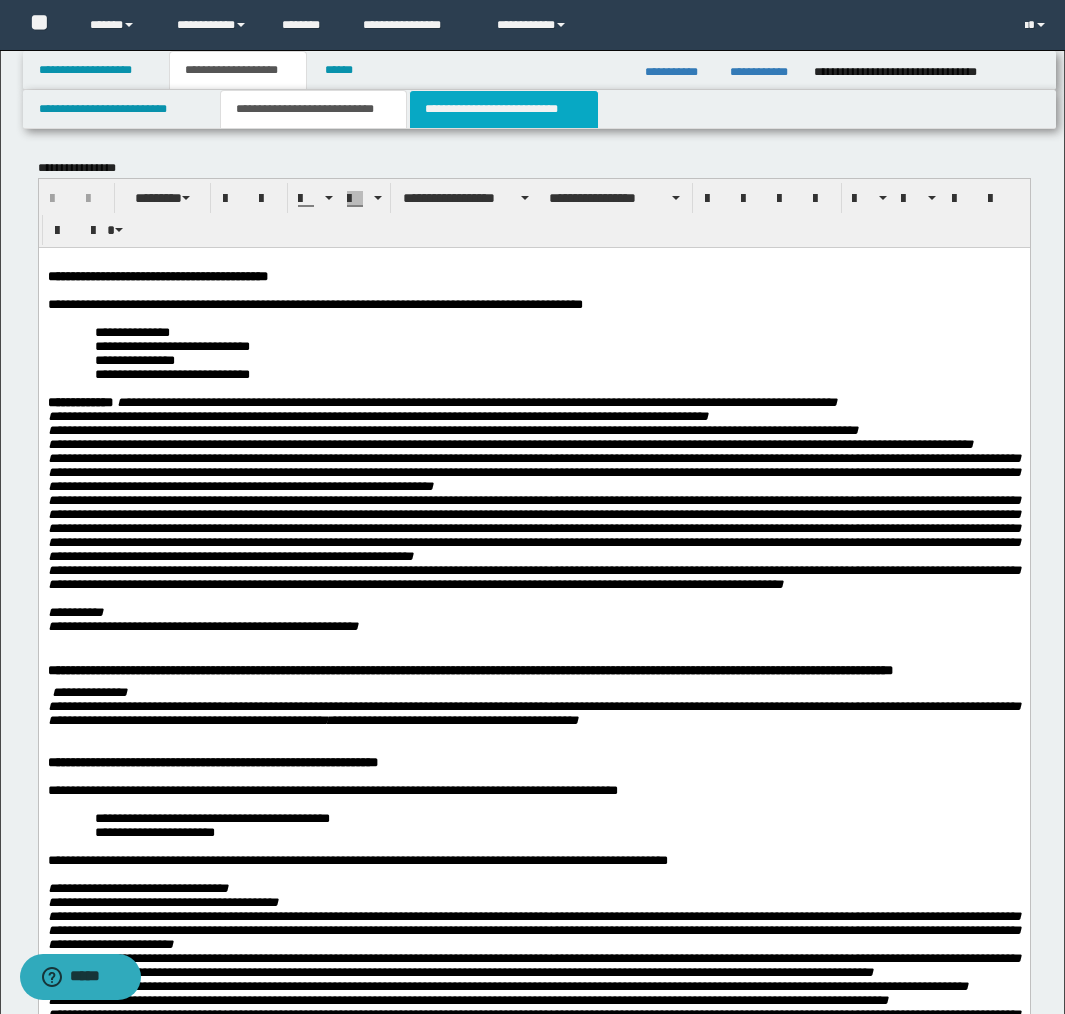 click on "**********" at bounding box center [504, 109] 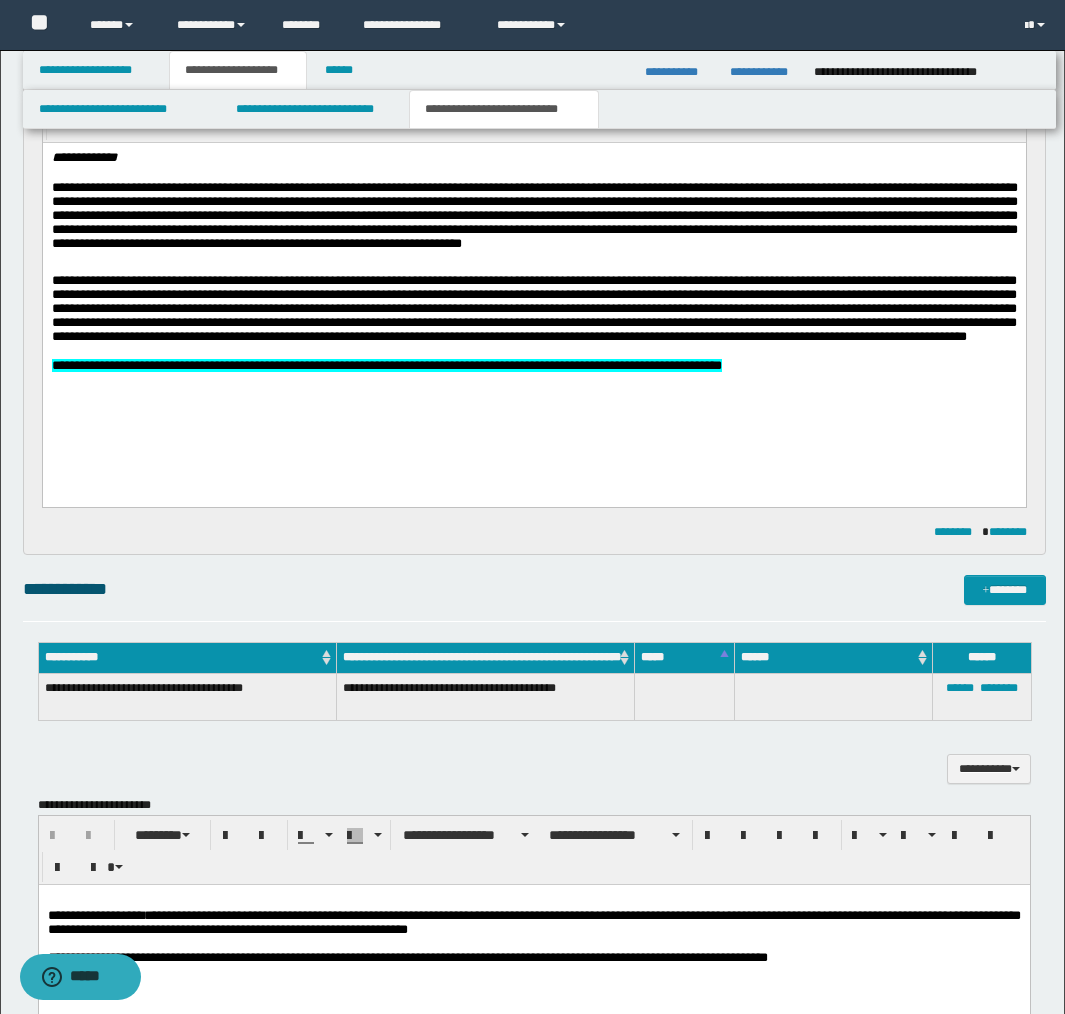 scroll, scrollTop: 1267, scrollLeft: 0, axis: vertical 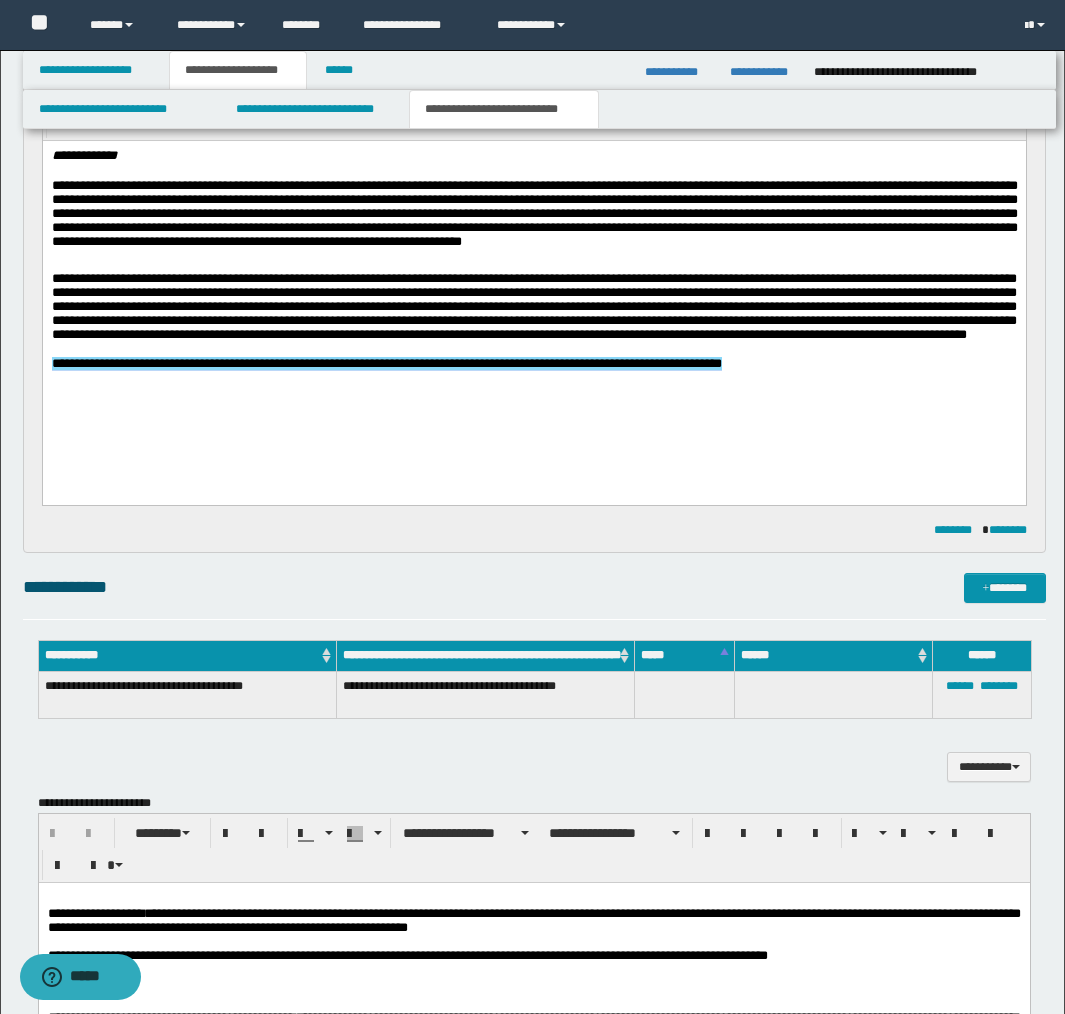 drag, startPoint x: 349, startPoint y: 370, endPoint x: 396, endPoint y: 504, distance: 142.00352 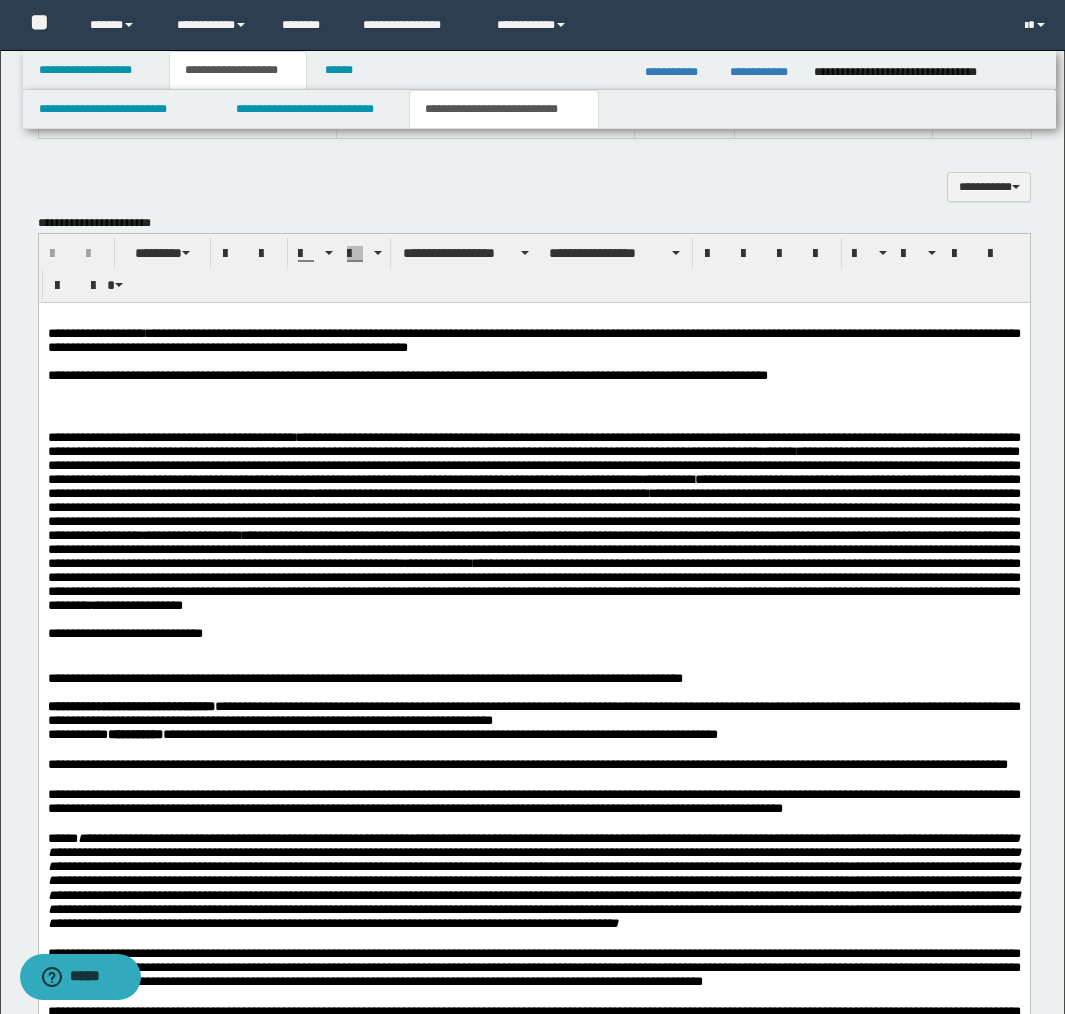 scroll, scrollTop: 1829, scrollLeft: 0, axis: vertical 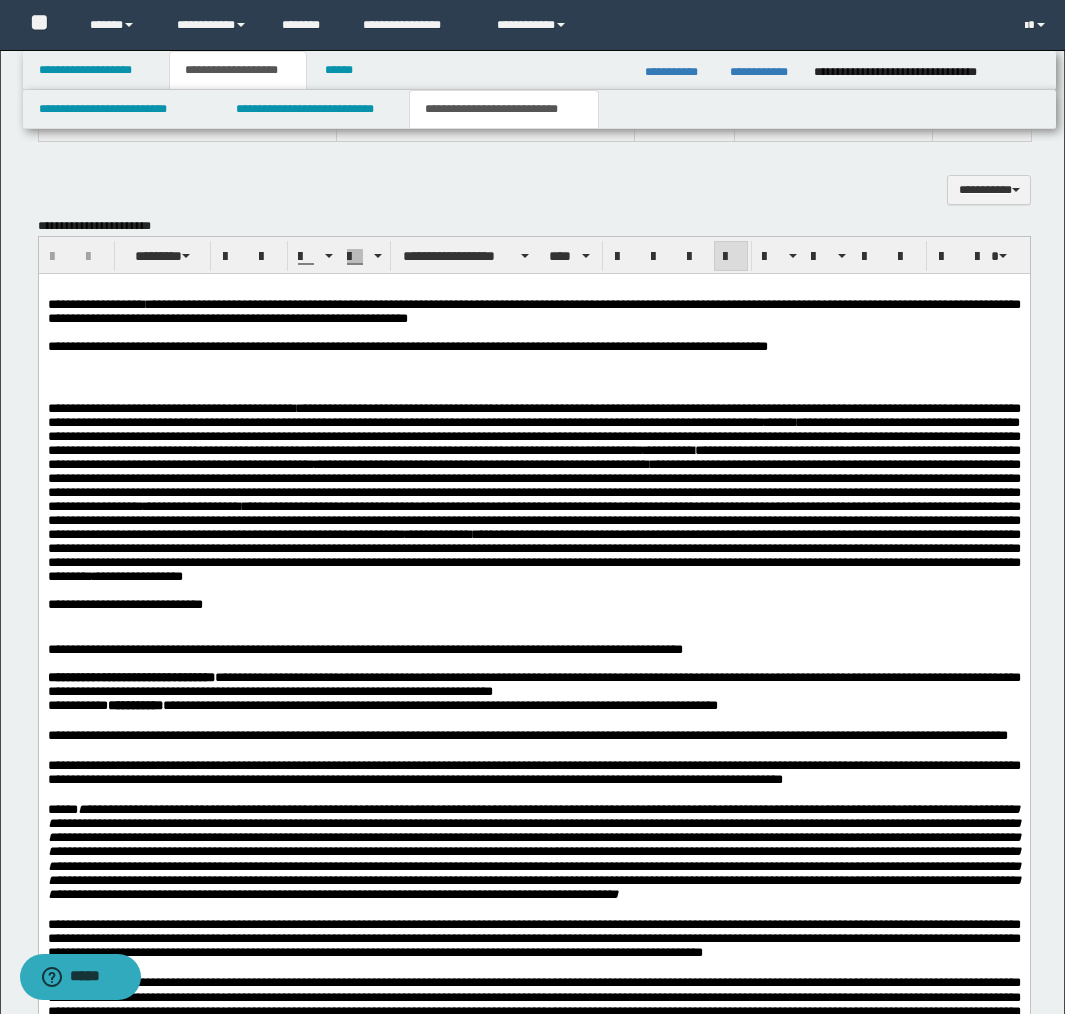click on "**********" at bounding box center (533, 493) 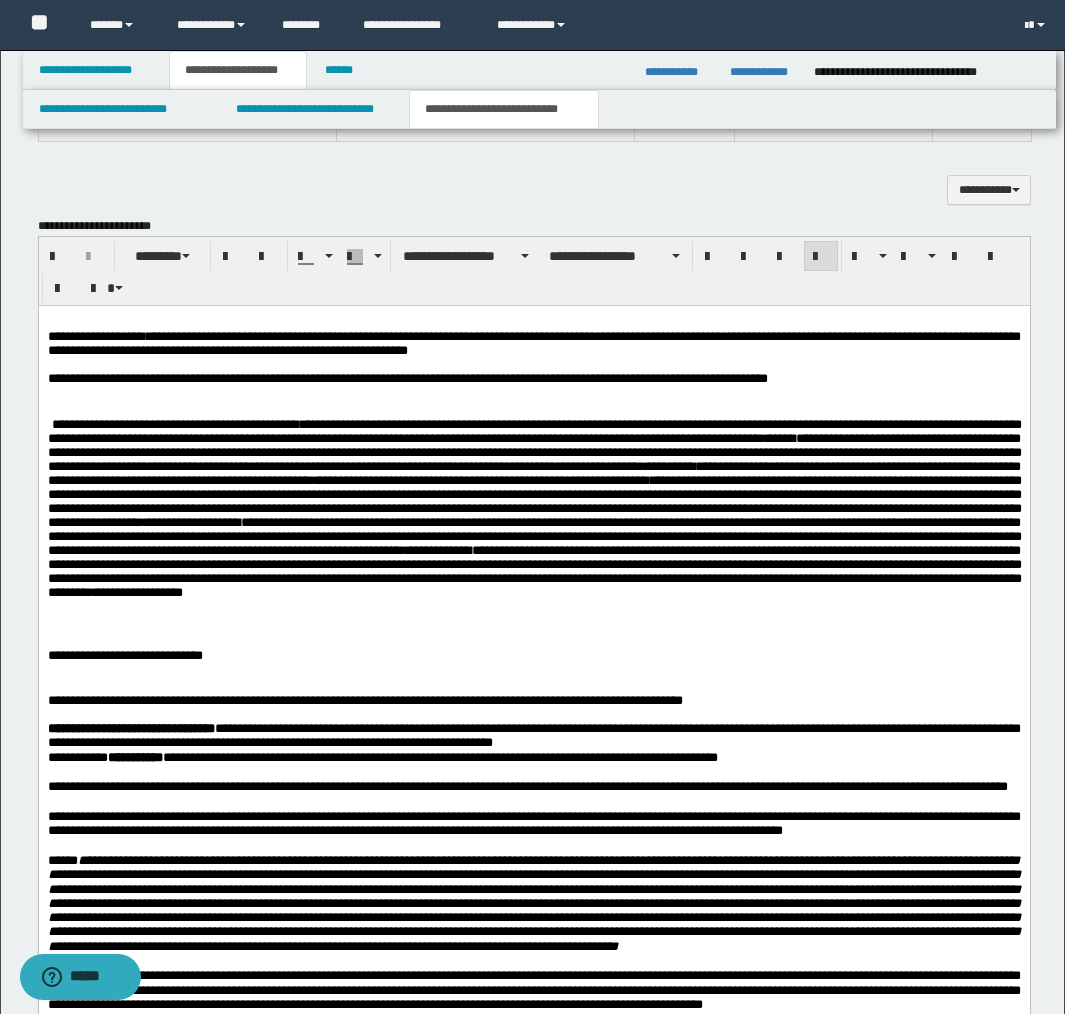 type 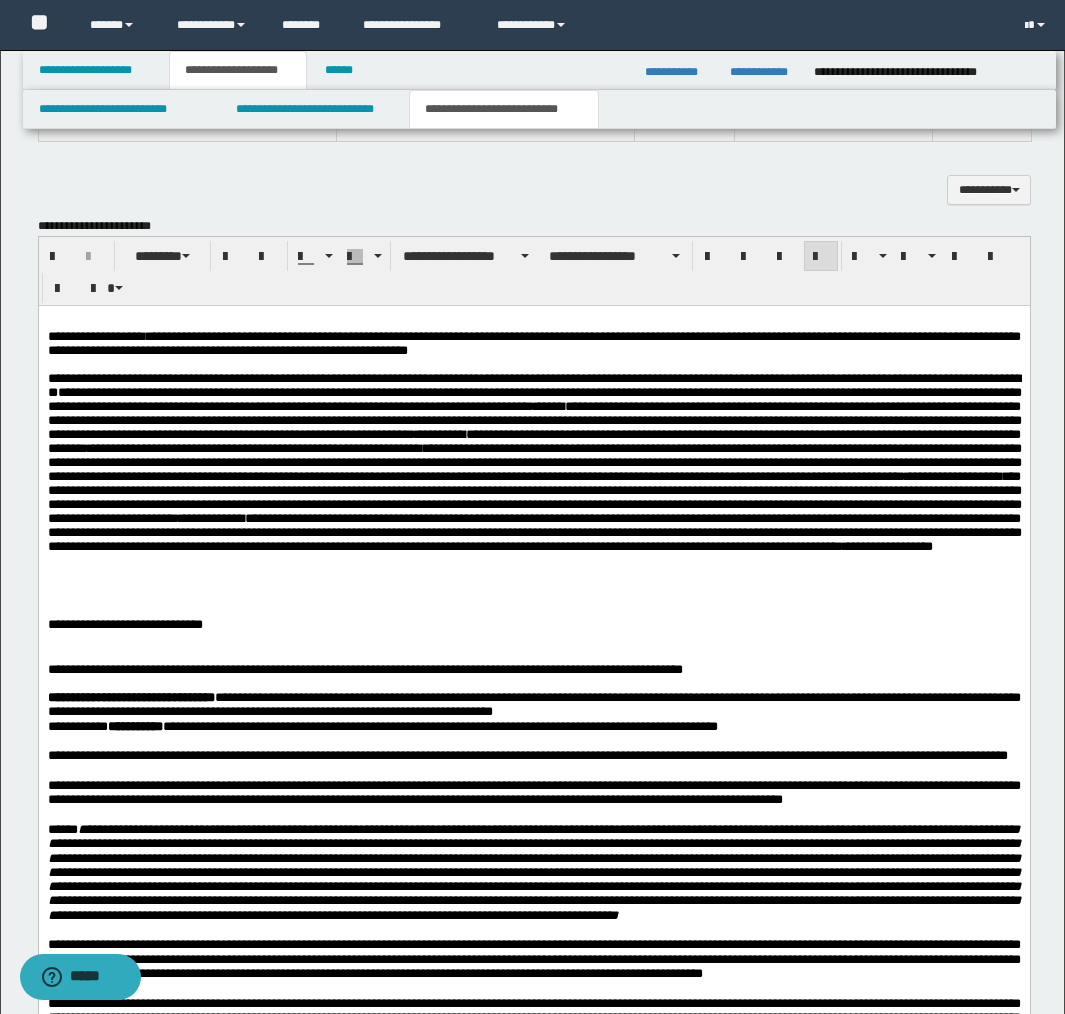 click on "**********" at bounding box center [534, 488] 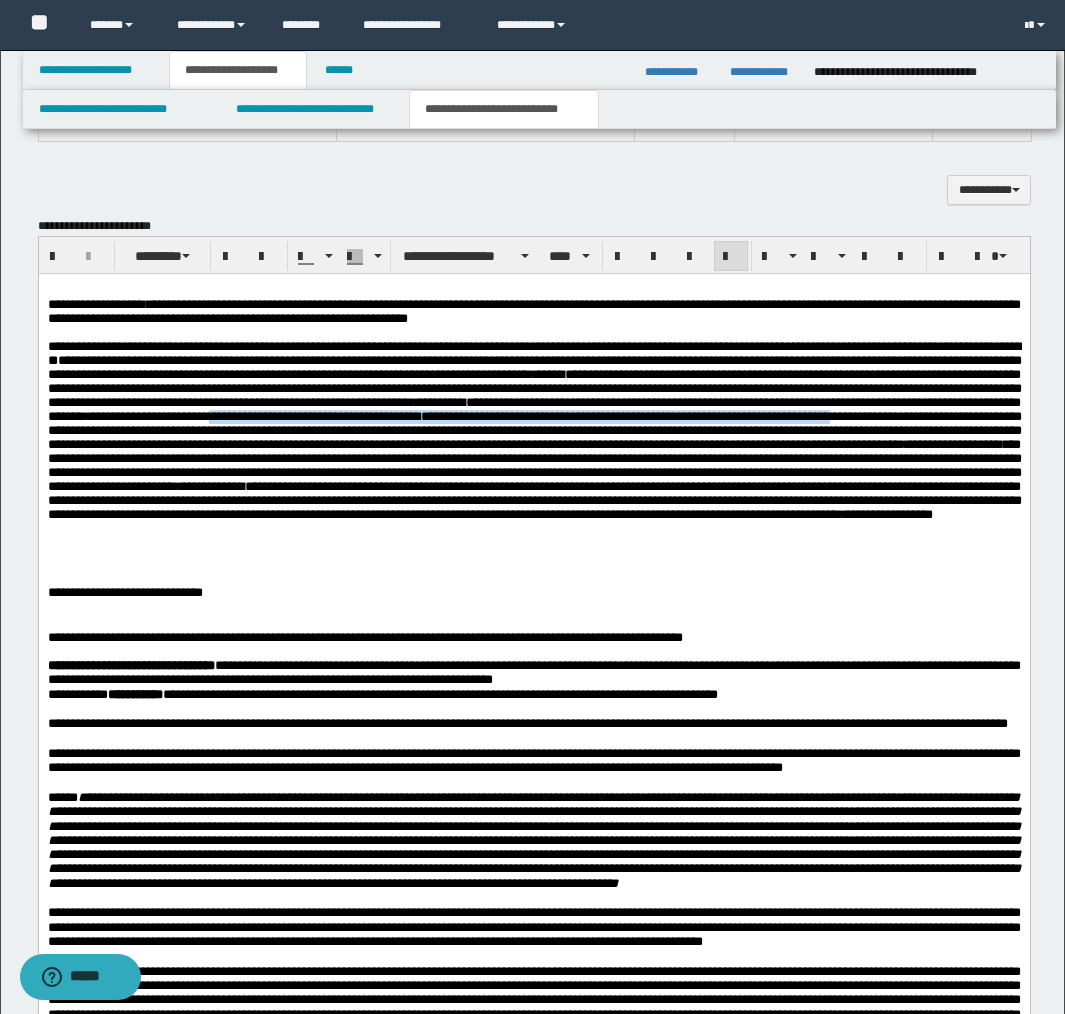drag, startPoint x: 681, startPoint y: 426, endPoint x: 398, endPoint y: 444, distance: 283.57187 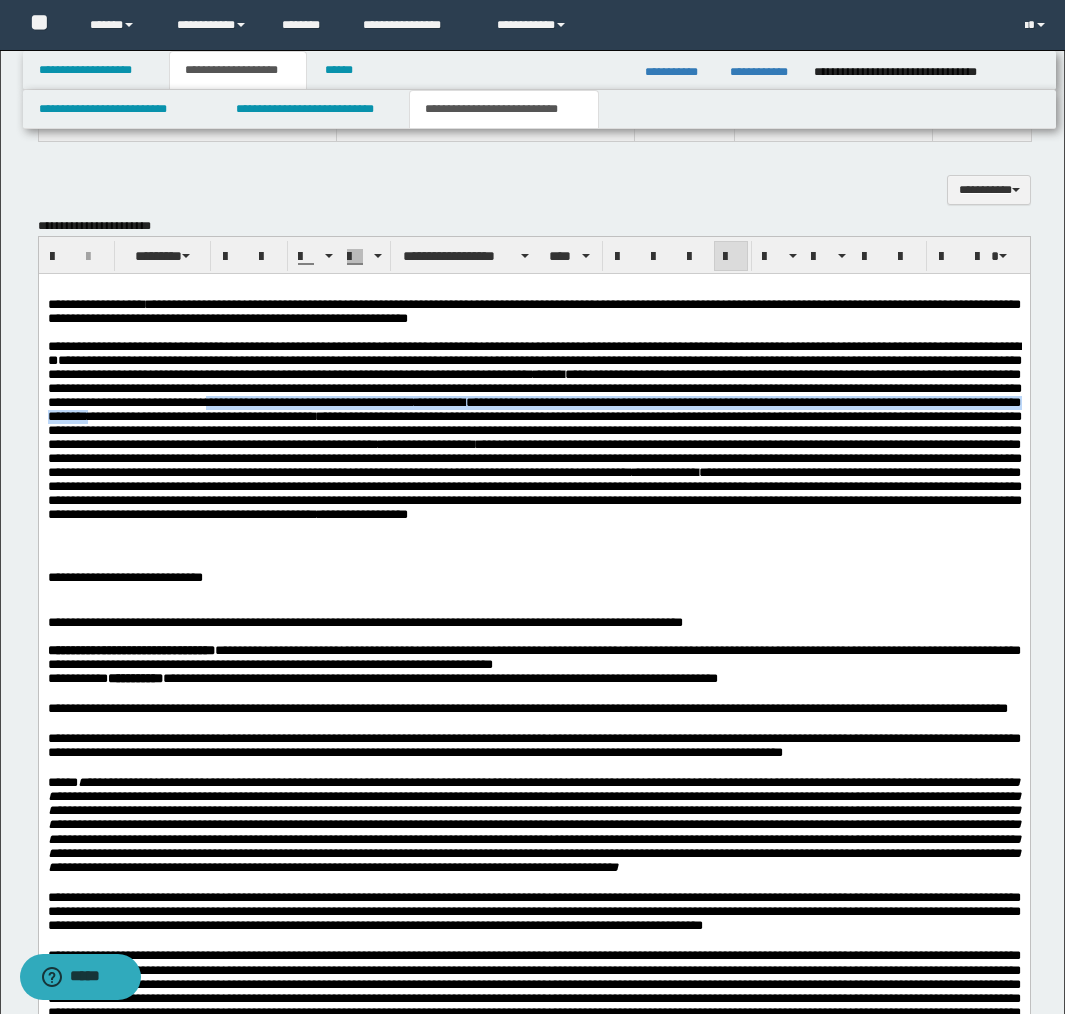 drag, startPoint x: 588, startPoint y: 412, endPoint x: 536, endPoint y: 428, distance: 54.405884 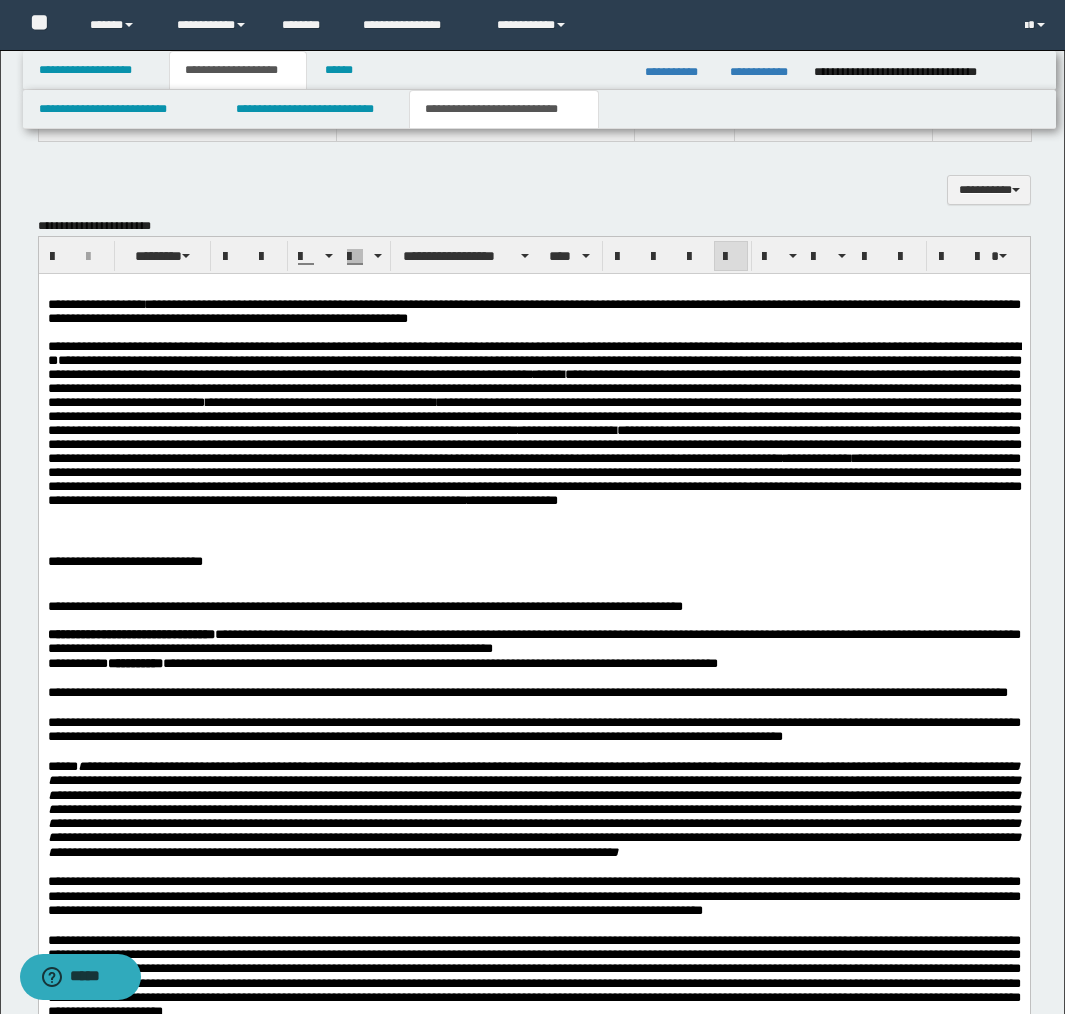 click on "**********" at bounding box center [534, 416] 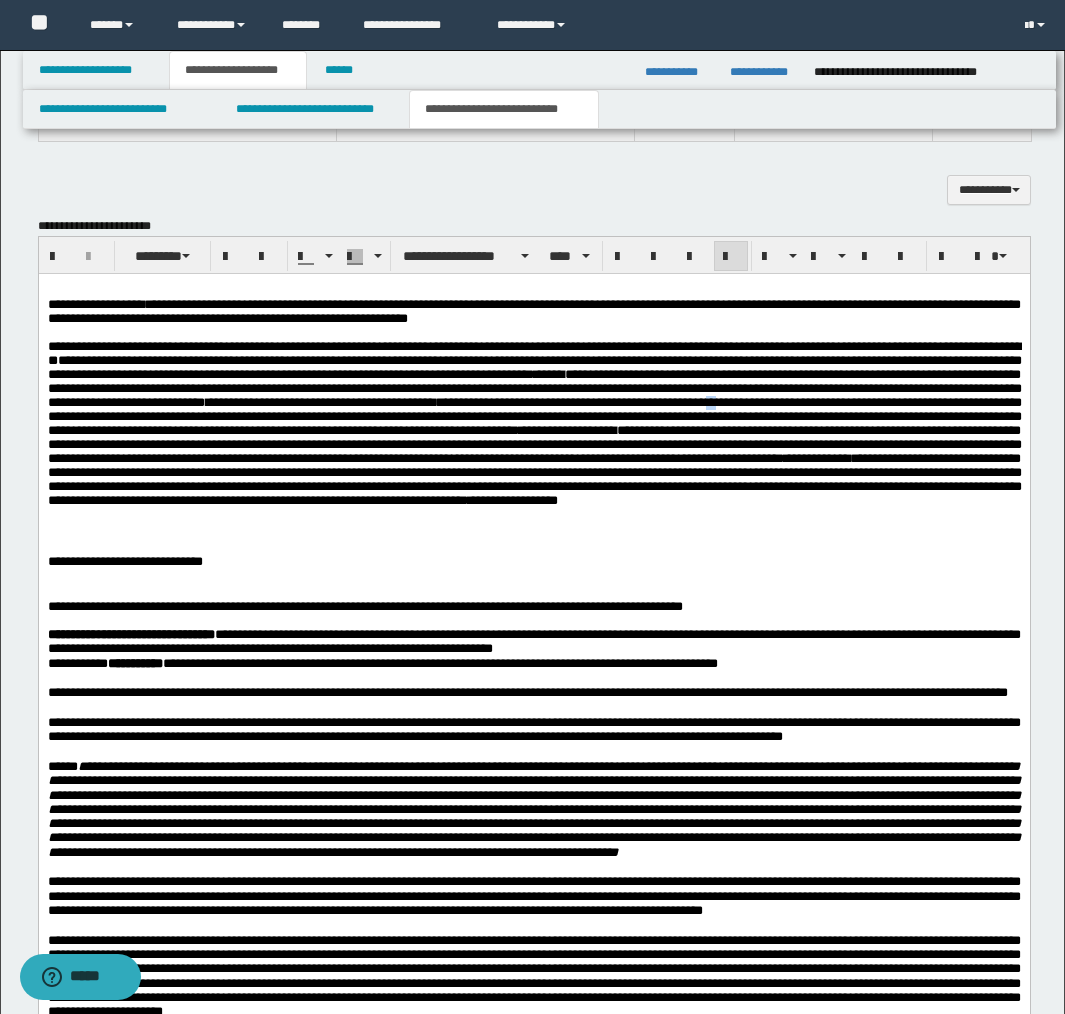drag, startPoint x: 192, startPoint y: 426, endPoint x: 202, endPoint y: 425, distance: 10.049875 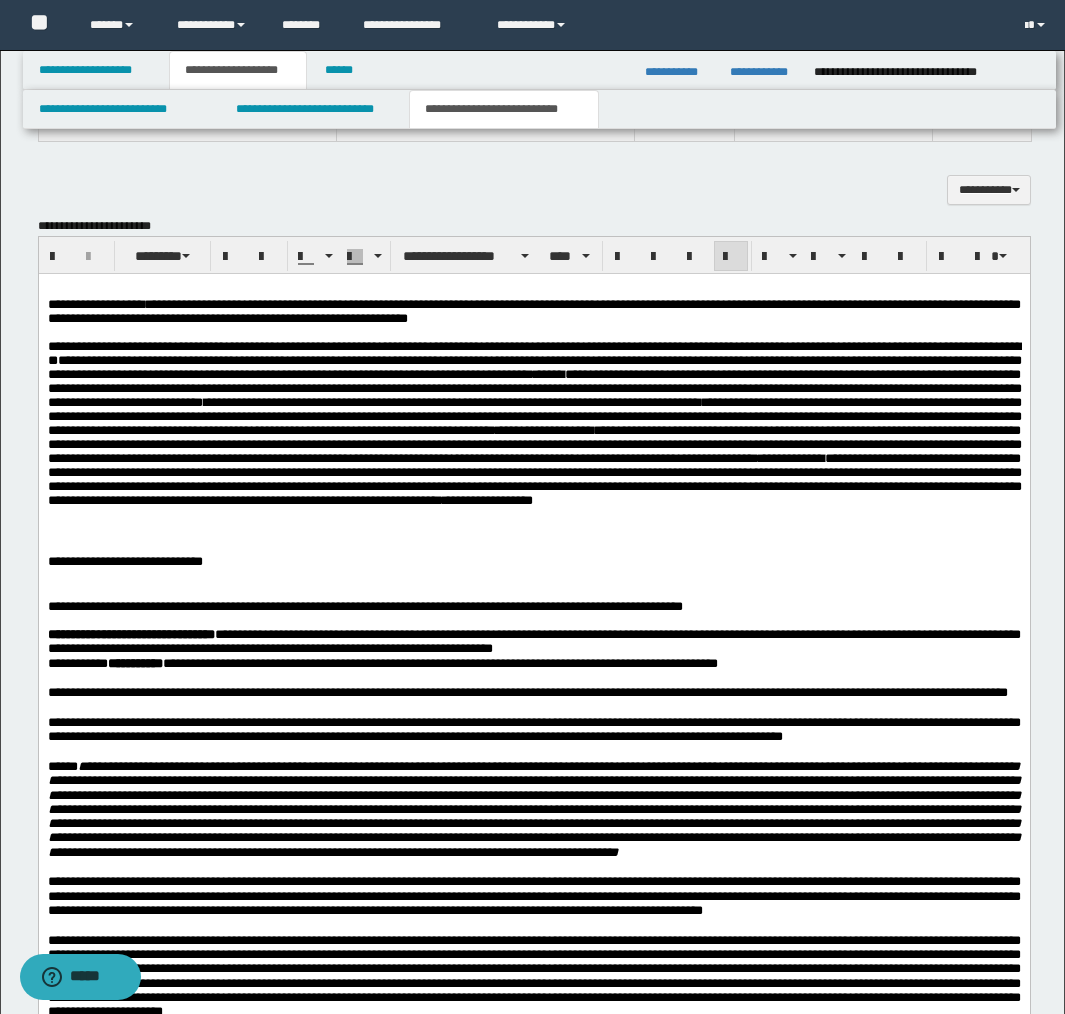 drag, startPoint x: 297, startPoint y: 429, endPoint x: 309, endPoint y: 428, distance: 12.0415945 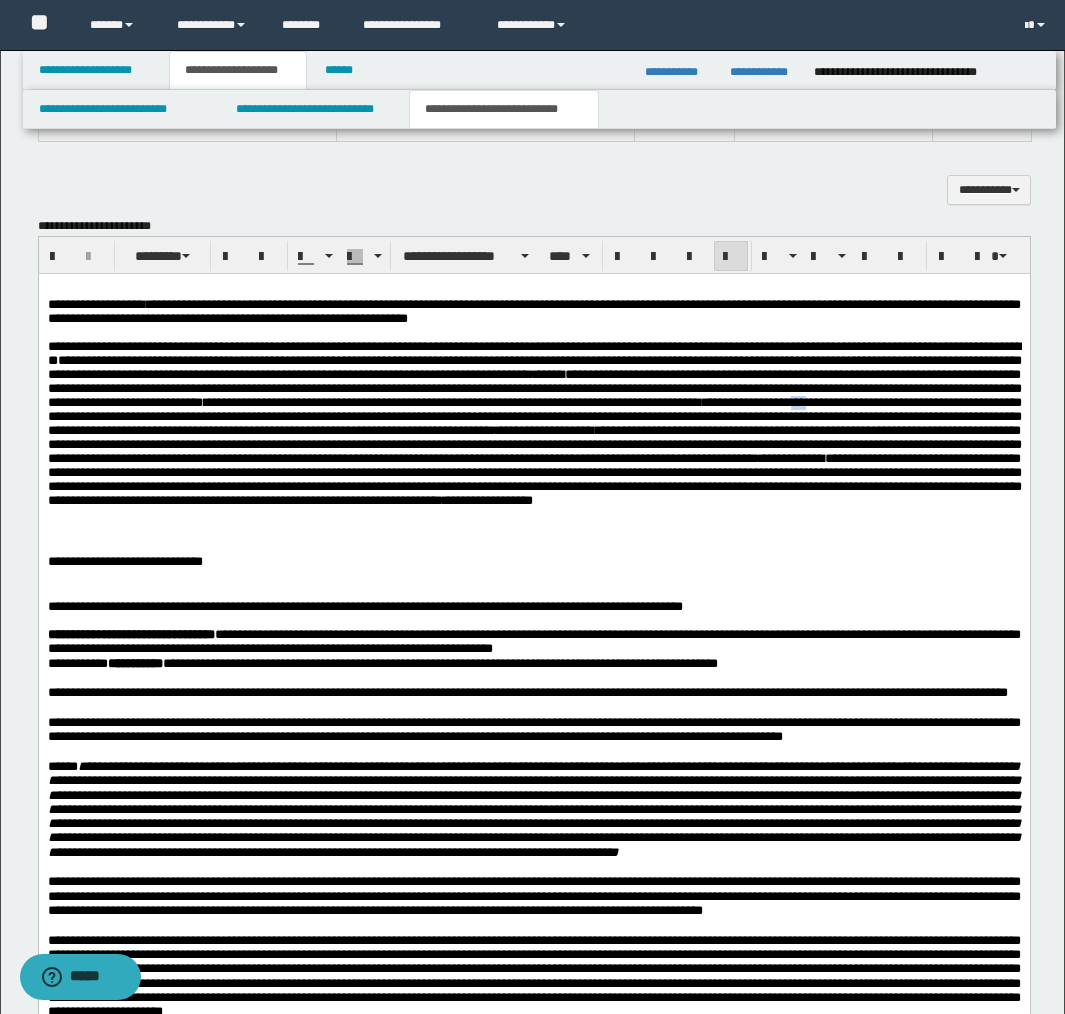 drag, startPoint x: 306, startPoint y: 427, endPoint x: 294, endPoint y: 427, distance: 12 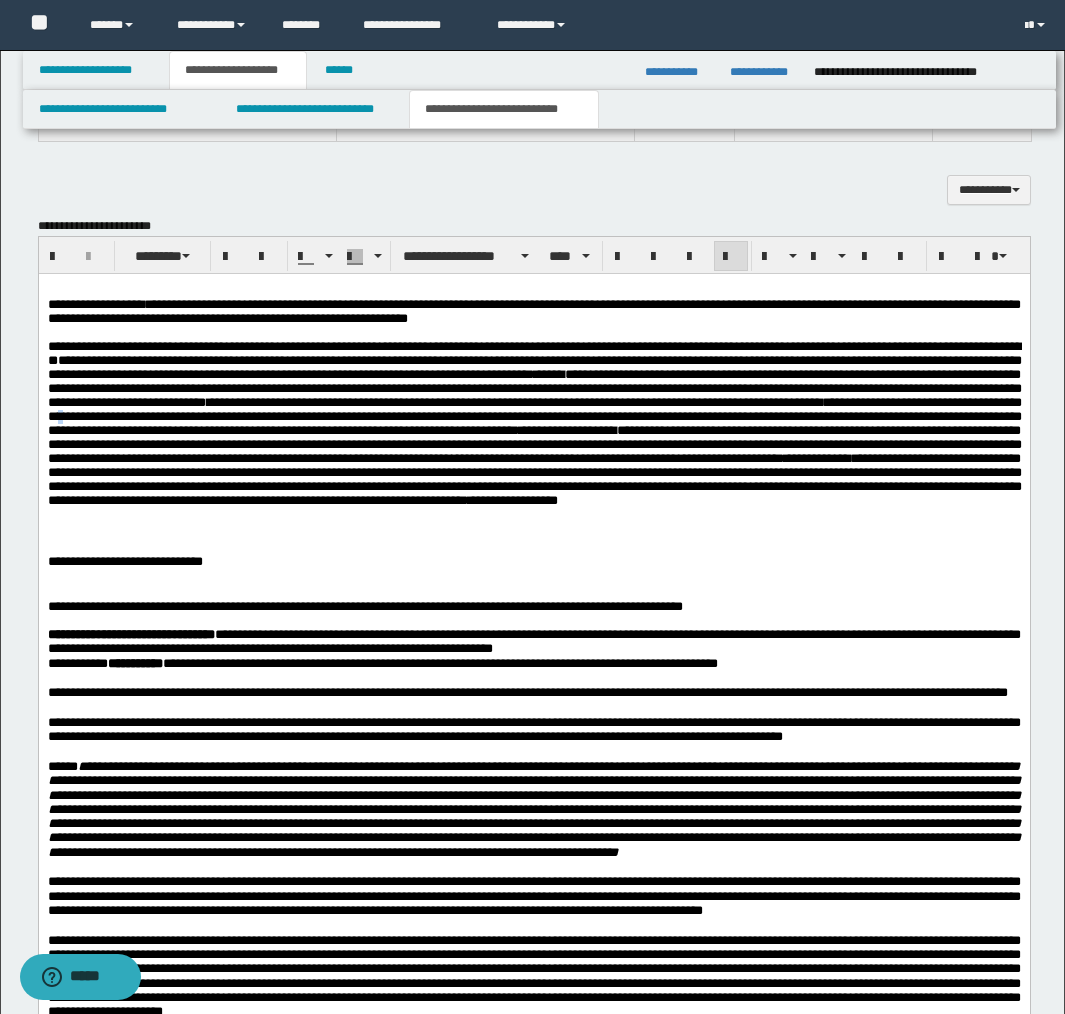 click on "**********" at bounding box center (534, 416) 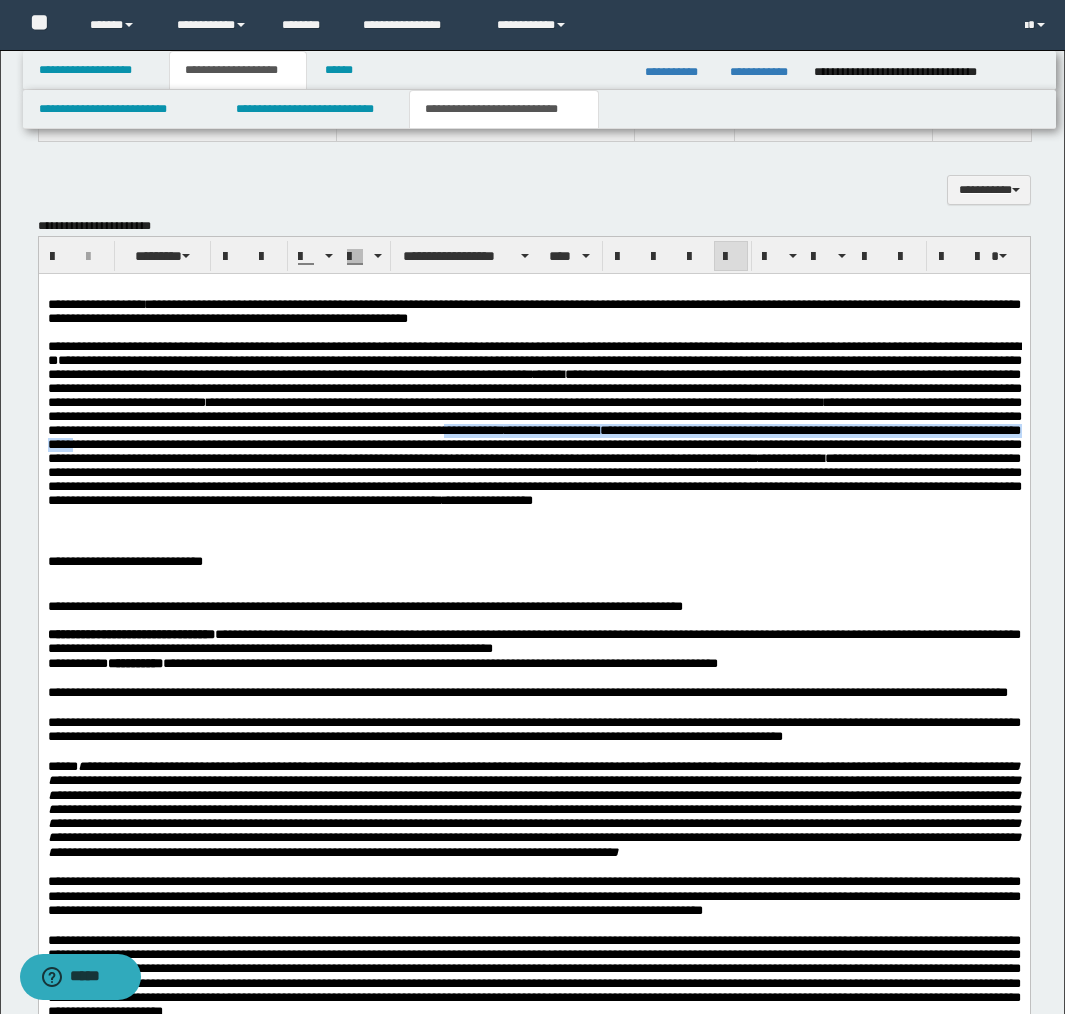 drag, startPoint x: 101, startPoint y: 463, endPoint x: 762, endPoint y: 460, distance: 661.00684 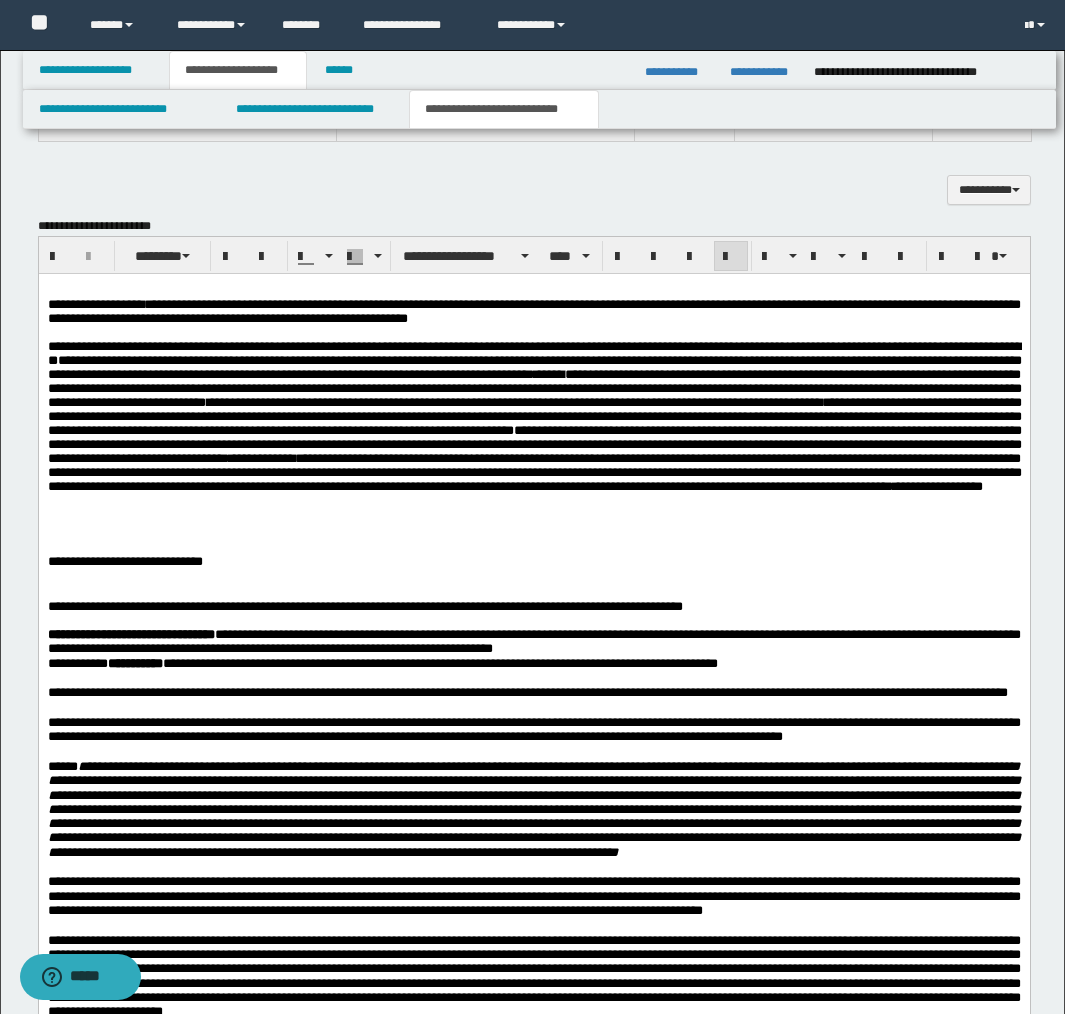 scroll, scrollTop: 1838, scrollLeft: 0, axis: vertical 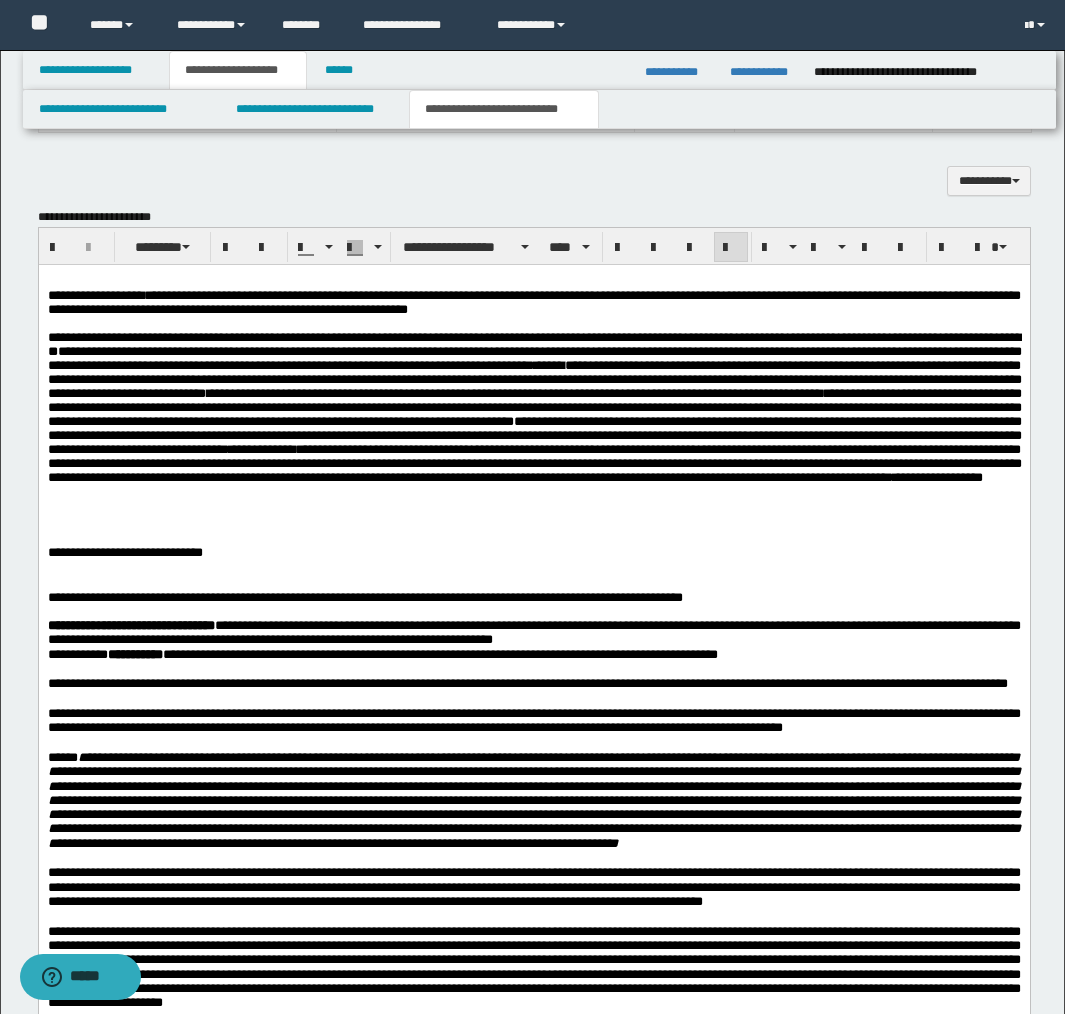 click on "**********" at bounding box center (534, 407) 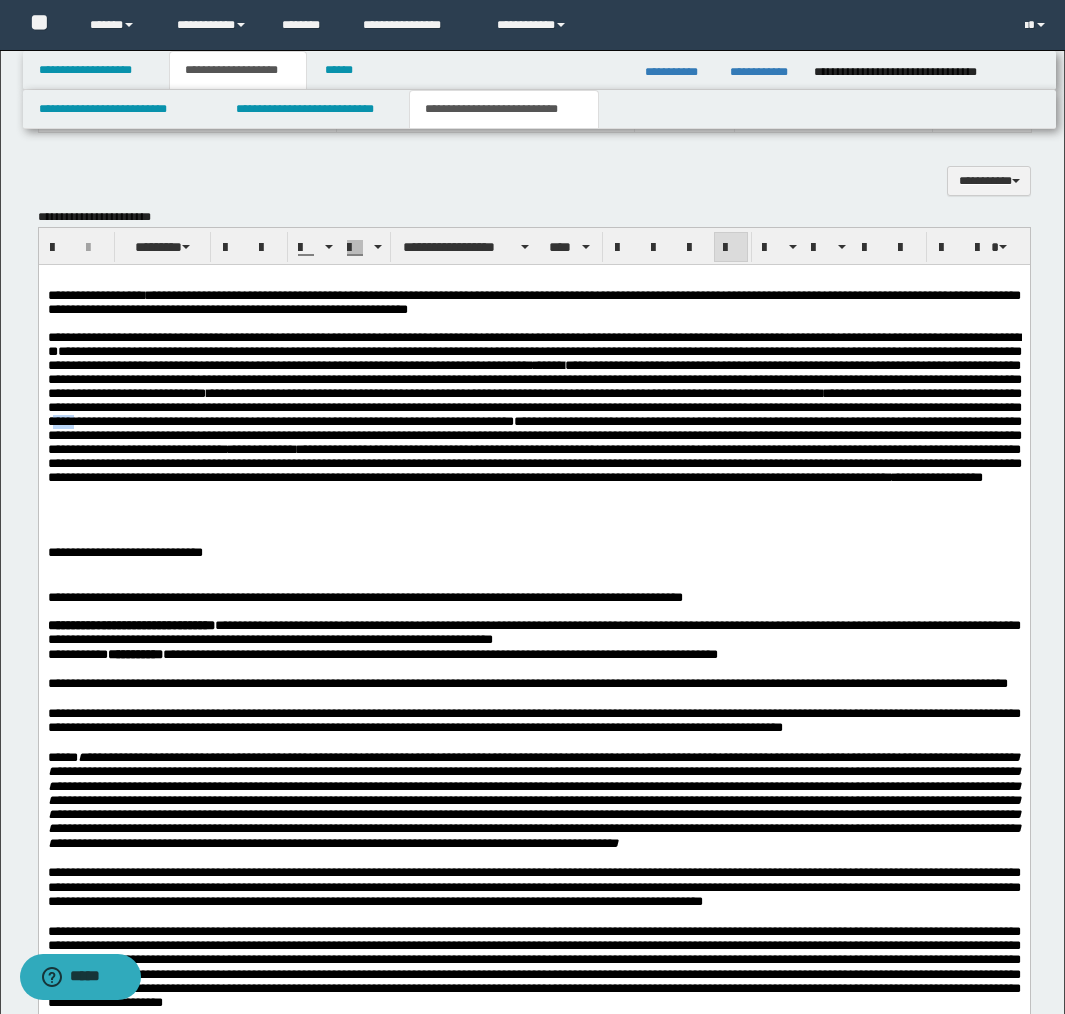 drag, startPoint x: 631, startPoint y: 434, endPoint x: 653, endPoint y: 434, distance: 22 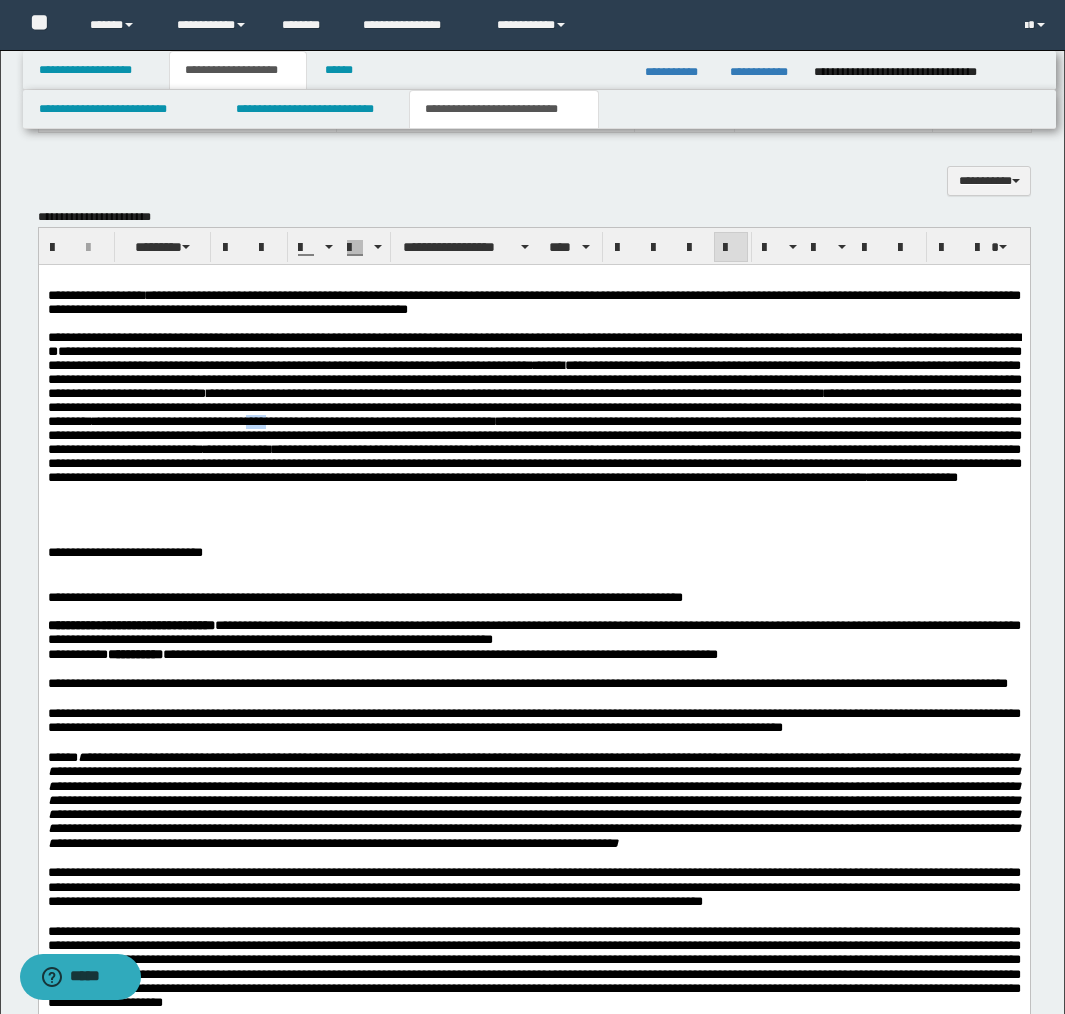drag, startPoint x: 816, startPoint y: 432, endPoint x: 836, endPoint y: 431, distance: 20.024984 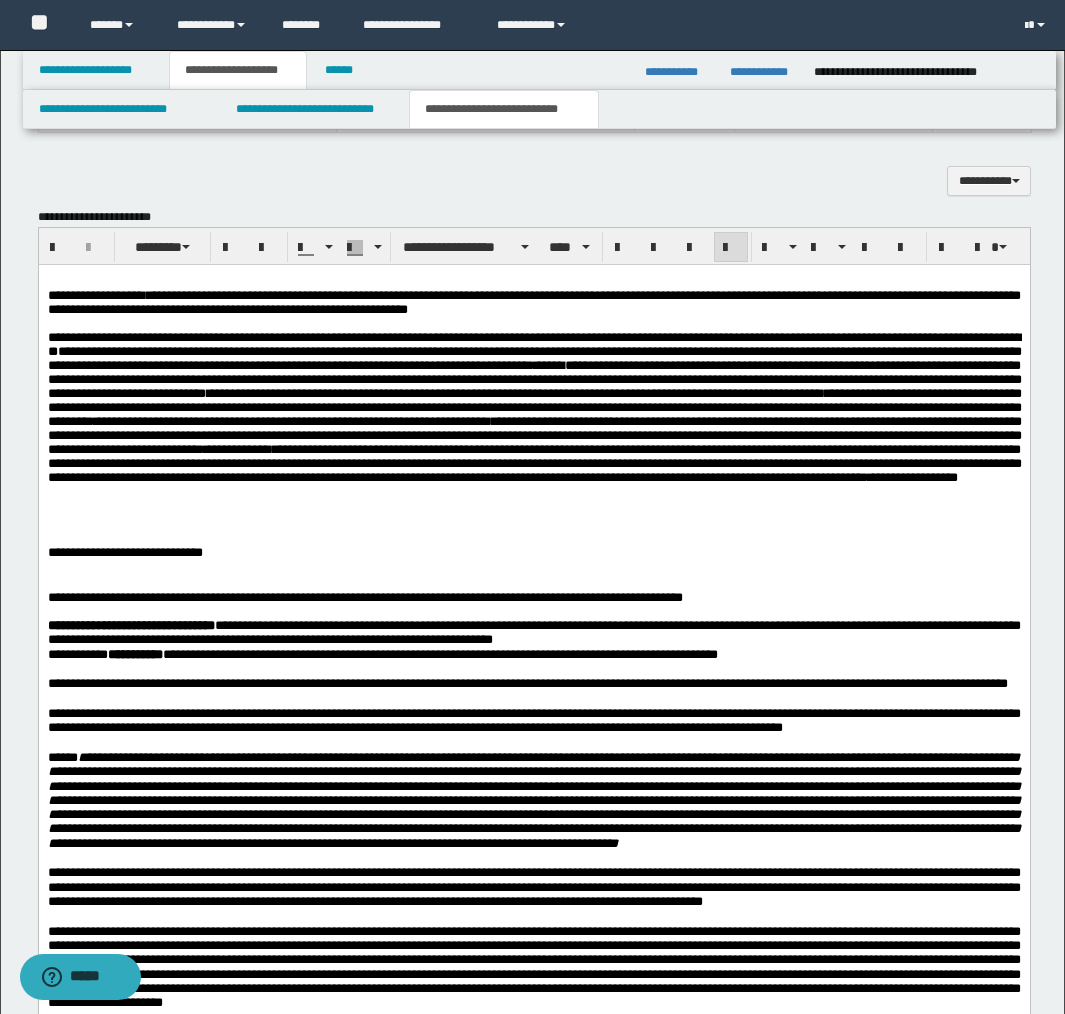 click on "**********" at bounding box center [534, 435] 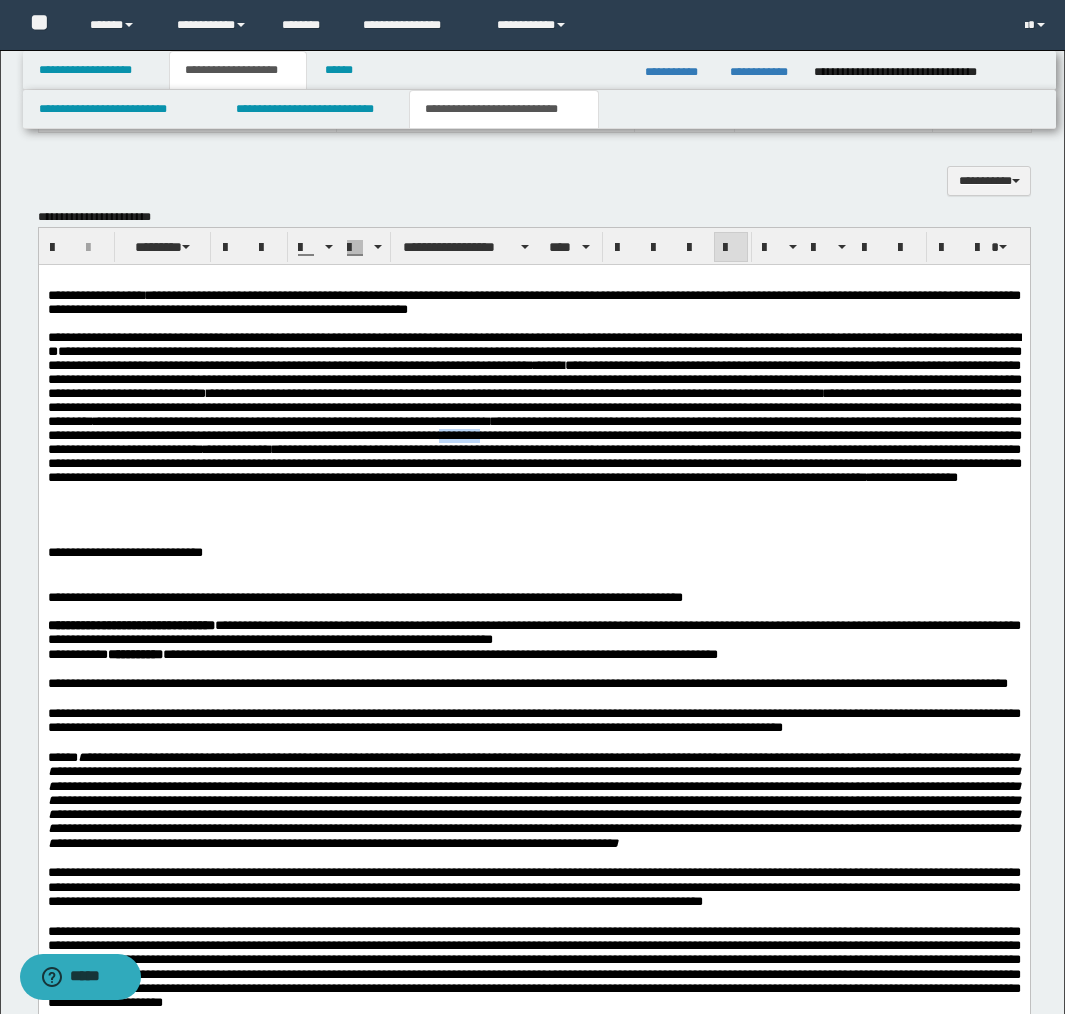 click on "**********" at bounding box center [534, 435] 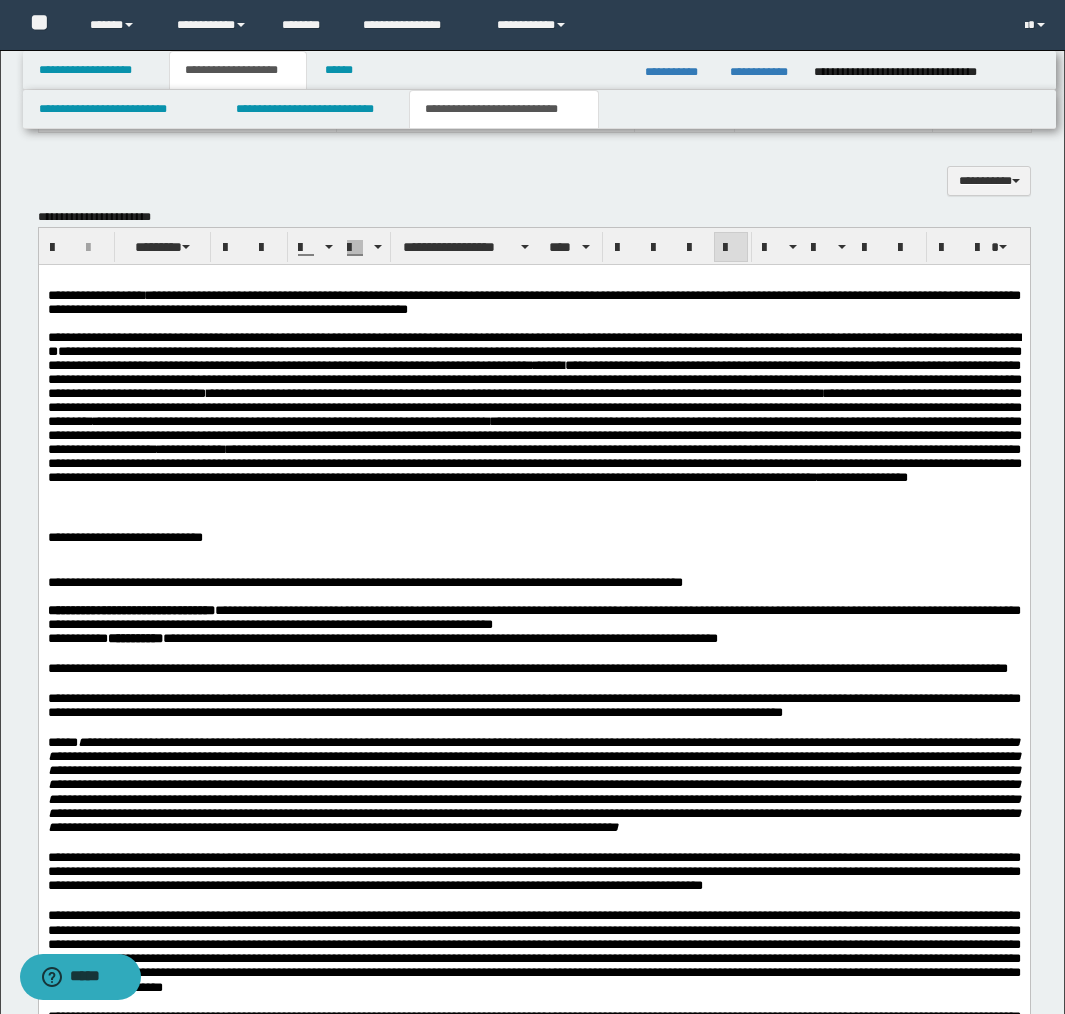 drag, startPoint x: 221, startPoint y: 464, endPoint x: 247, endPoint y: 463, distance: 26.019224 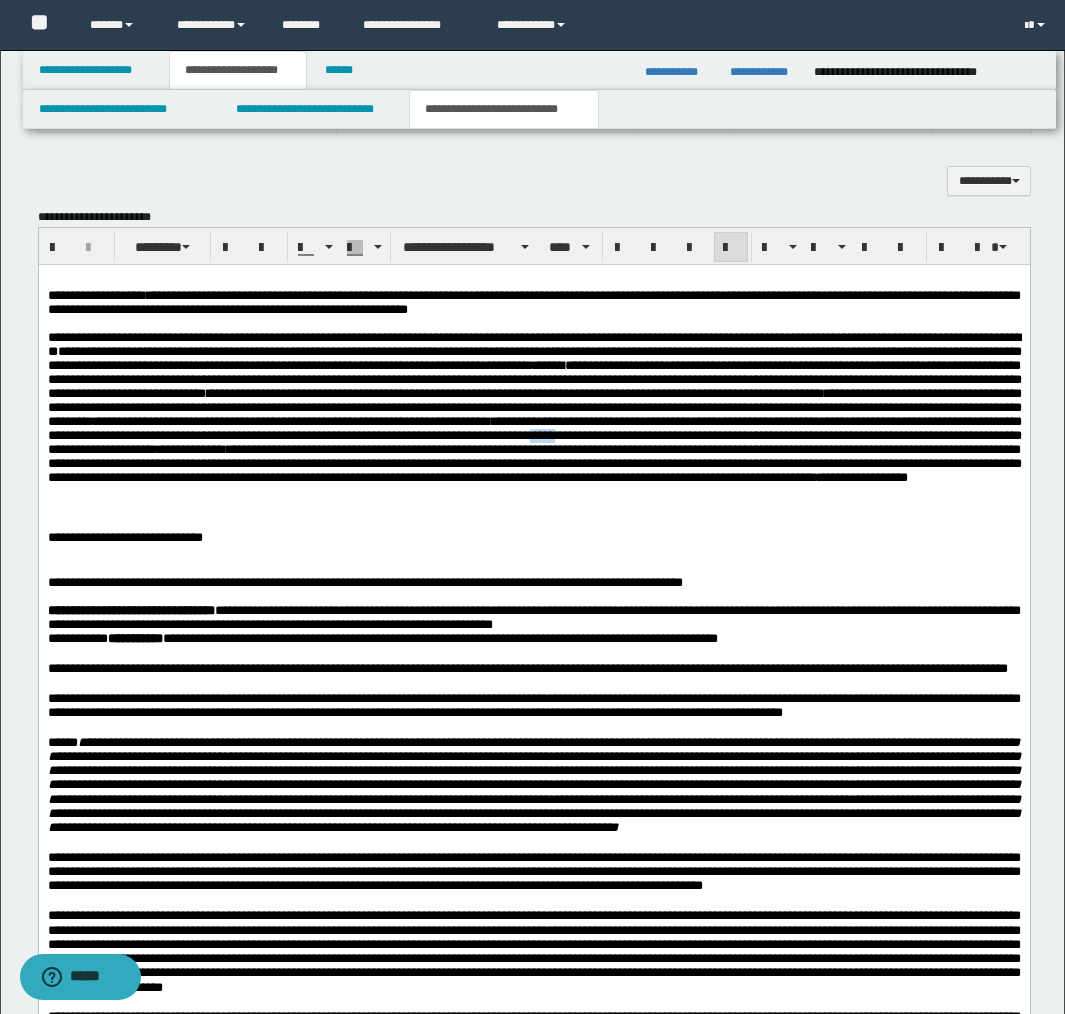 drag, startPoint x: 250, startPoint y: 463, endPoint x: 218, endPoint y: 463, distance: 32 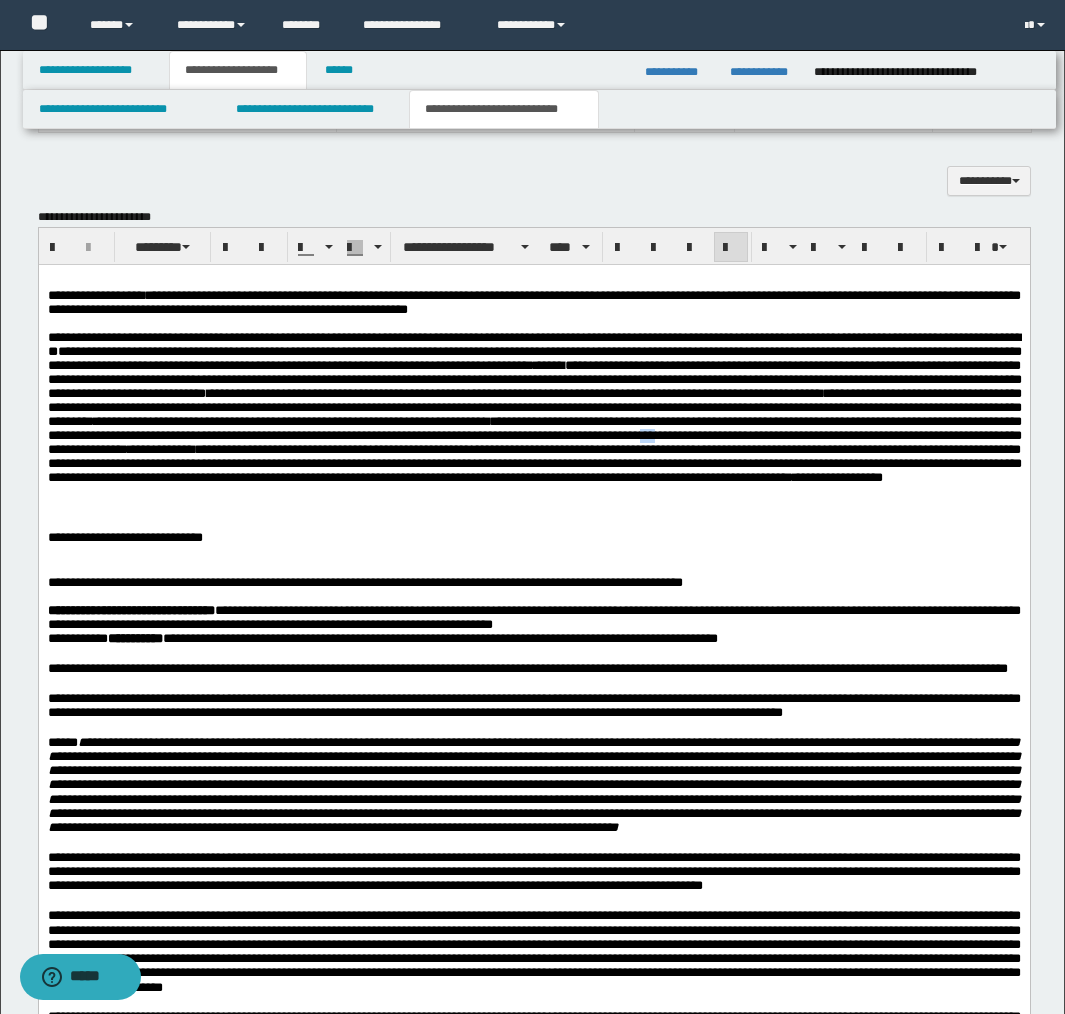 drag, startPoint x: 347, startPoint y: 465, endPoint x: 364, endPoint y: 465, distance: 17 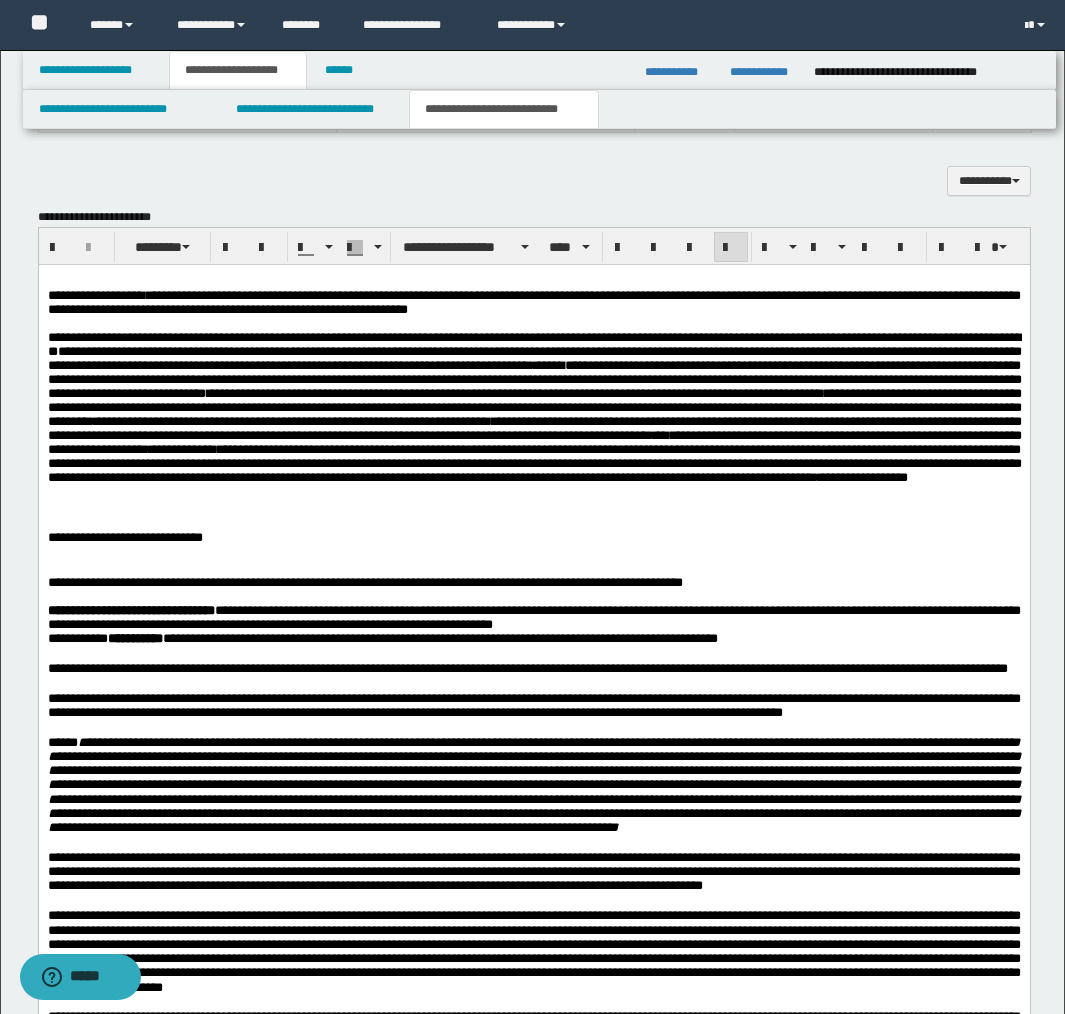 scroll, scrollTop: 1844, scrollLeft: 0, axis: vertical 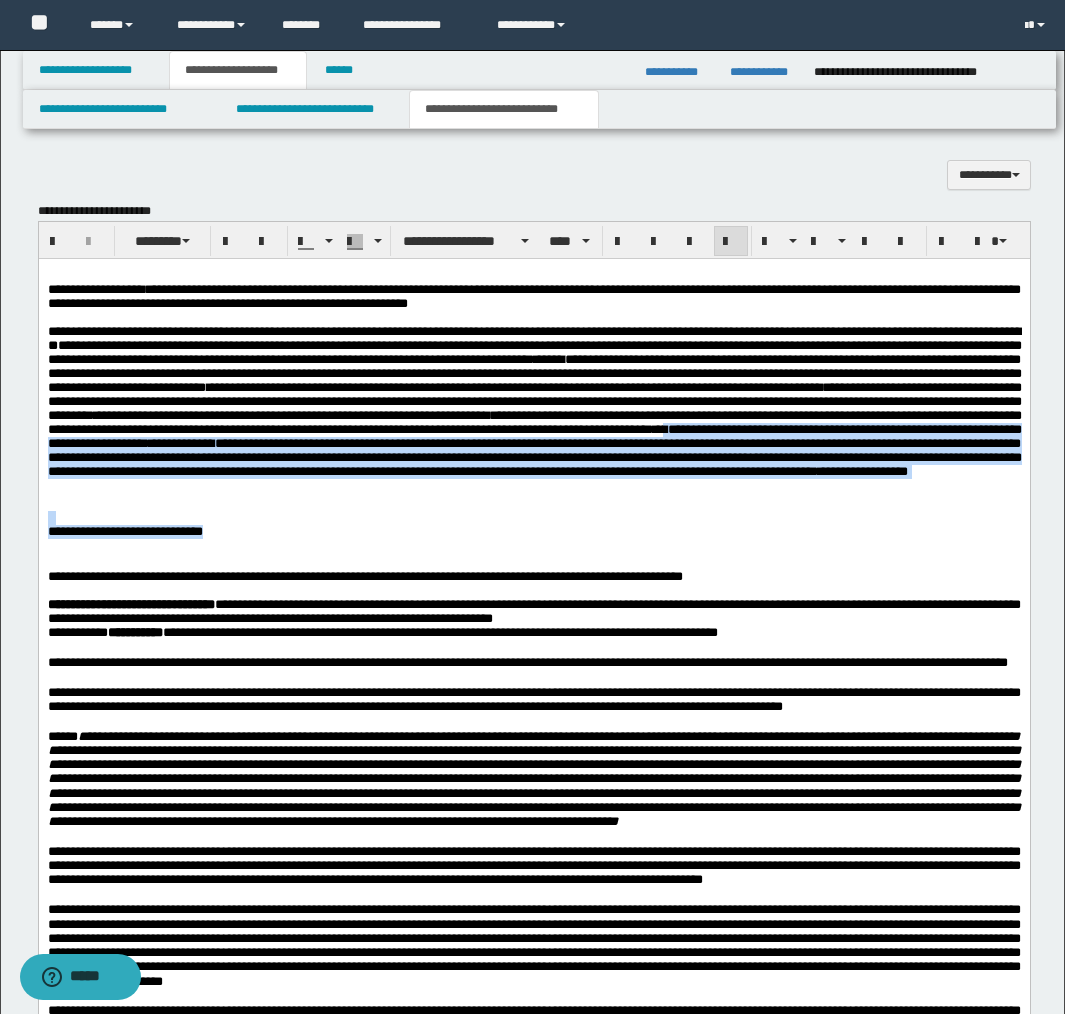 drag, startPoint x: 358, startPoint y: 461, endPoint x: 389, endPoint y: 543, distance: 87.66413 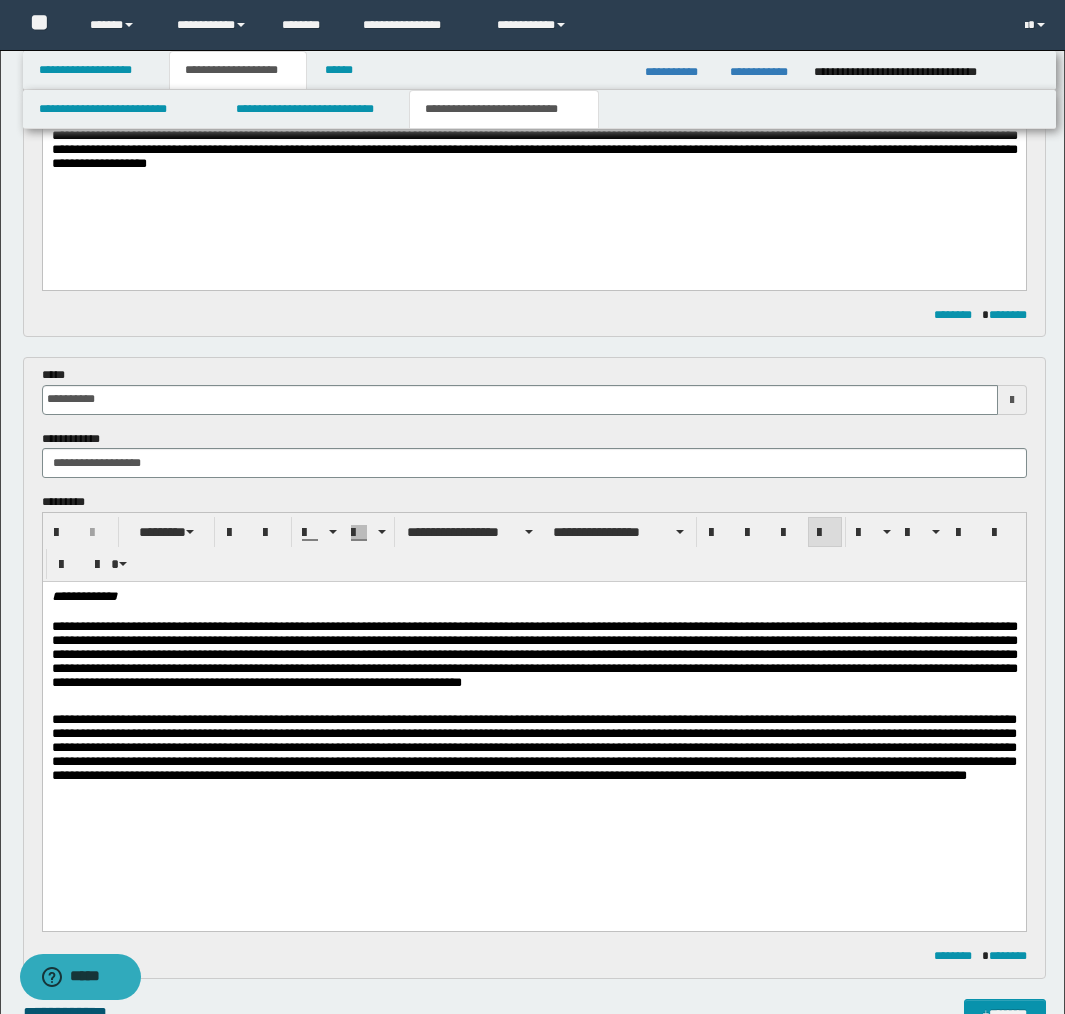 scroll, scrollTop: 821, scrollLeft: 0, axis: vertical 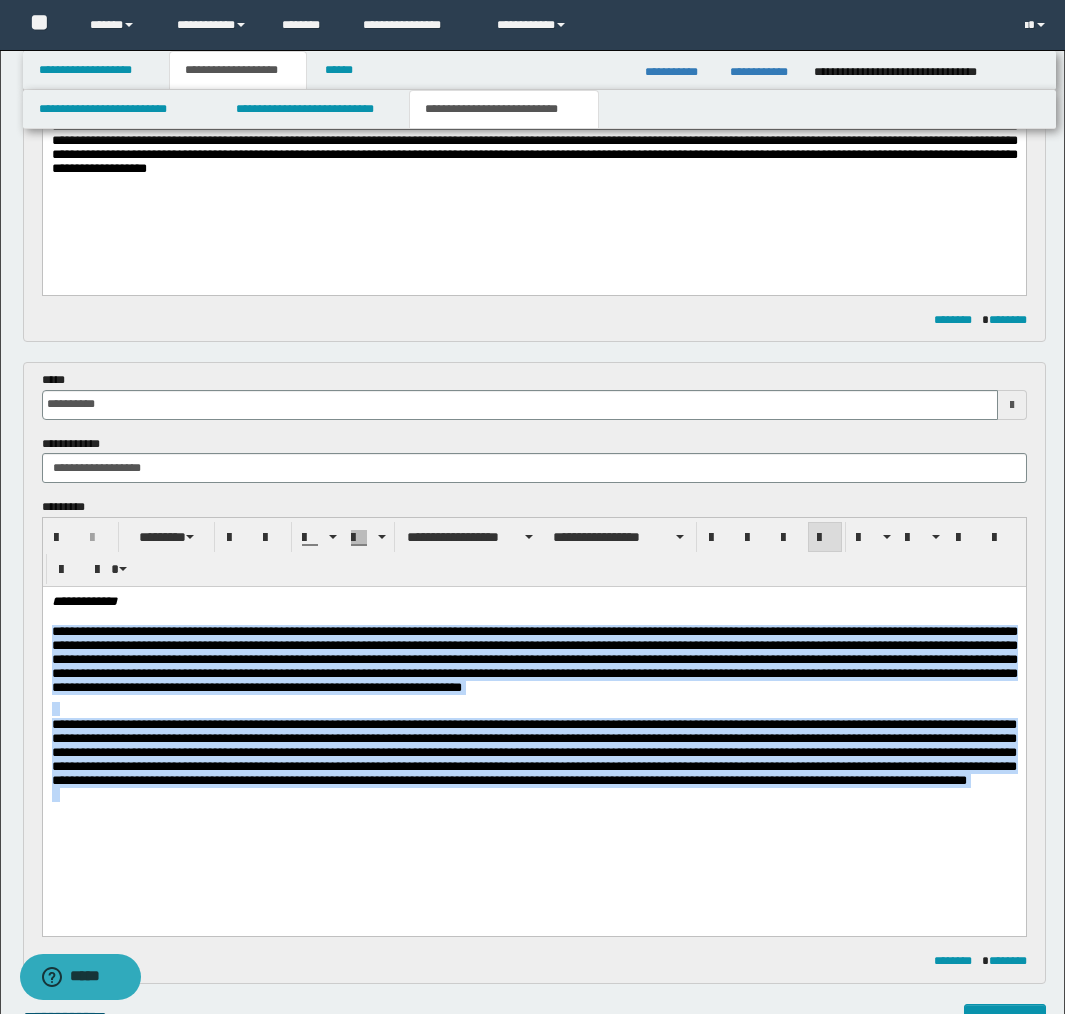 drag, startPoint x: 115, startPoint y: 685, endPoint x: 275, endPoint y: 756, distance: 175.04572 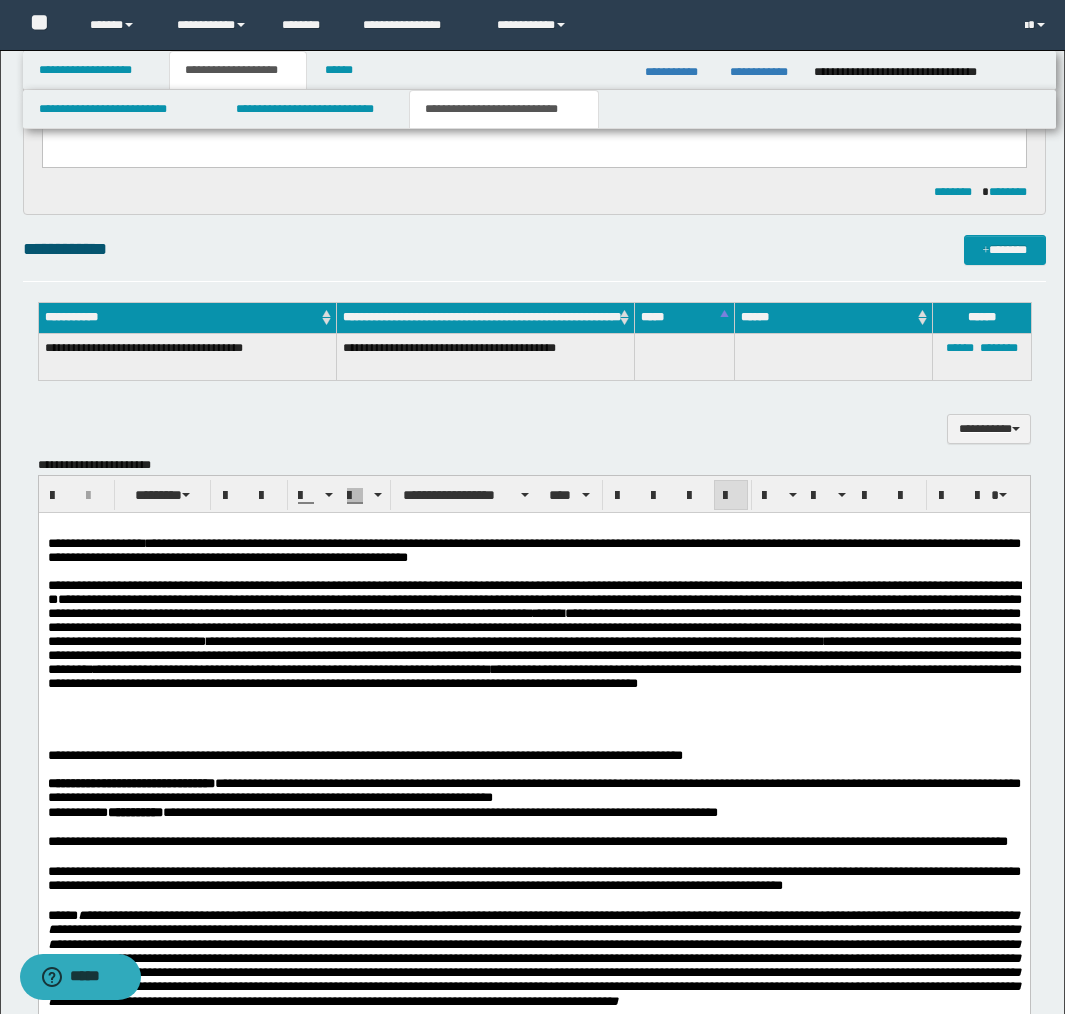 scroll, scrollTop: 1596, scrollLeft: 0, axis: vertical 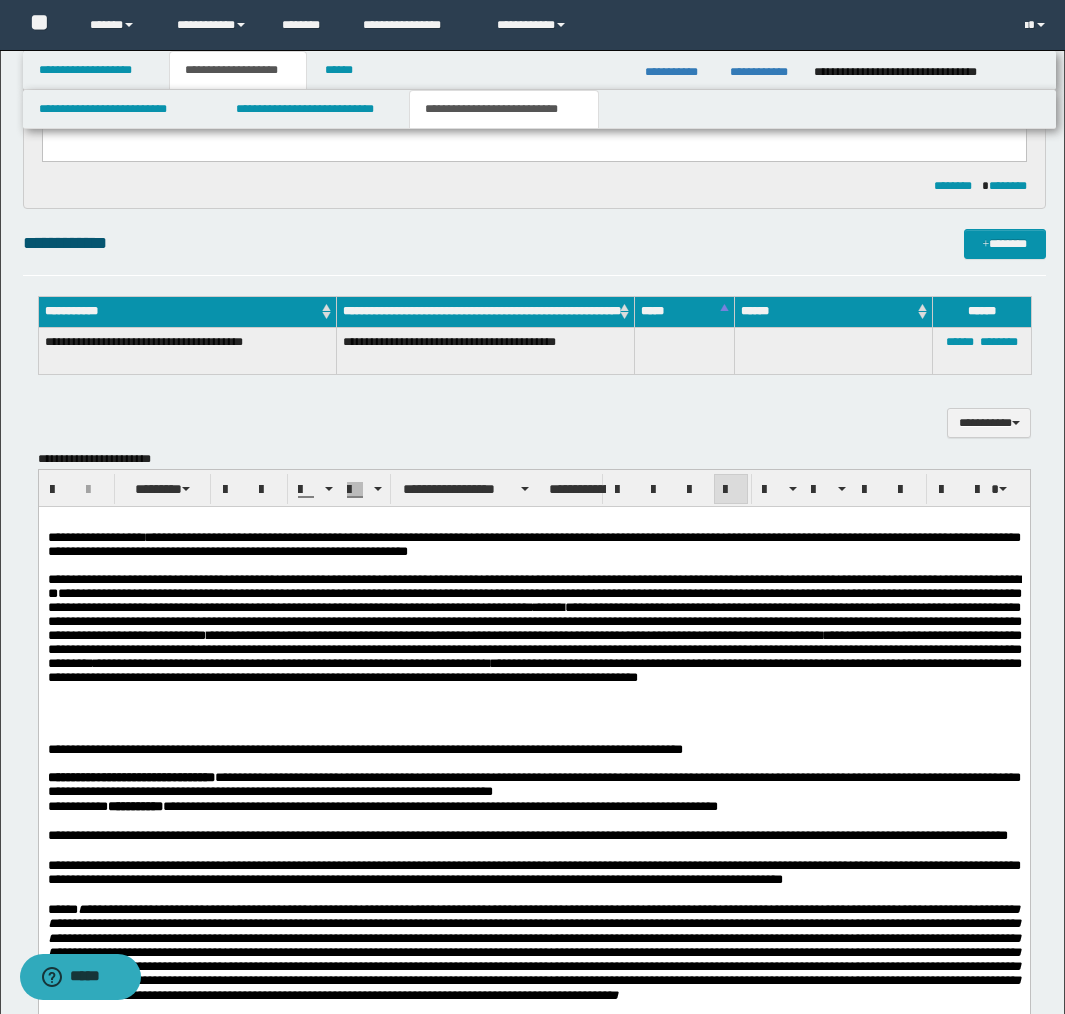 click on "**********" at bounding box center [533, 1008] 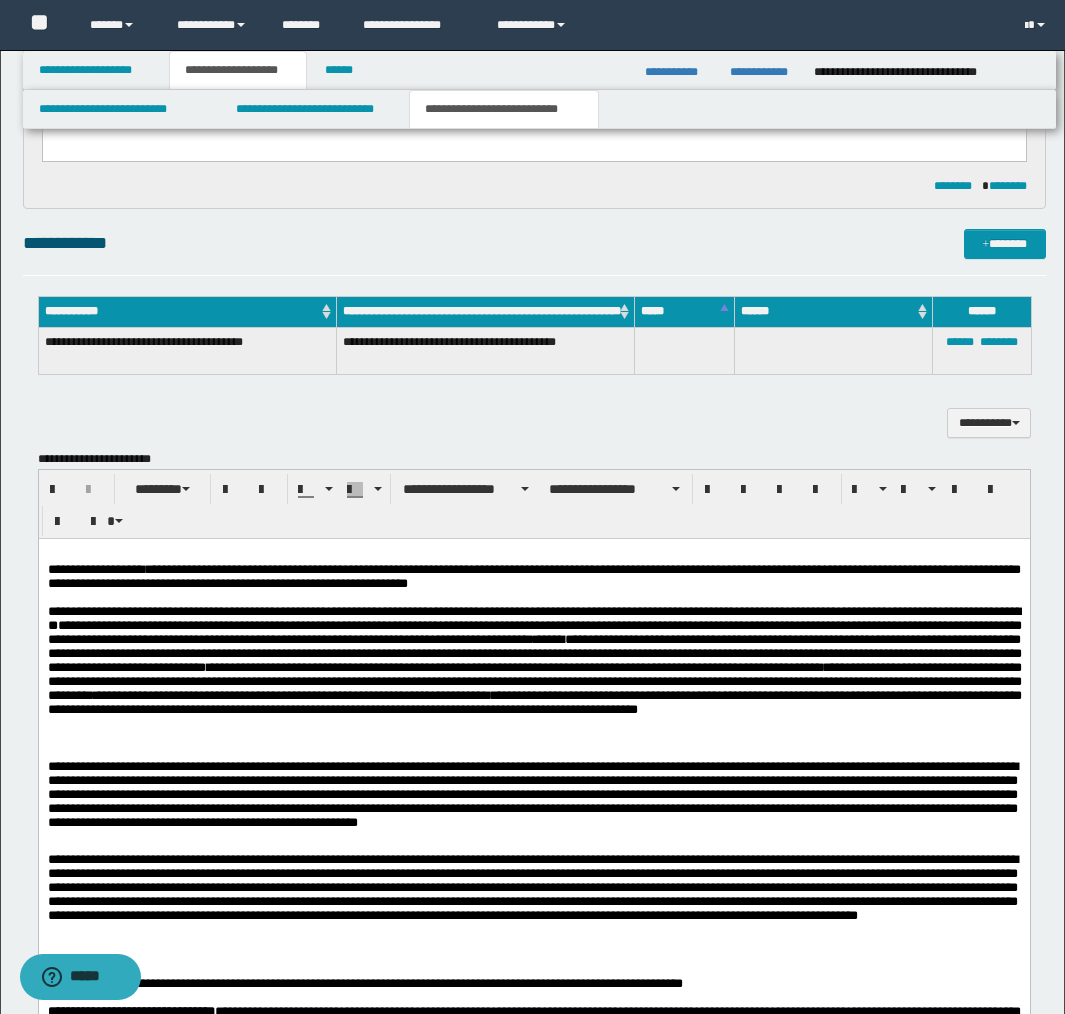click on "**********" at bounding box center [533, 1141] 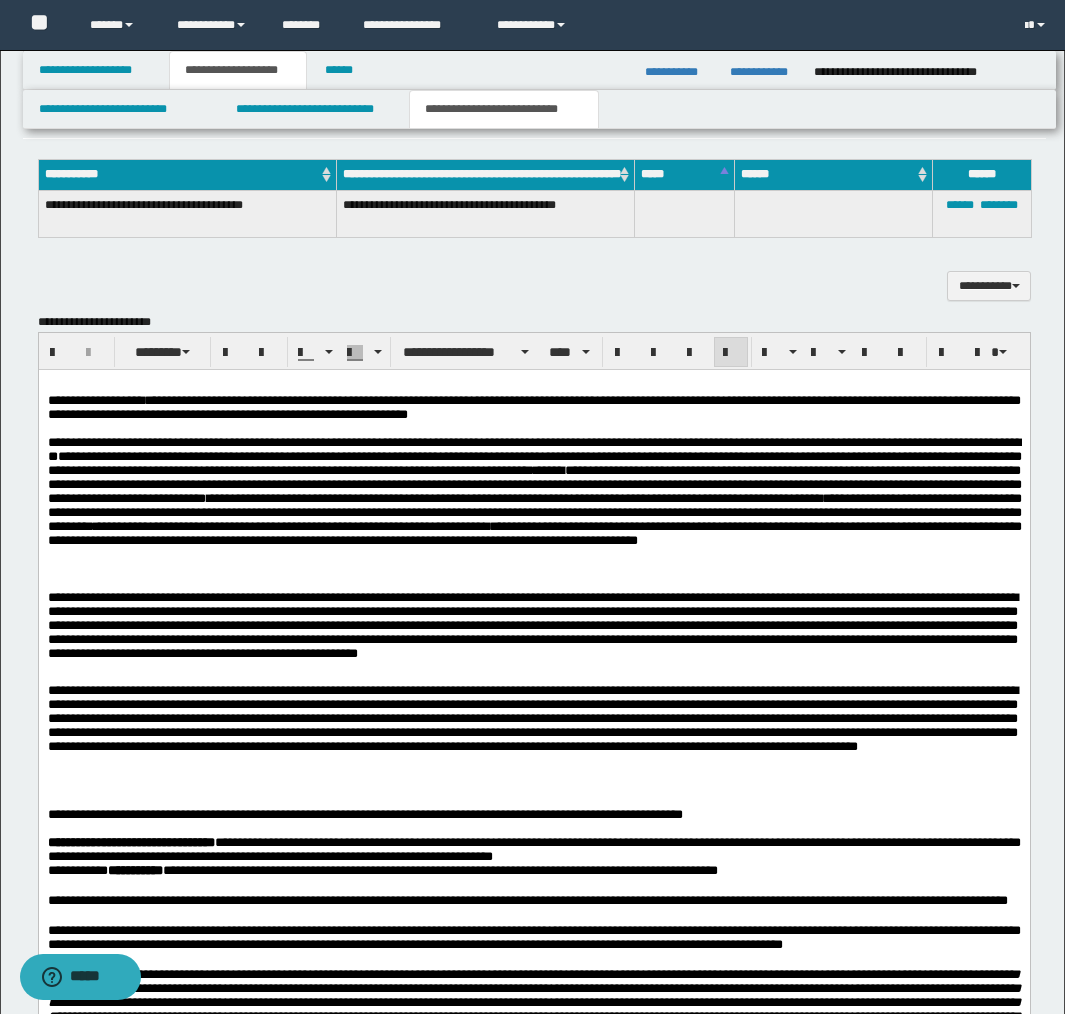 scroll, scrollTop: 1734, scrollLeft: 0, axis: vertical 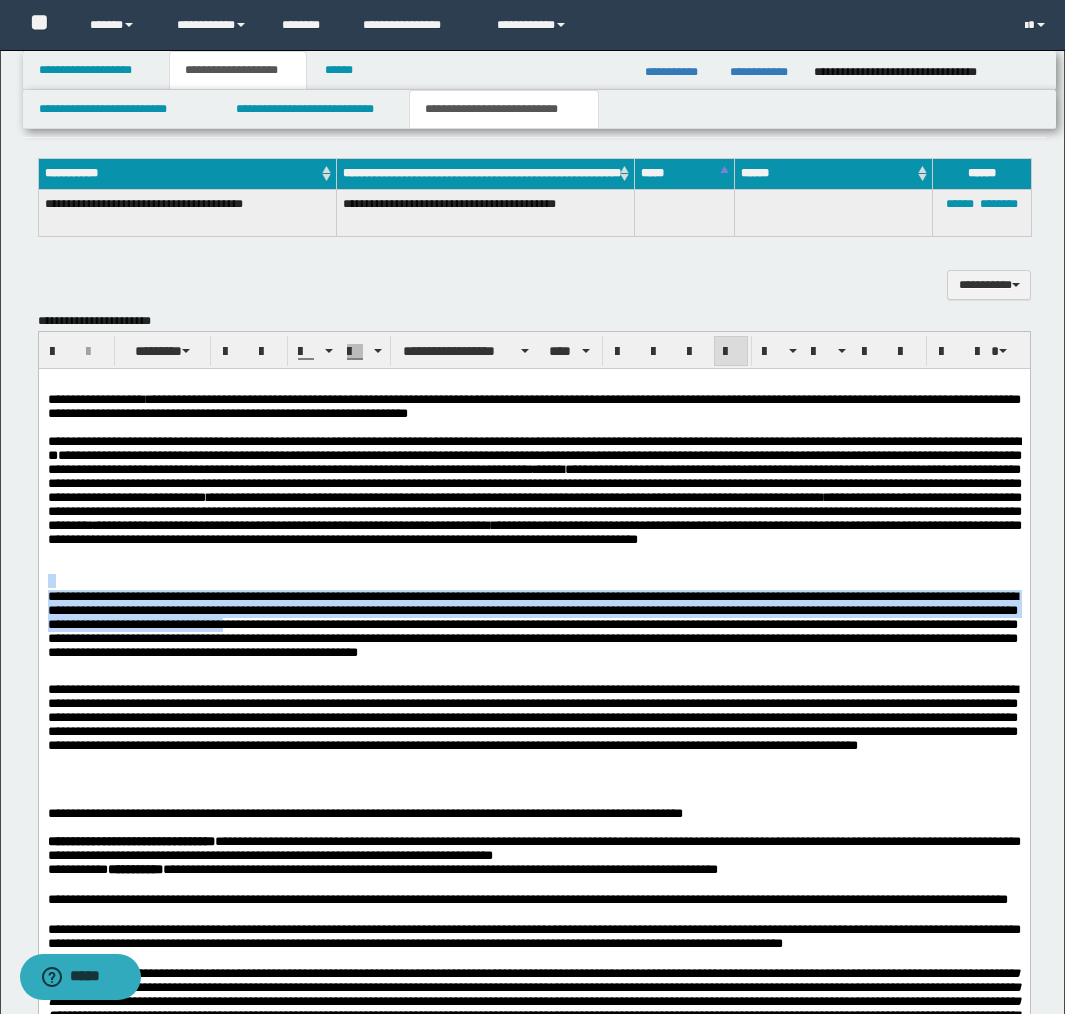 drag, startPoint x: 355, startPoint y: 568, endPoint x: 424, endPoint y: 628, distance: 91.43851 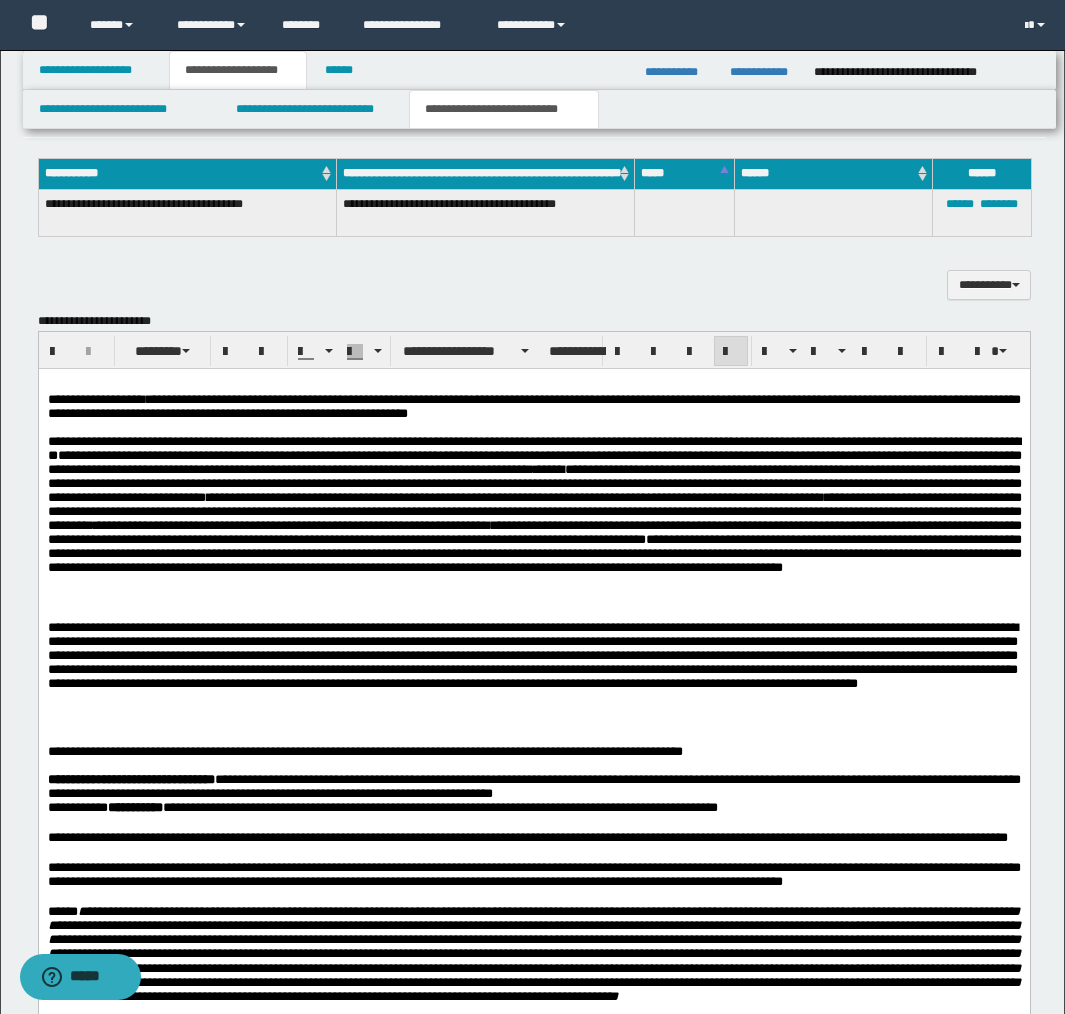 click on "**********" at bounding box center [534, 520] 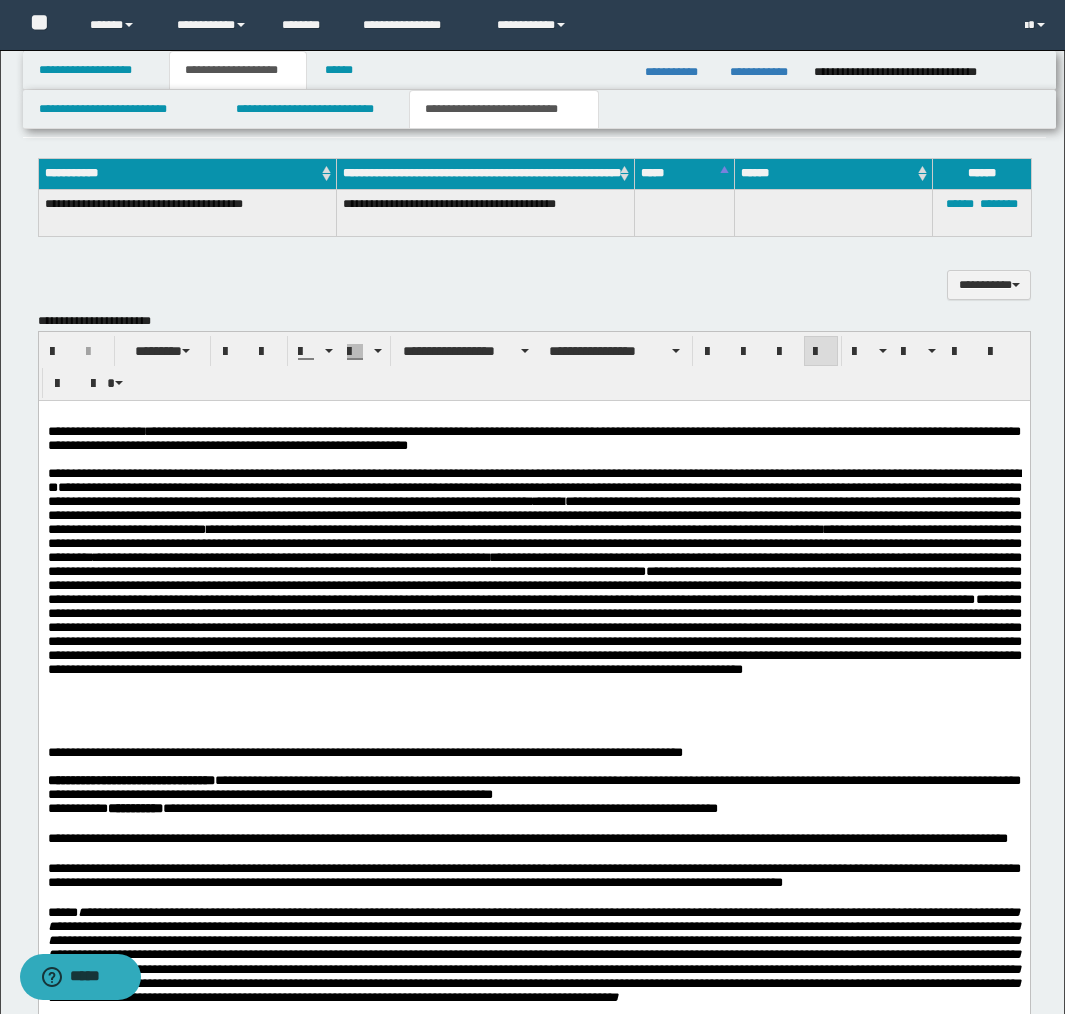 drag, startPoint x: 853, startPoint y: 634, endPoint x: 865, endPoint y: 658, distance: 26.832815 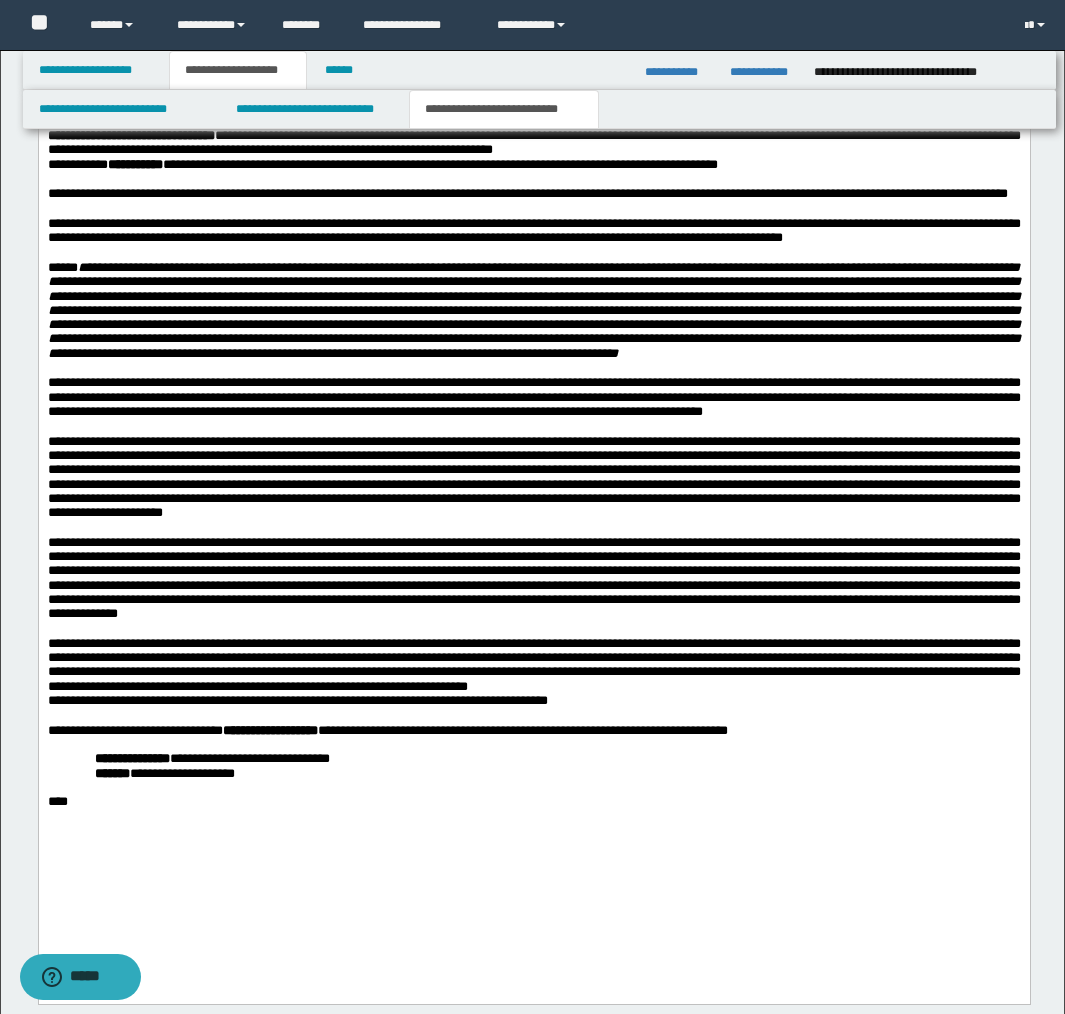 scroll, scrollTop: 2368, scrollLeft: 0, axis: vertical 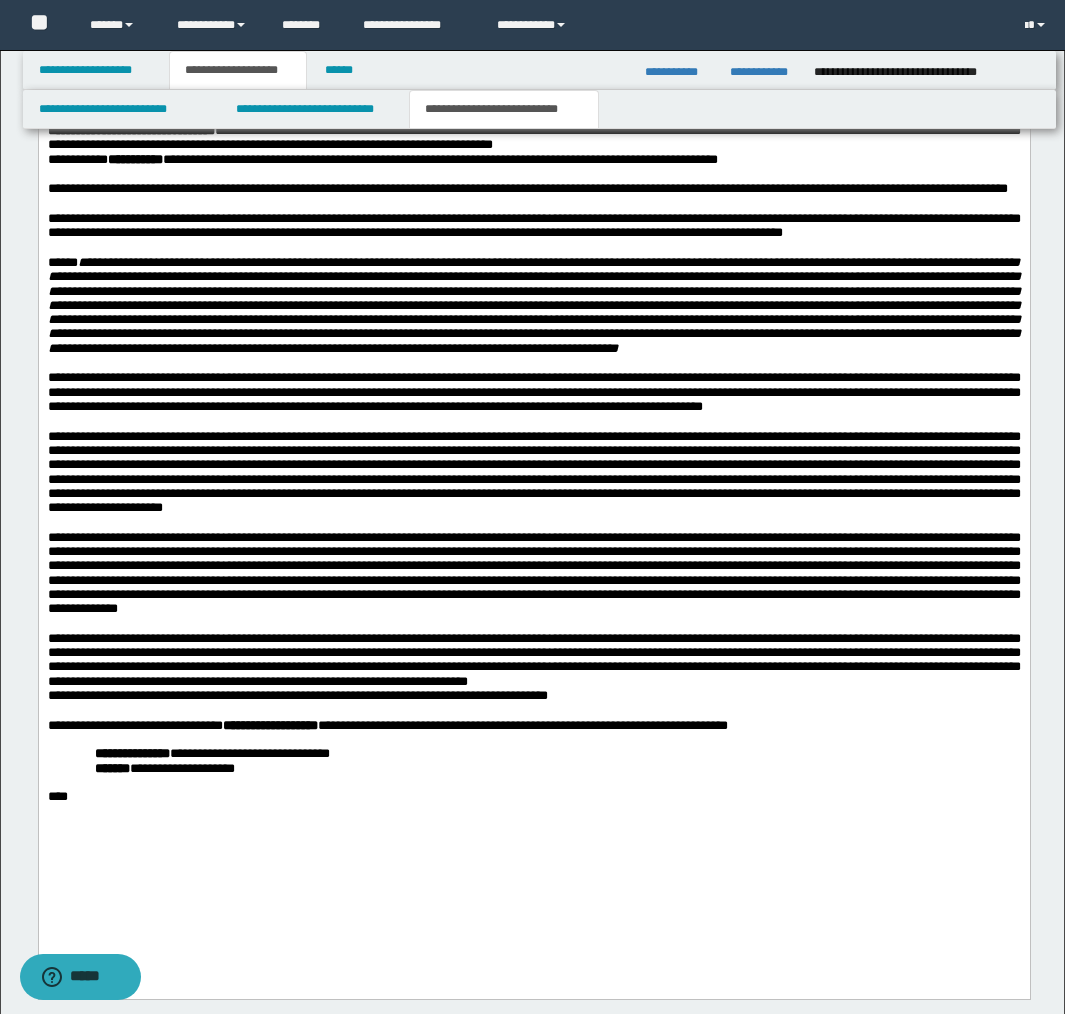 click on "**********" at bounding box center [533, 473] 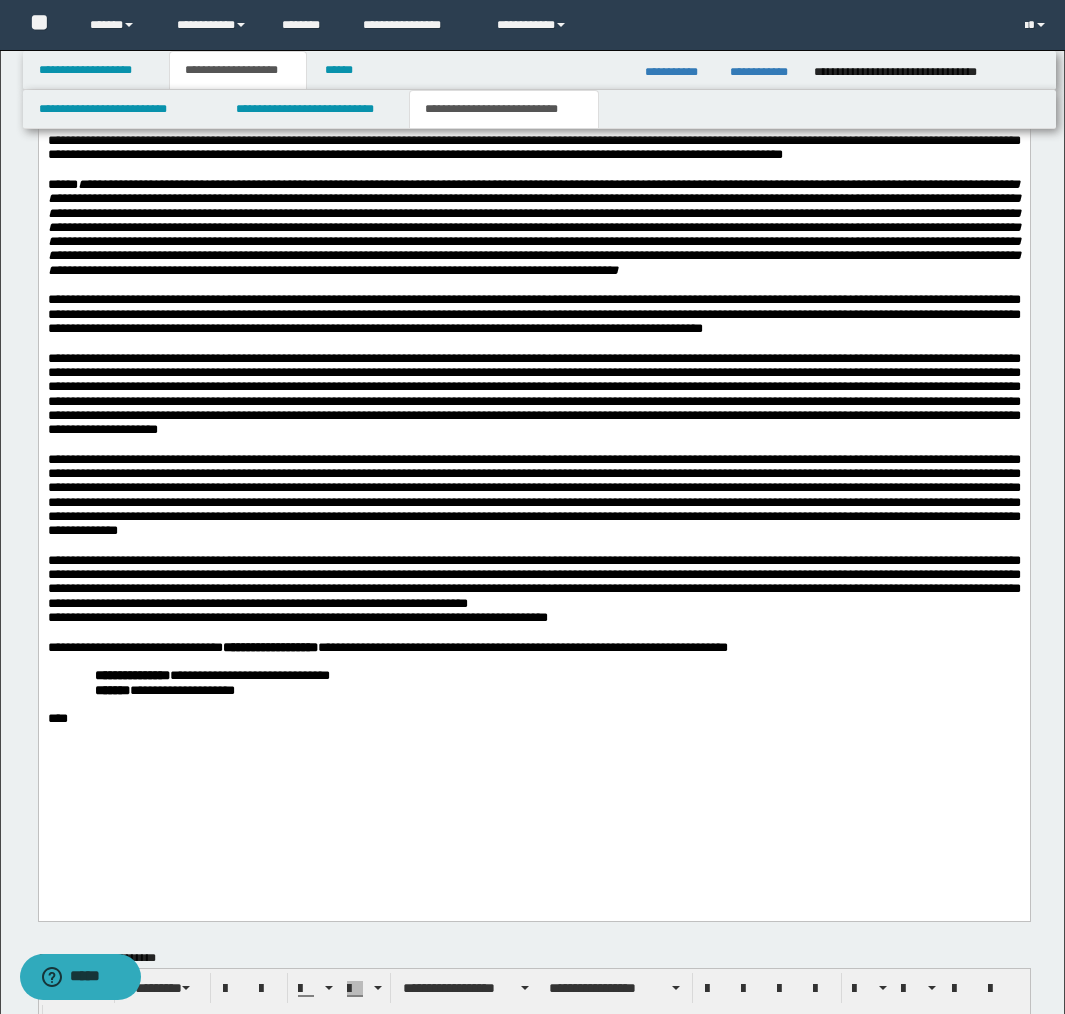 scroll, scrollTop: 2421, scrollLeft: 0, axis: vertical 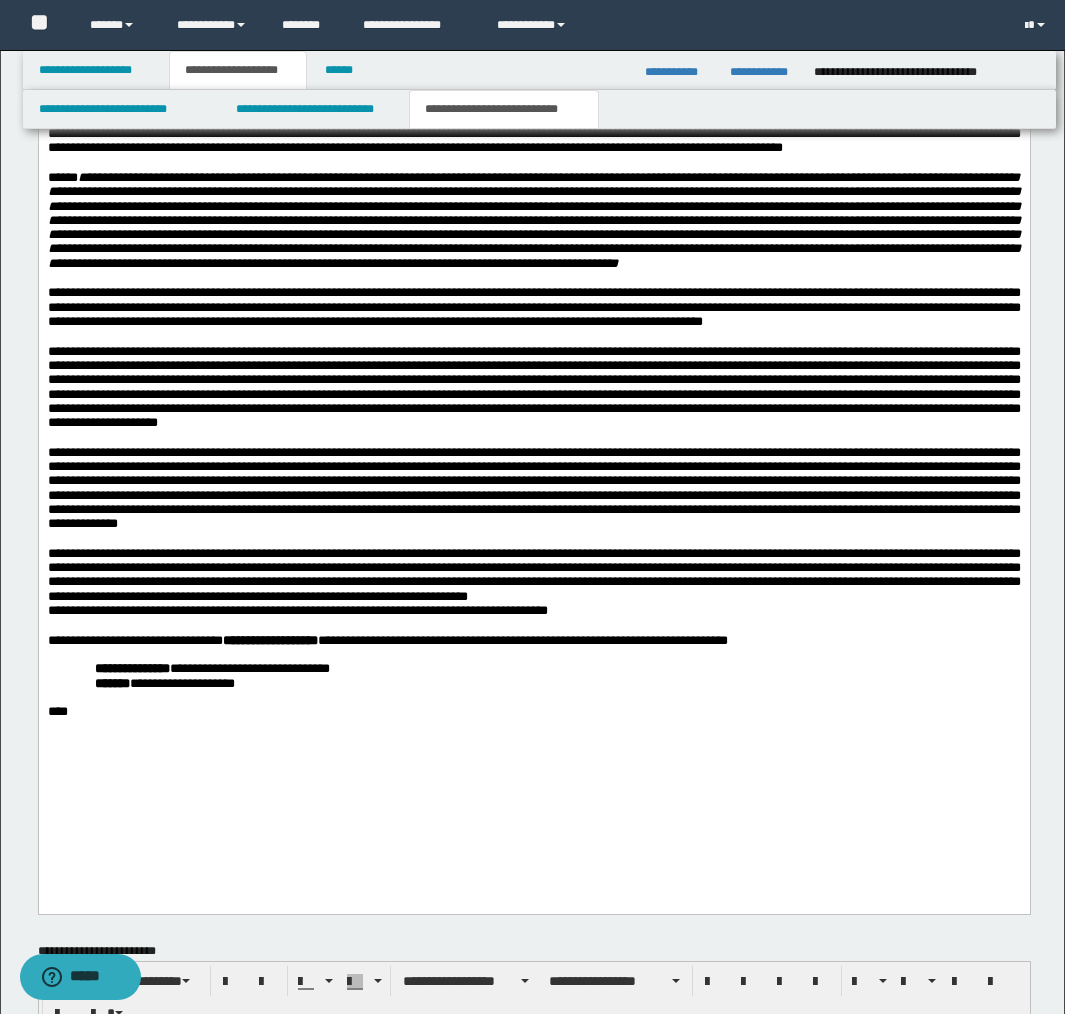 click on "**********" at bounding box center [533, 490] 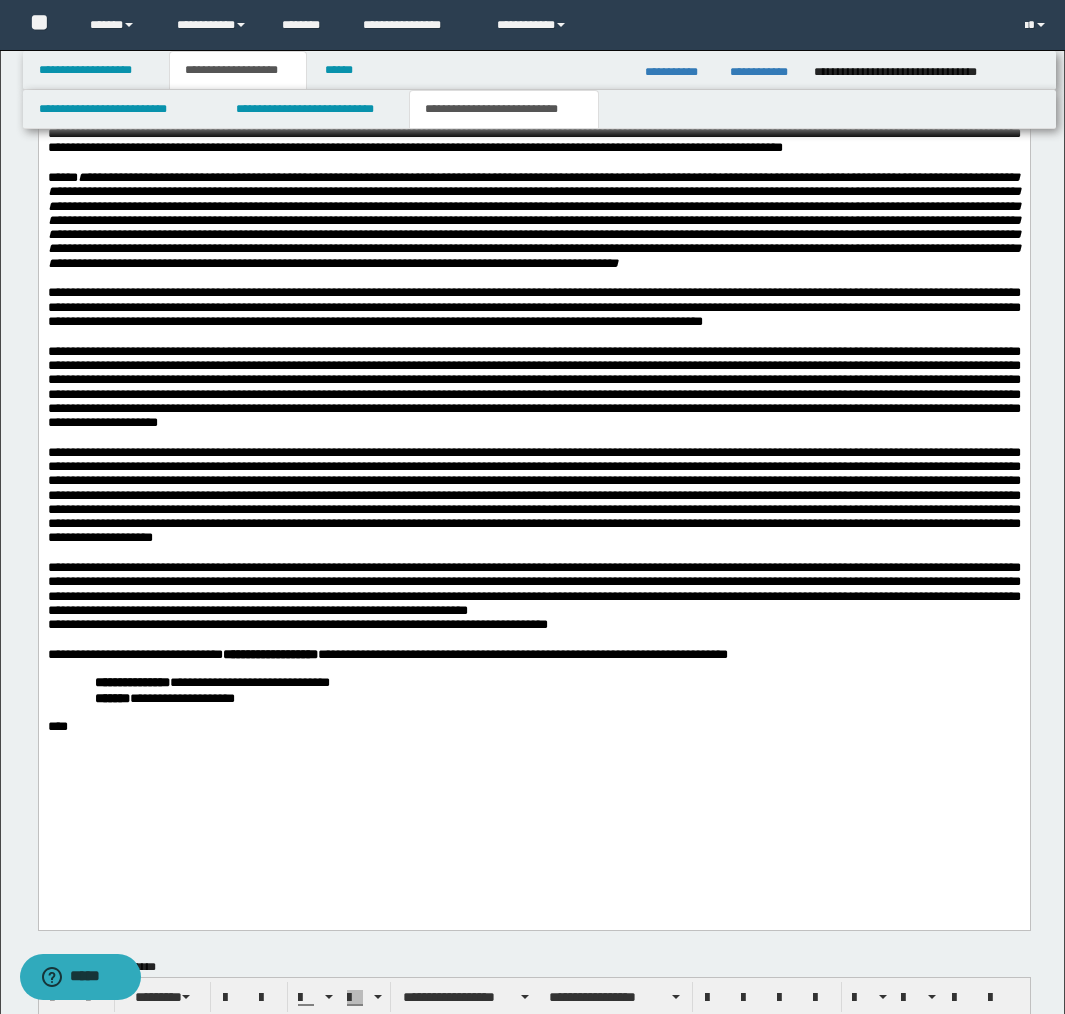 click at bounding box center (533, 497) 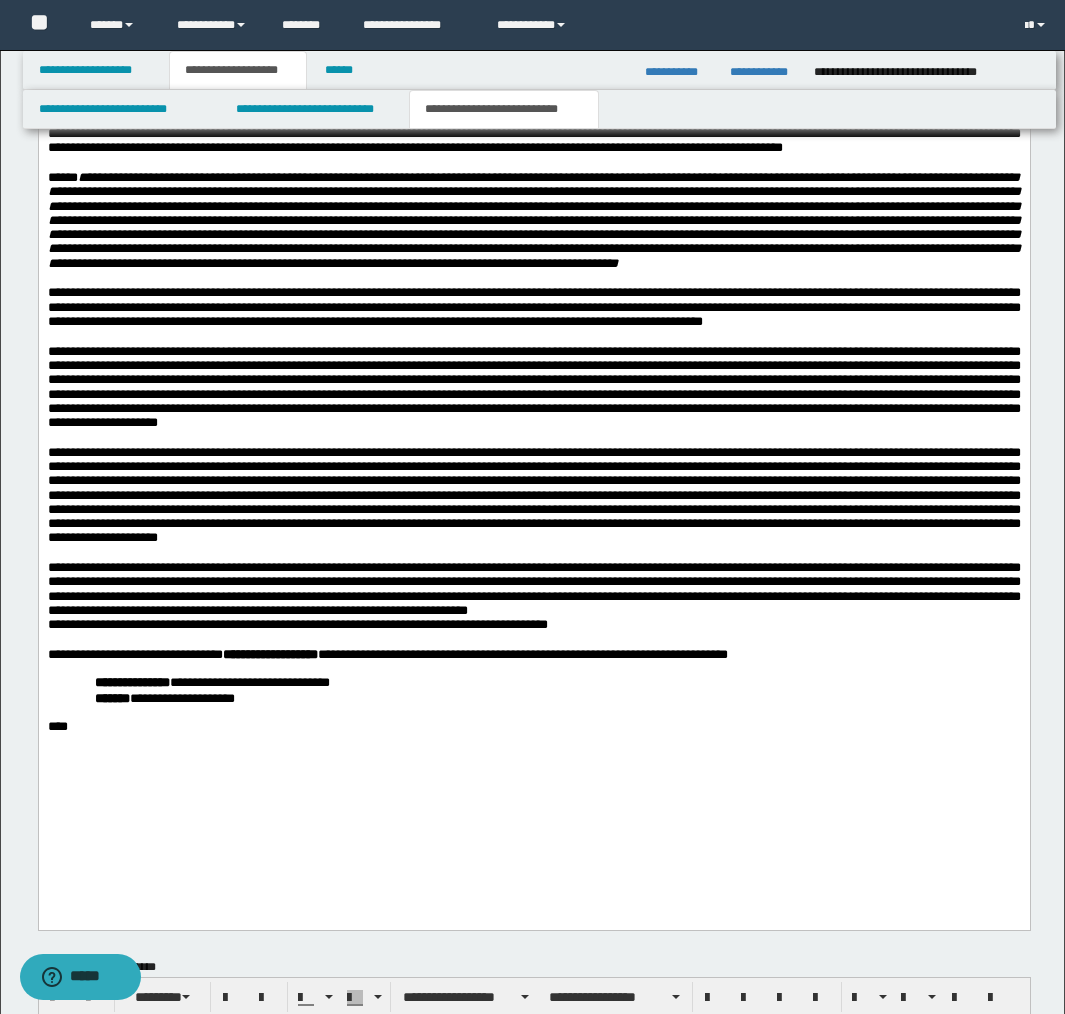 click at bounding box center (533, 497) 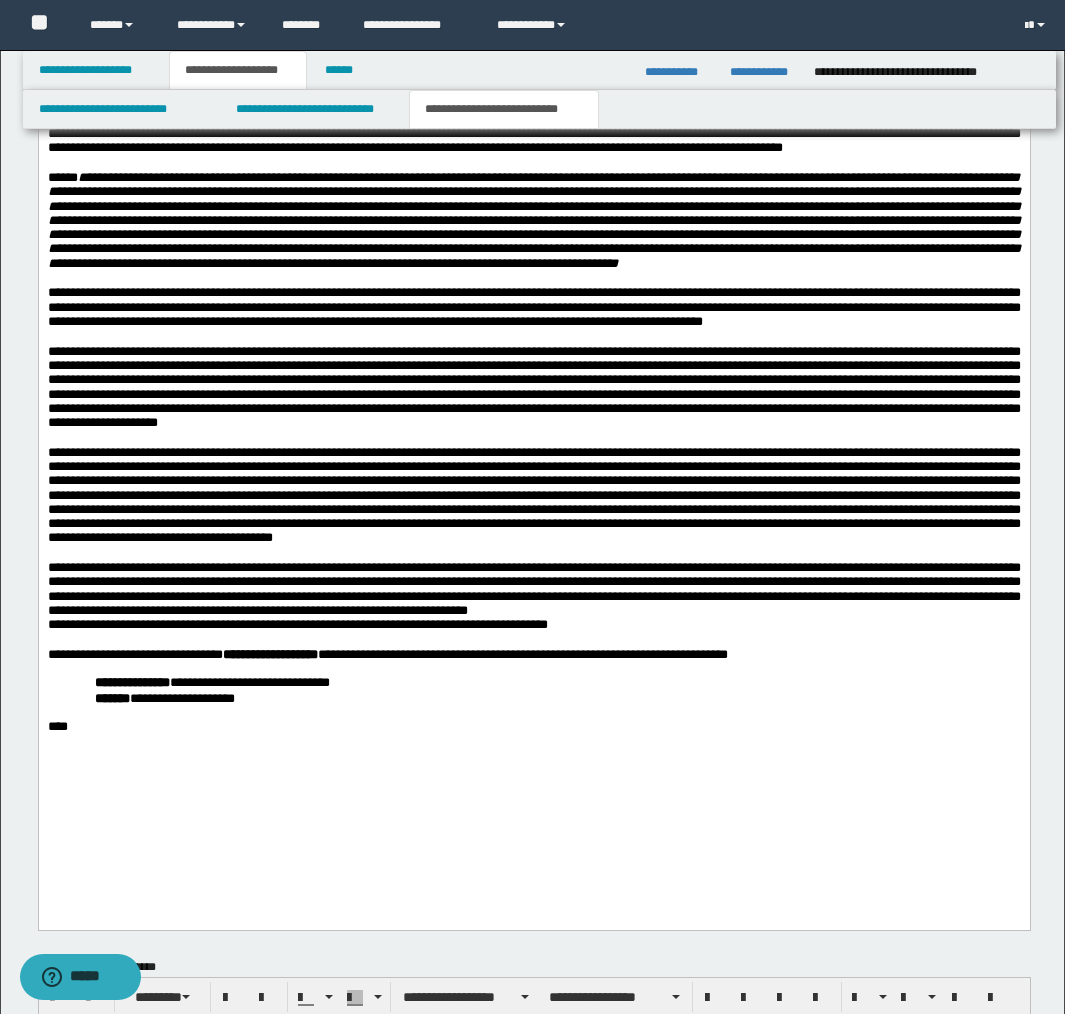 click at bounding box center [533, 497] 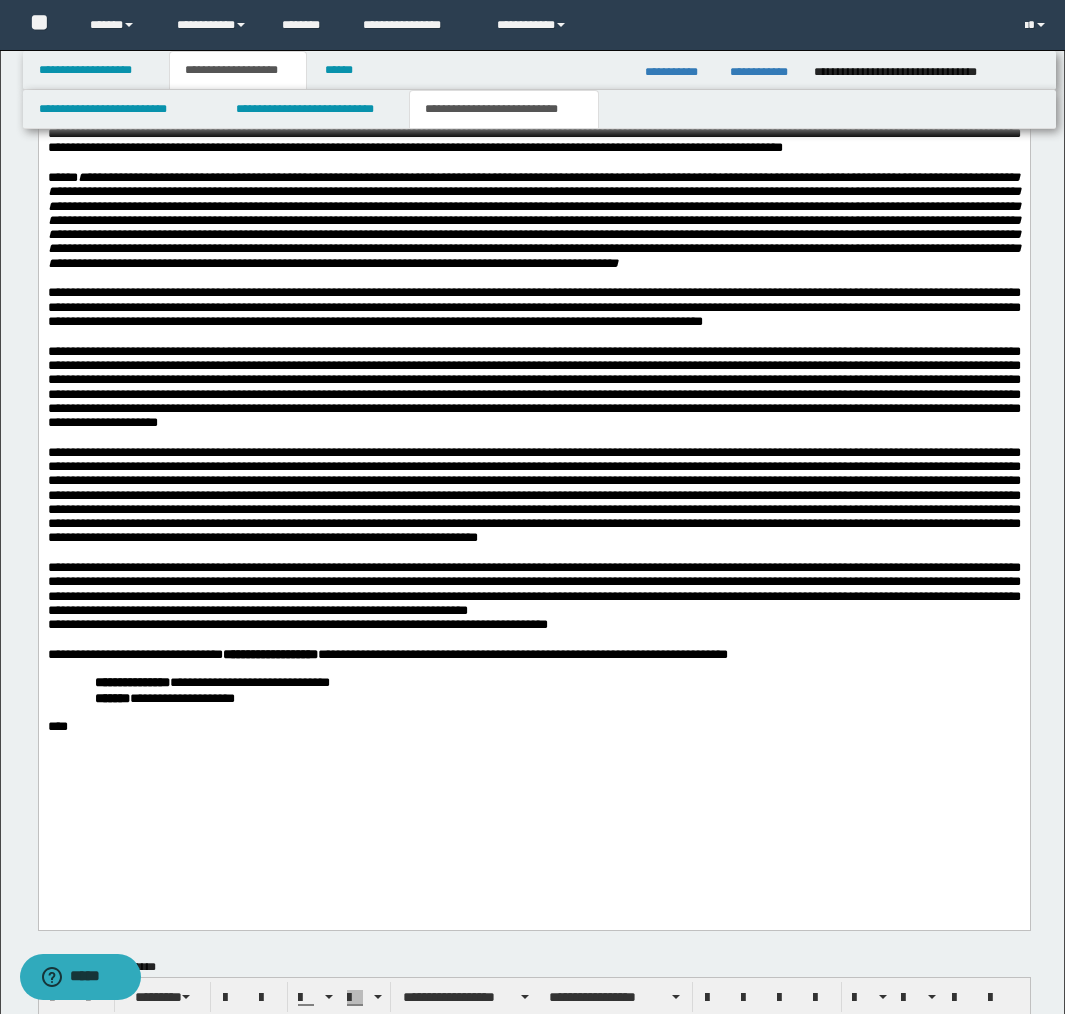 click on "**********" at bounding box center (269, 655) 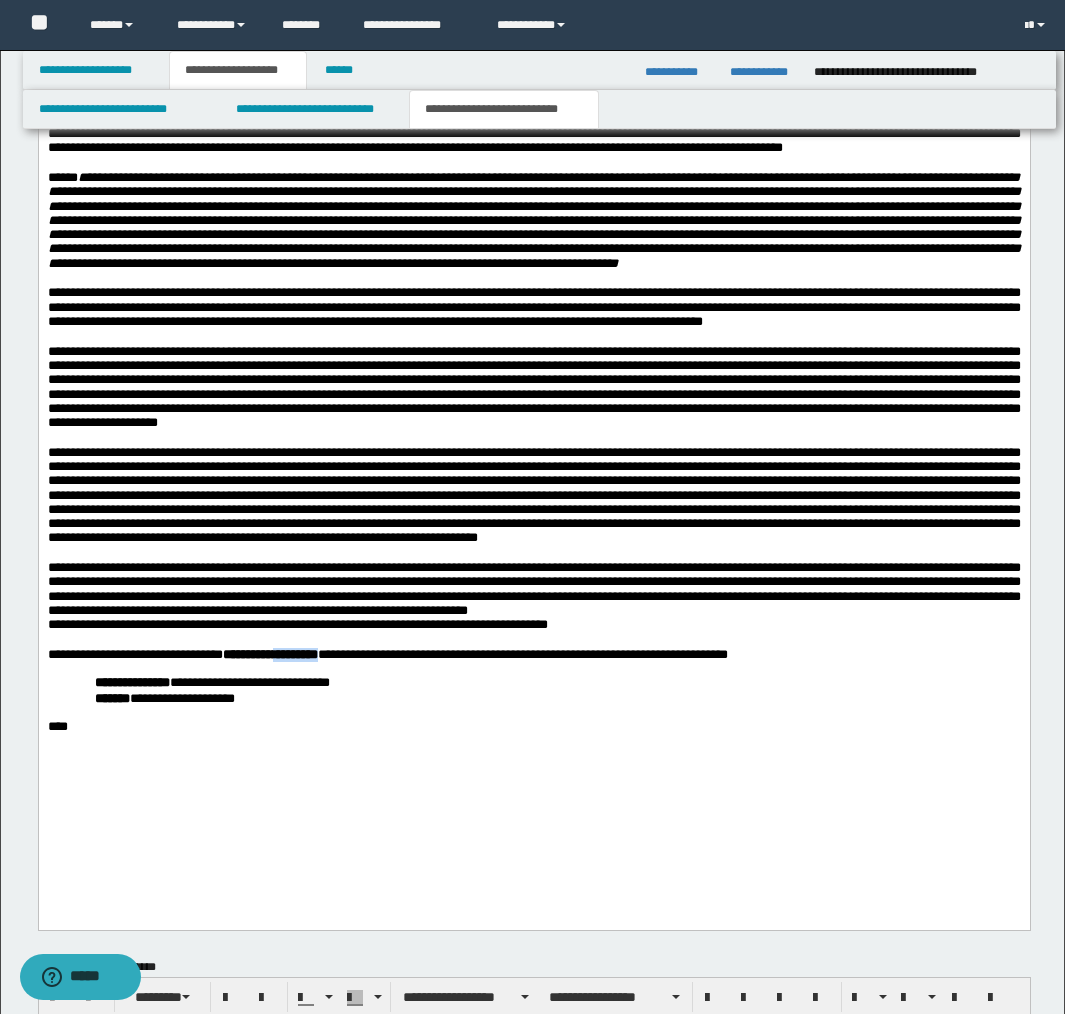 click on "**********" at bounding box center (269, 655) 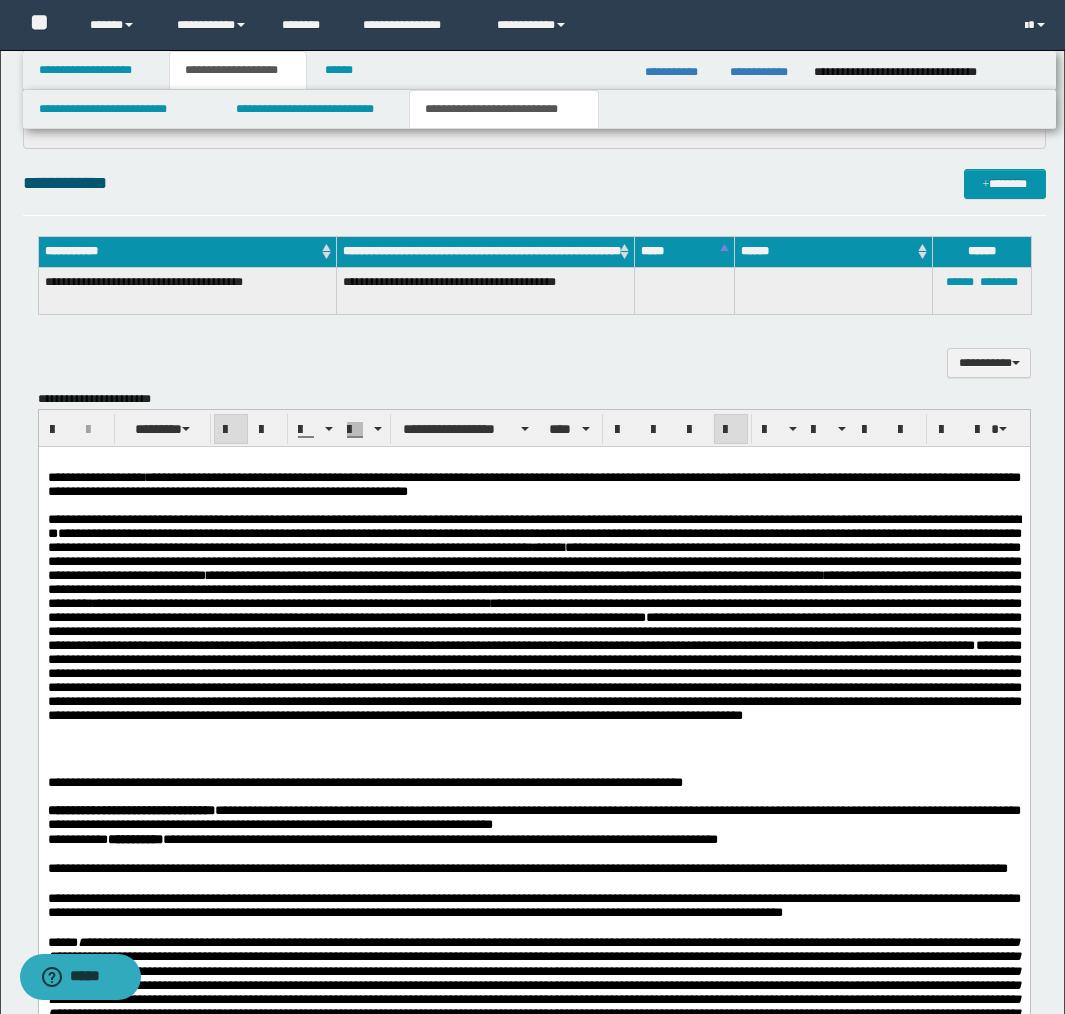 scroll, scrollTop: 1610, scrollLeft: 0, axis: vertical 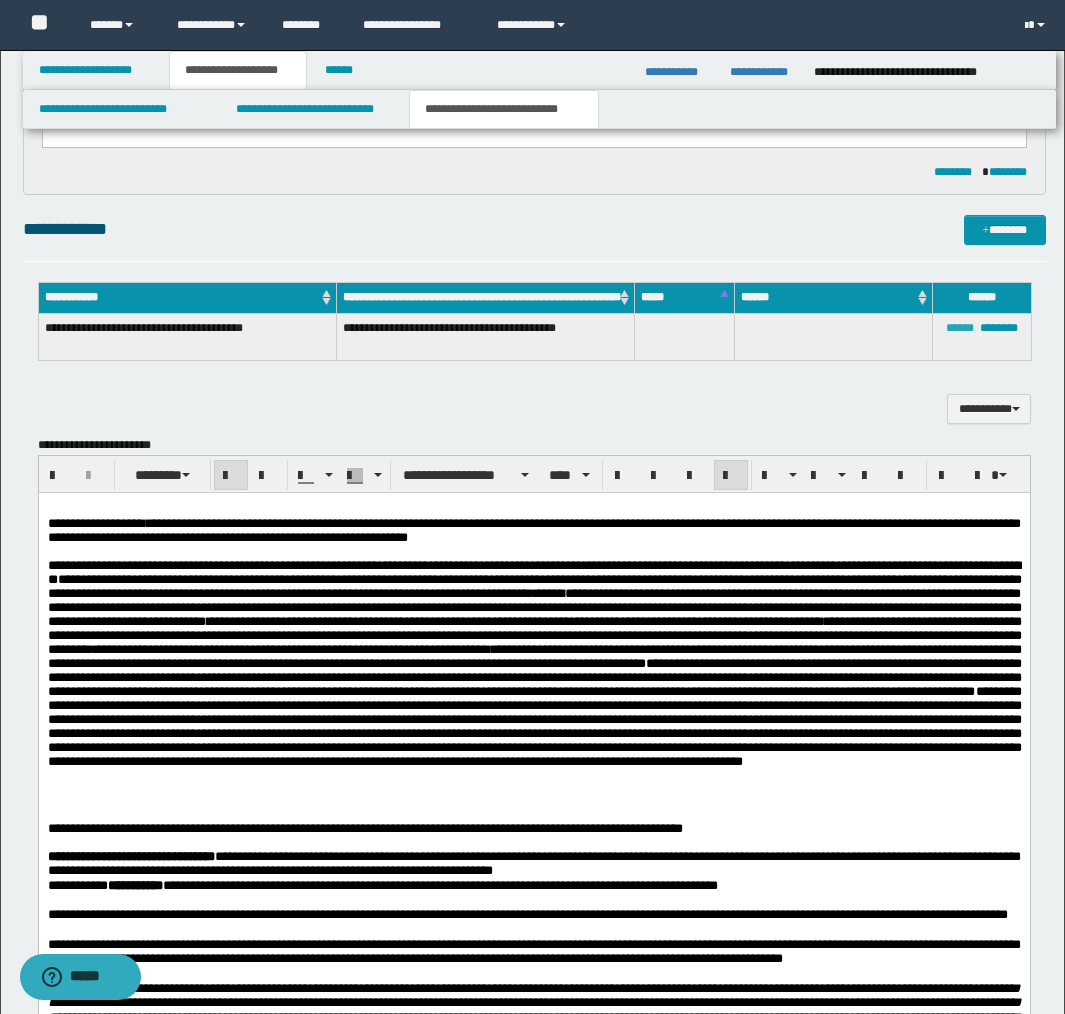 click on "******" at bounding box center [960, 328] 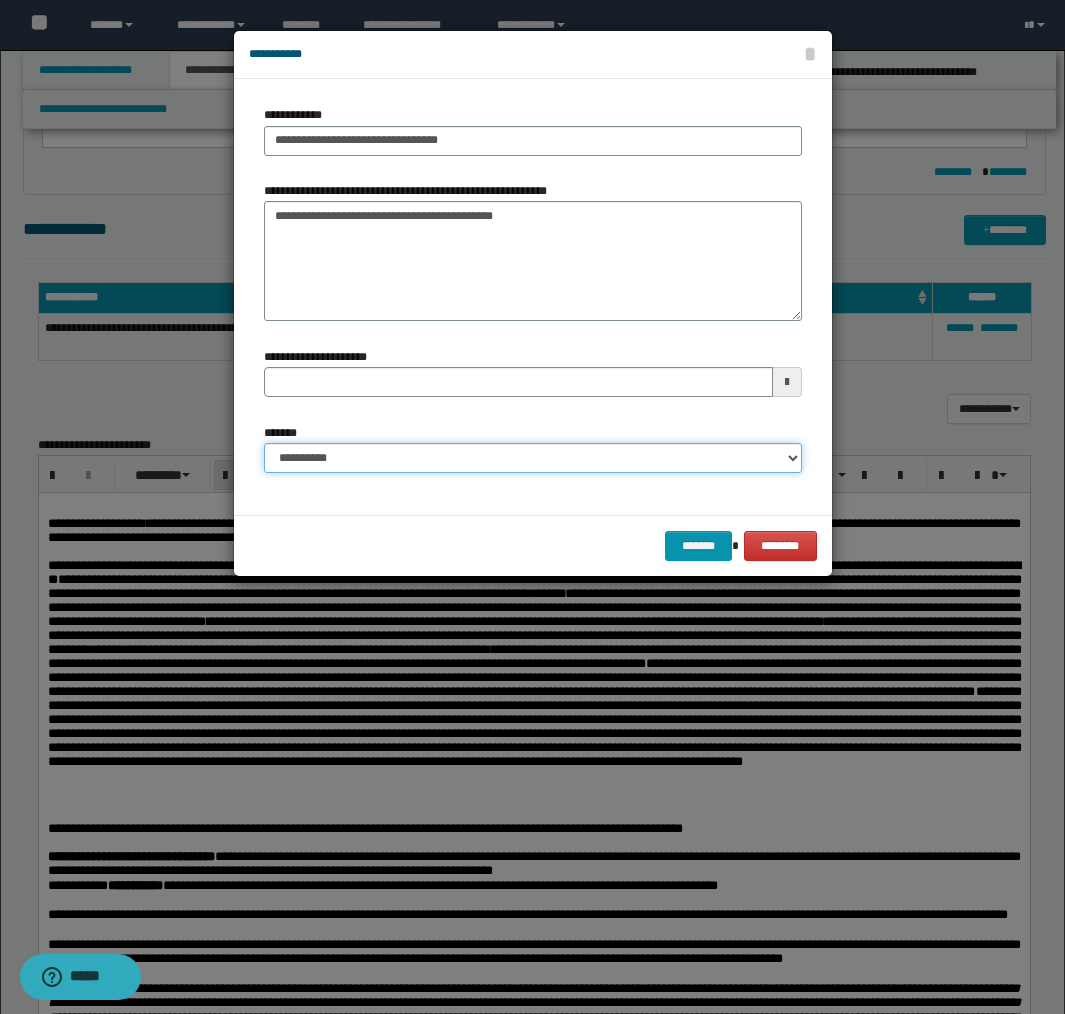 click on "**********" at bounding box center [533, 458] 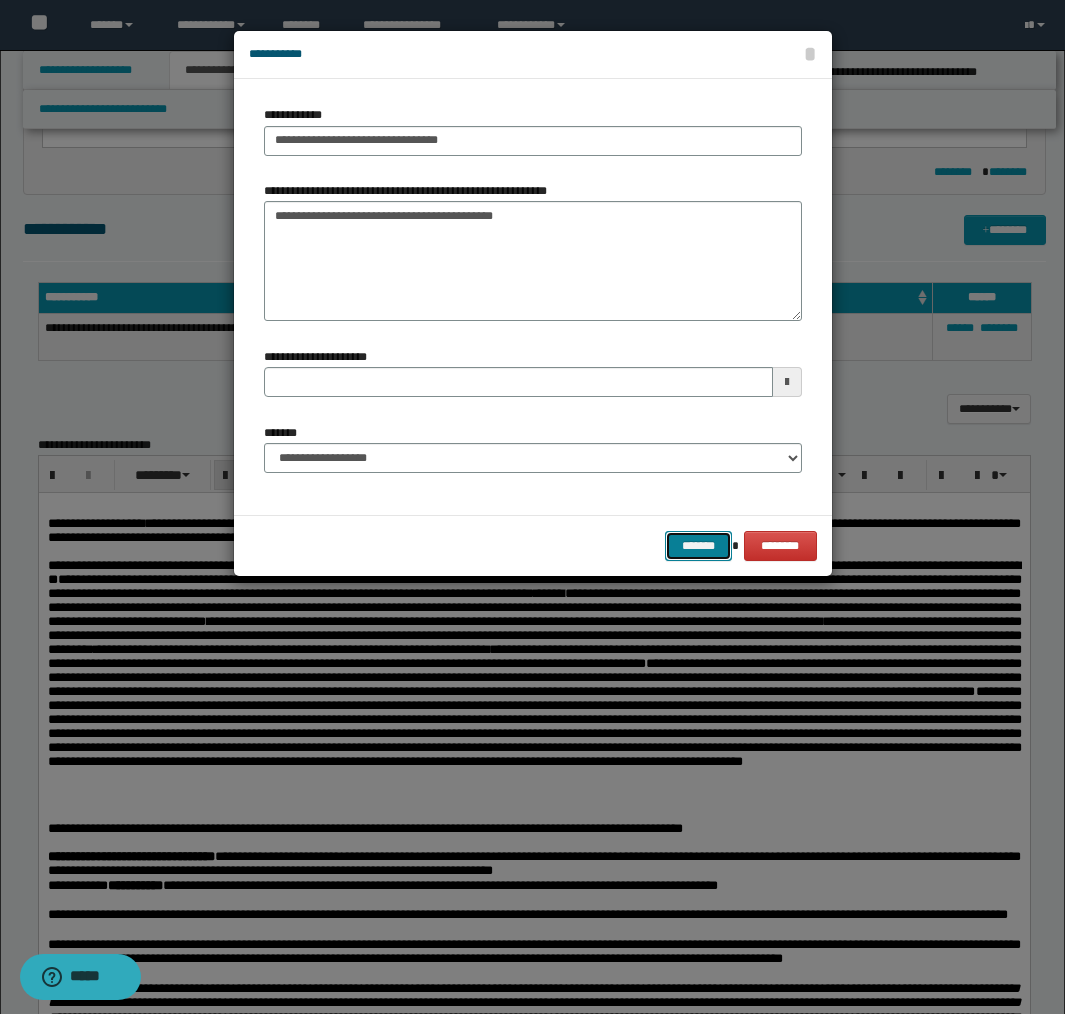 click on "*******" at bounding box center [699, 546] 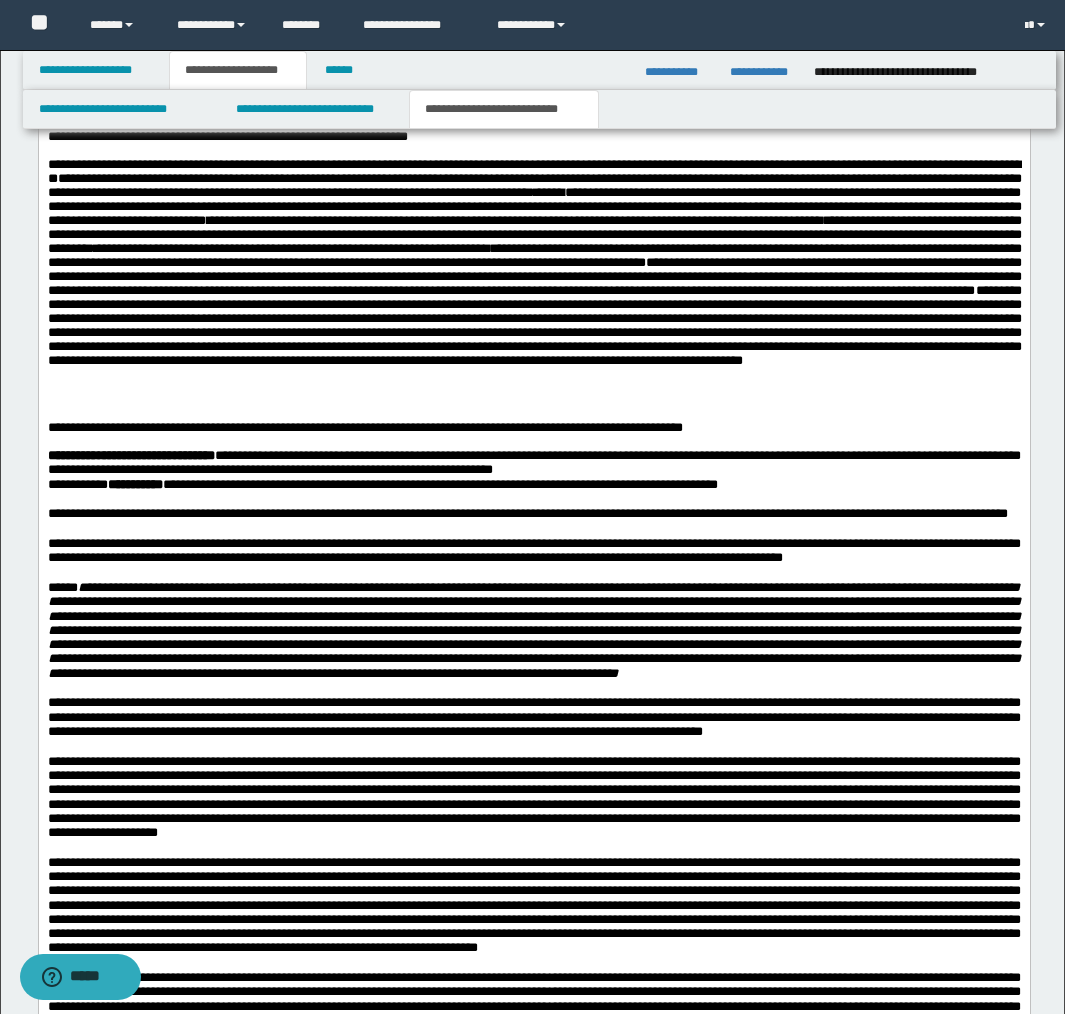 scroll, scrollTop: 1963, scrollLeft: 0, axis: vertical 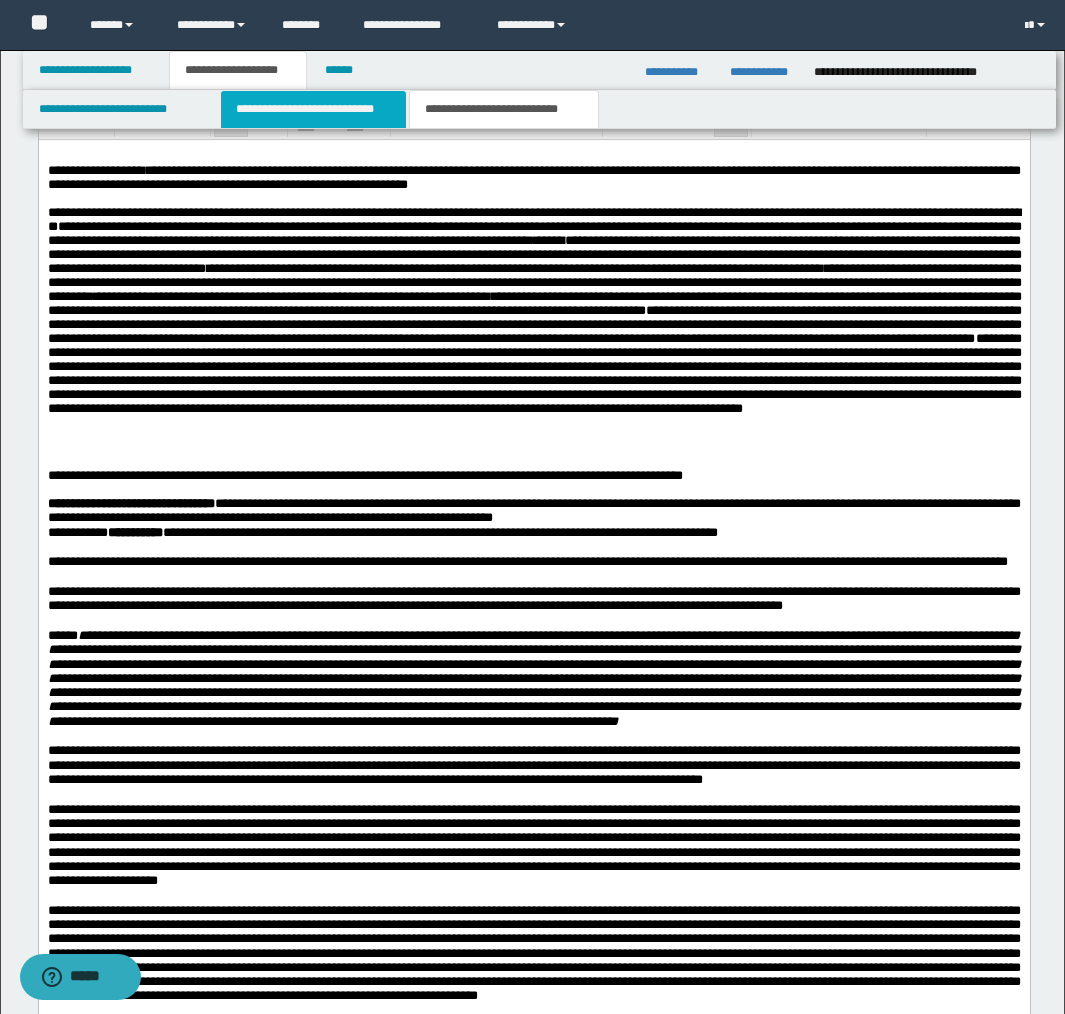 click on "**********" at bounding box center (314, 109) 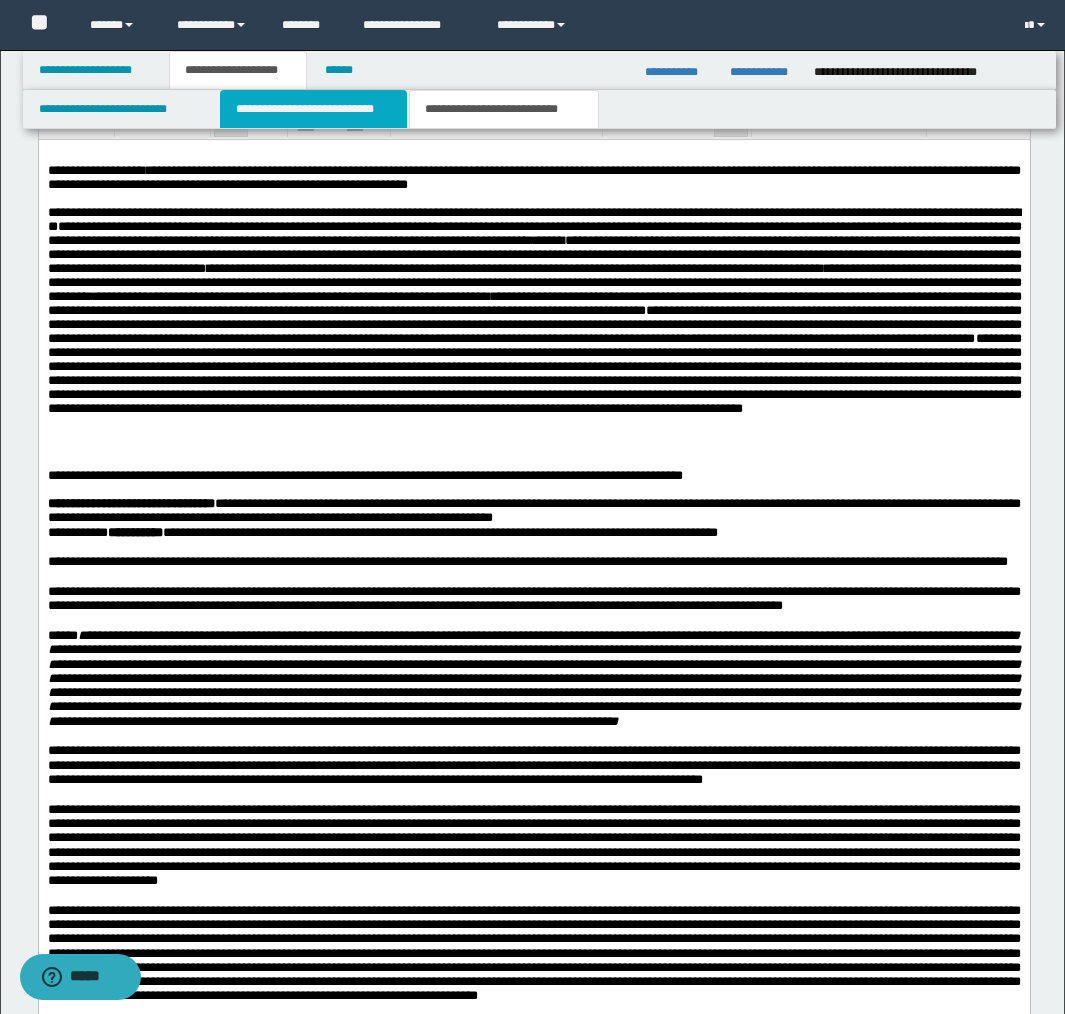 type 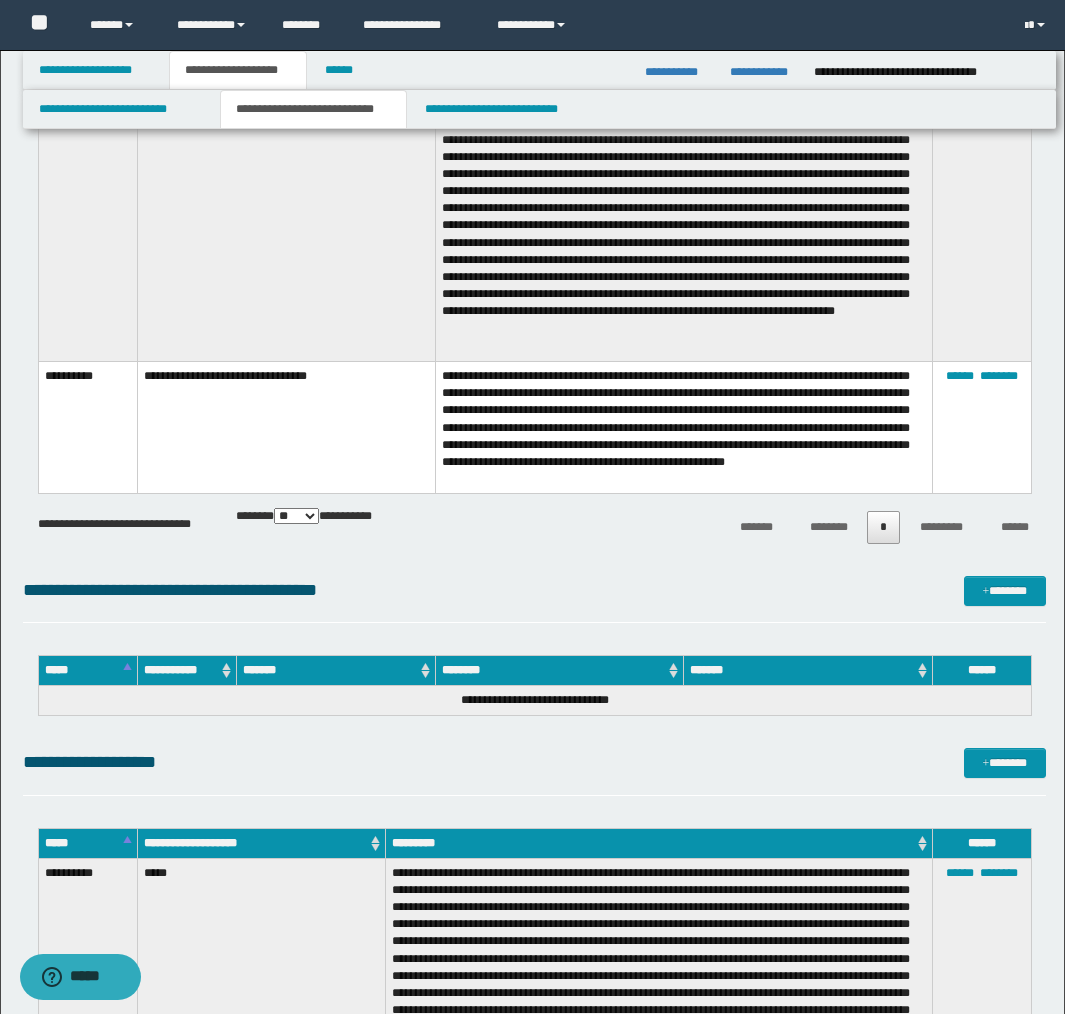 scroll, scrollTop: 0, scrollLeft: 0, axis: both 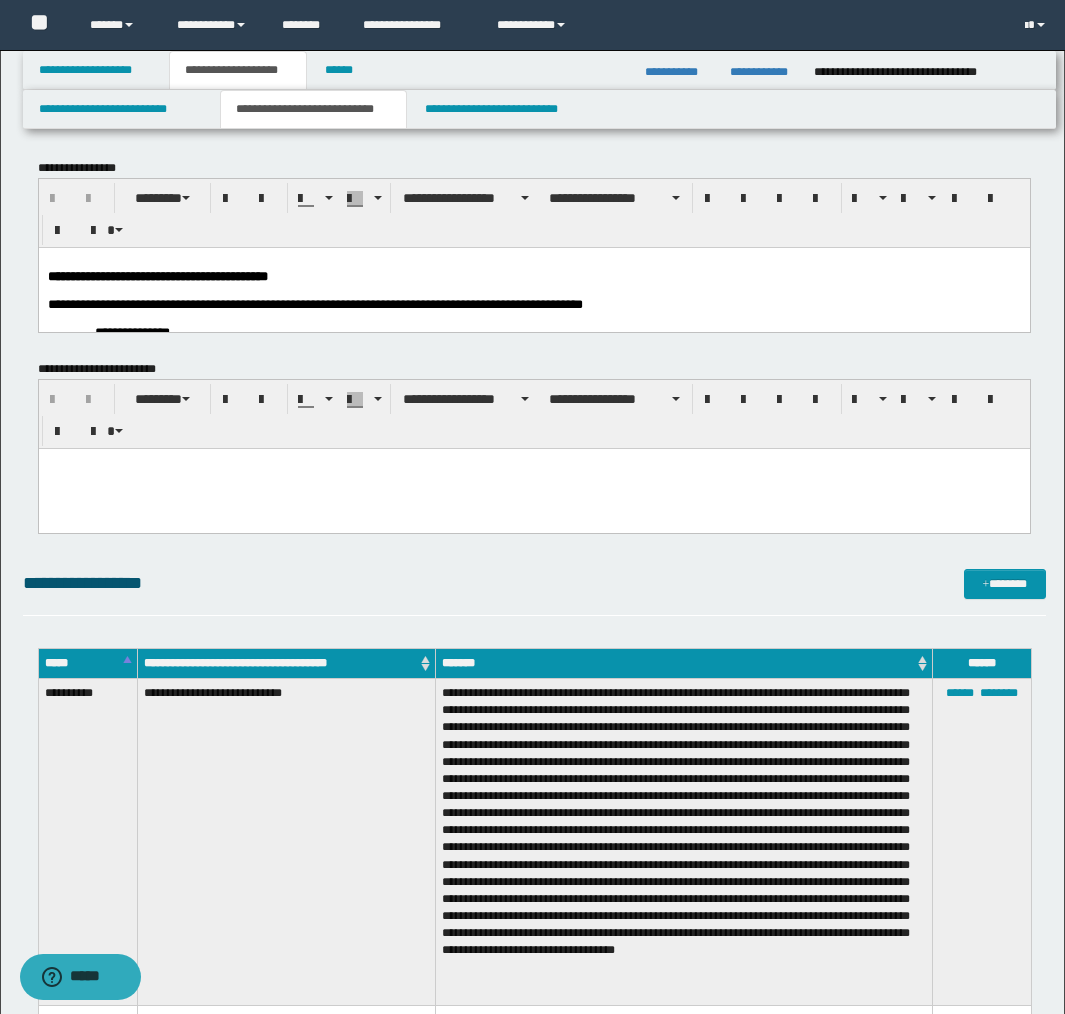 click on "**********" at bounding box center [533, 1122] 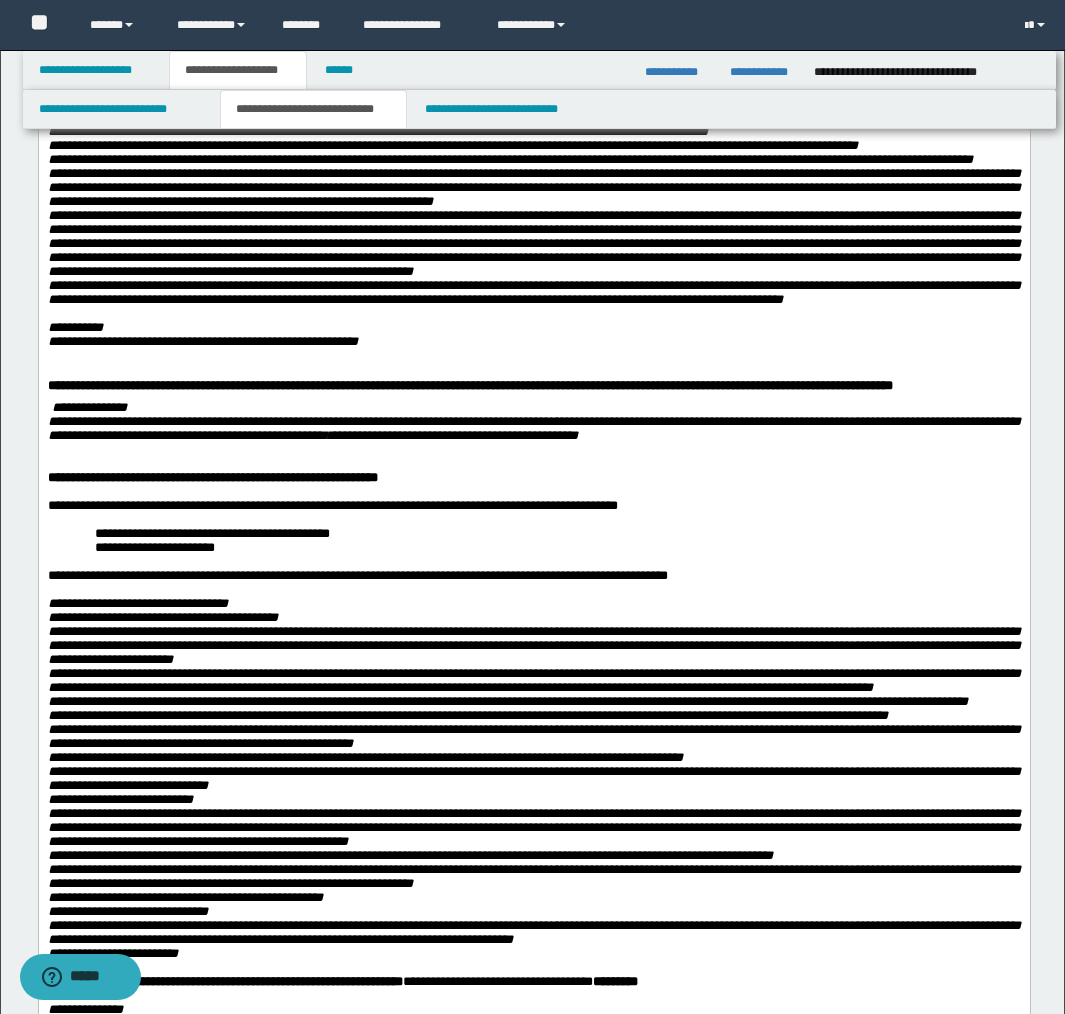 scroll, scrollTop: 258, scrollLeft: 0, axis: vertical 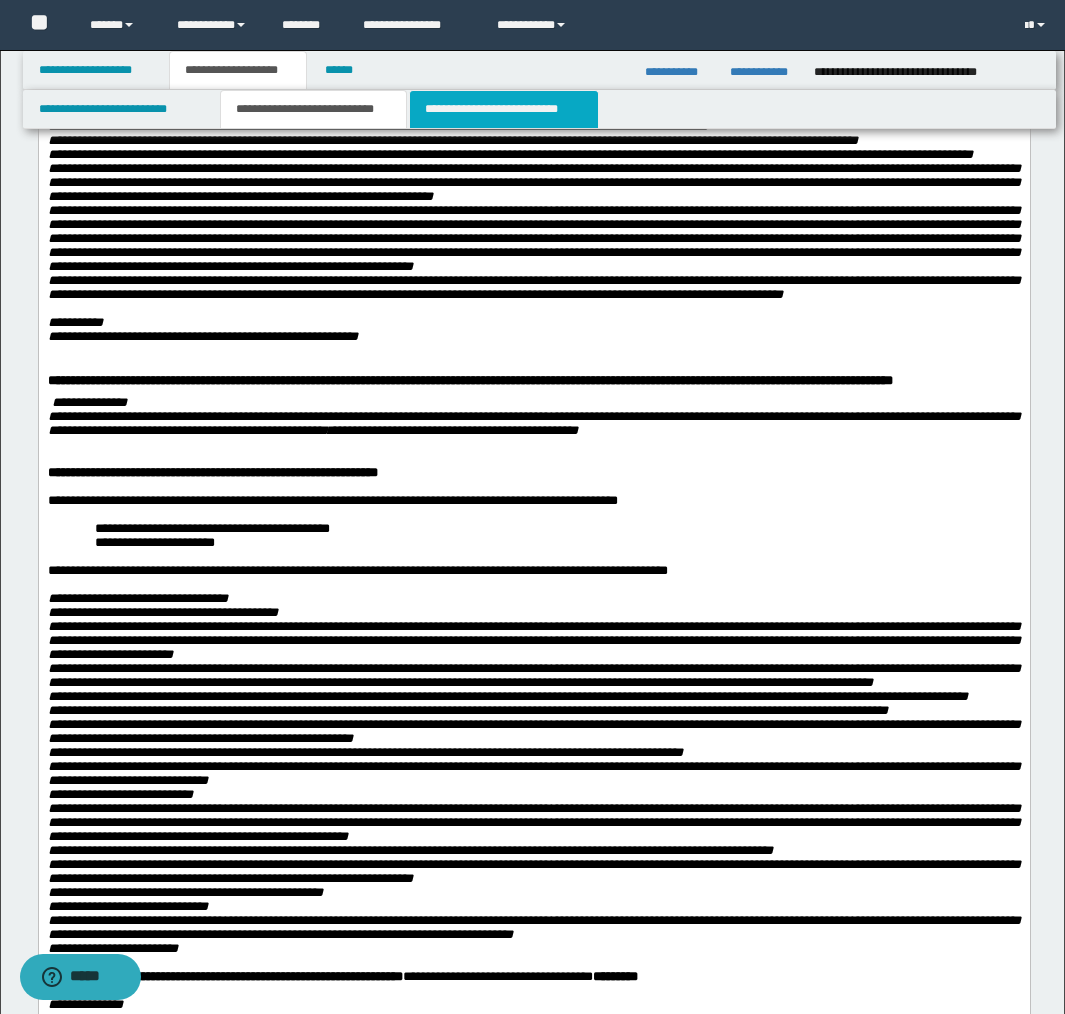 click on "**********" at bounding box center (504, 109) 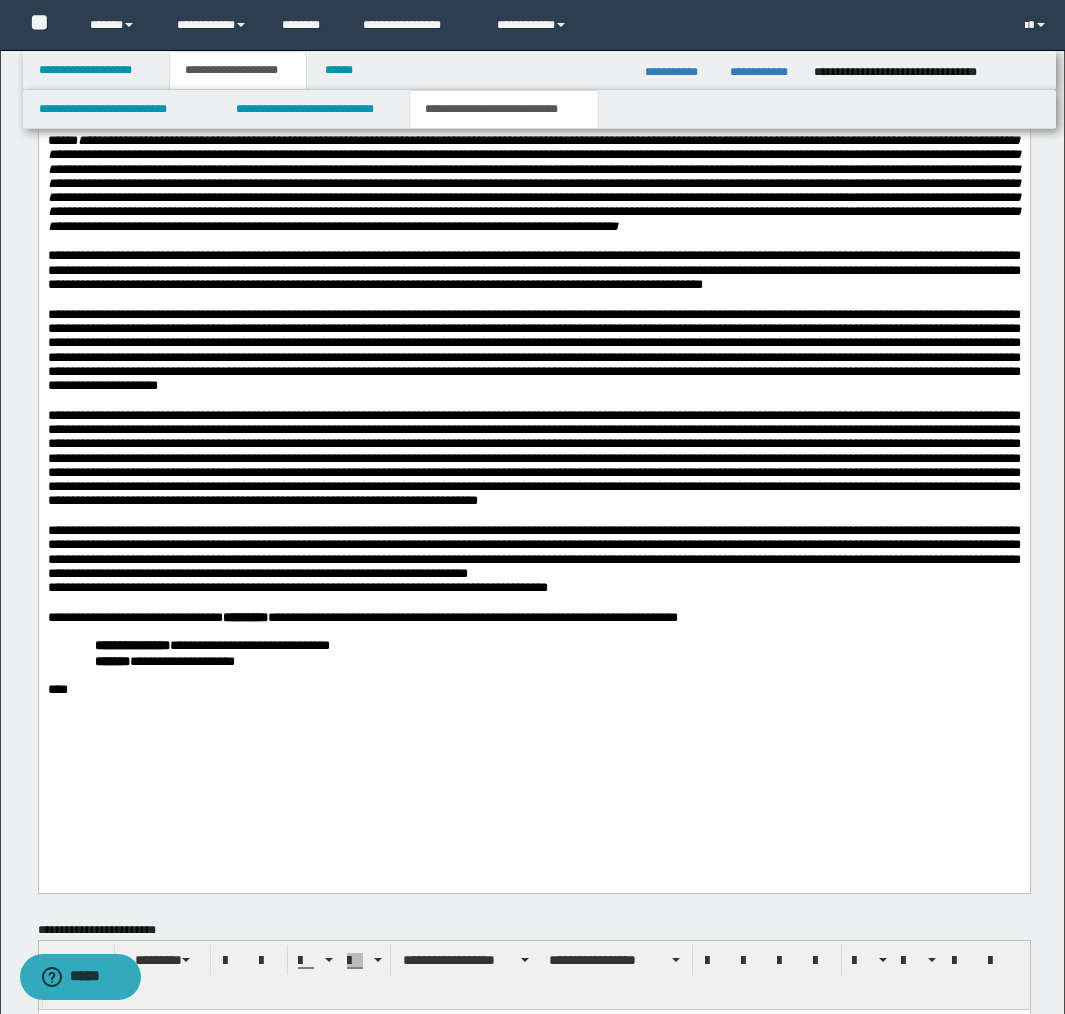 scroll, scrollTop: 2658, scrollLeft: 0, axis: vertical 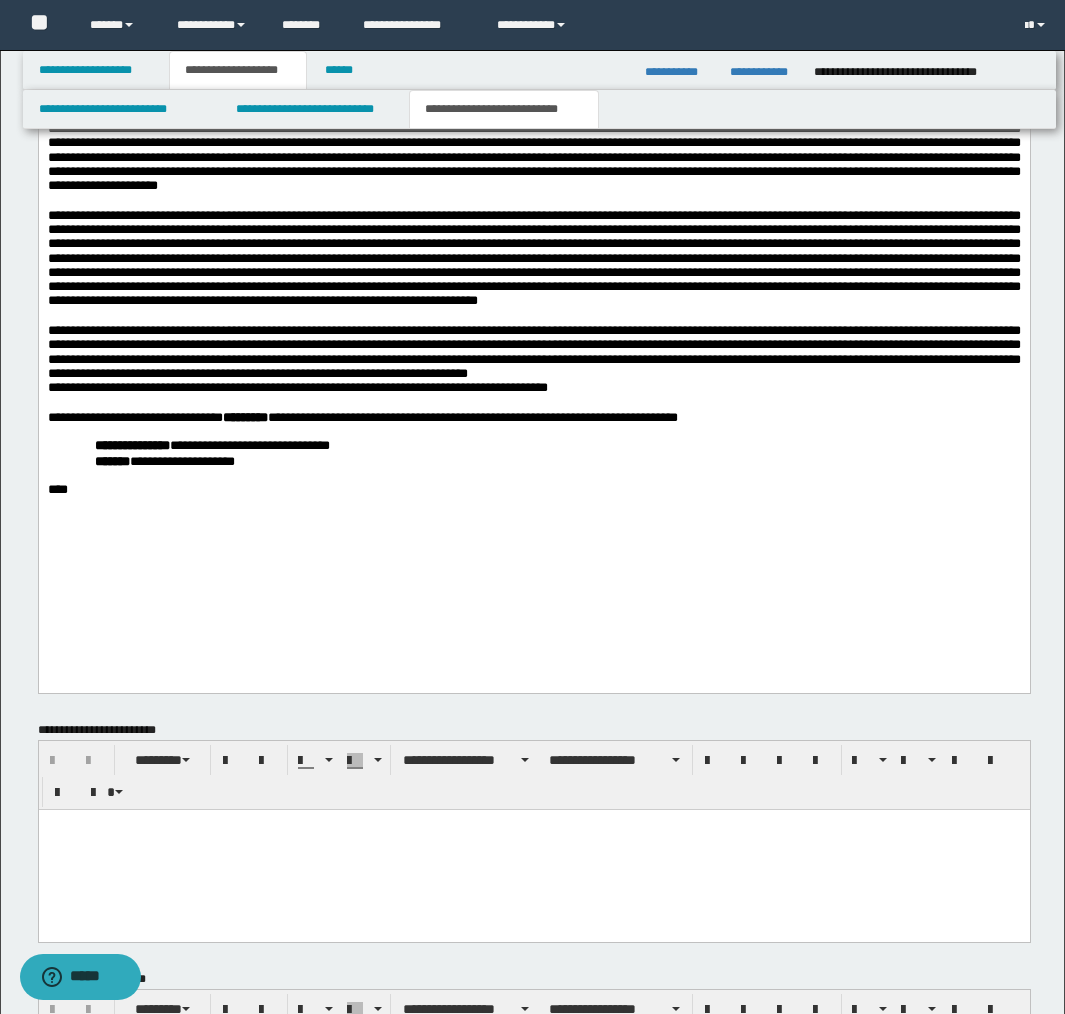 click on "*********" at bounding box center [244, 418] 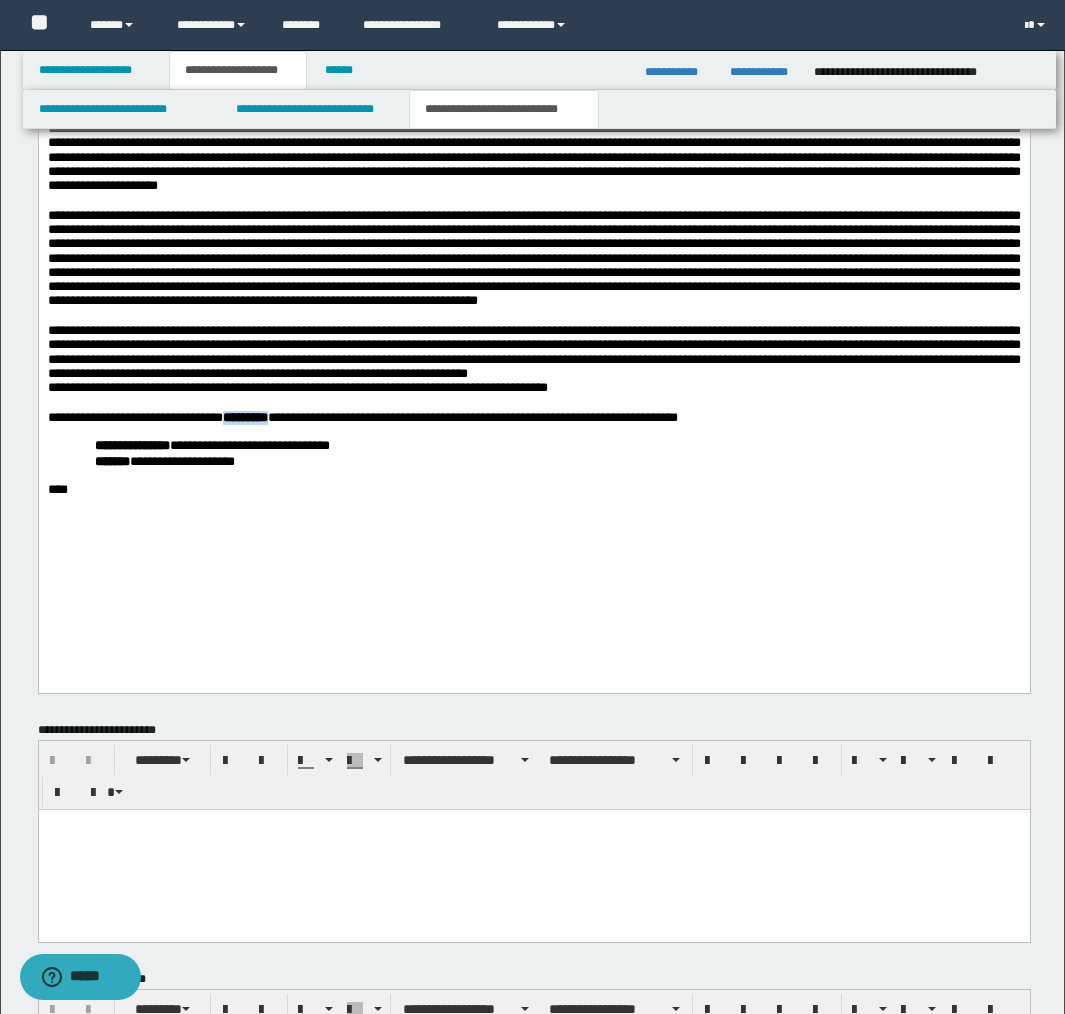 click on "*********" at bounding box center (244, 418) 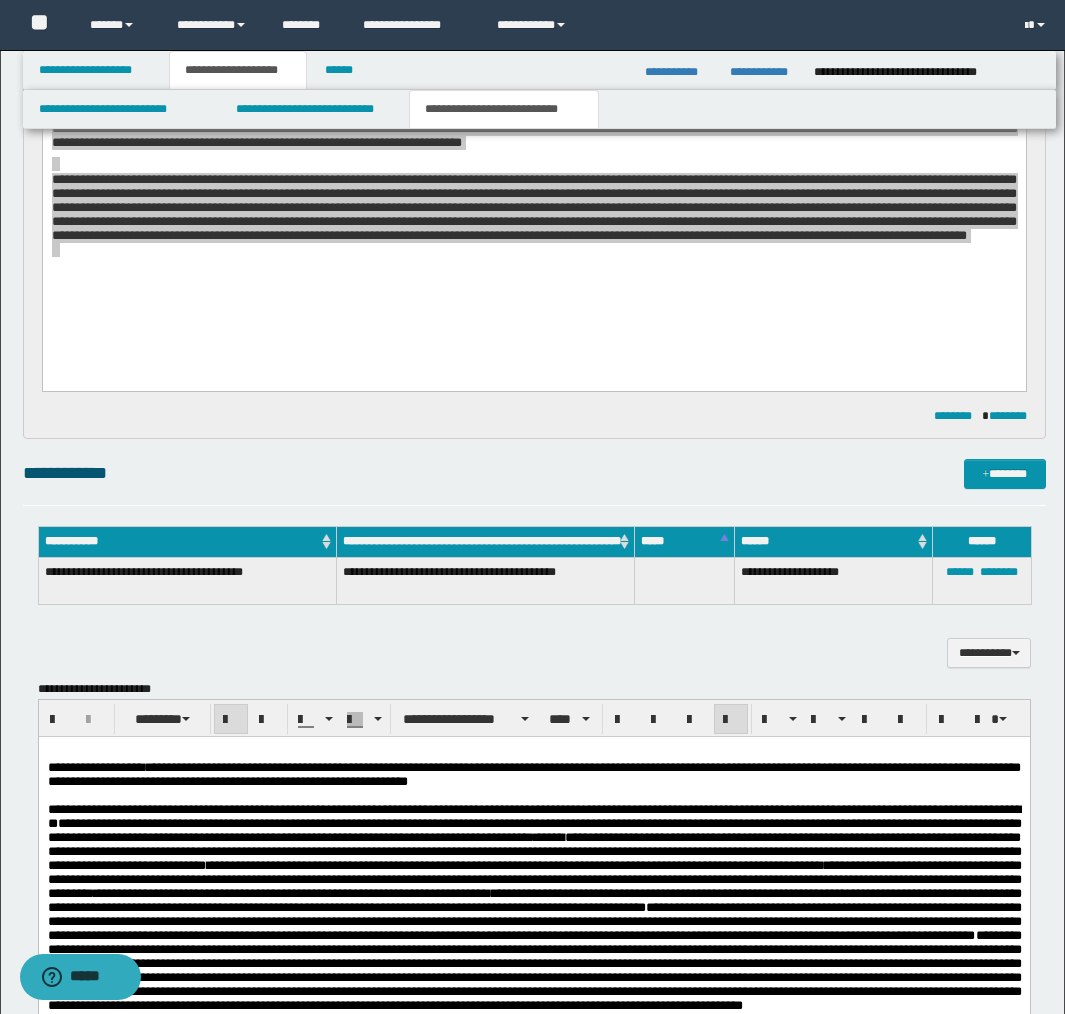 scroll, scrollTop: 1364, scrollLeft: 0, axis: vertical 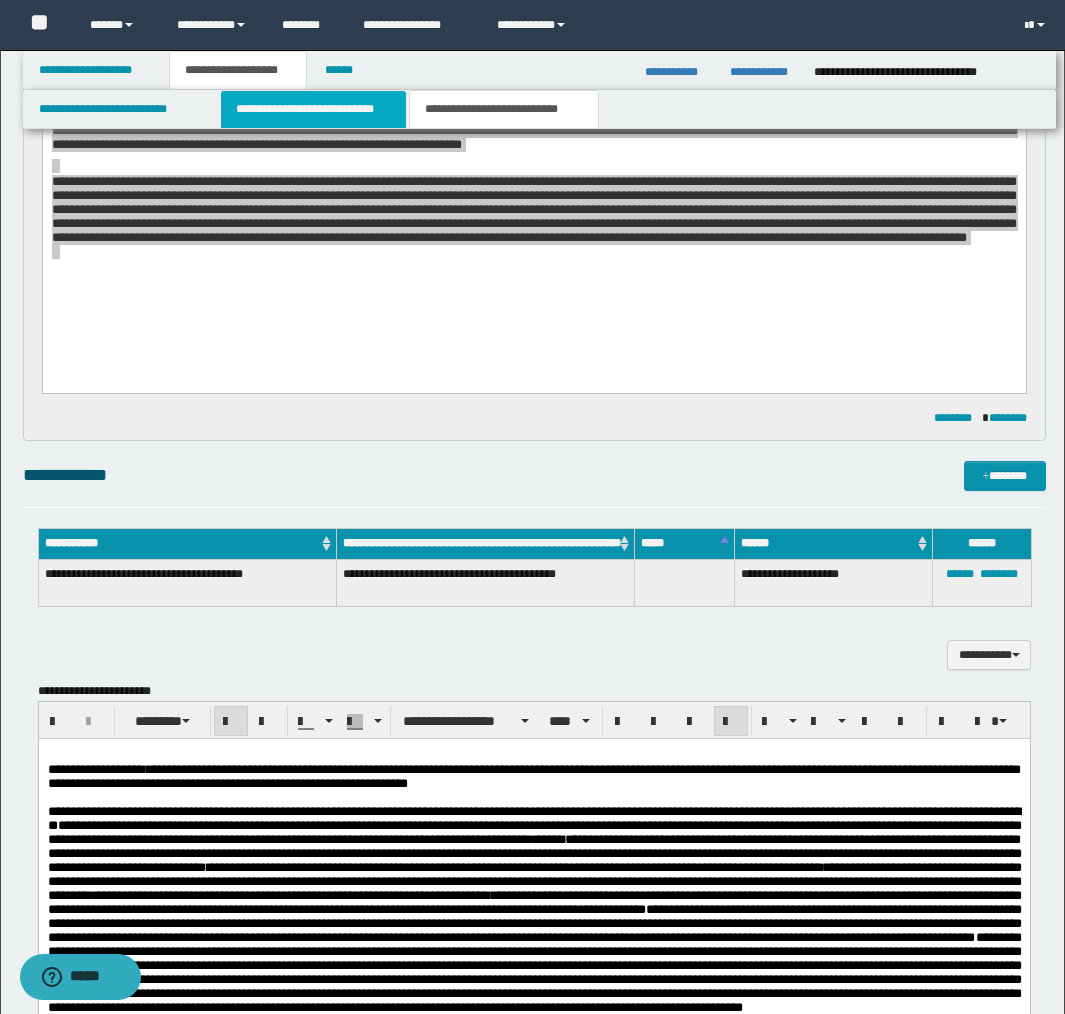 click on "**********" at bounding box center (314, 109) 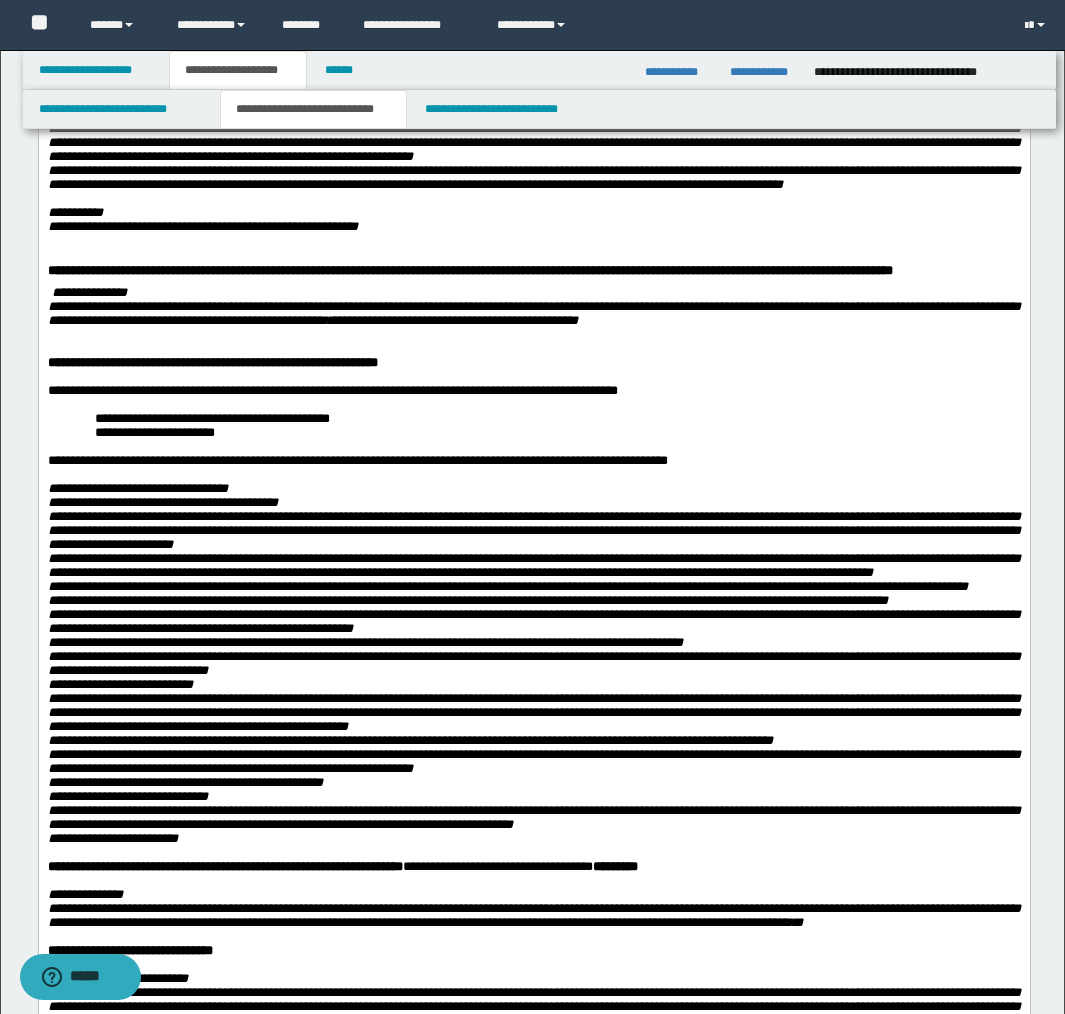 scroll, scrollTop: 554, scrollLeft: 0, axis: vertical 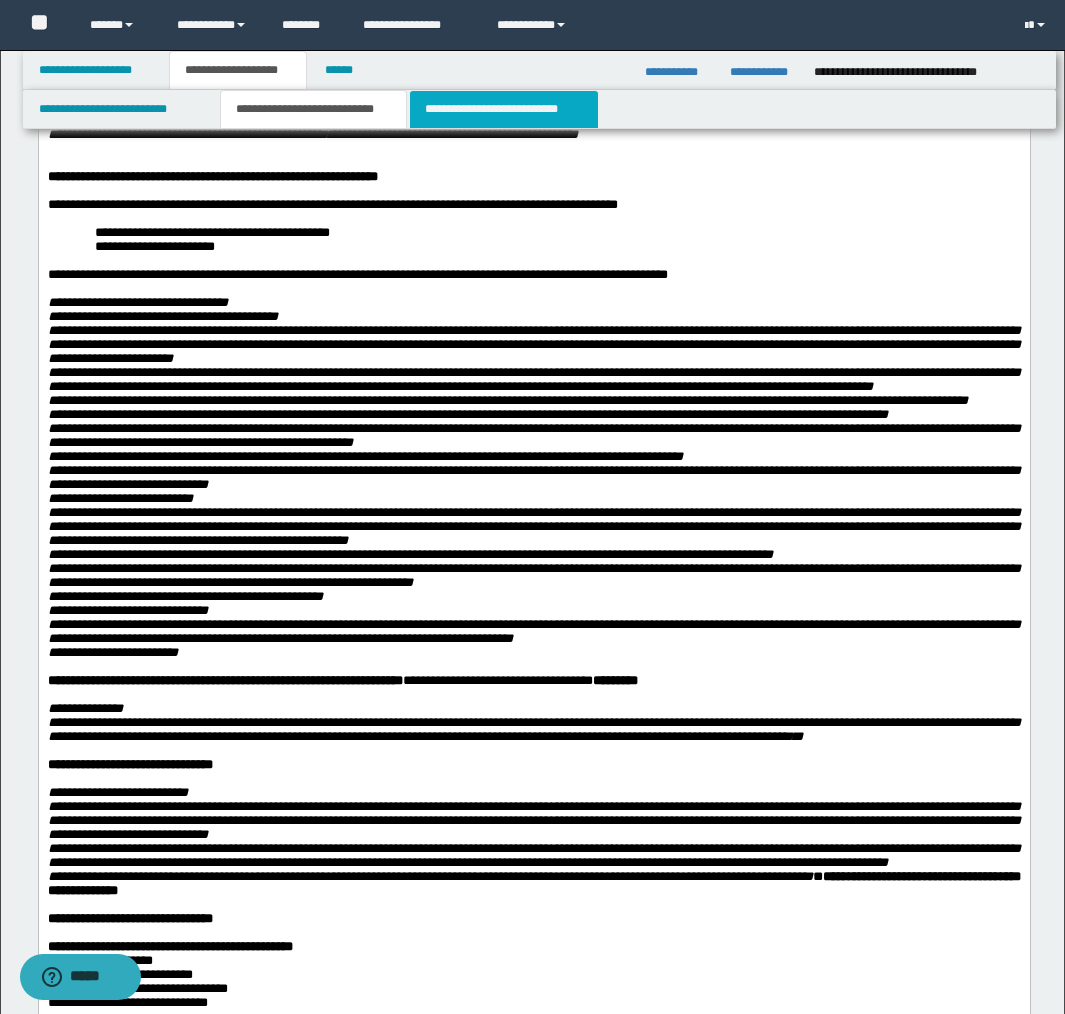 click on "**********" at bounding box center (504, 109) 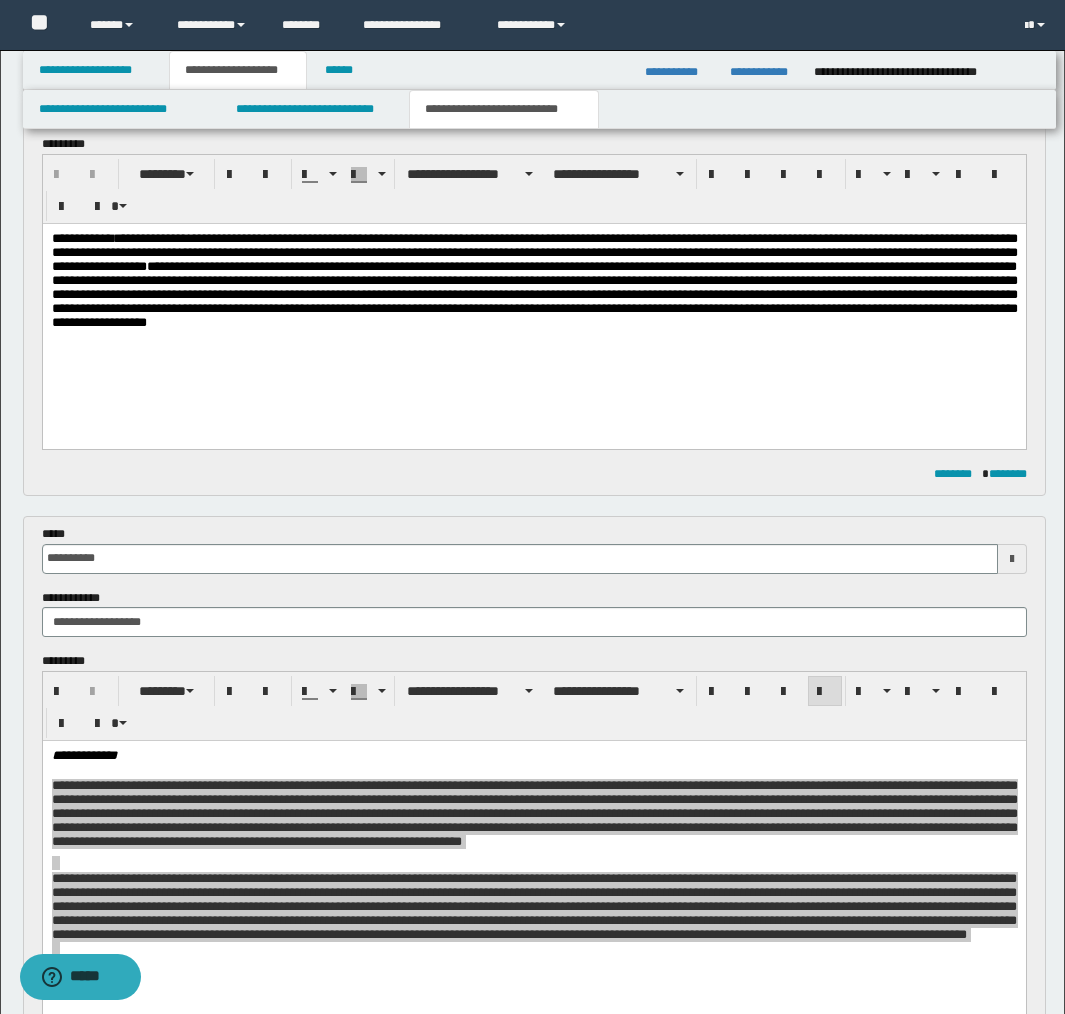 scroll, scrollTop: 677, scrollLeft: 0, axis: vertical 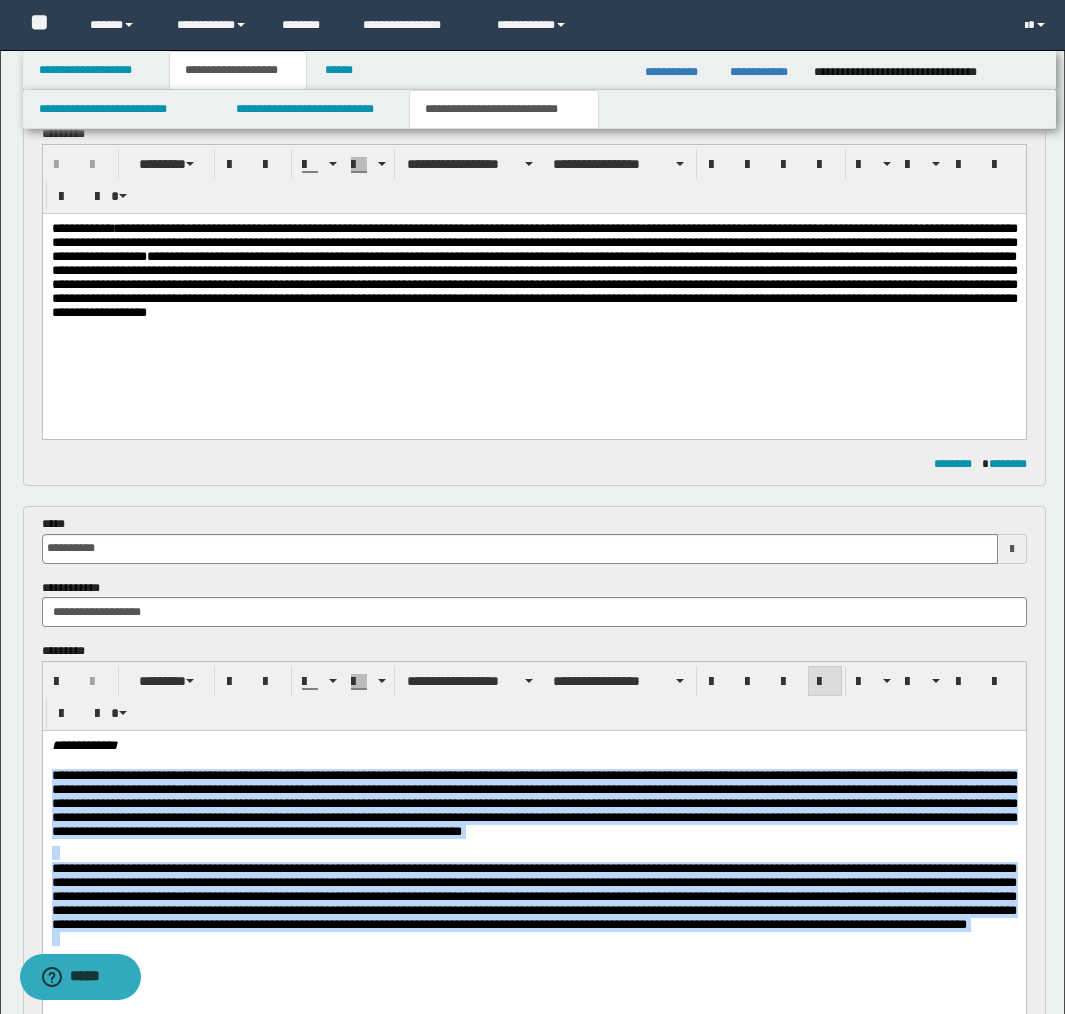 click on "**********" at bounding box center [534, 808] 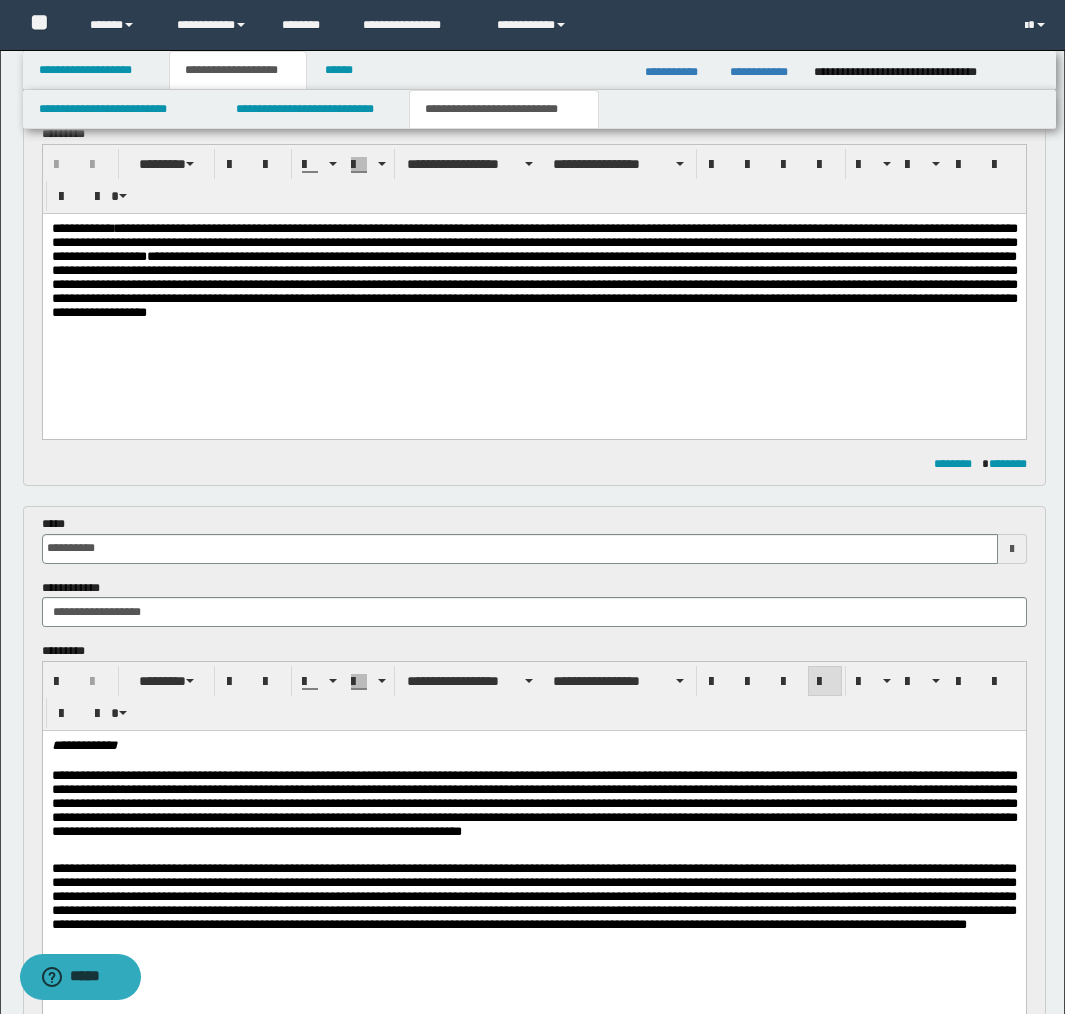 click on "**********" at bounding box center [534, 808] 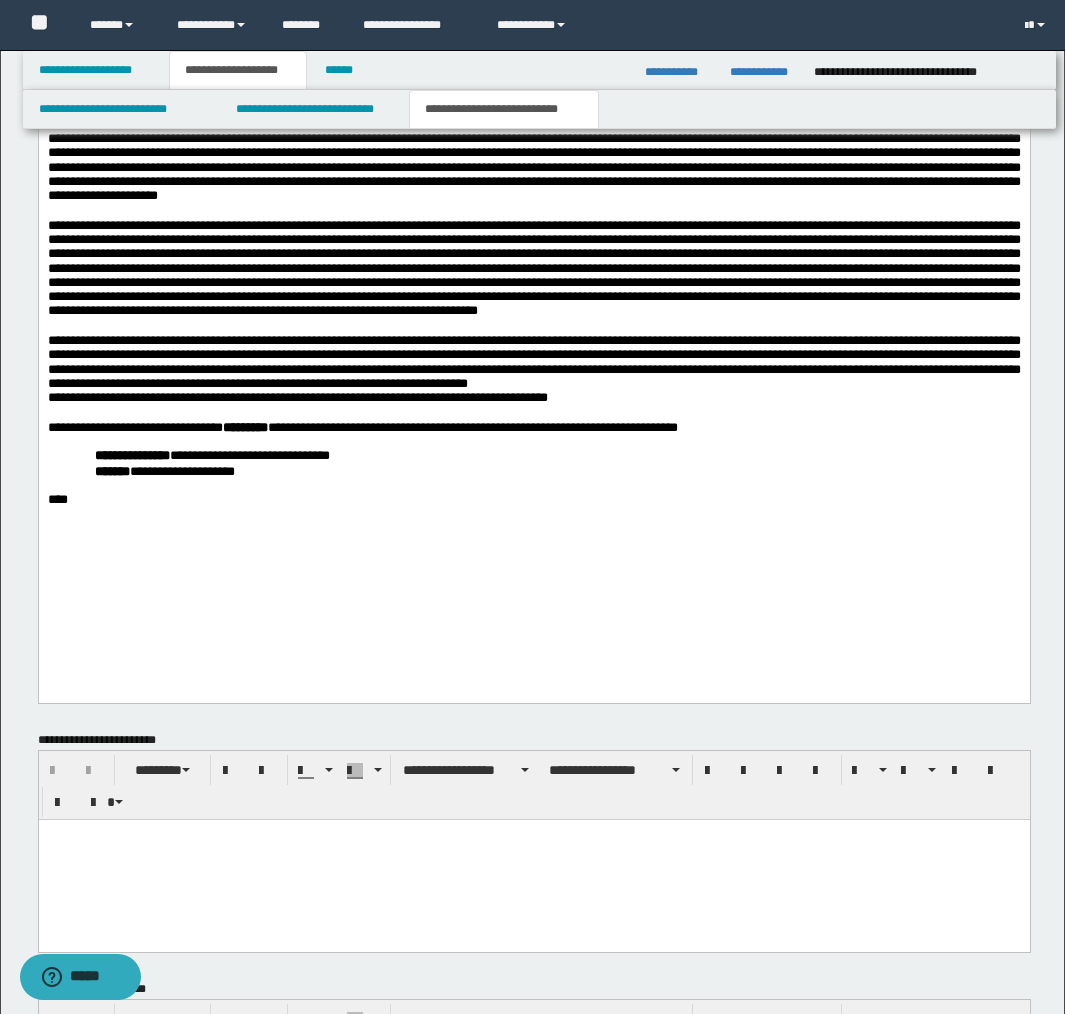 scroll, scrollTop: 2911, scrollLeft: 0, axis: vertical 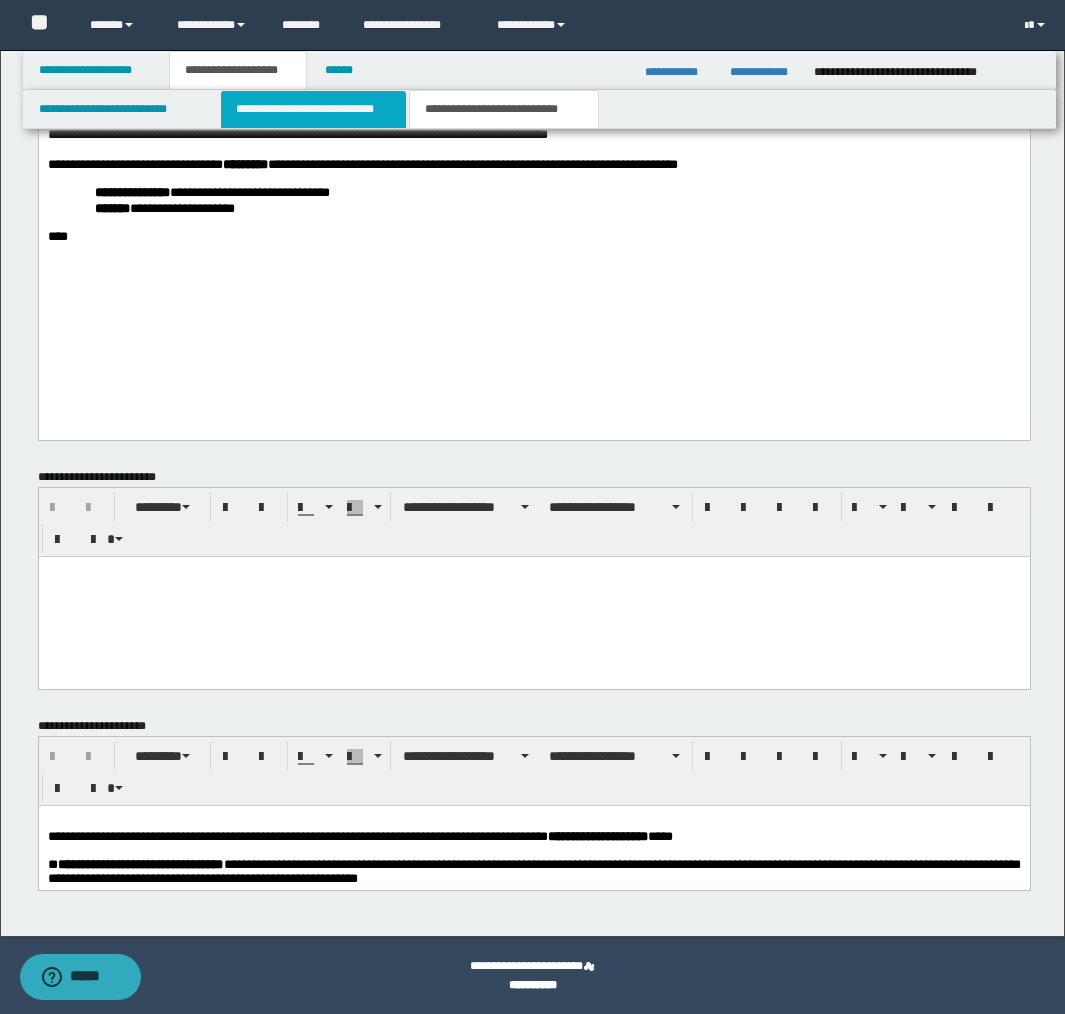 click on "**********" at bounding box center (314, 109) 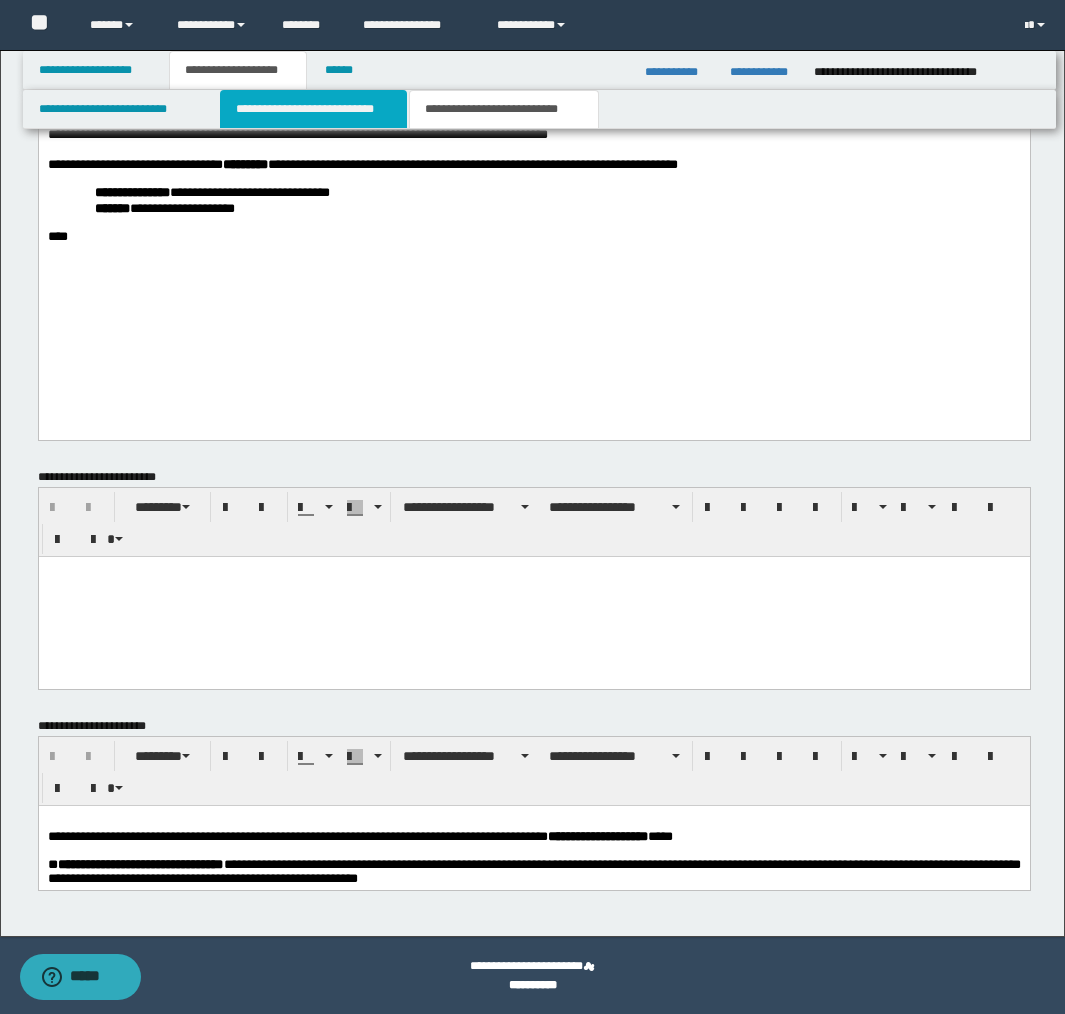 type 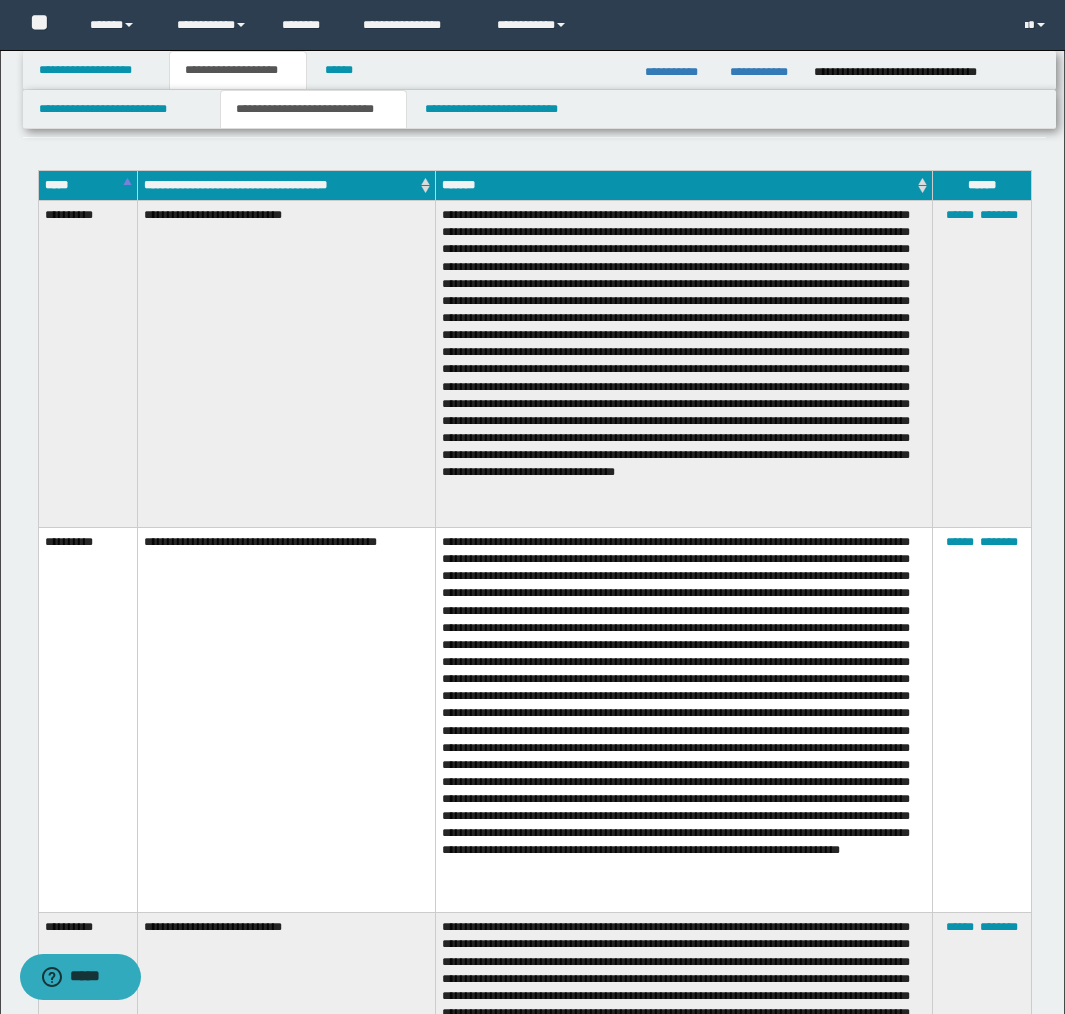 scroll, scrollTop: 2389, scrollLeft: 0, axis: vertical 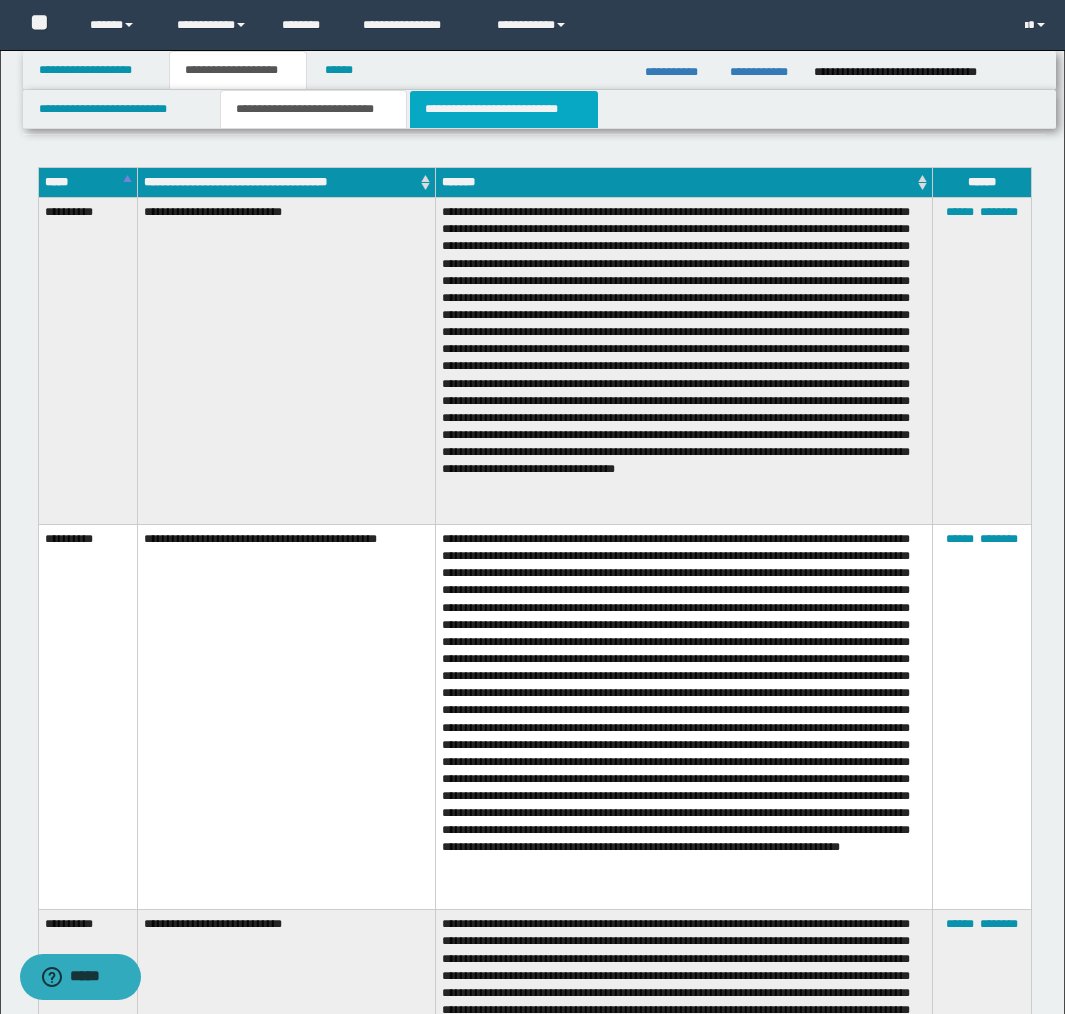 click on "**********" at bounding box center [504, 109] 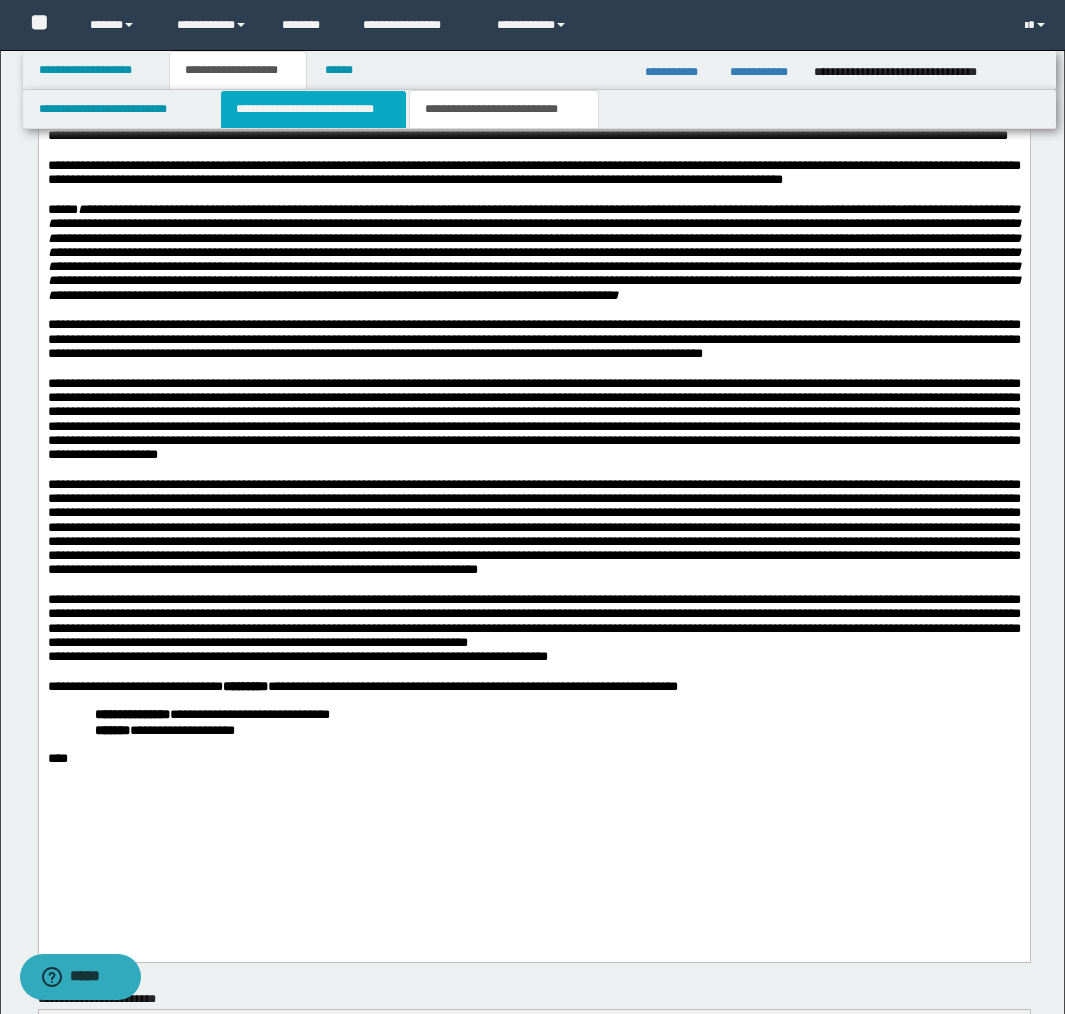 click on "**********" at bounding box center (314, 109) 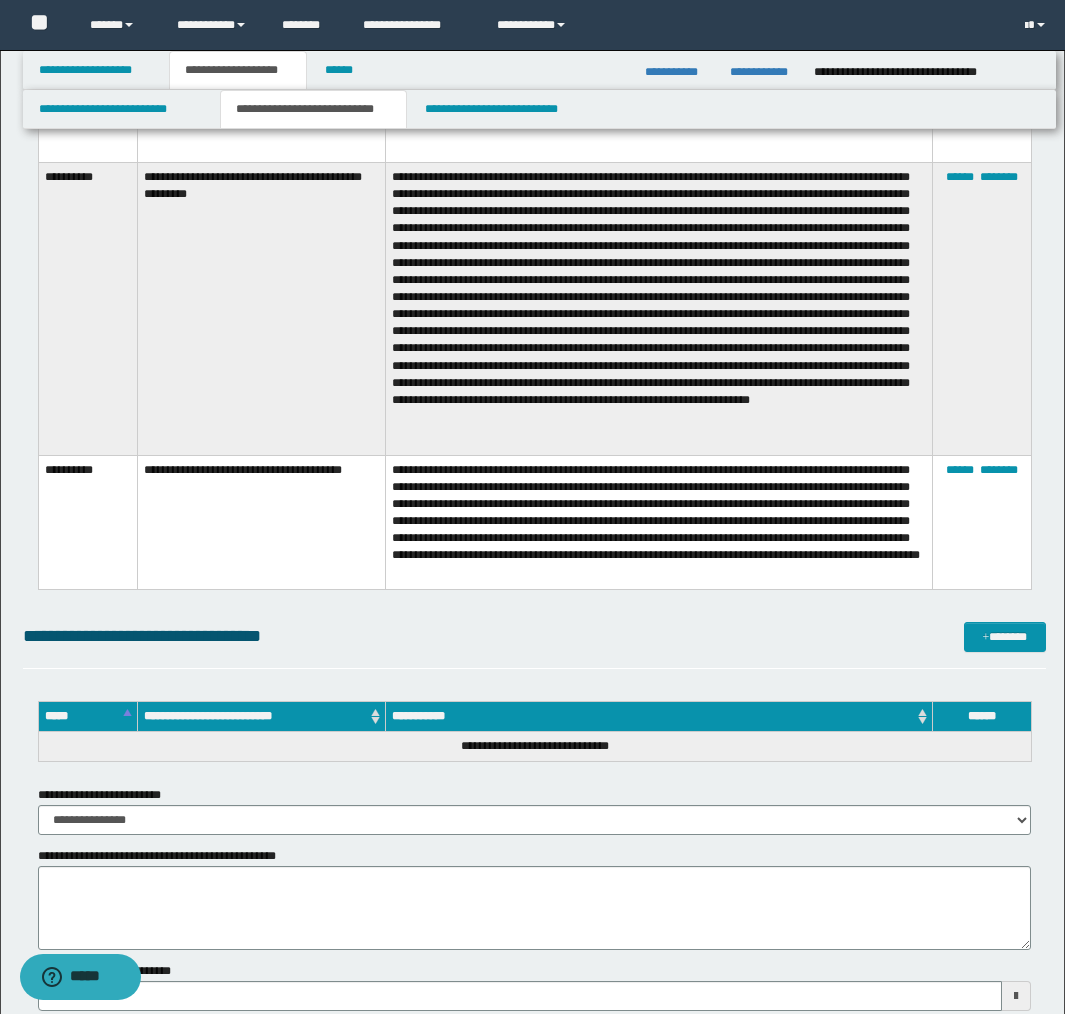 scroll, scrollTop: 4509, scrollLeft: 0, axis: vertical 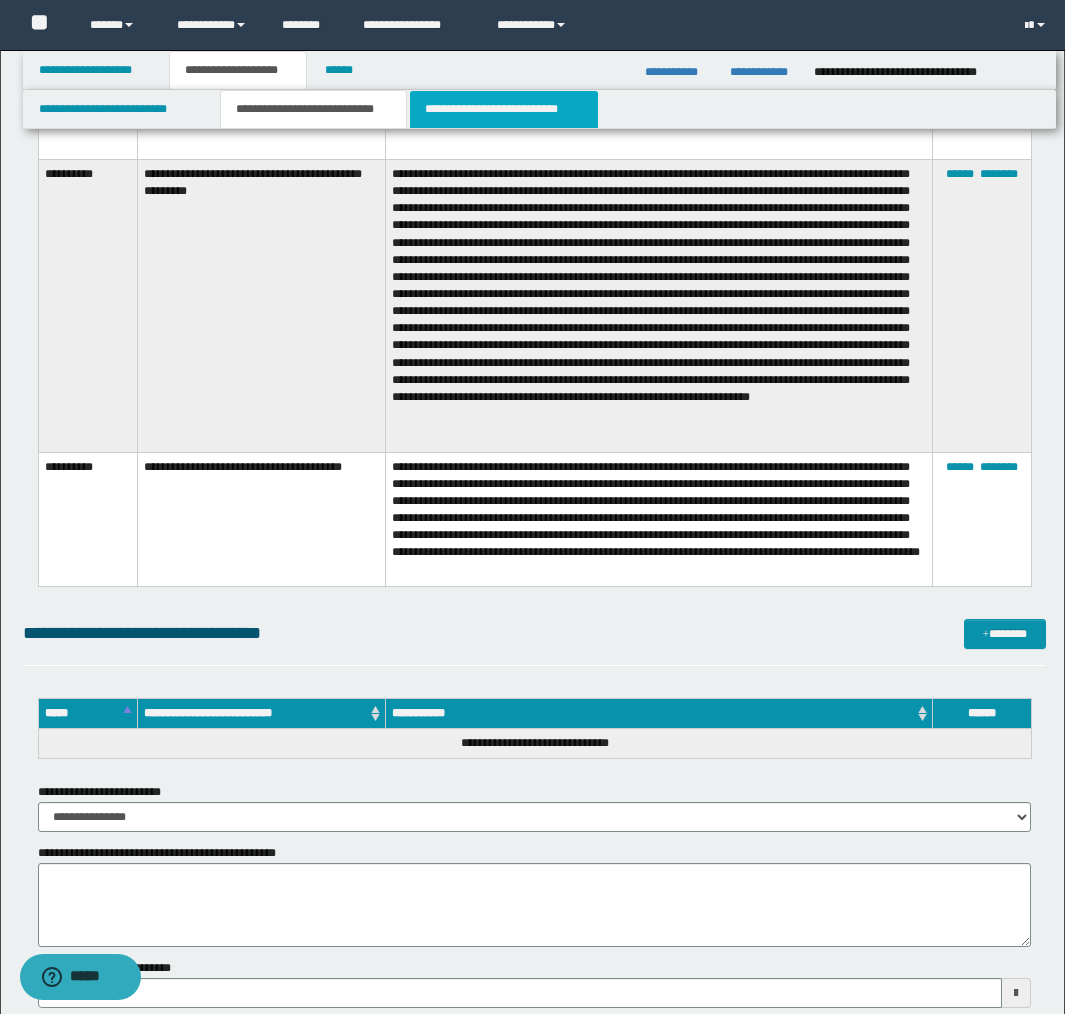 click on "**********" at bounding box center [504, 109] 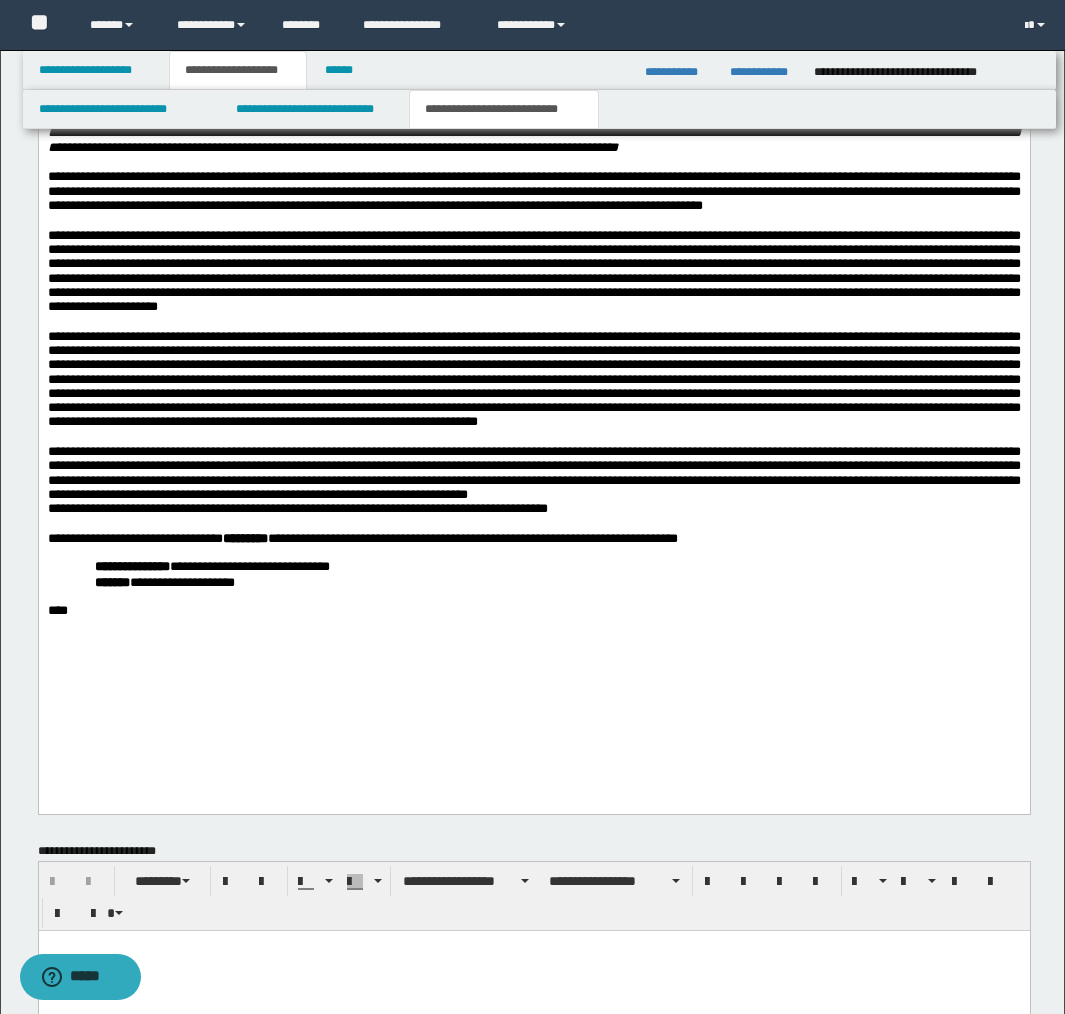 scroll, scrollTop: 2505, scrollLeft: 0, axis: vertical 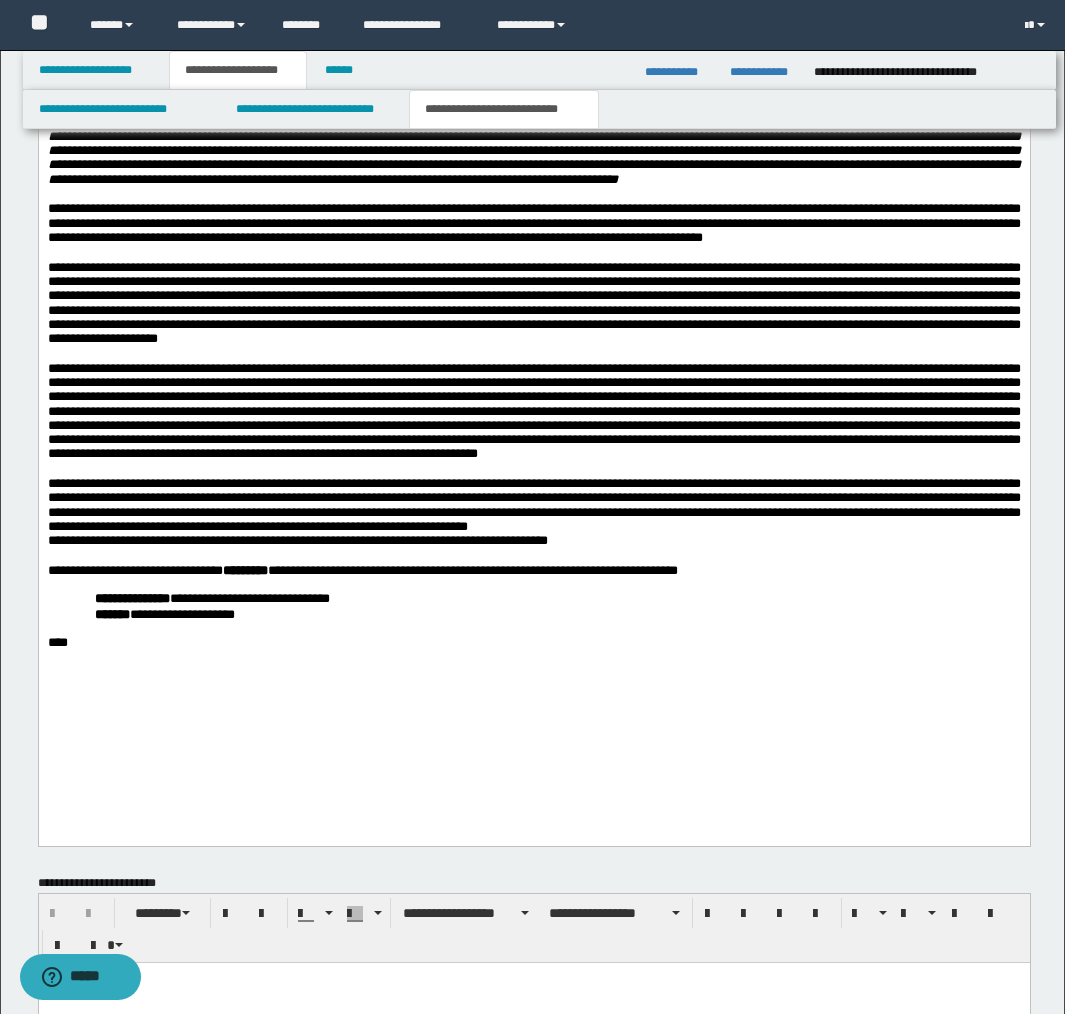 click on "**********" at bounding box center (533, 542) 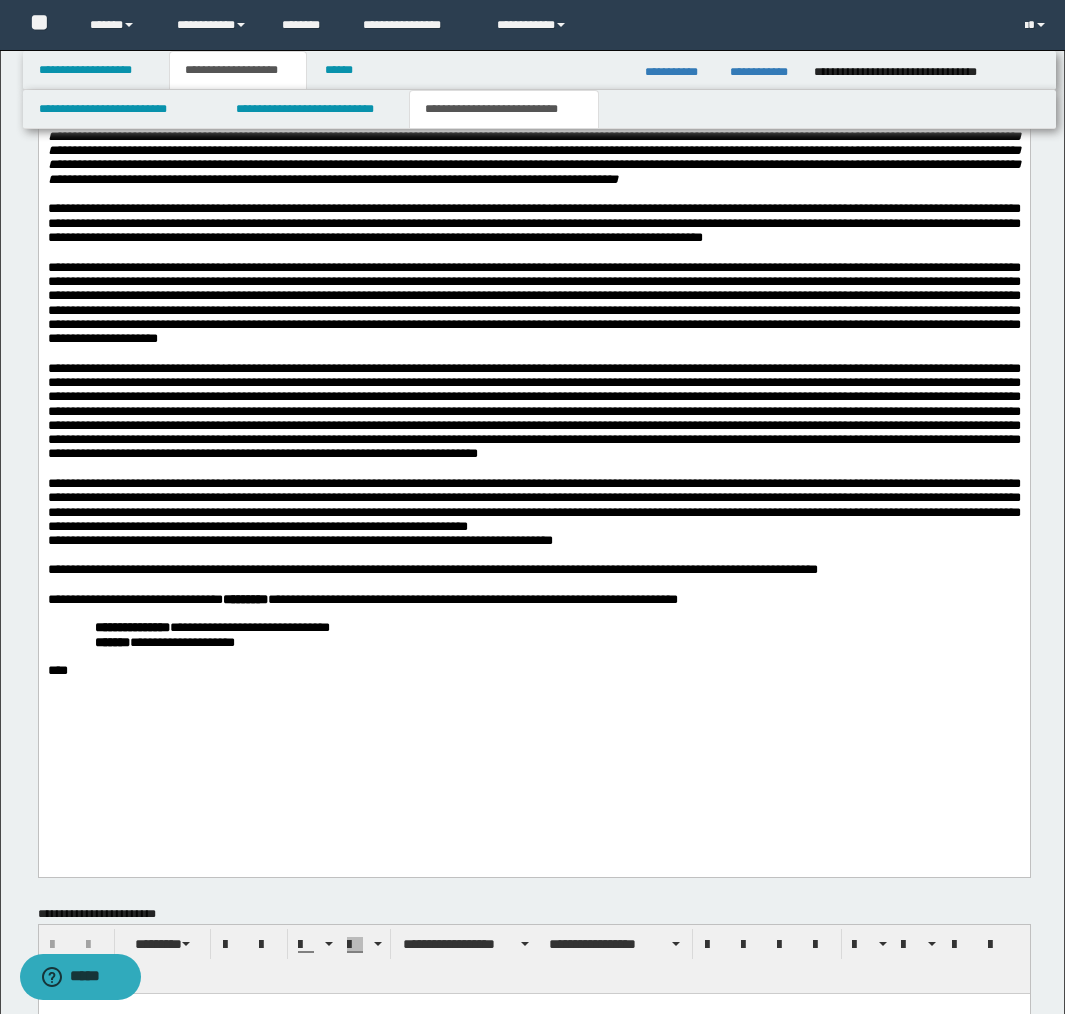 click on "**********" at bounding box center (533, 542) 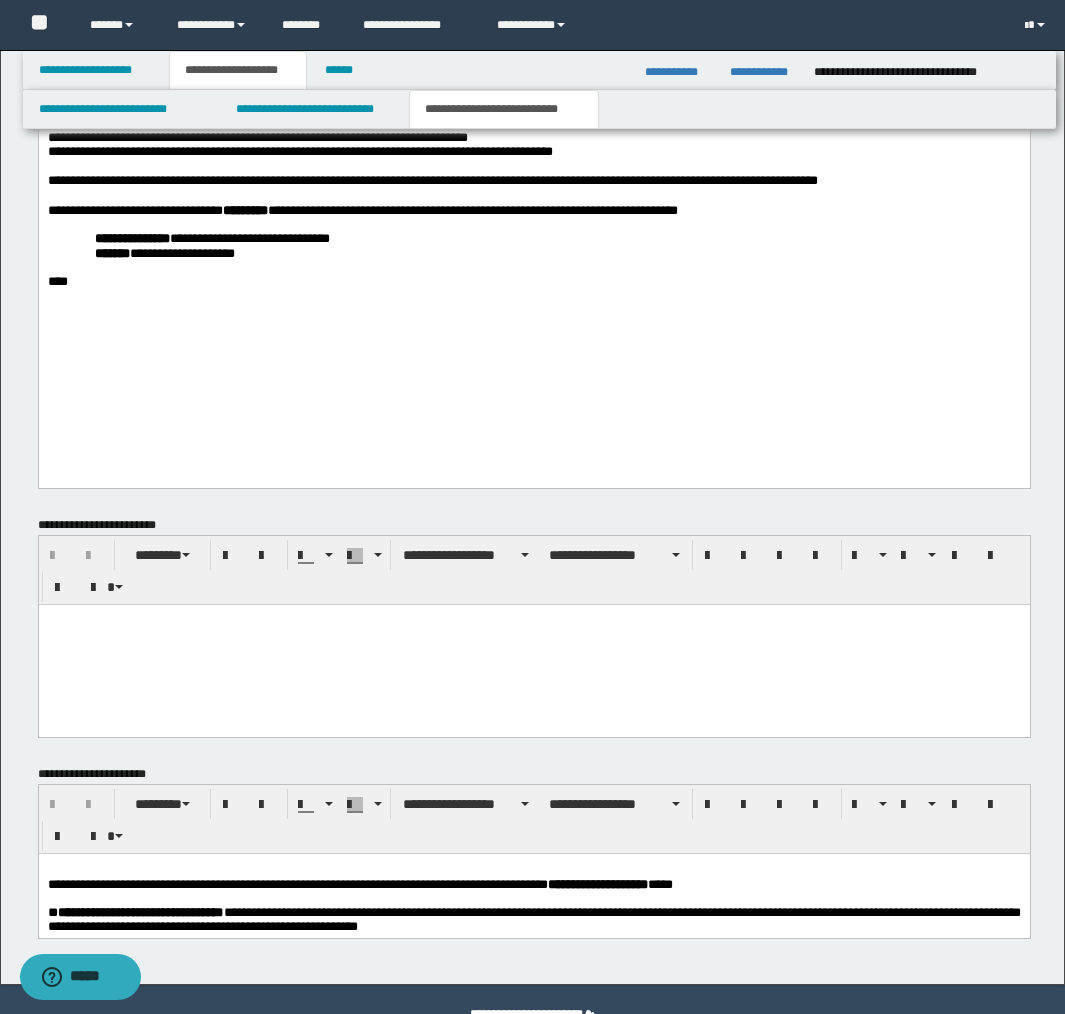 scroll, scrollTop: 2942, scrollLeft: 0, axis: vertical 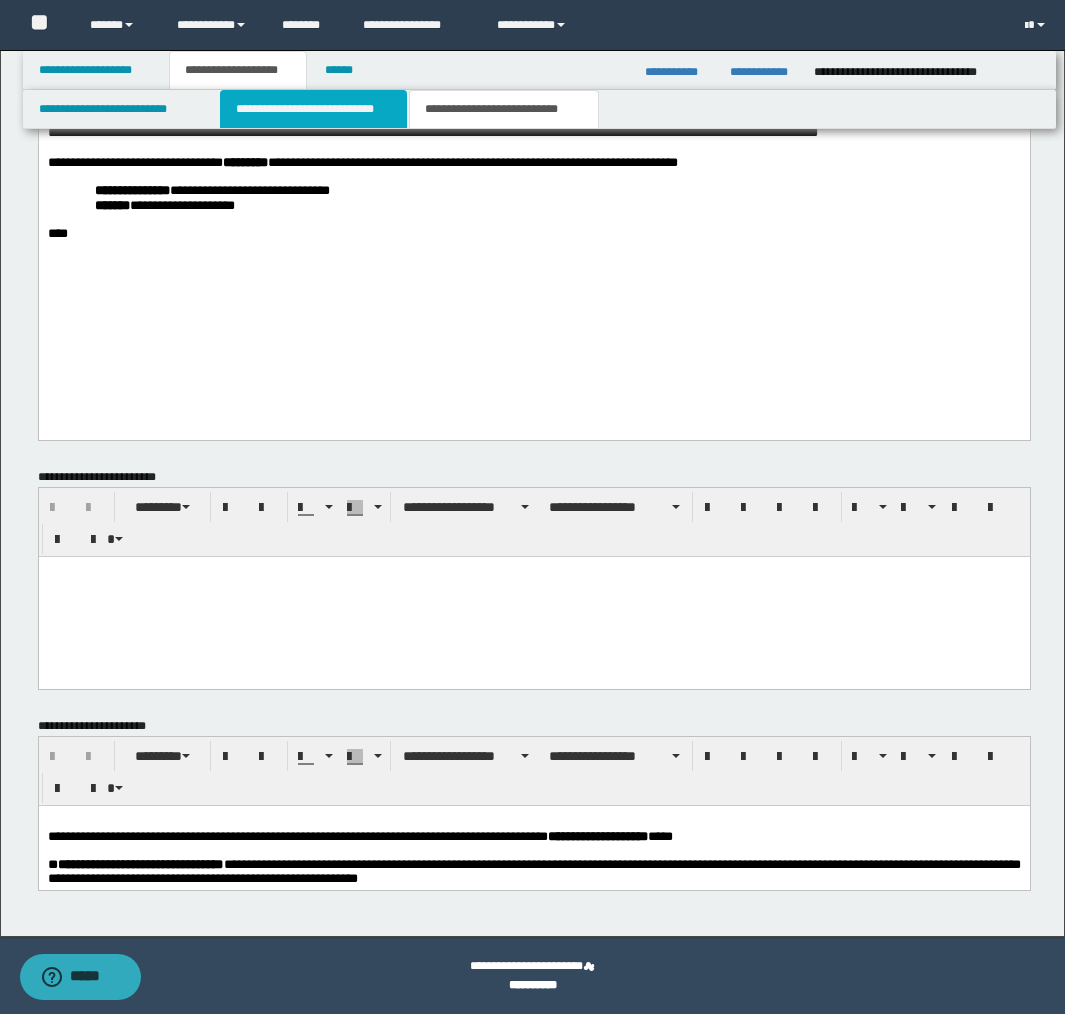 drag, startPoint x: 334, startPoint y: 108, endPoint x: 339, endPoint y: 139, distance: 31.400637 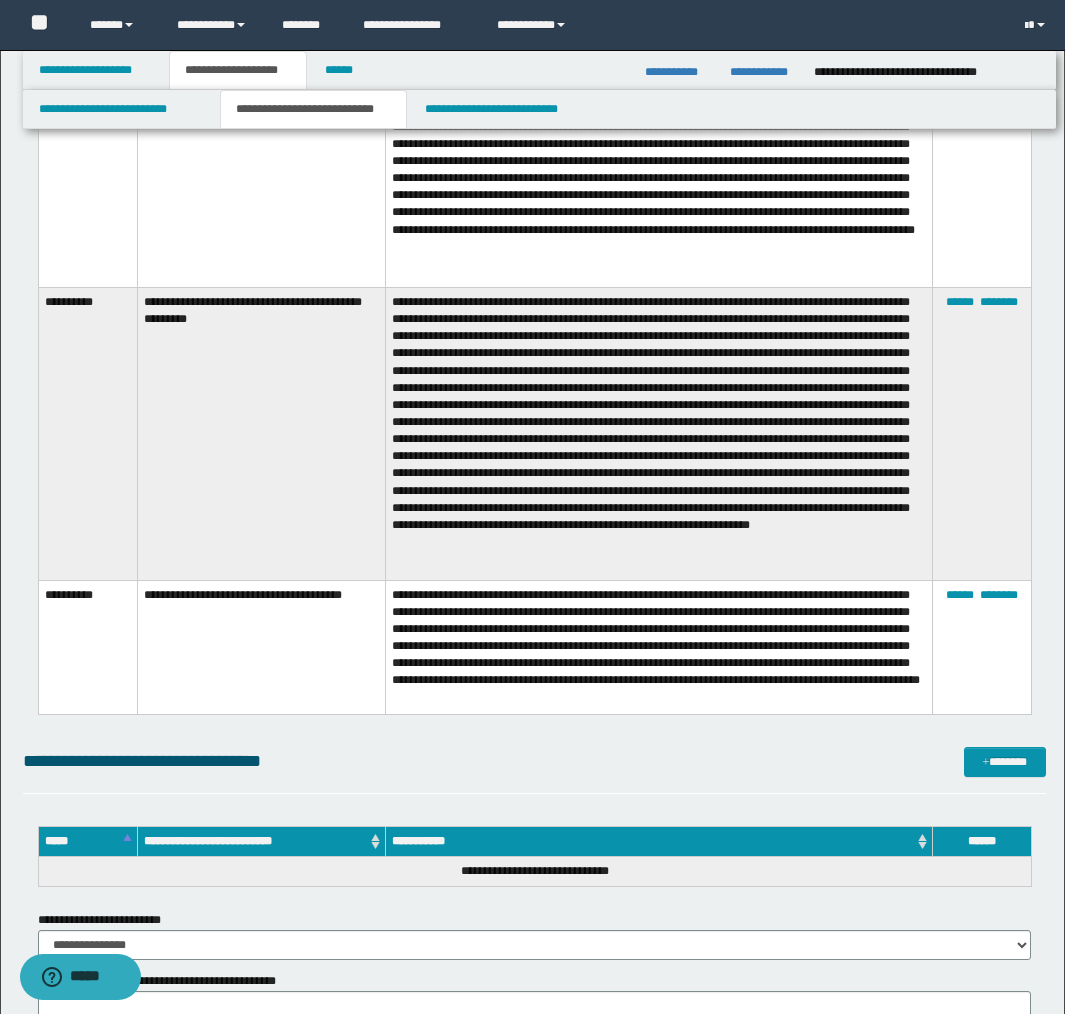 scroll, scrollTop: 4387, scrollLeft: 0, axis: vertical 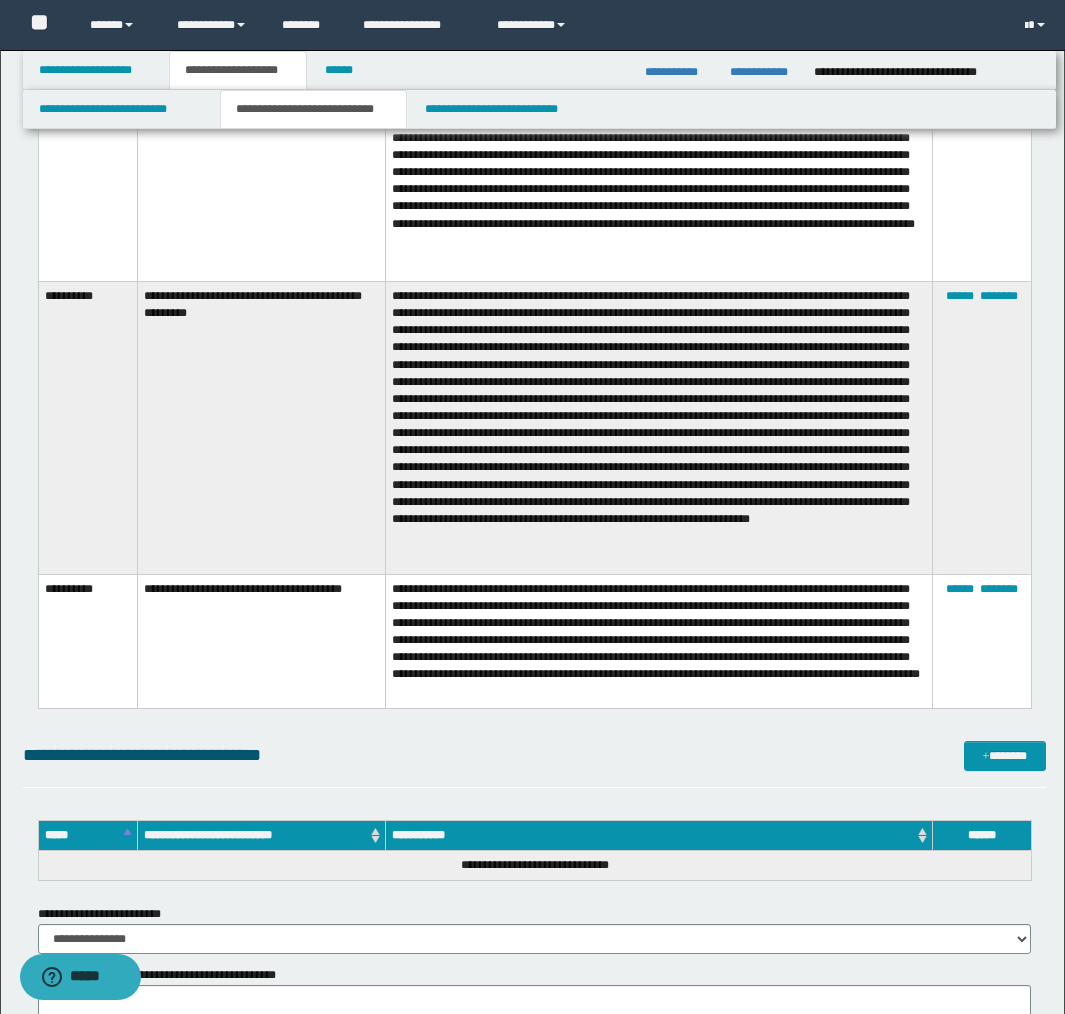 click at bounding box center (659, 428) 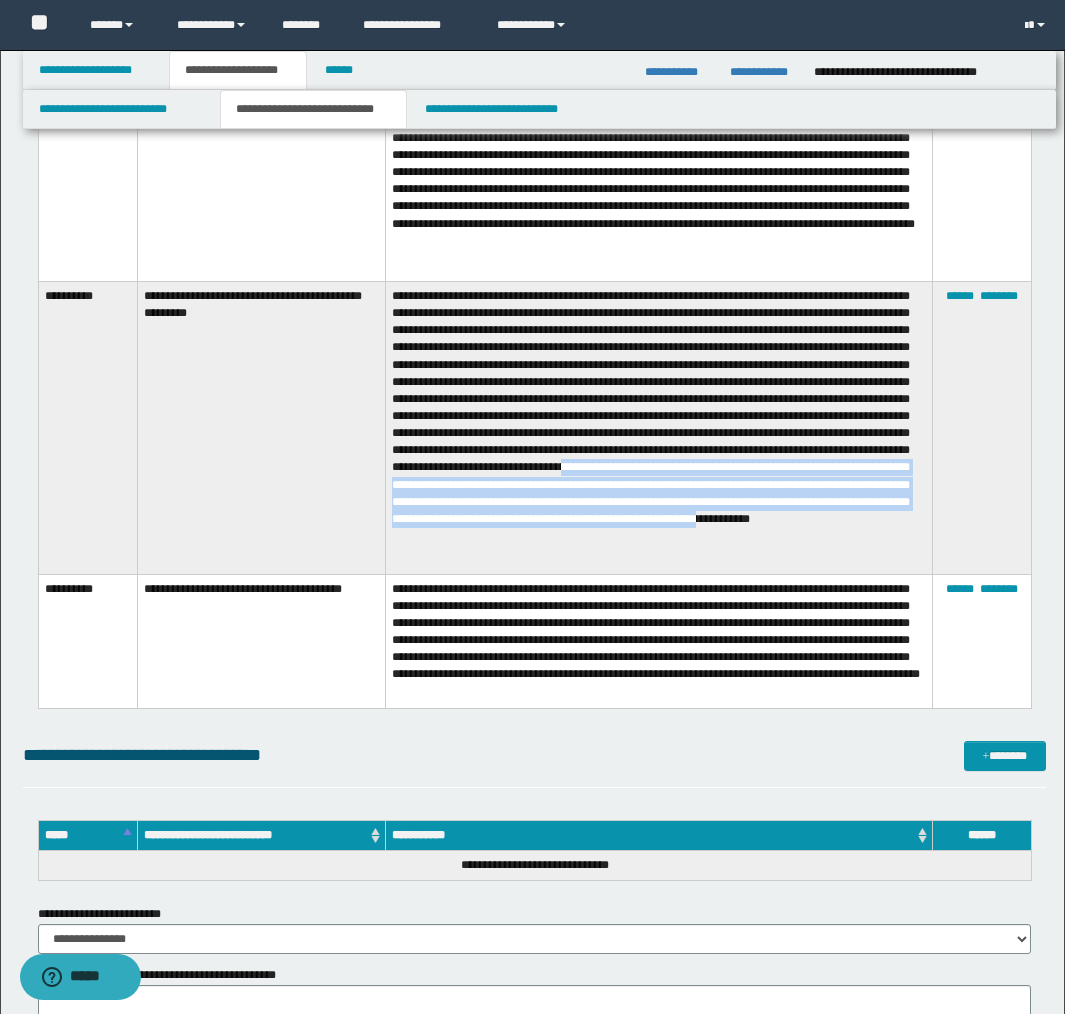 drag, startPoint x: 394, startPoint y: 510, endPoint x: 787, endPoint y: 556, distance: 395.68295 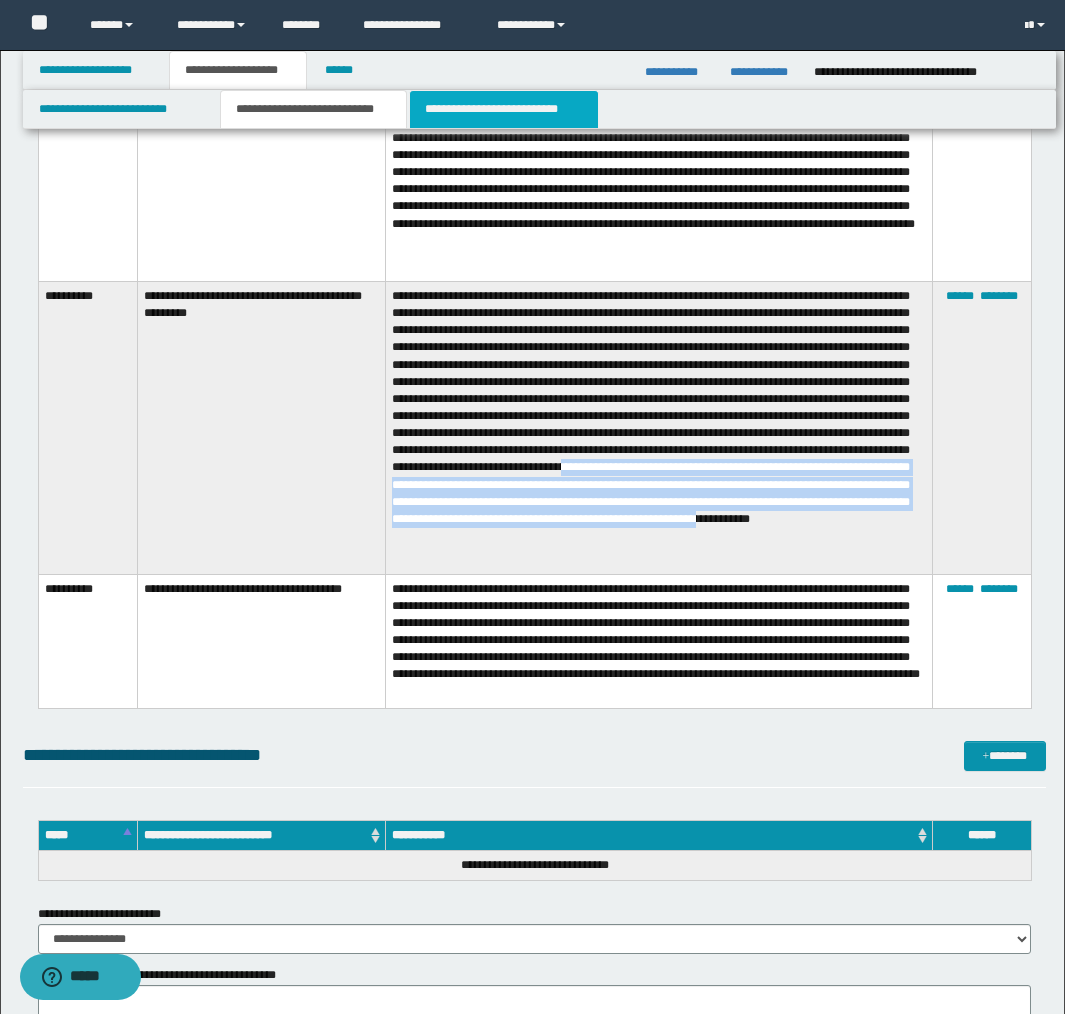 click on "**********" at bounding box center [504, 109] 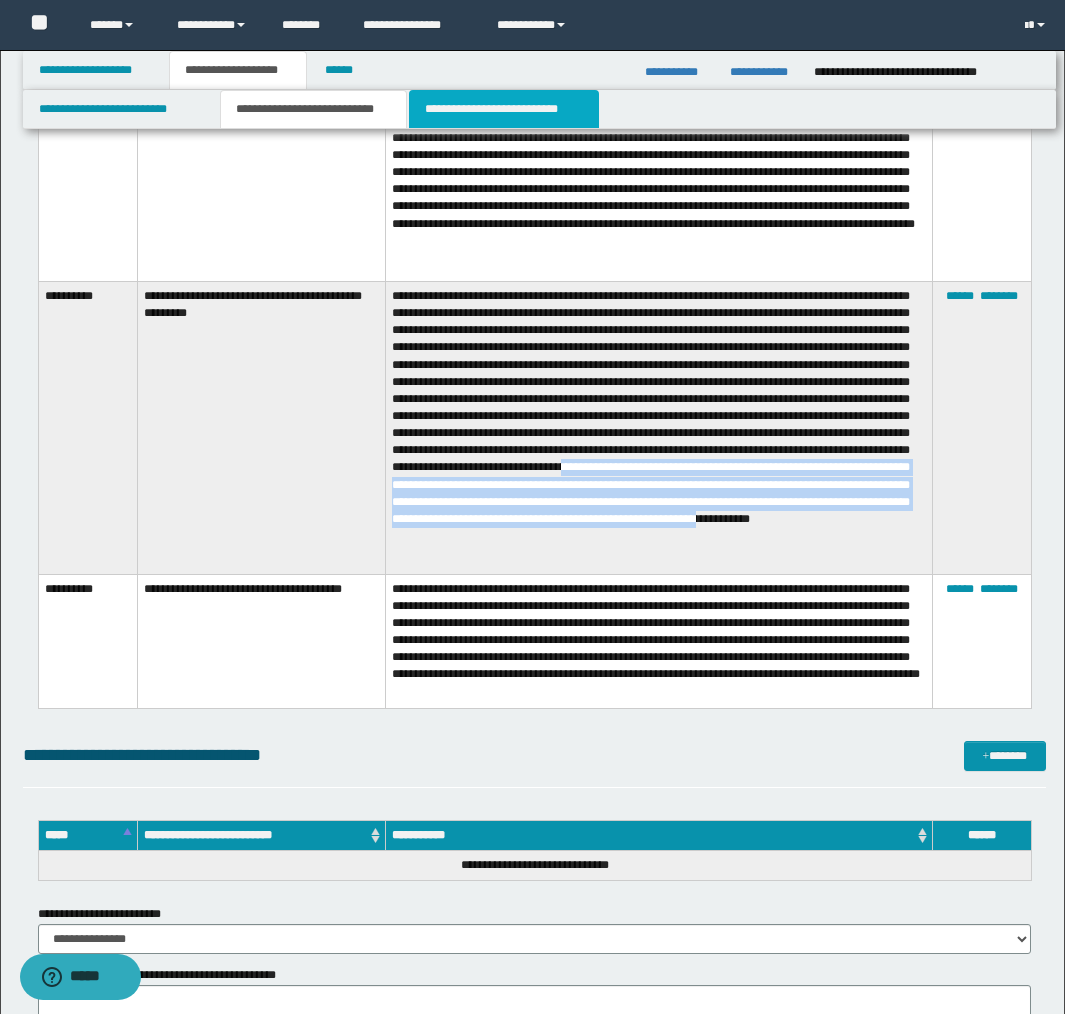 scroll, scrollTop: 2942, scrollLeft: 0, axis: vertical 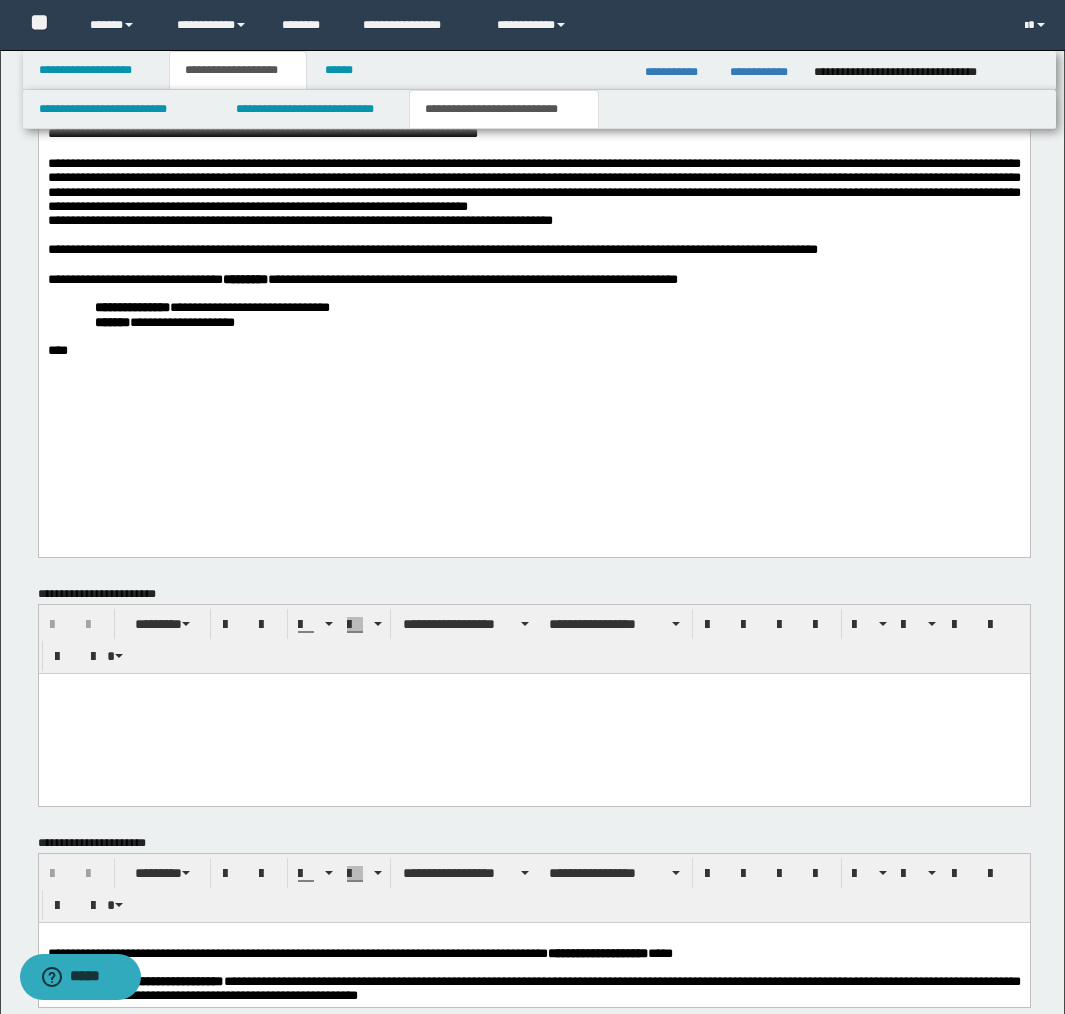 click at bounding box center (534, 266) 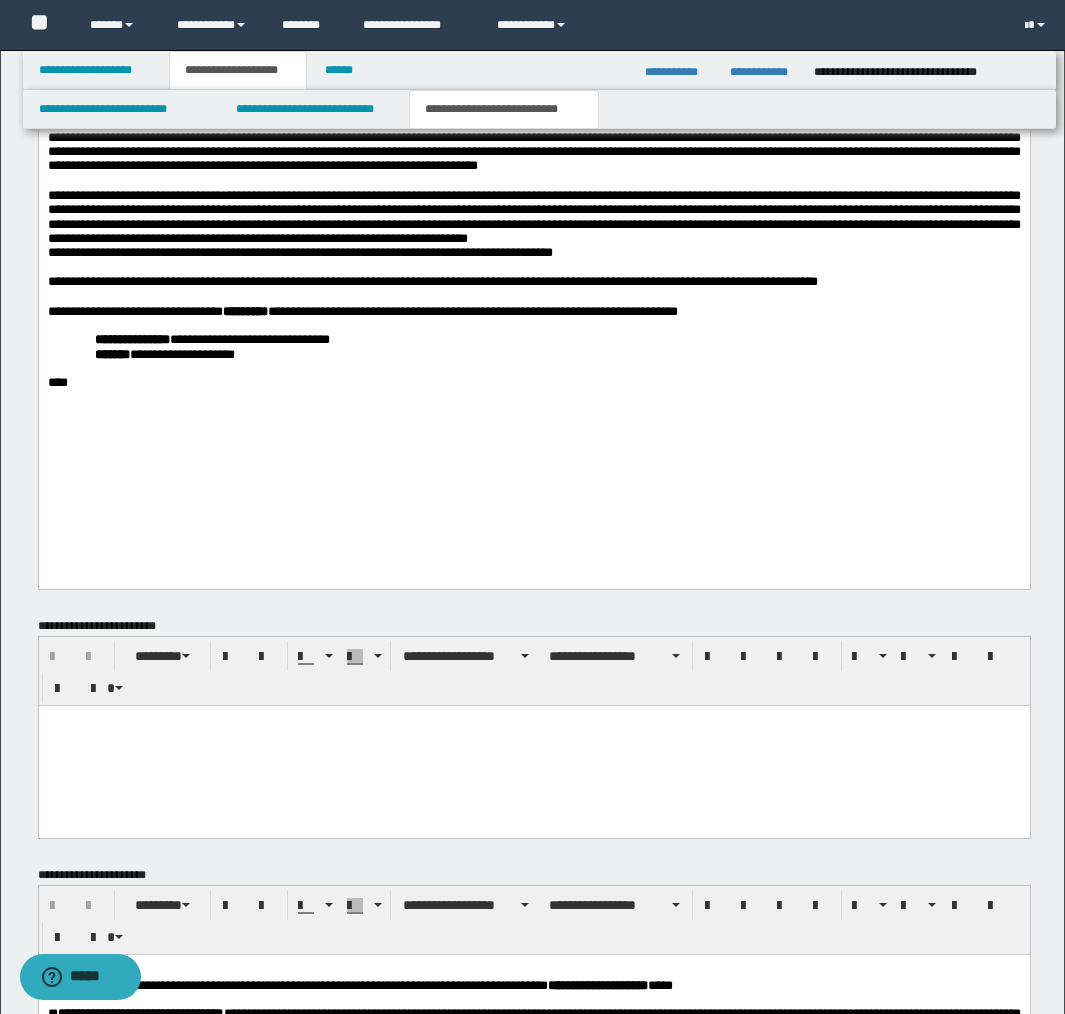 scroll, scrollTop: 2857, scrollLeft: 0, axis: vertical 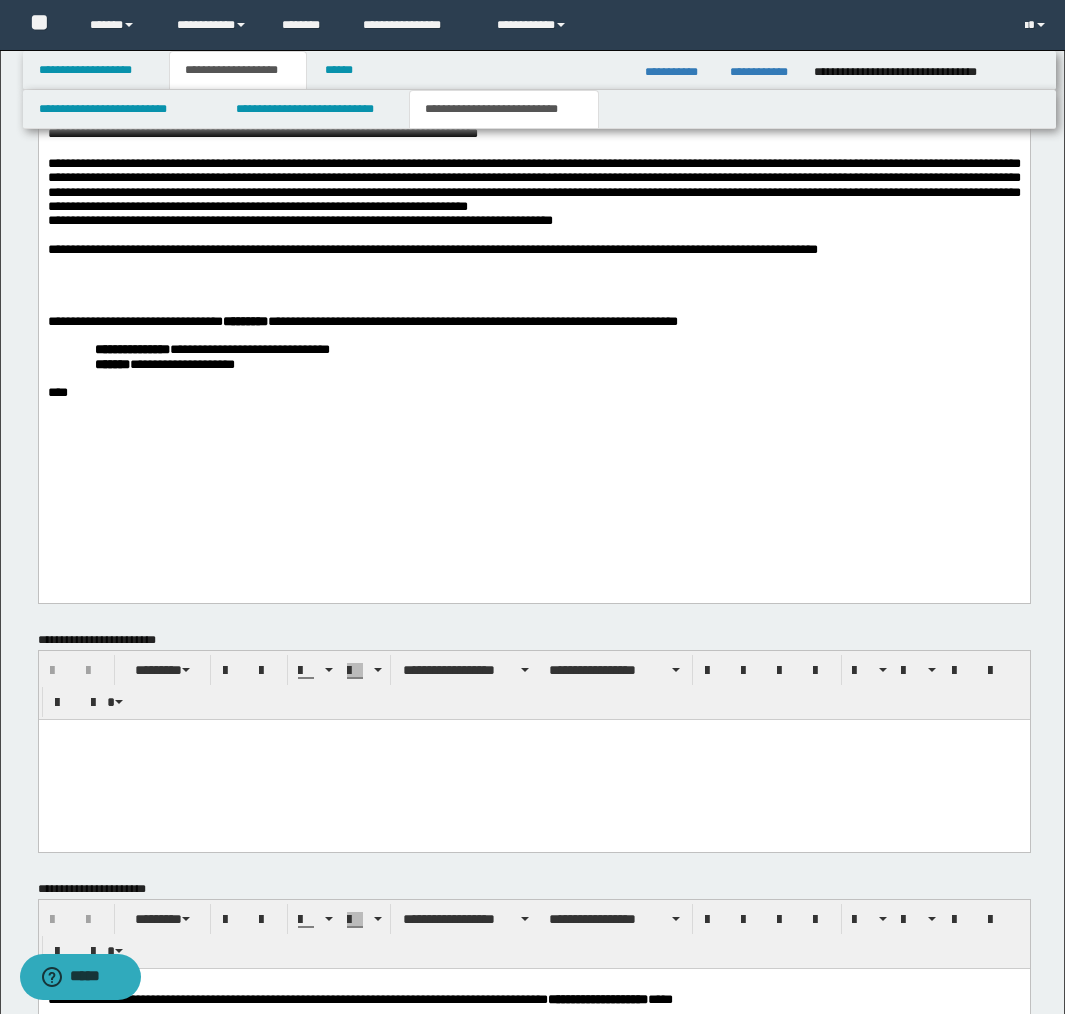 click at bounding box center (533, 281) 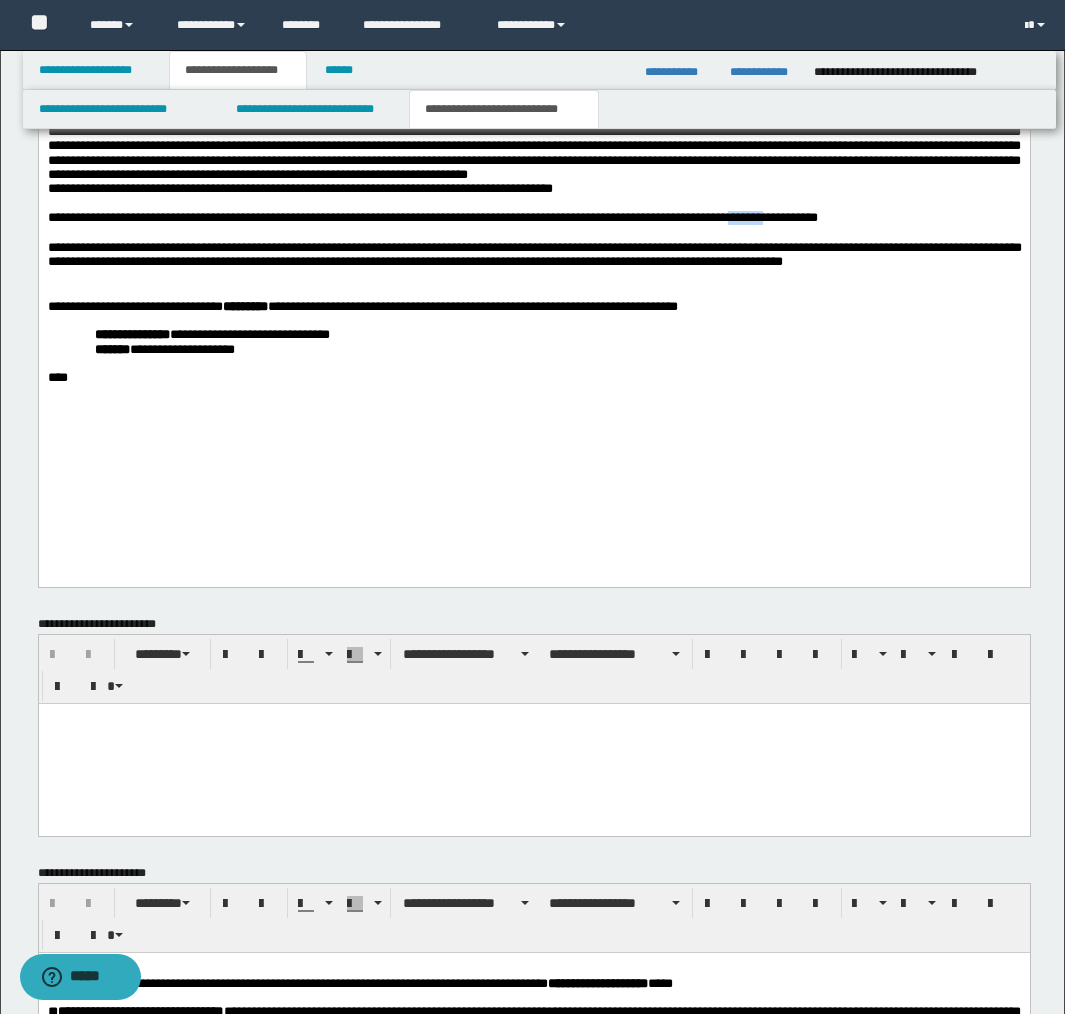 scroll, scrollTop: 2825, scrollLeft: 0, axis: vertical 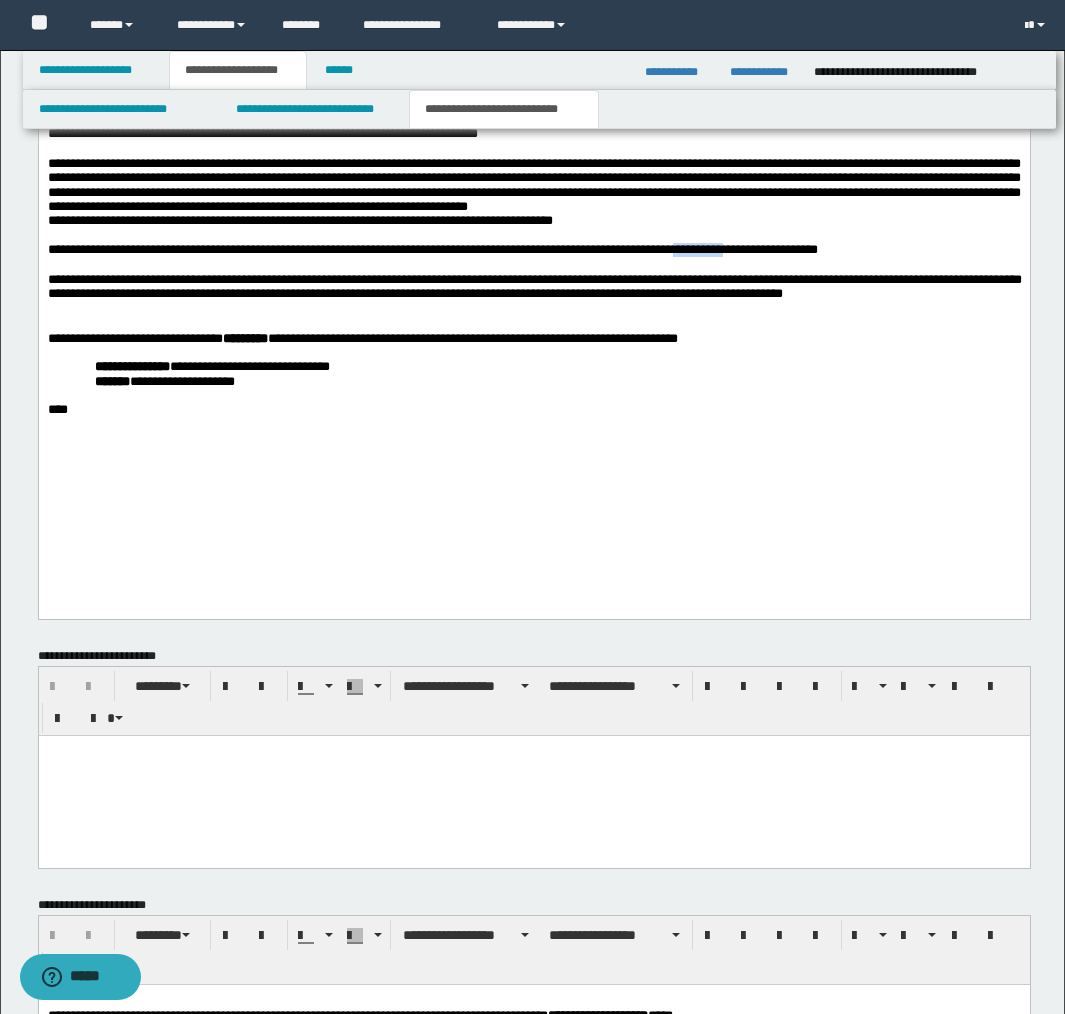 drag, startPoint x: 705, startPoint y: 333, endPoint x: 766, endPoint y: 331, distance: 61.03278 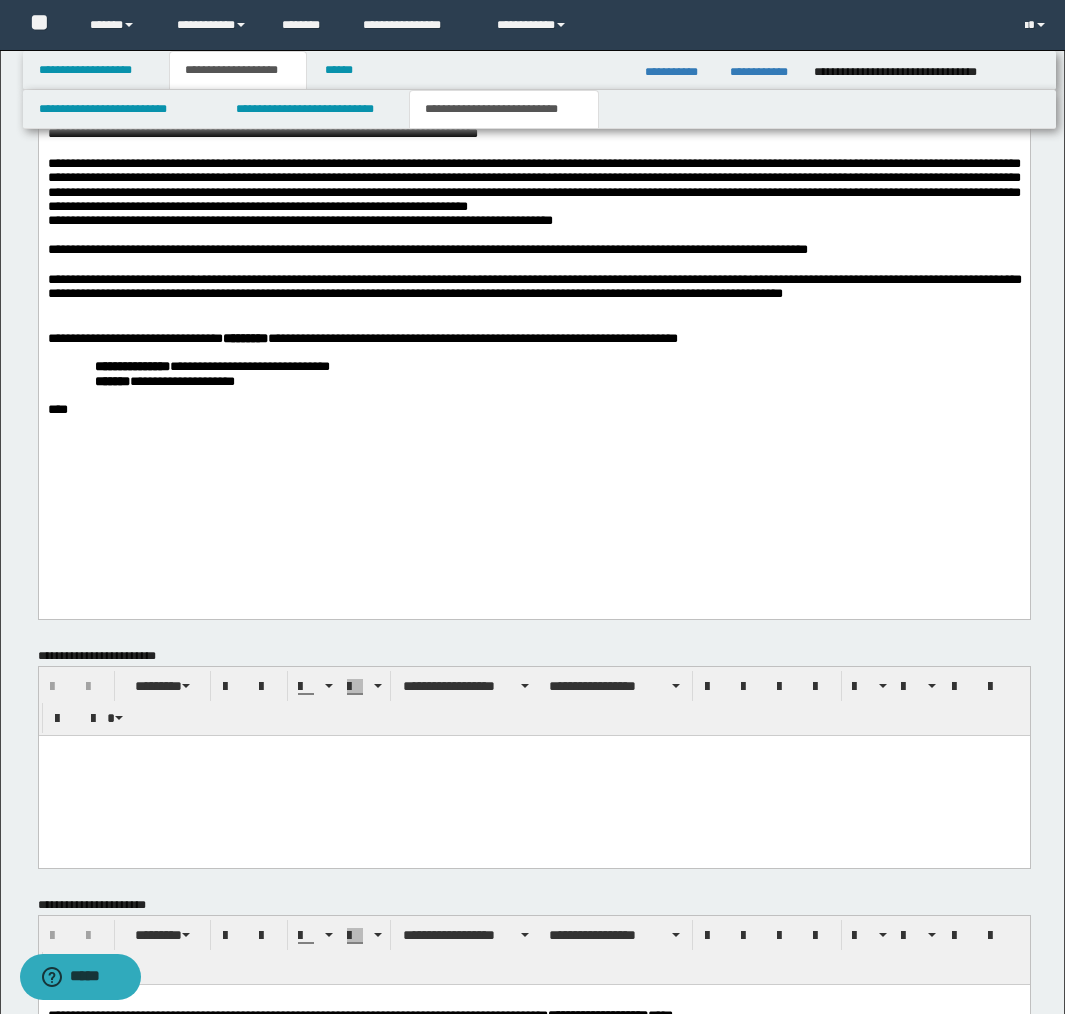 click on "**********" at bounding box center [427, 250] 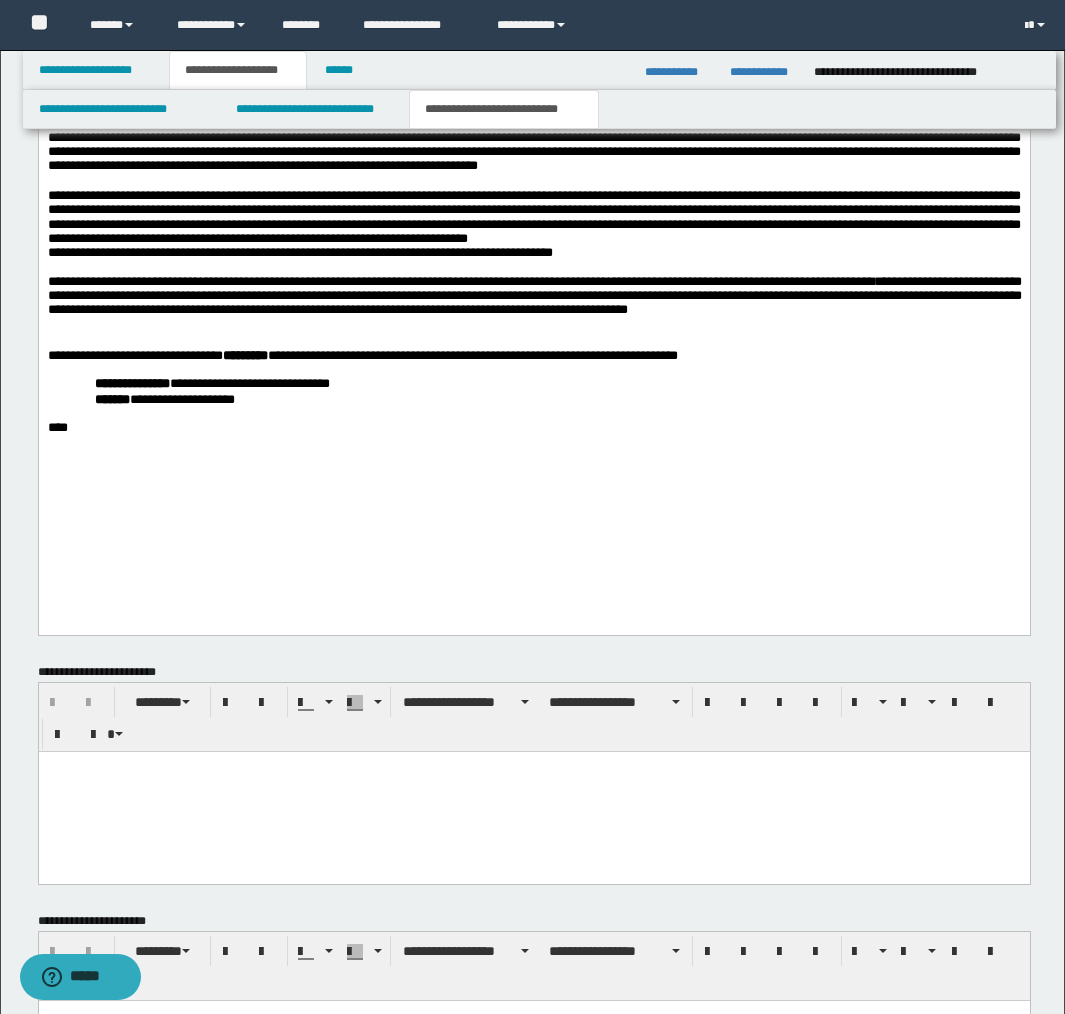 scroll, scrollTop: 2857, scrollLeft: 0, axis: vertical 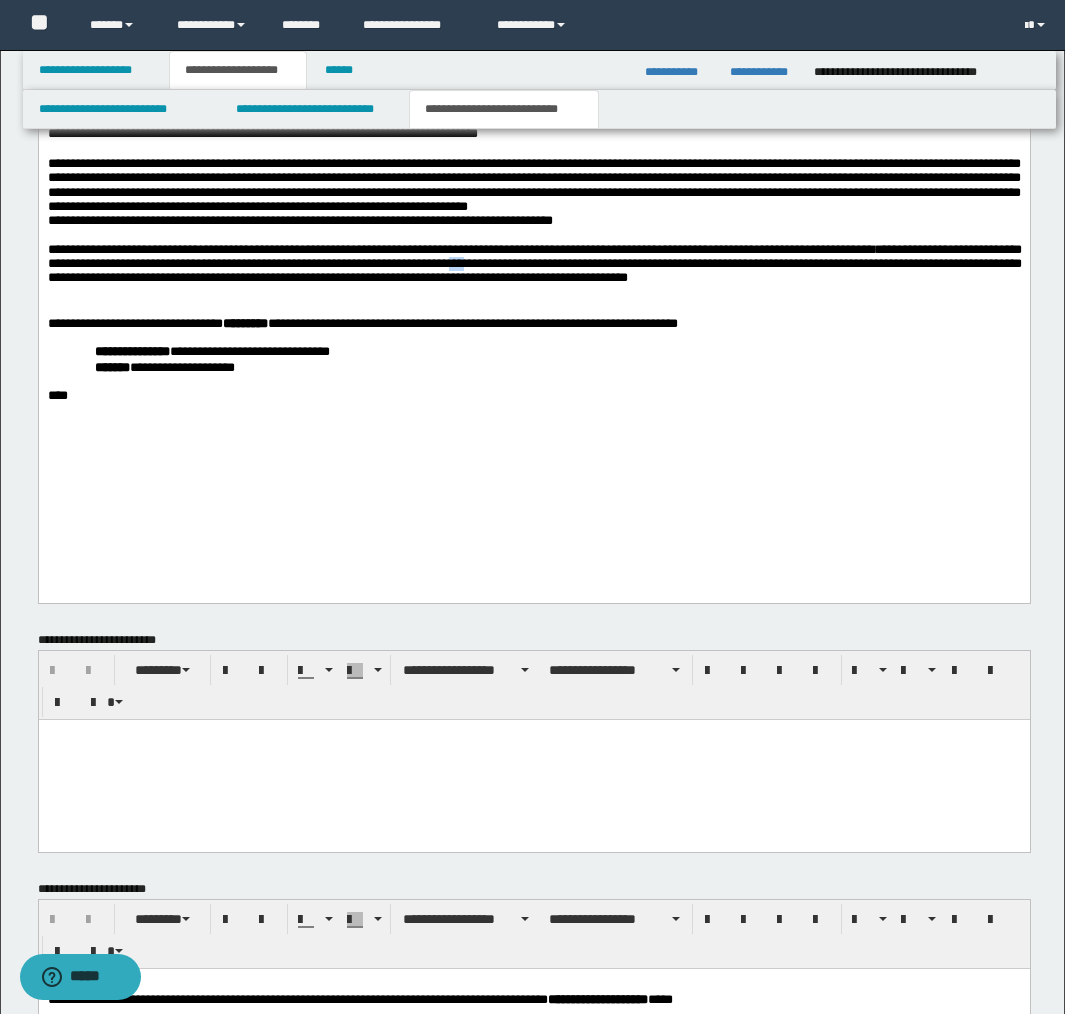drag, startPoint x: 558, startPoint y: 348, endPoint x: 573, endPoint y: 347, distance: 15.033297 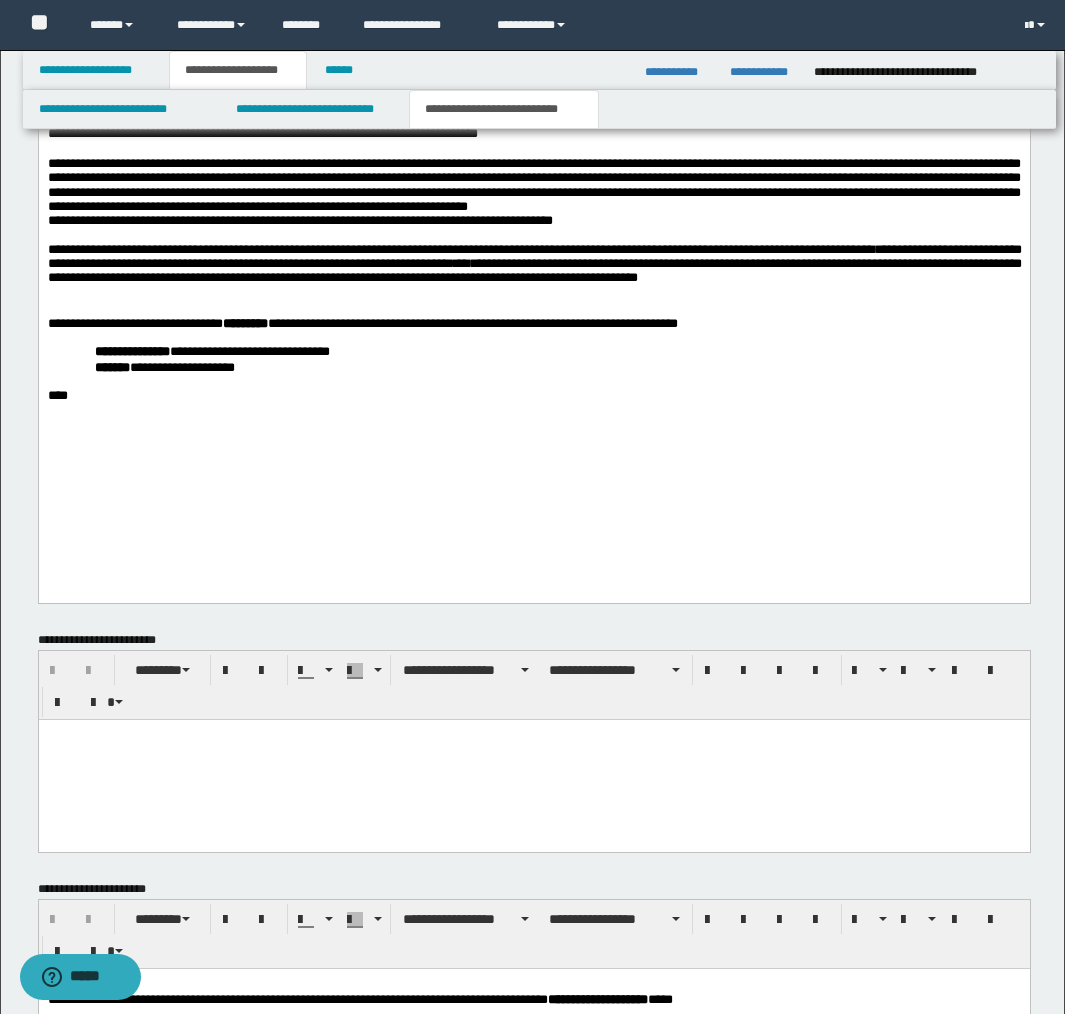 drag, startPoint x: 826, startPoint y: 345, endPoint x: 829, endPoint y: 362, distance: 17.262676 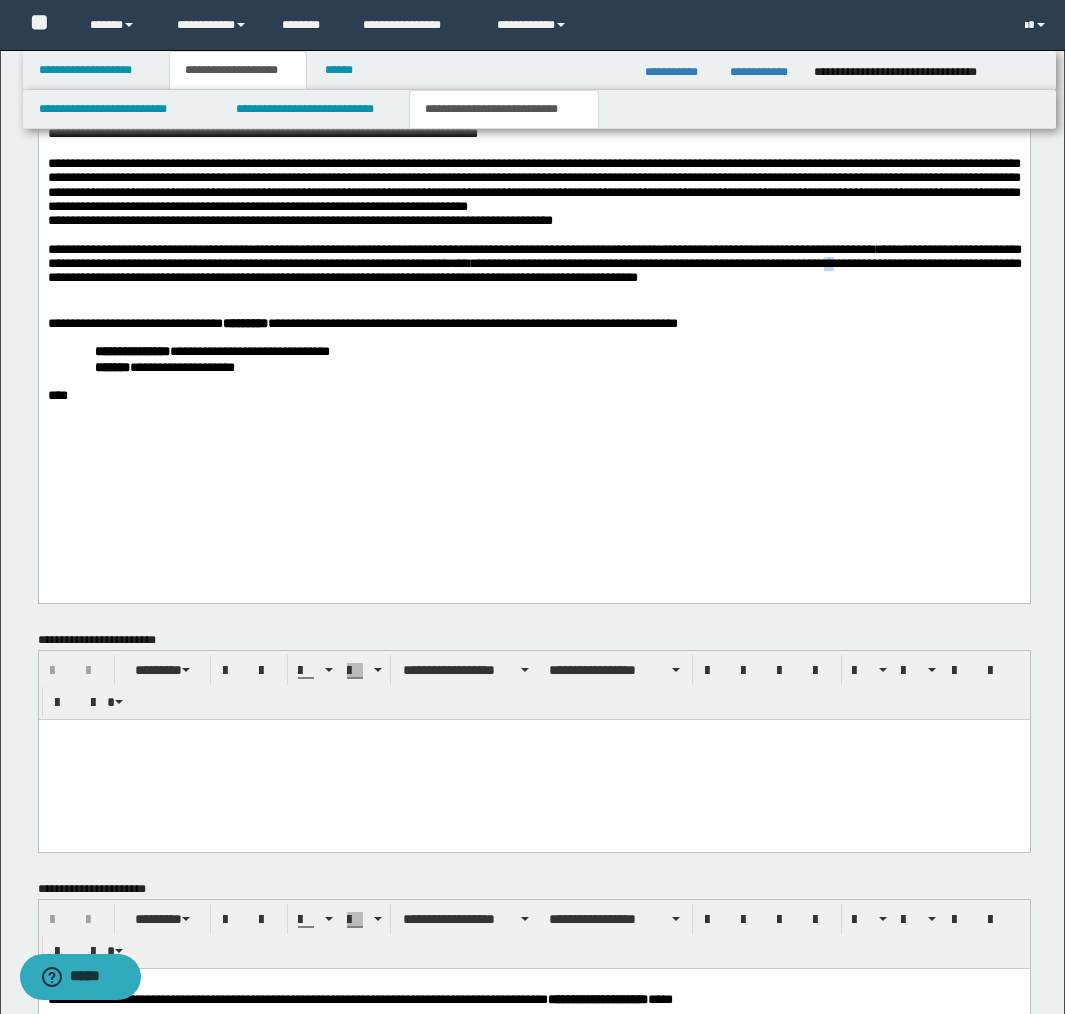 drag, startPoint x: 952, startPoint y: 351, endPoint x: 963, endPoint y: 350, distance: 11.045361 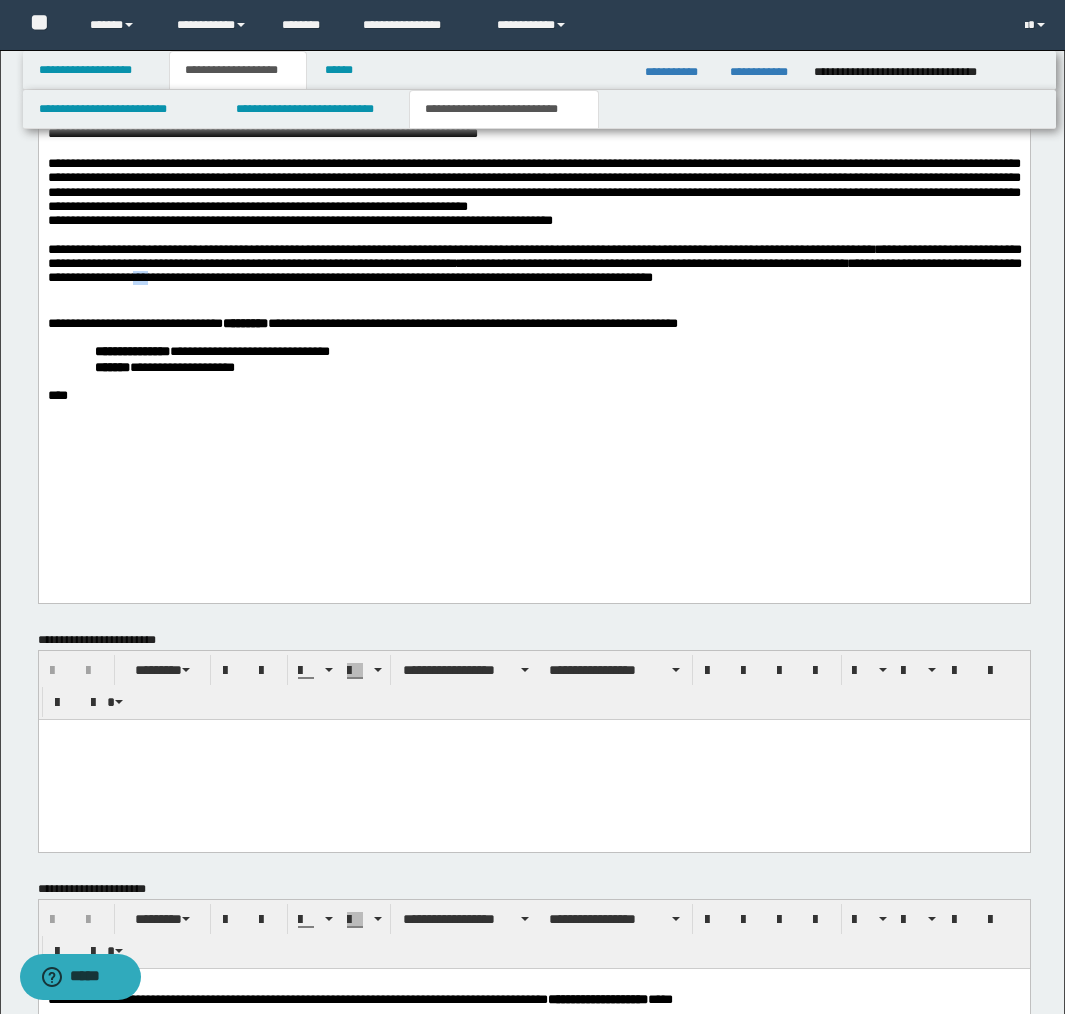 drag, startPoint x: 270, startPoint y: 363, endPoint x: 284, endPoint y: 362, distance: 14.035668 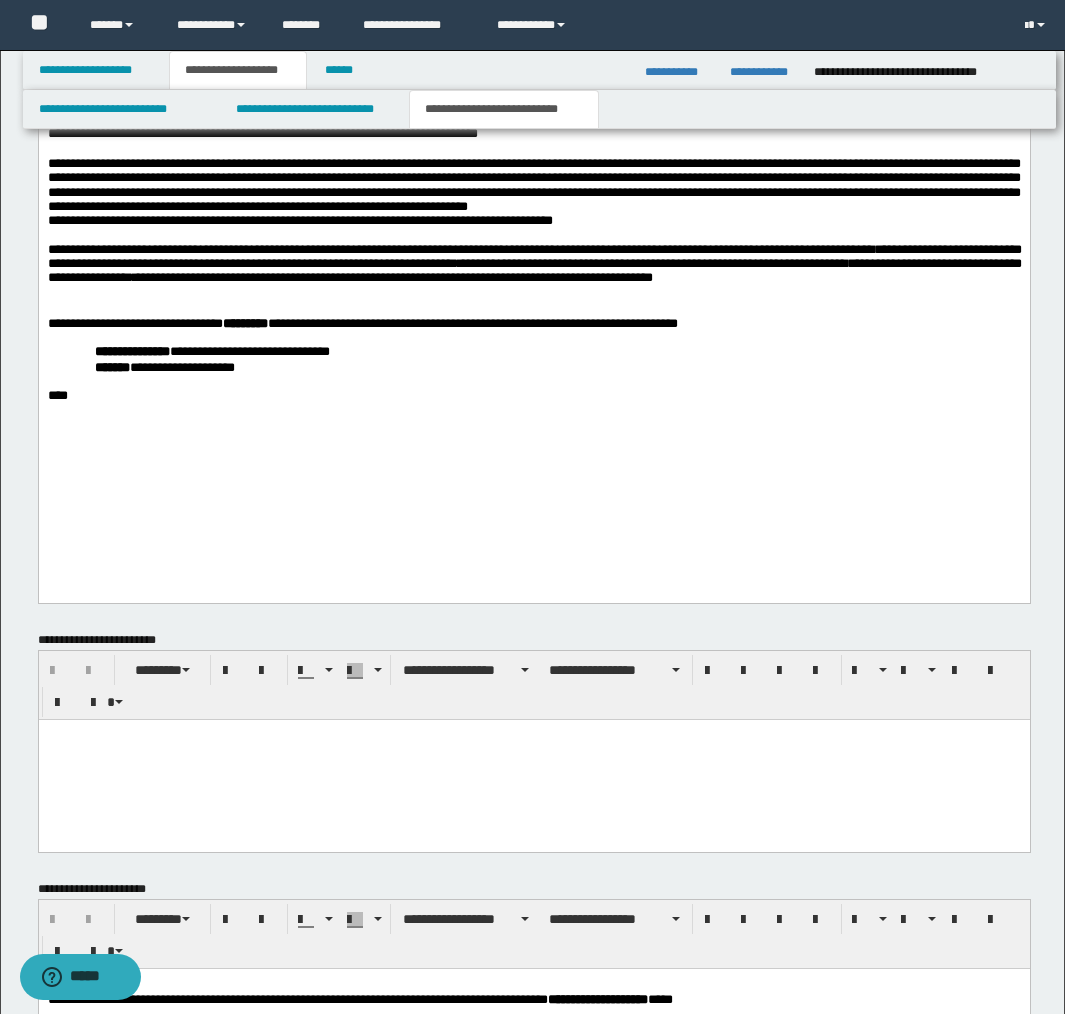 drag, startPoint x: 819, startPoint y: 361, endPoint x: 833, endPoint y: 374, distance: 19.104973 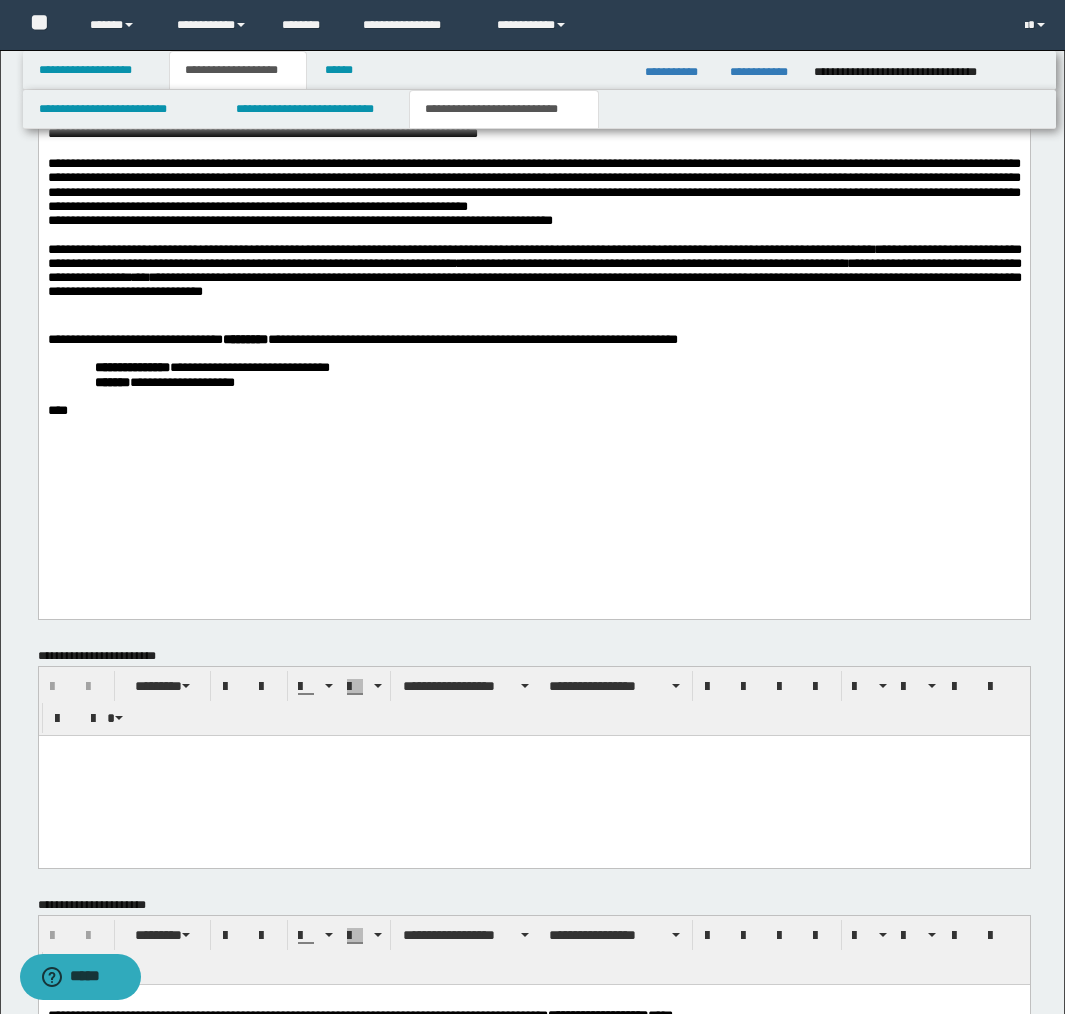 click at bounding box center (533, 313) 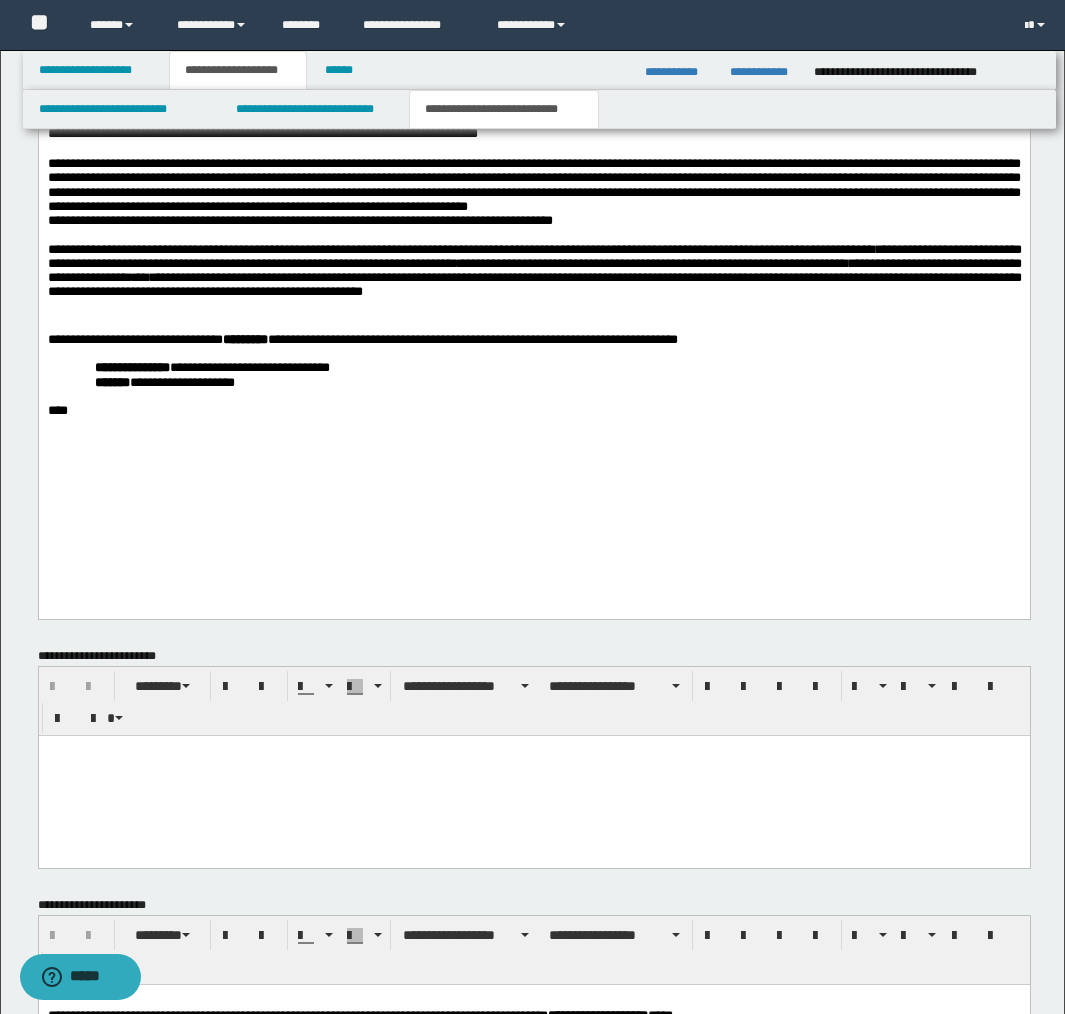 click on "**********" at bounding box center [534, 275] 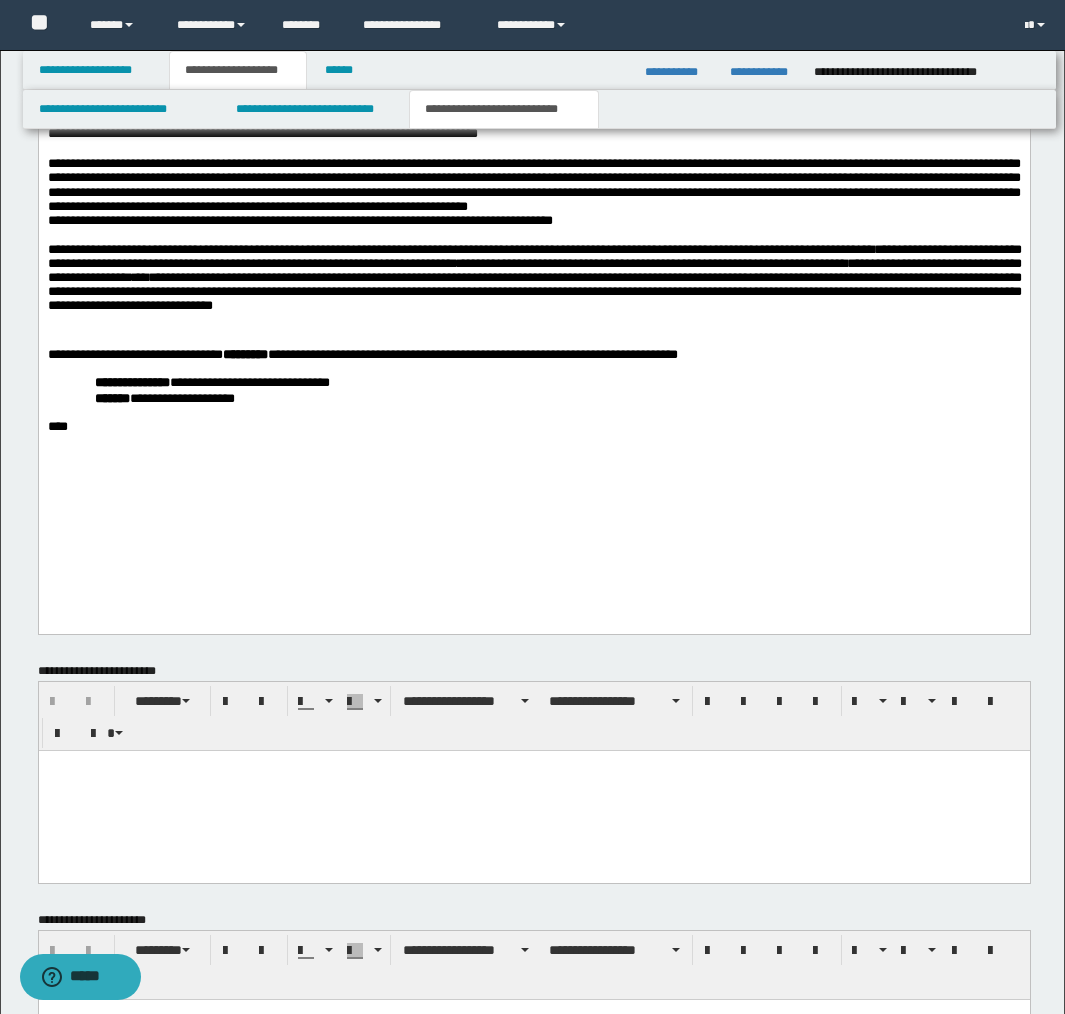 click at bounding box center [533, 328] 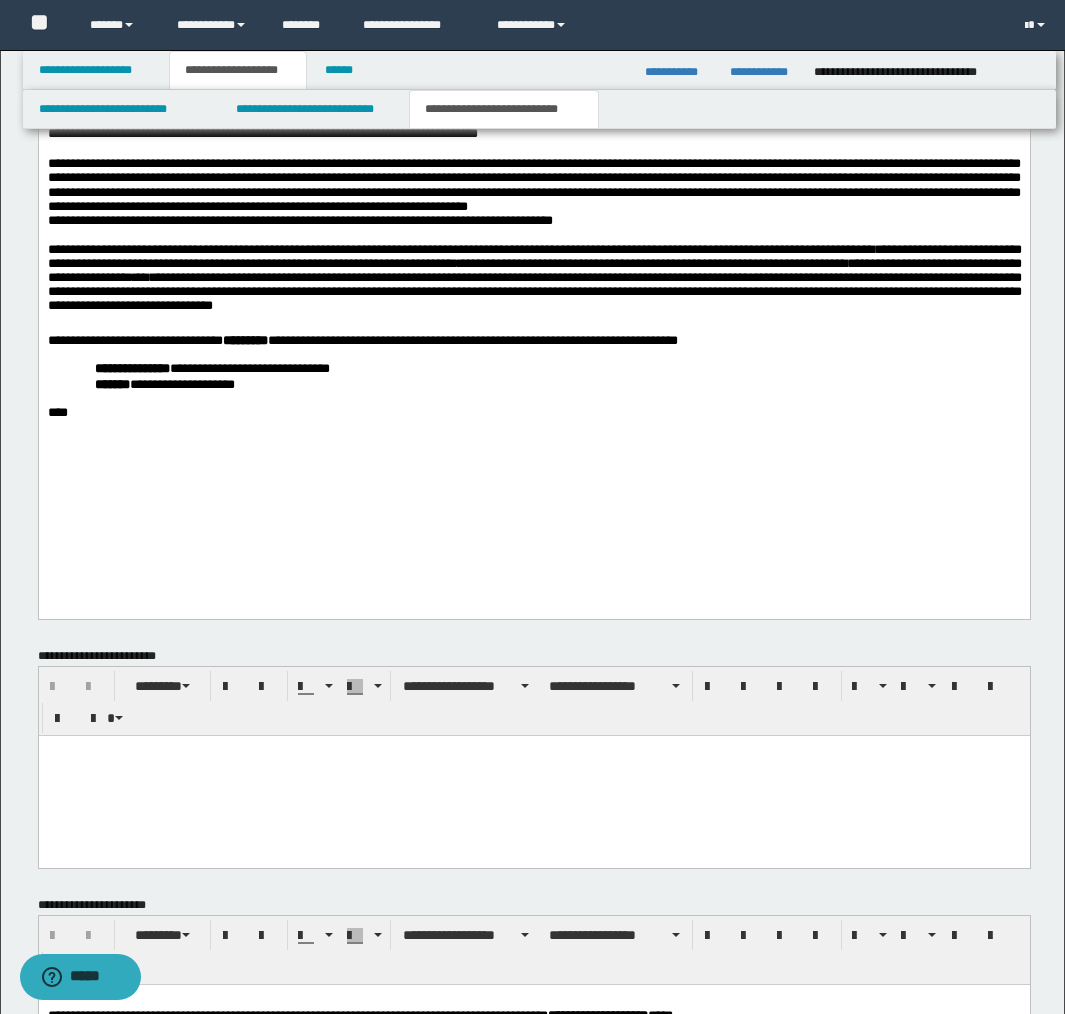 scroll, scrollTop: 2825, scrollLeft: 0, axis: vertical 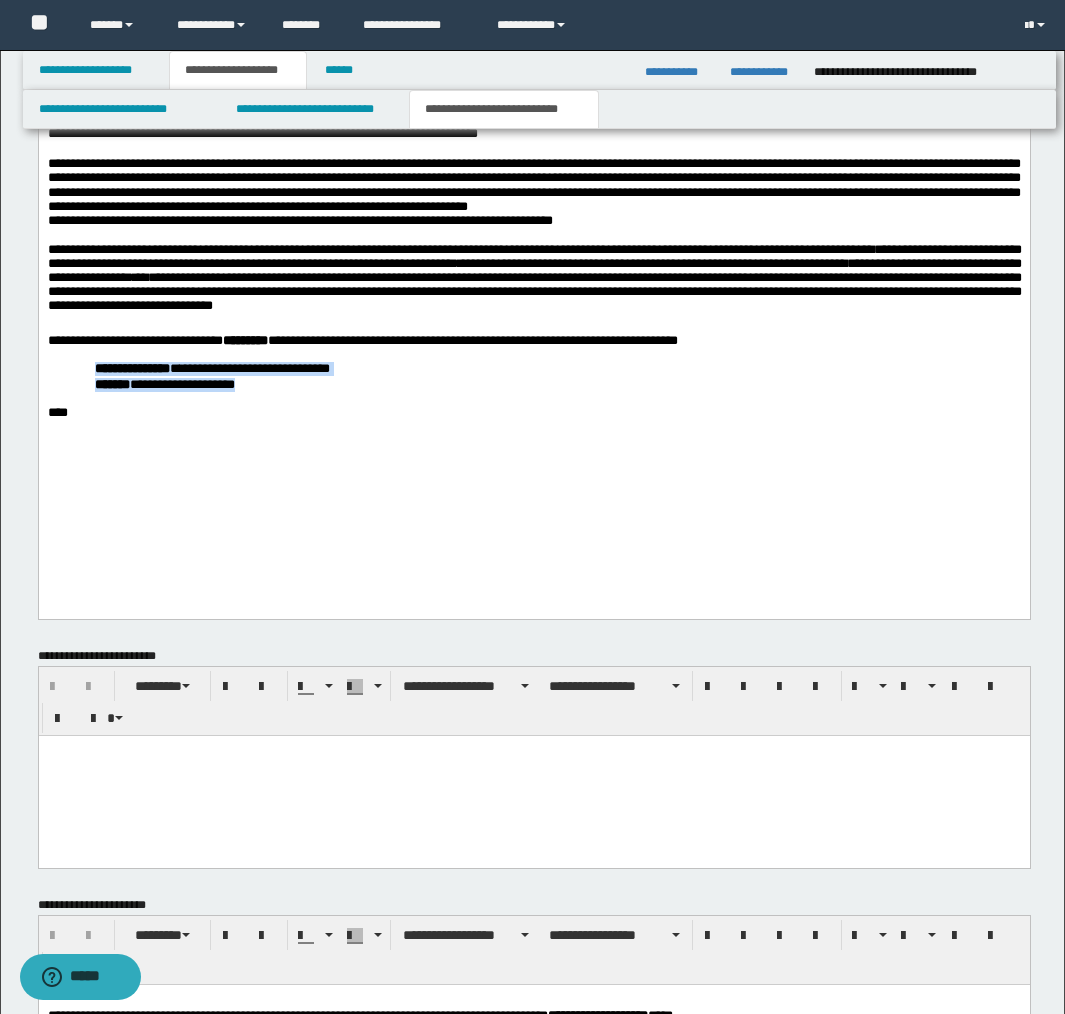 drag, startPoint x: 99, startPoint y: 454, endPoint x: 259, endPoint y: 474, distance: 161.24515 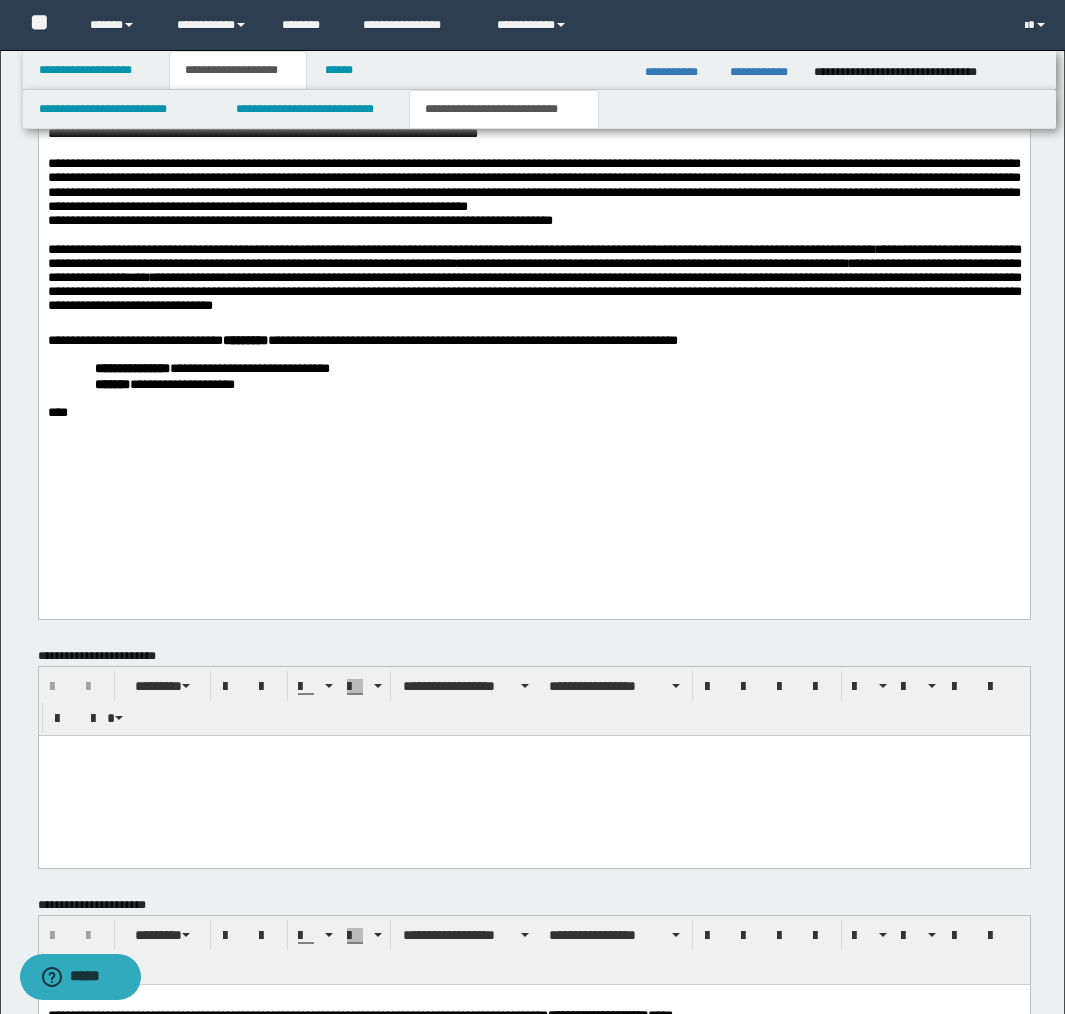 click at bounding box center (533, 400) 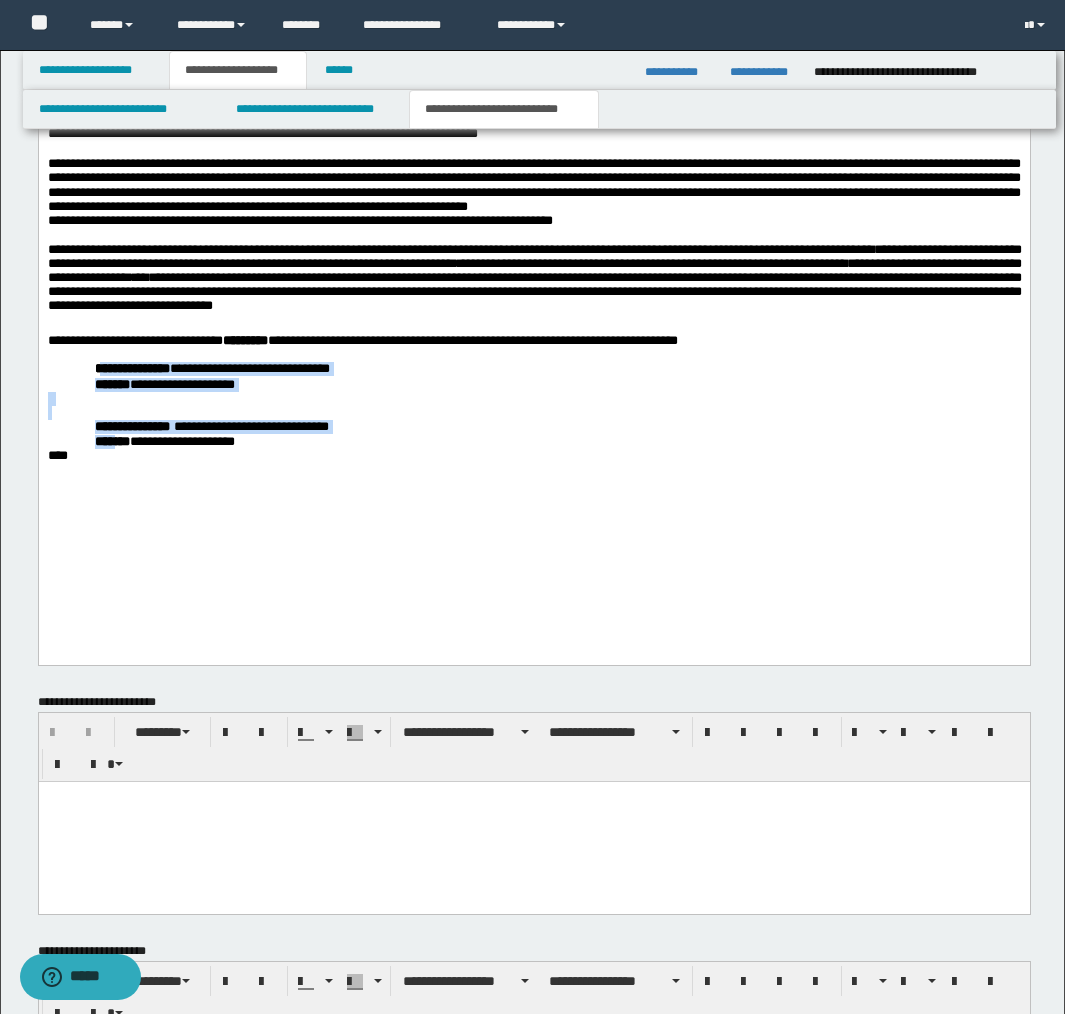 drag, startPoint x: 99, startPoint y: 458, endPoint x: 121, endPoint y: 532, distance: 77.201035 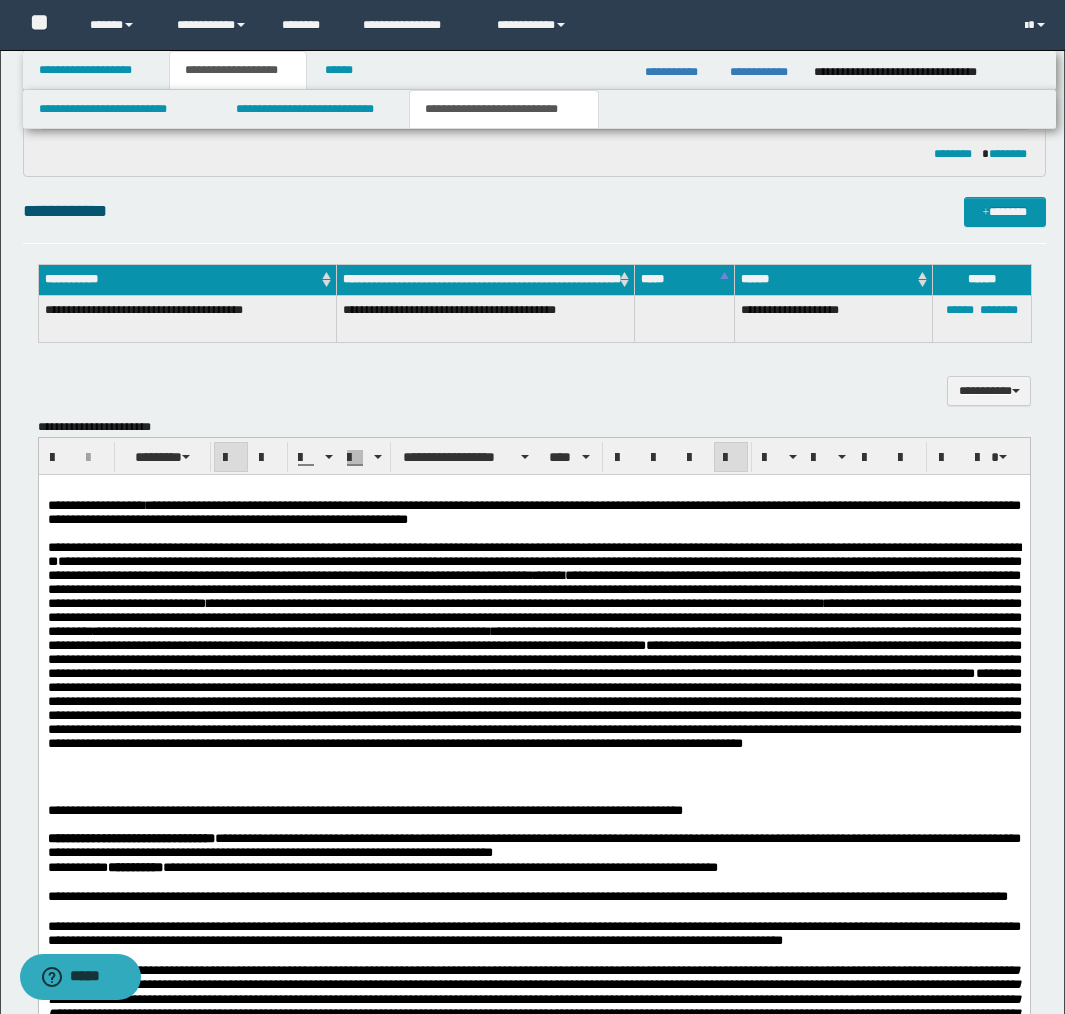 scroll, scrollTop: 1642, scrollLeft: 0, axis: vertical 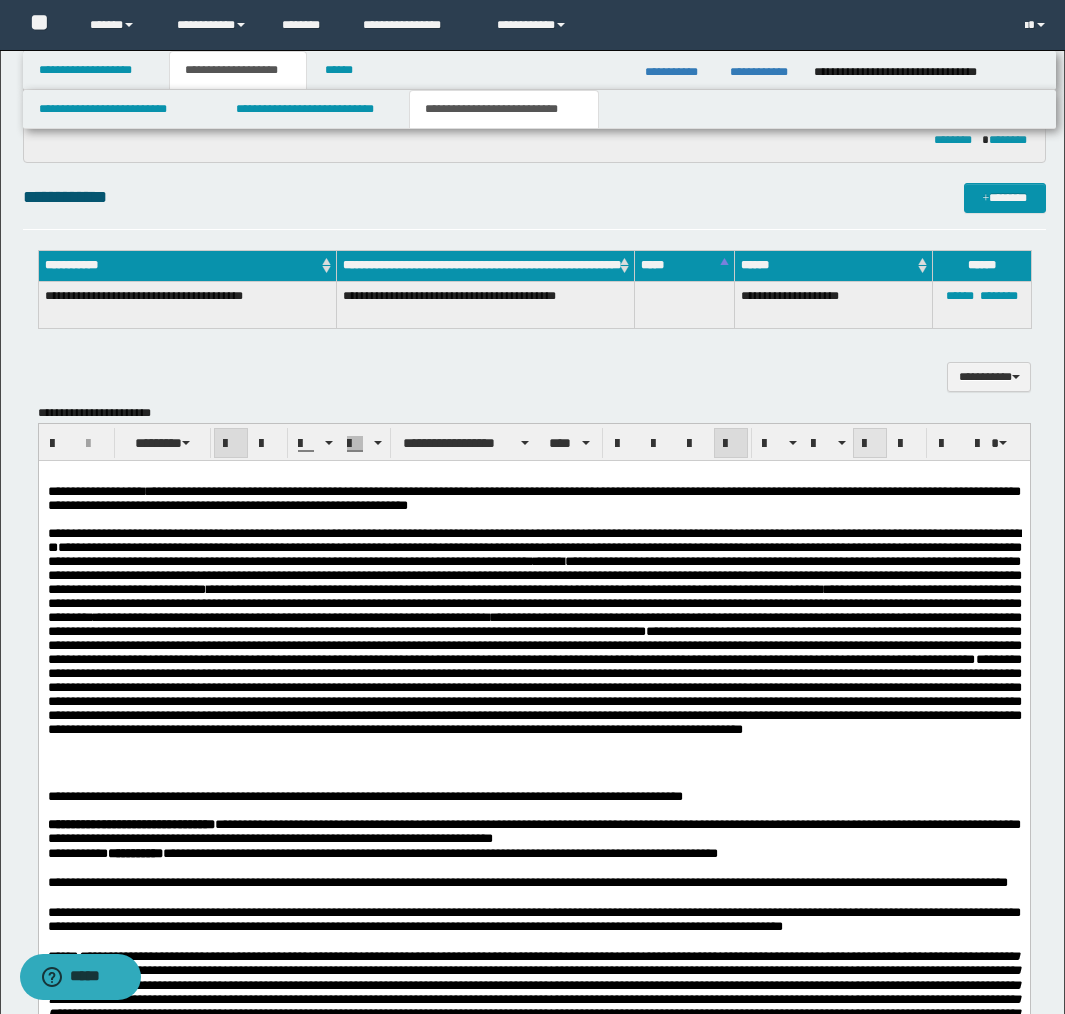 click at bounding box center (870, 444) 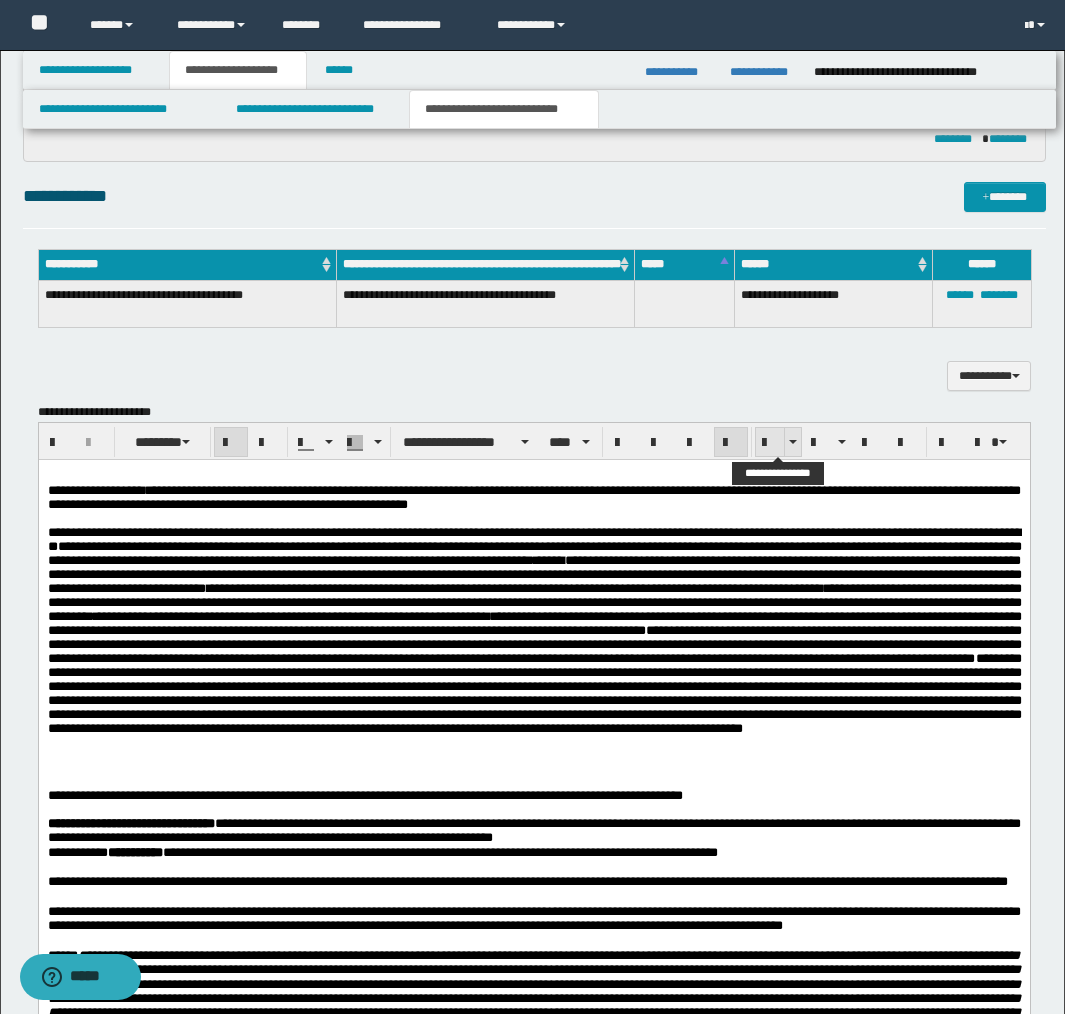 click at bounding box center [770, 443] 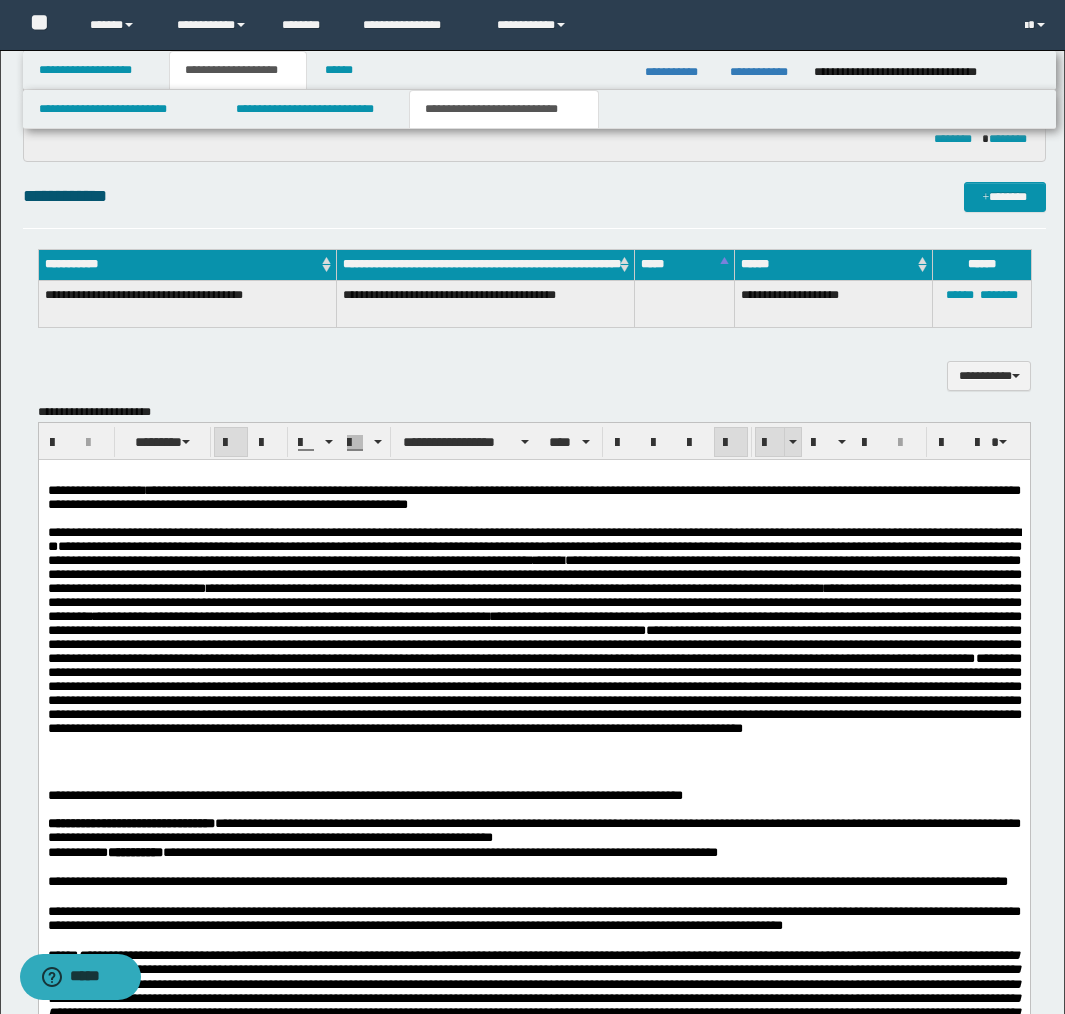 click at bounding box center [770, 443] 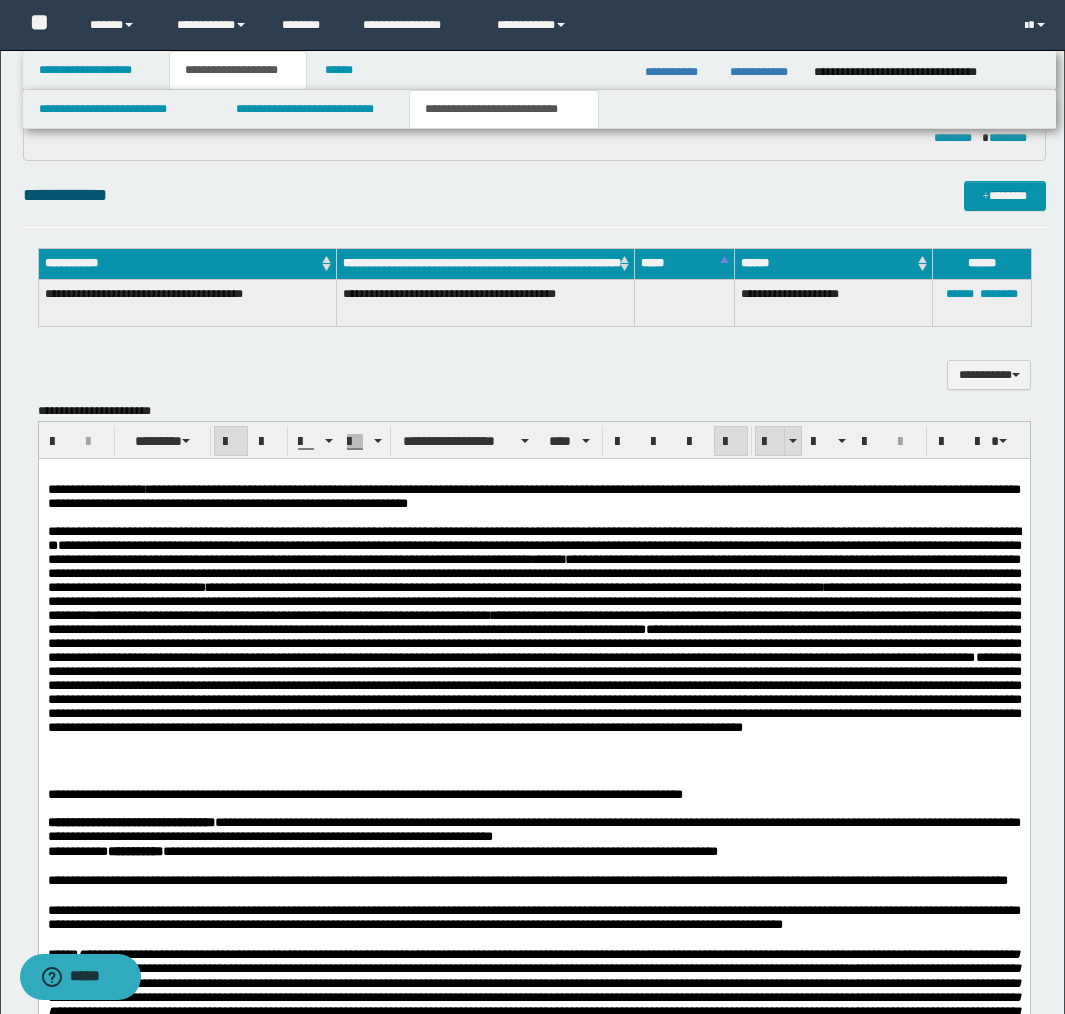 click at bounding box center (770, 442) 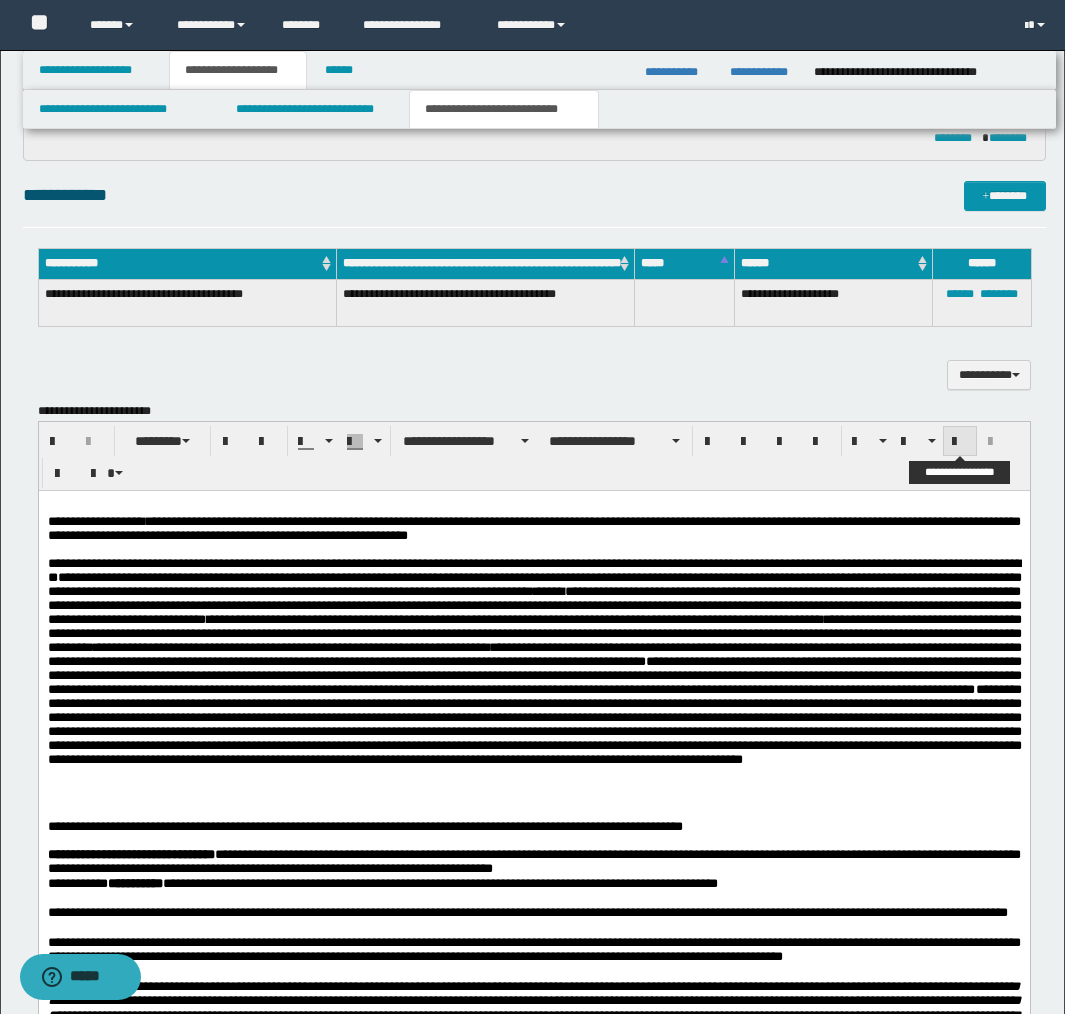 click at bounding box center (960, 442) 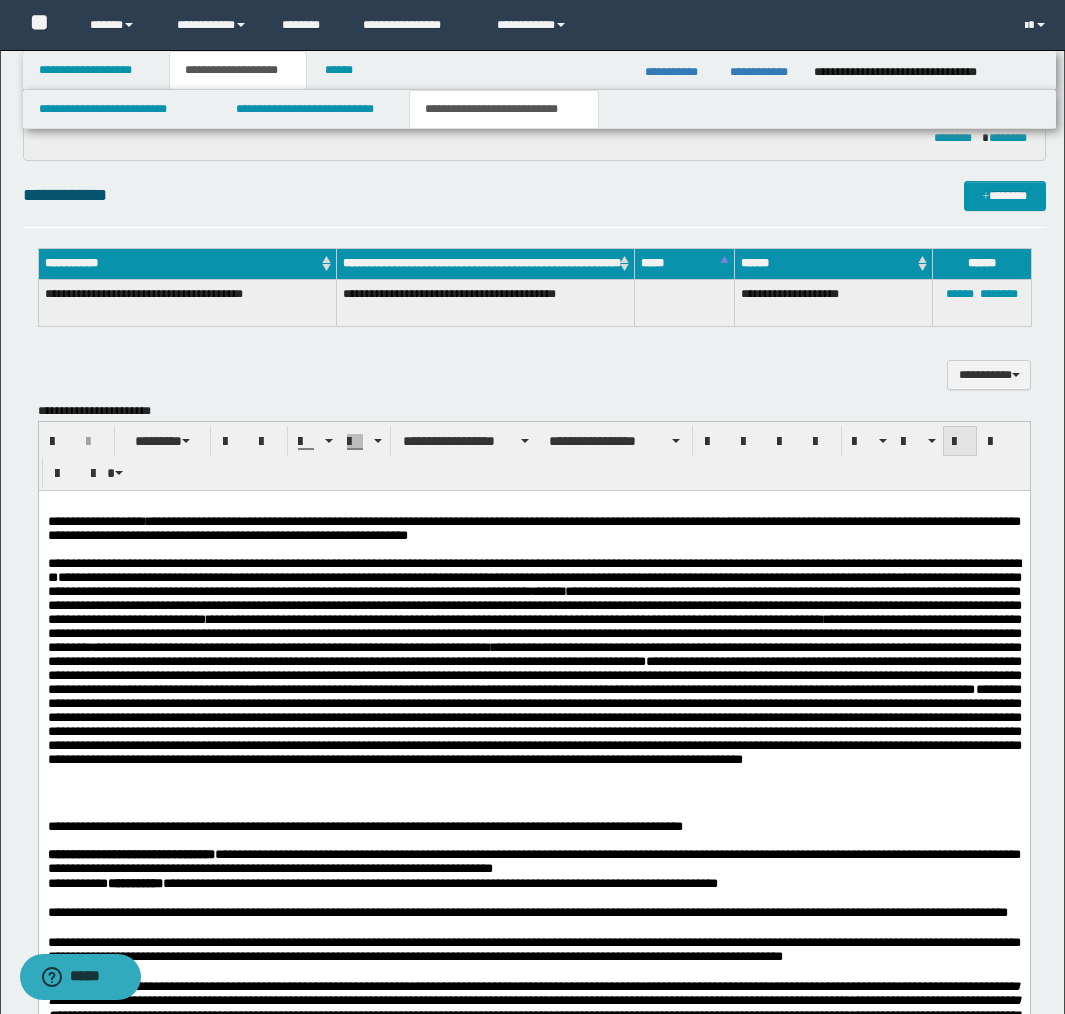 click at bounding box center (960, 442) 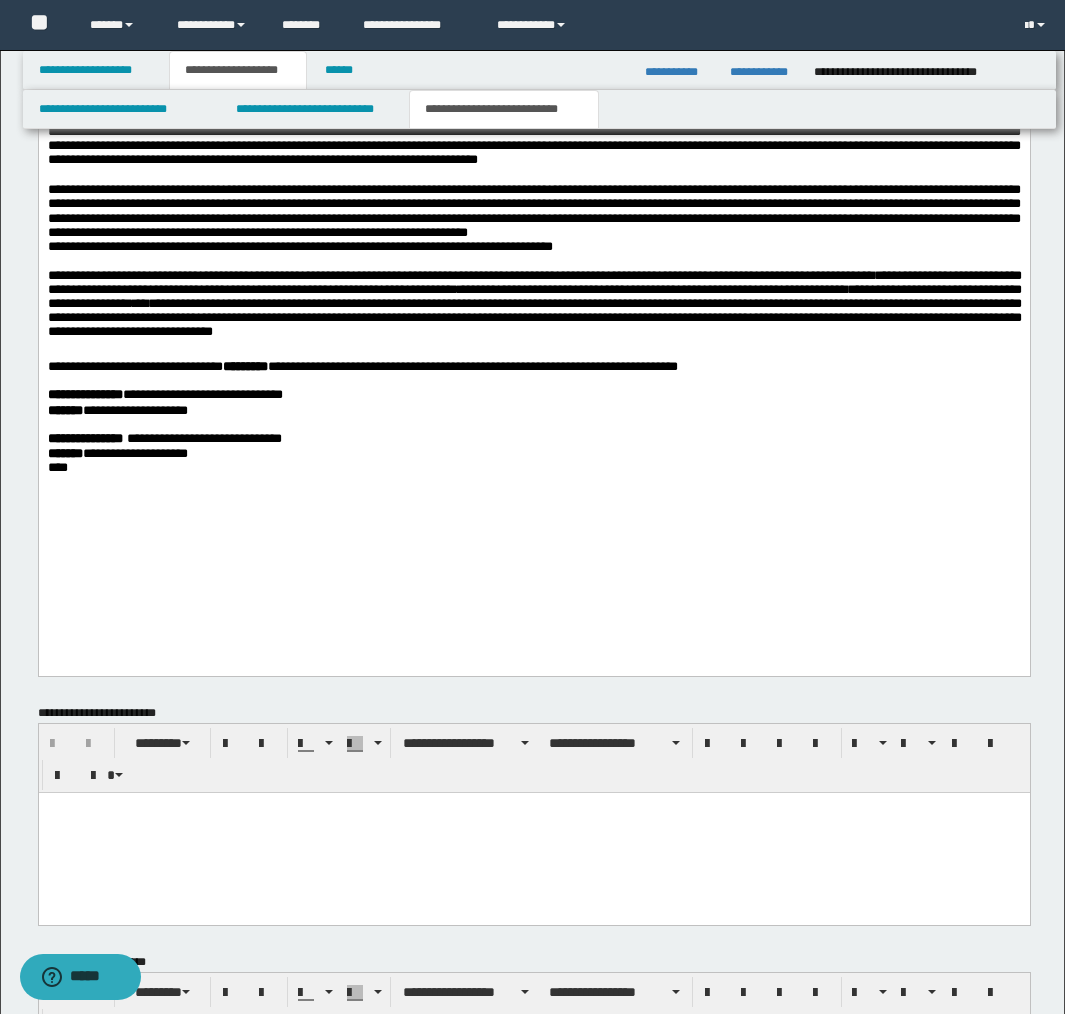 scroll, scrollTop: 2842, scrollLeft: 0, axis: vertical 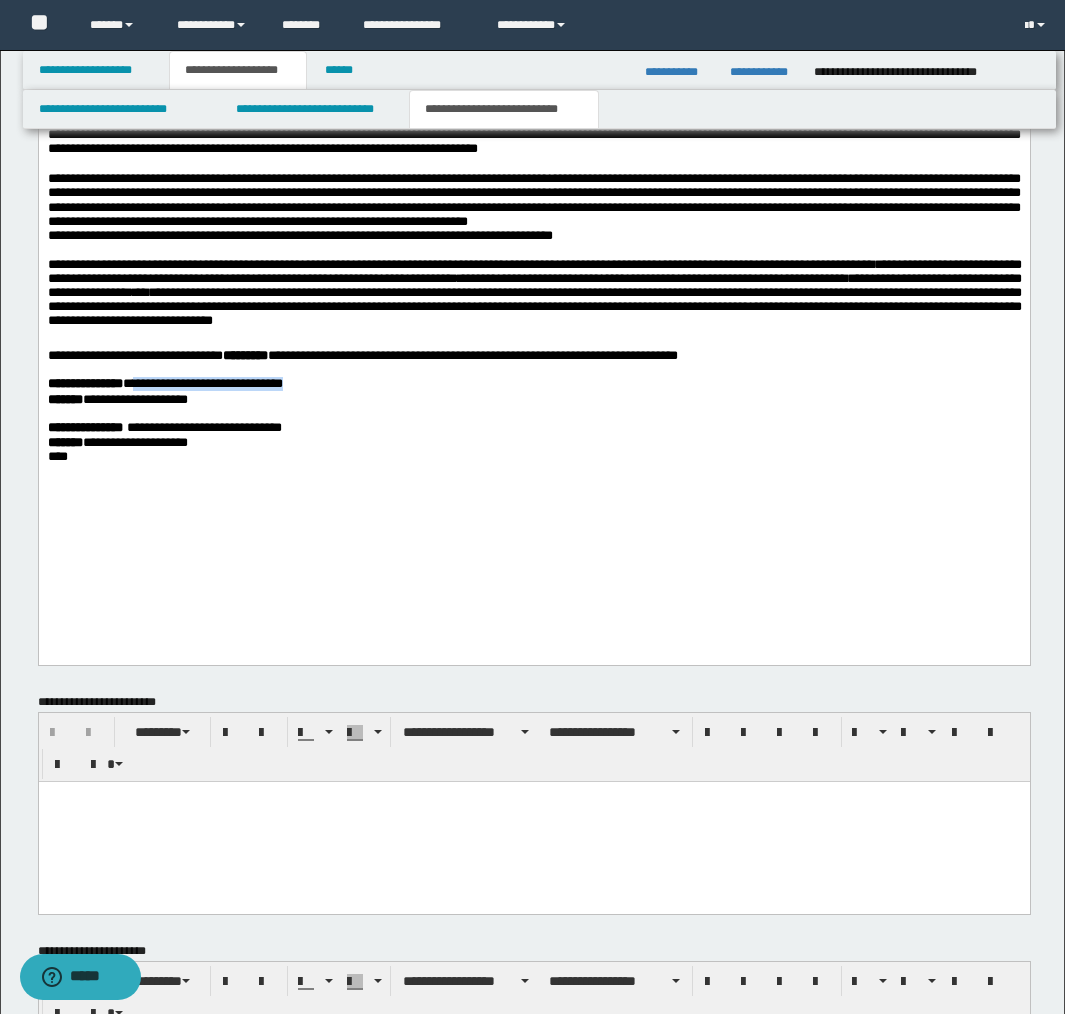 drag, startPoint x: 139, startPoint y: 468, endPoint x: 314, endPoint y: 468, distance: 175 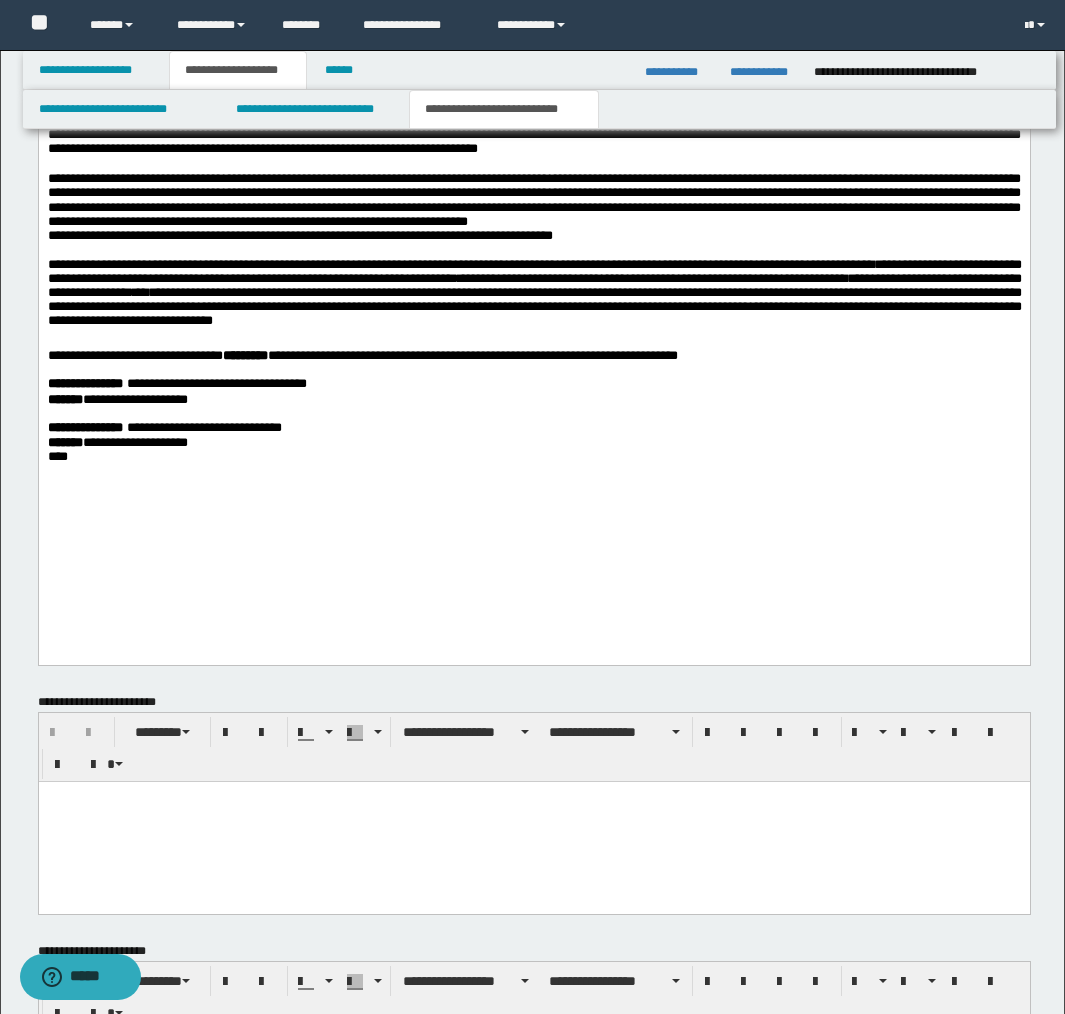 click on "**********" at bounding box center [203, 428] 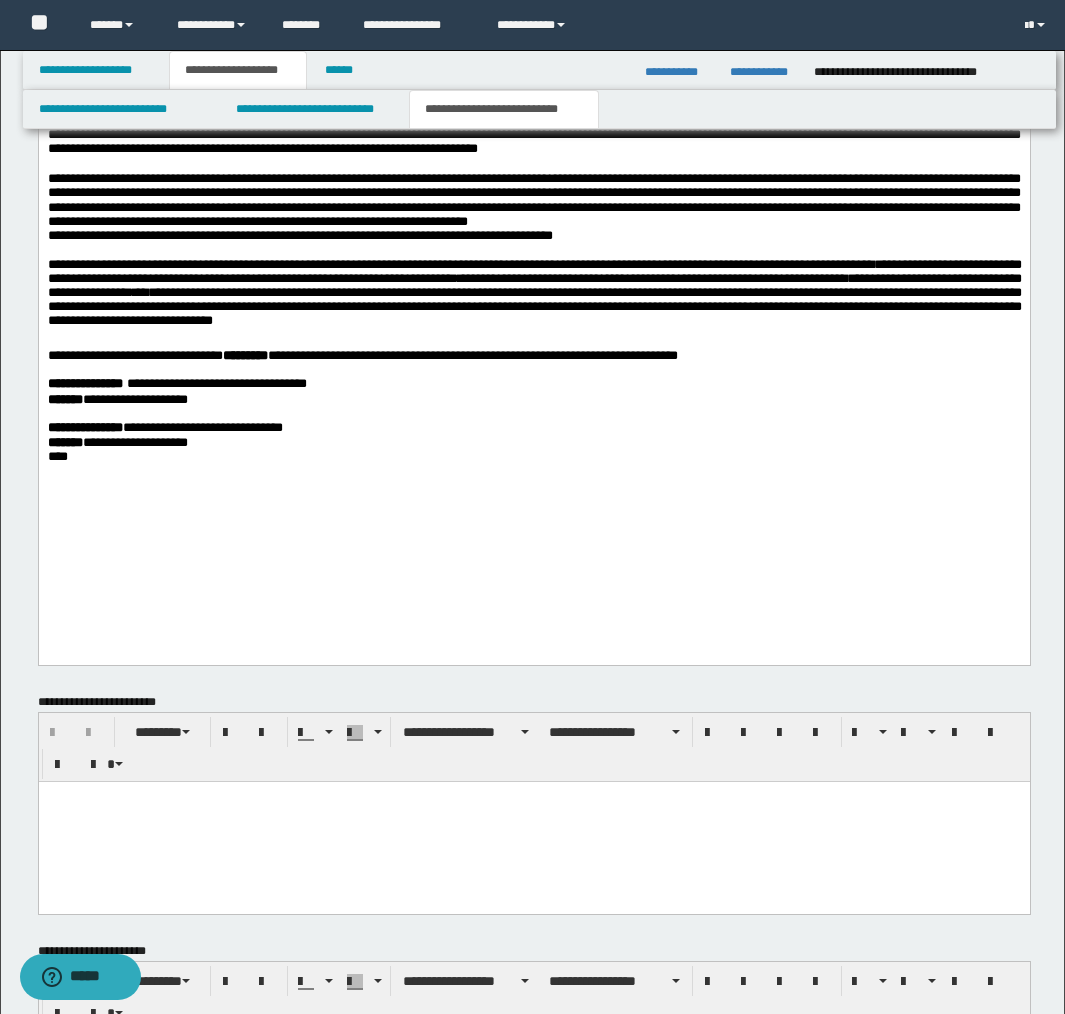 click on "**********" at bounding box center (207, 428) 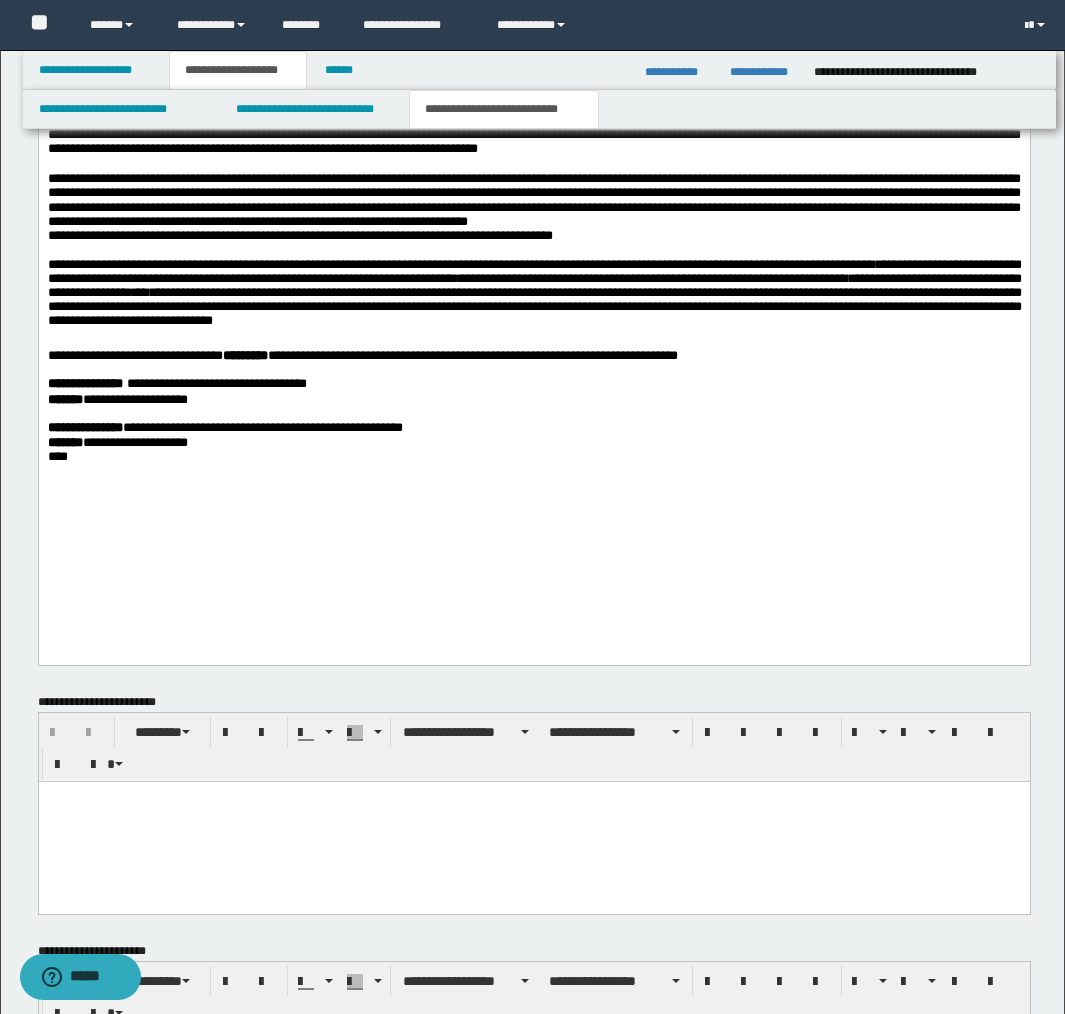 click on "**********" at bounding box center (267, 428) 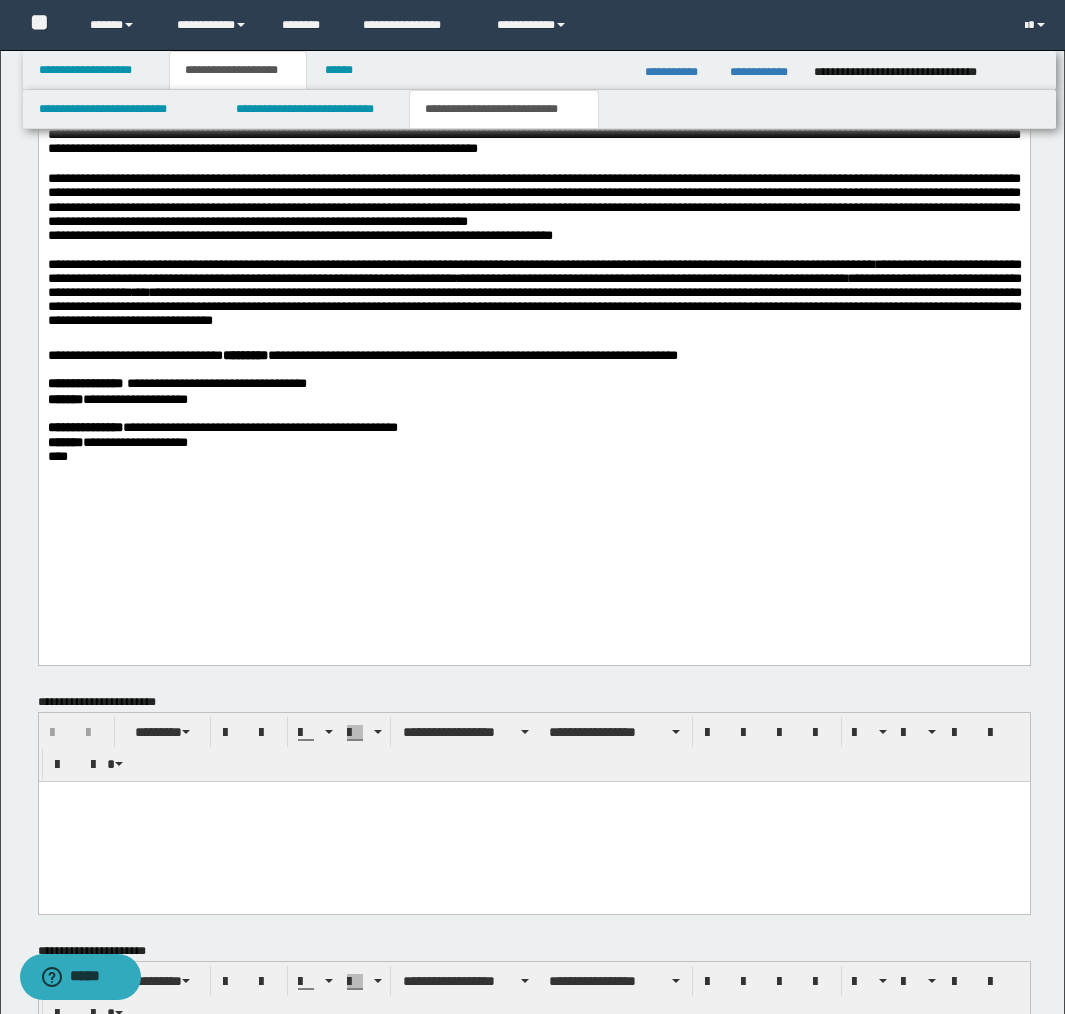click on "**********" at bounding box center (134, 443) 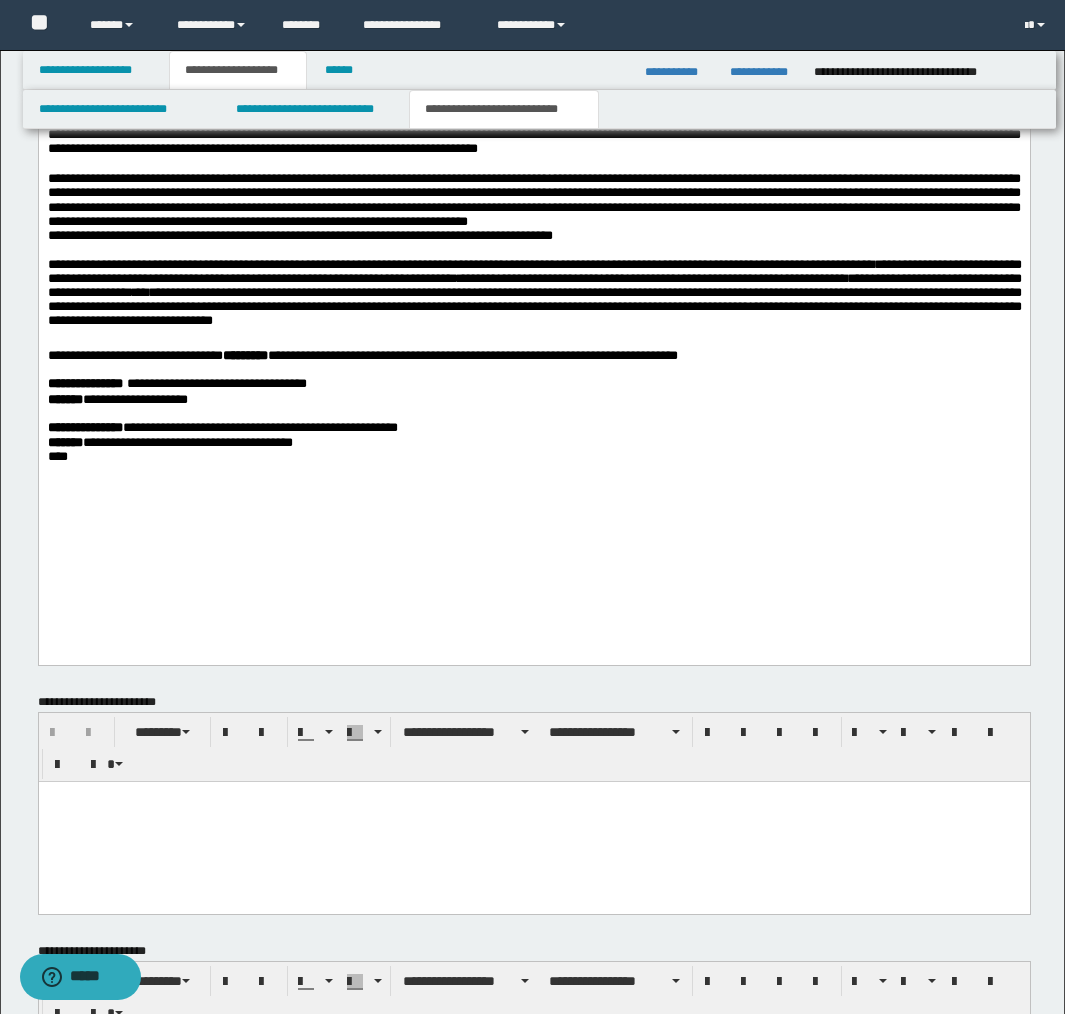 scroll, scrollTop: 2809, scrollLeft: 0, axis: vertical 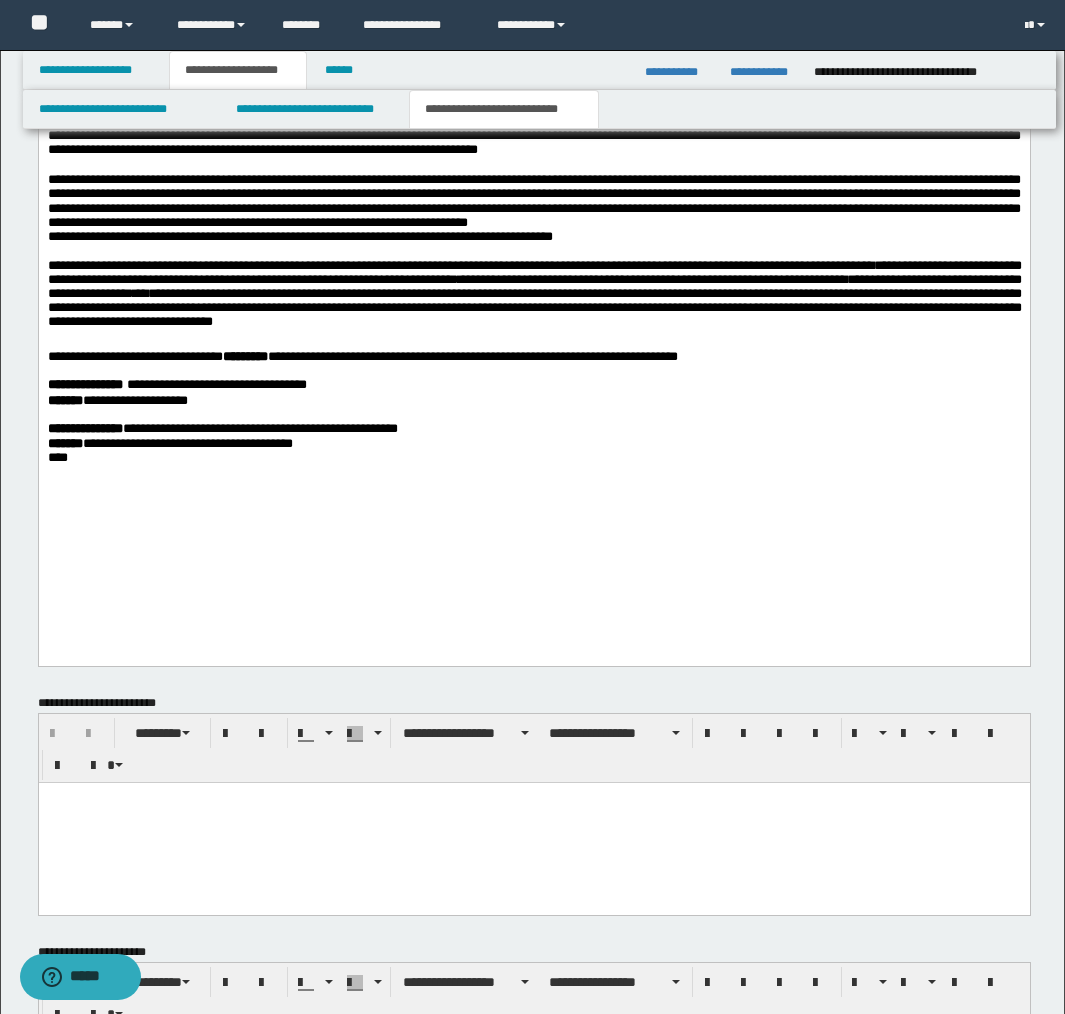 click on "**********" at bounding box center [533, 445] 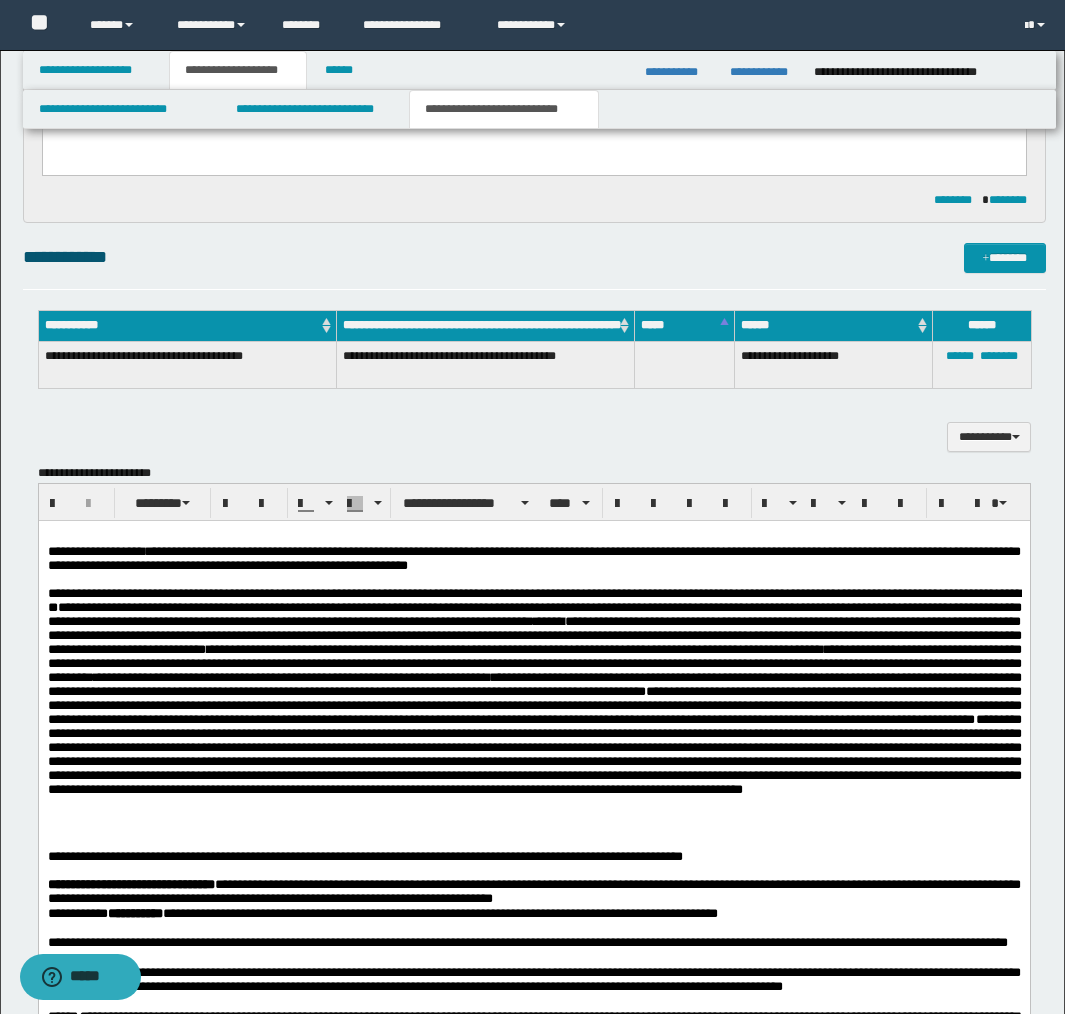 scroll, scrollTop: 1570, scrollLeft: 0, axis: vertical 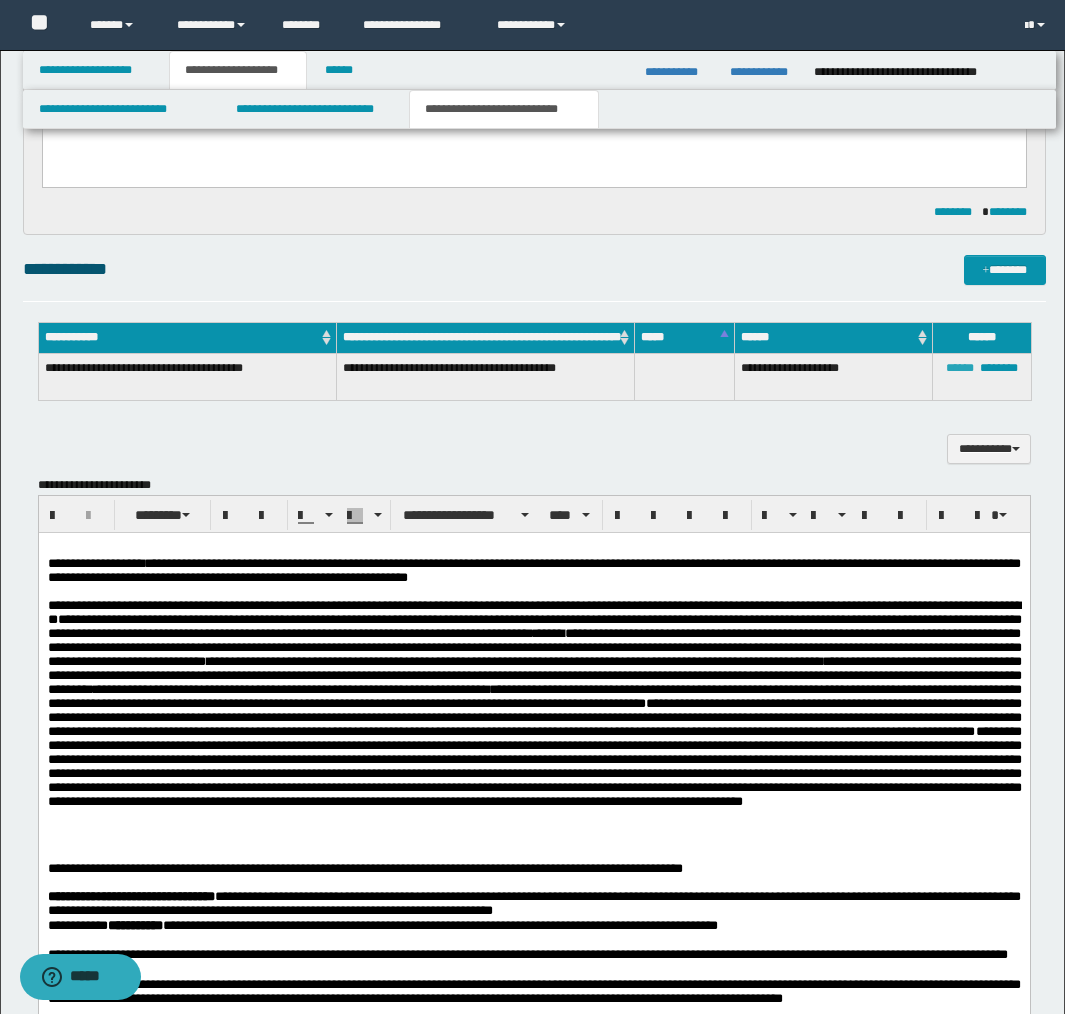 click on "******" at bounding box center (960, 368) 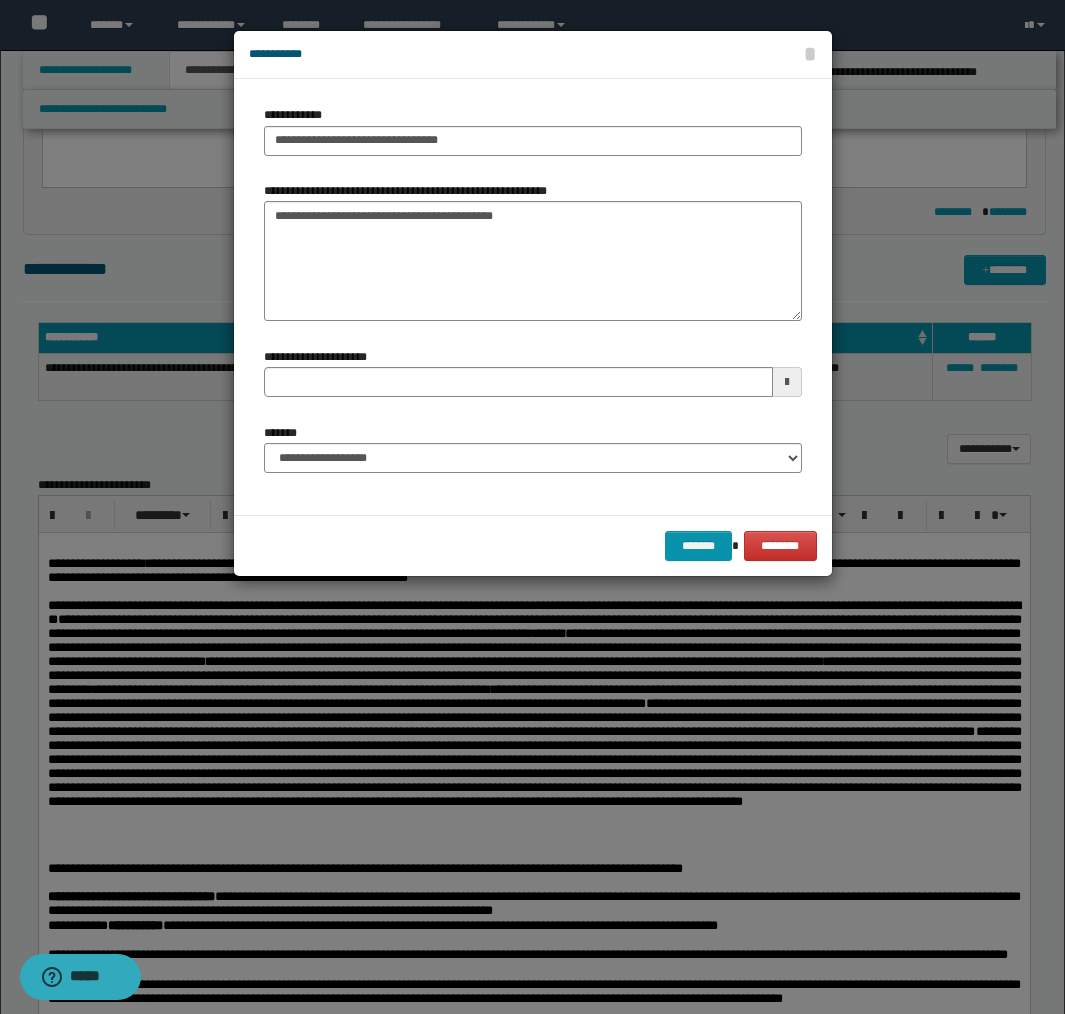 type 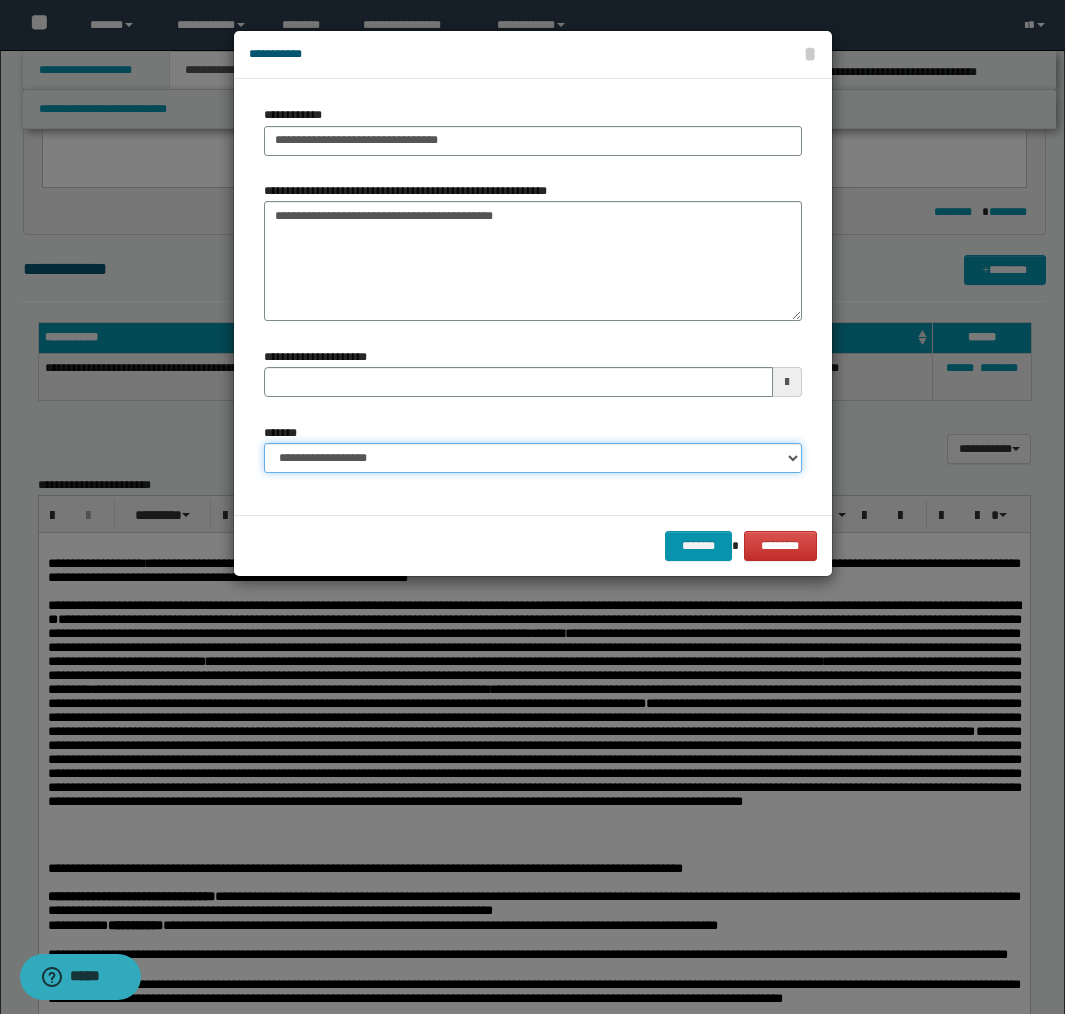 click on "**********" at bounding box center (533, 458) 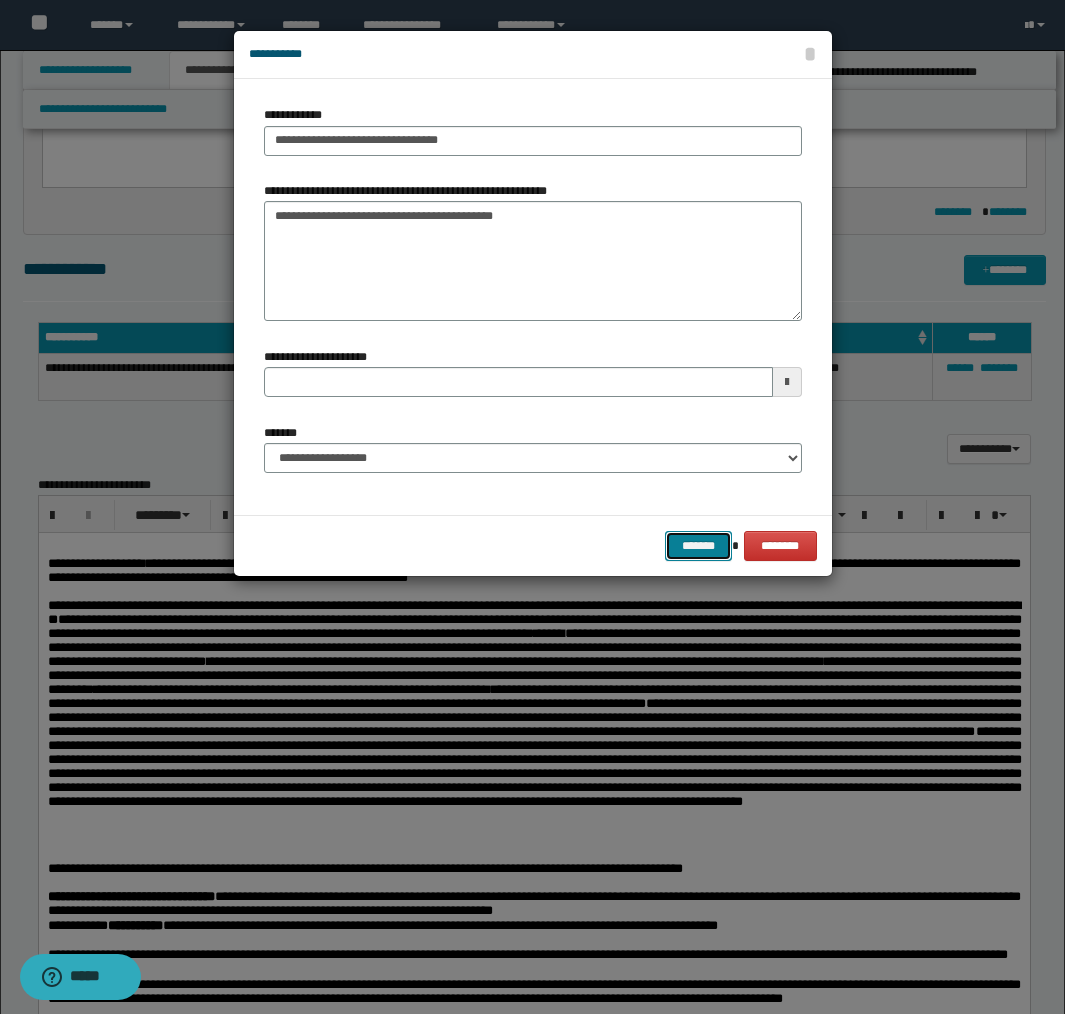 click on "*******" at bounding box center [699, 546] 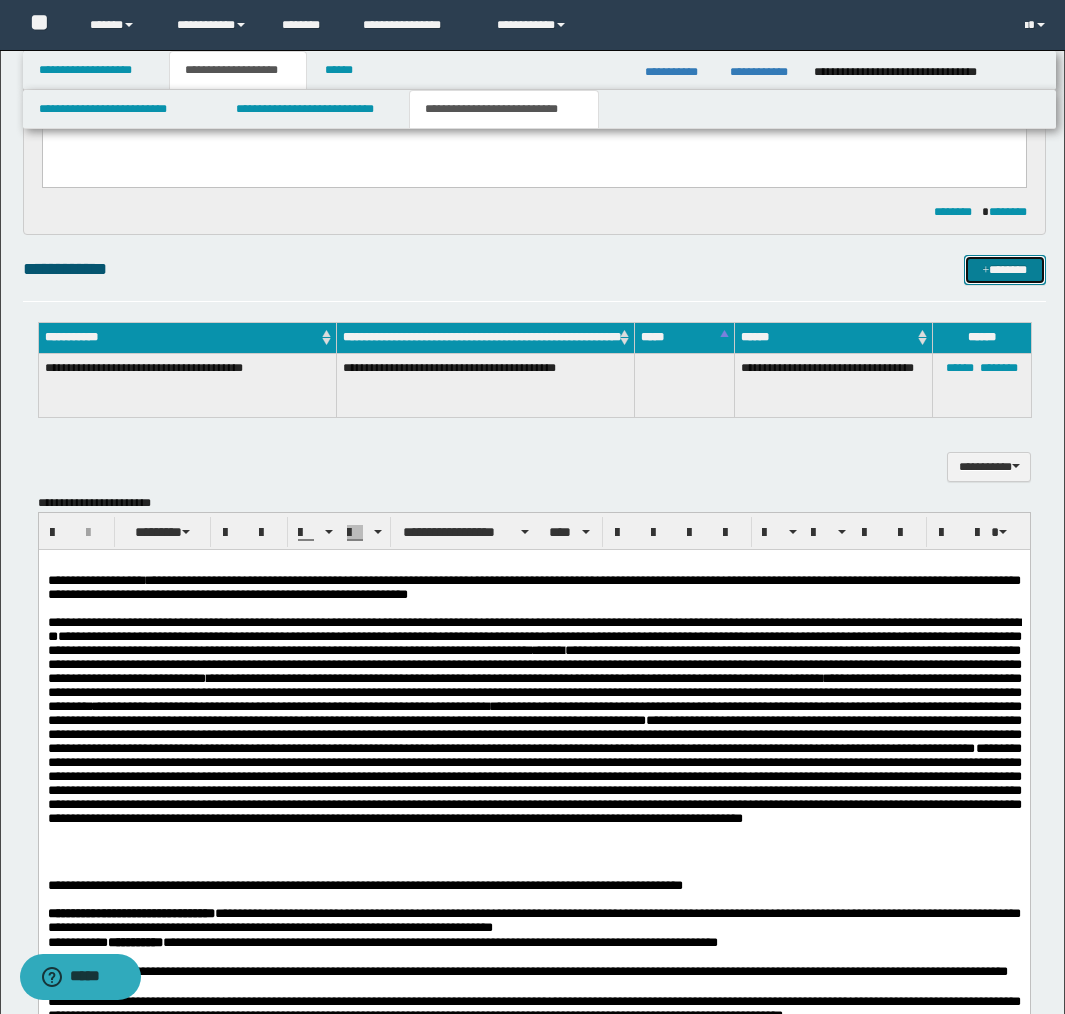 click on "*******" at bounding box center (1005, 270) 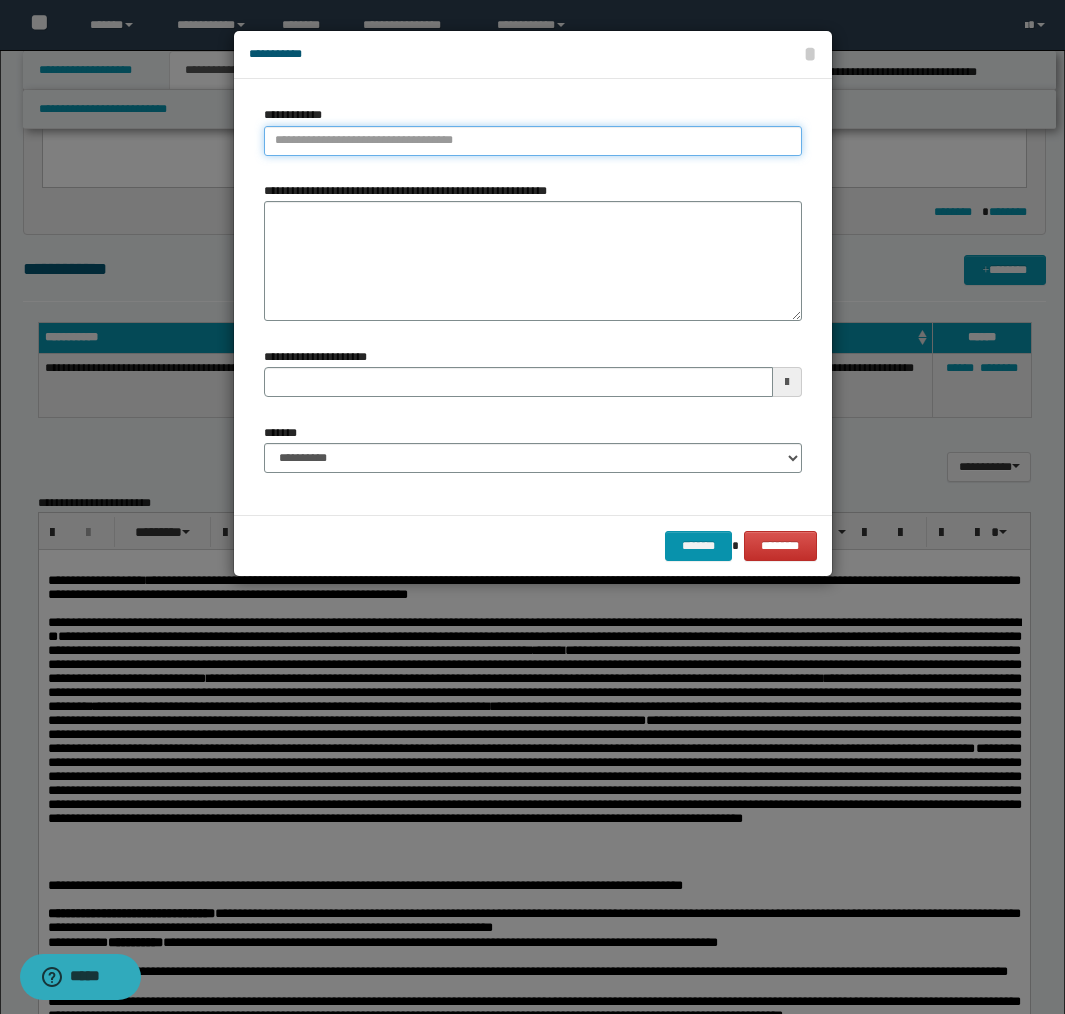 type on "**********" 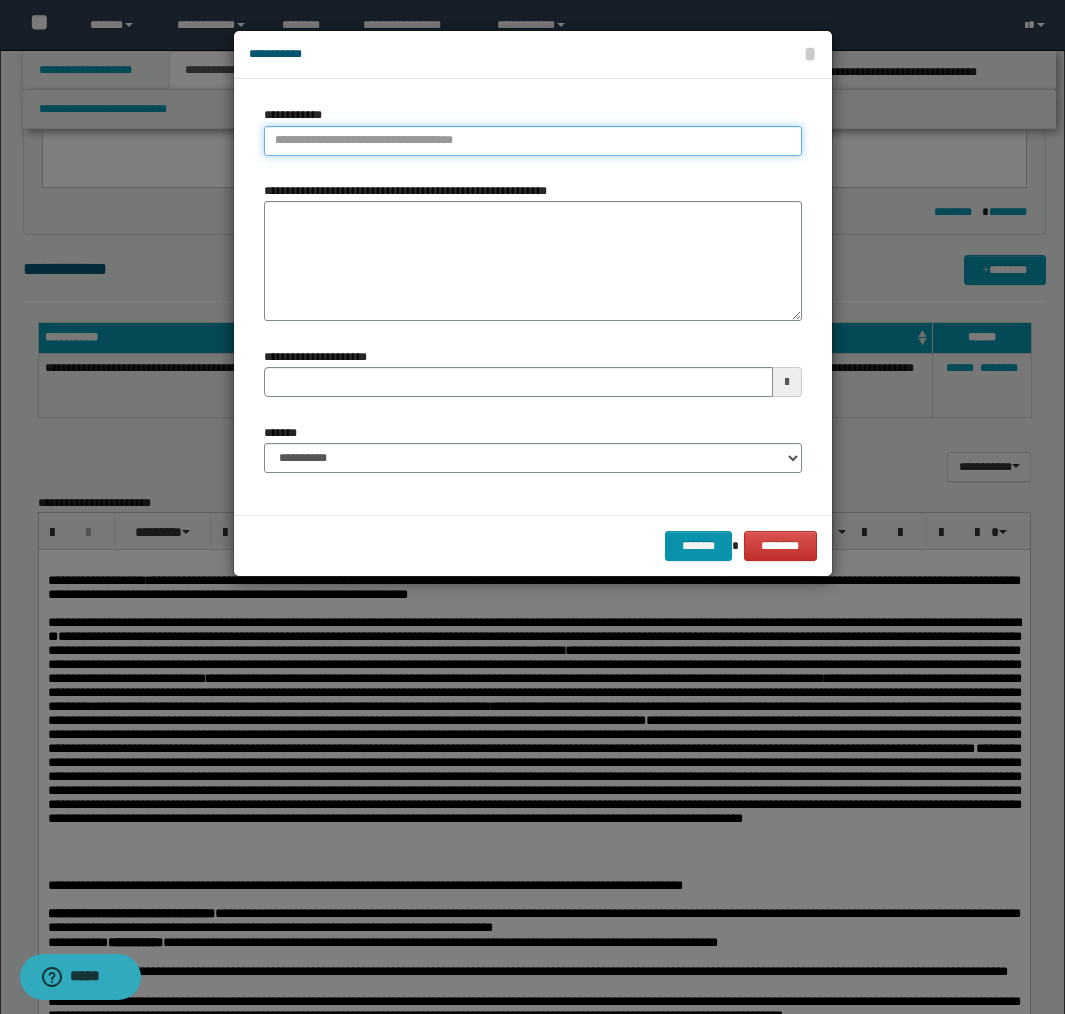 click on "**********" at bounding box center (533, 141) 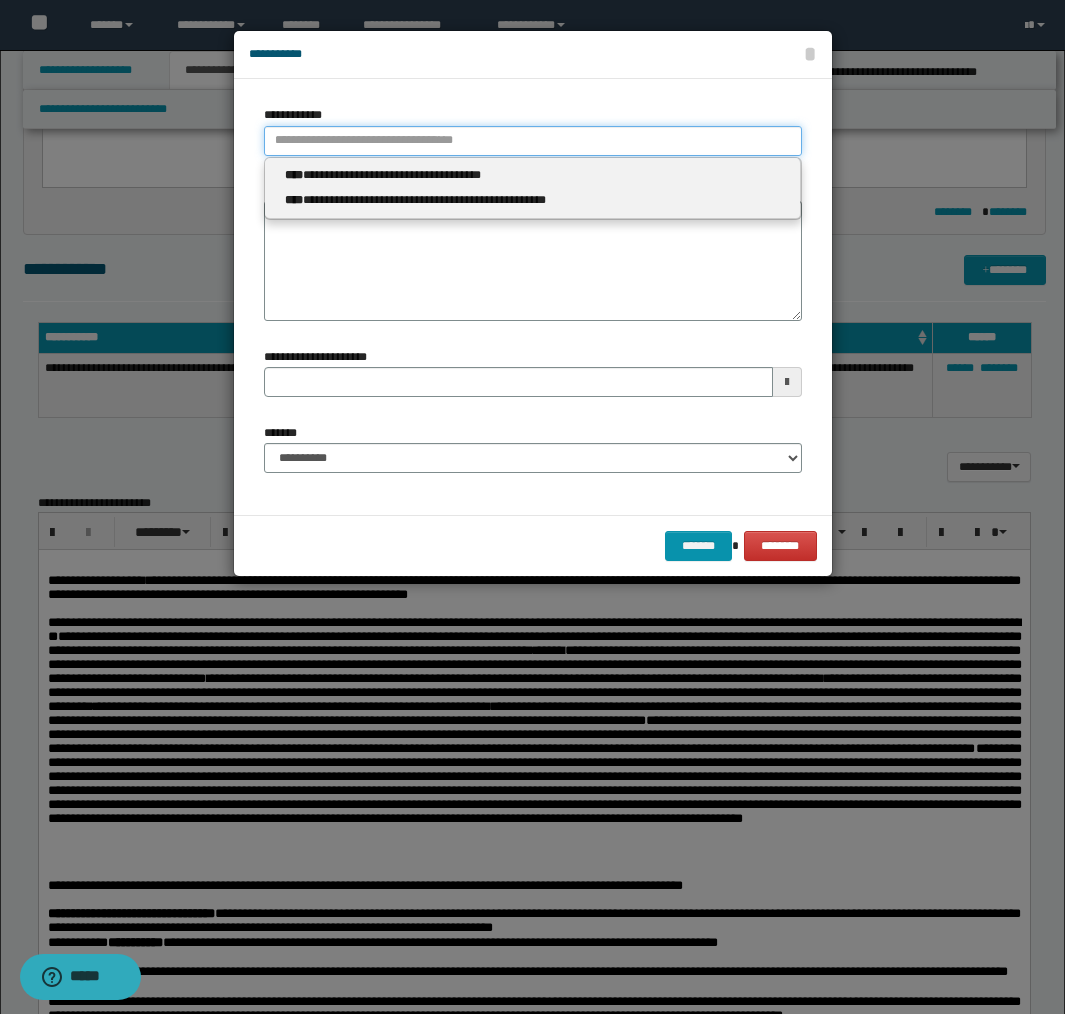 type 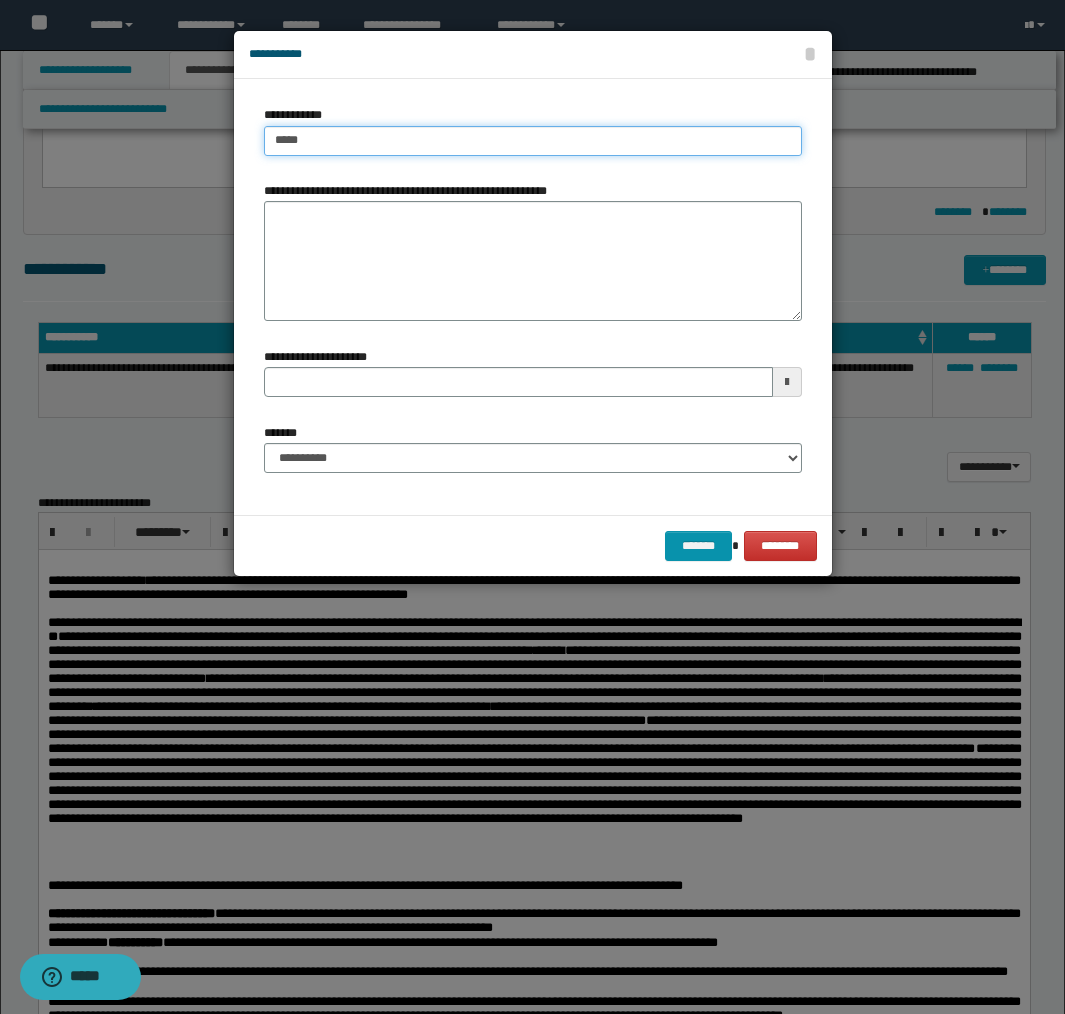type on "******" 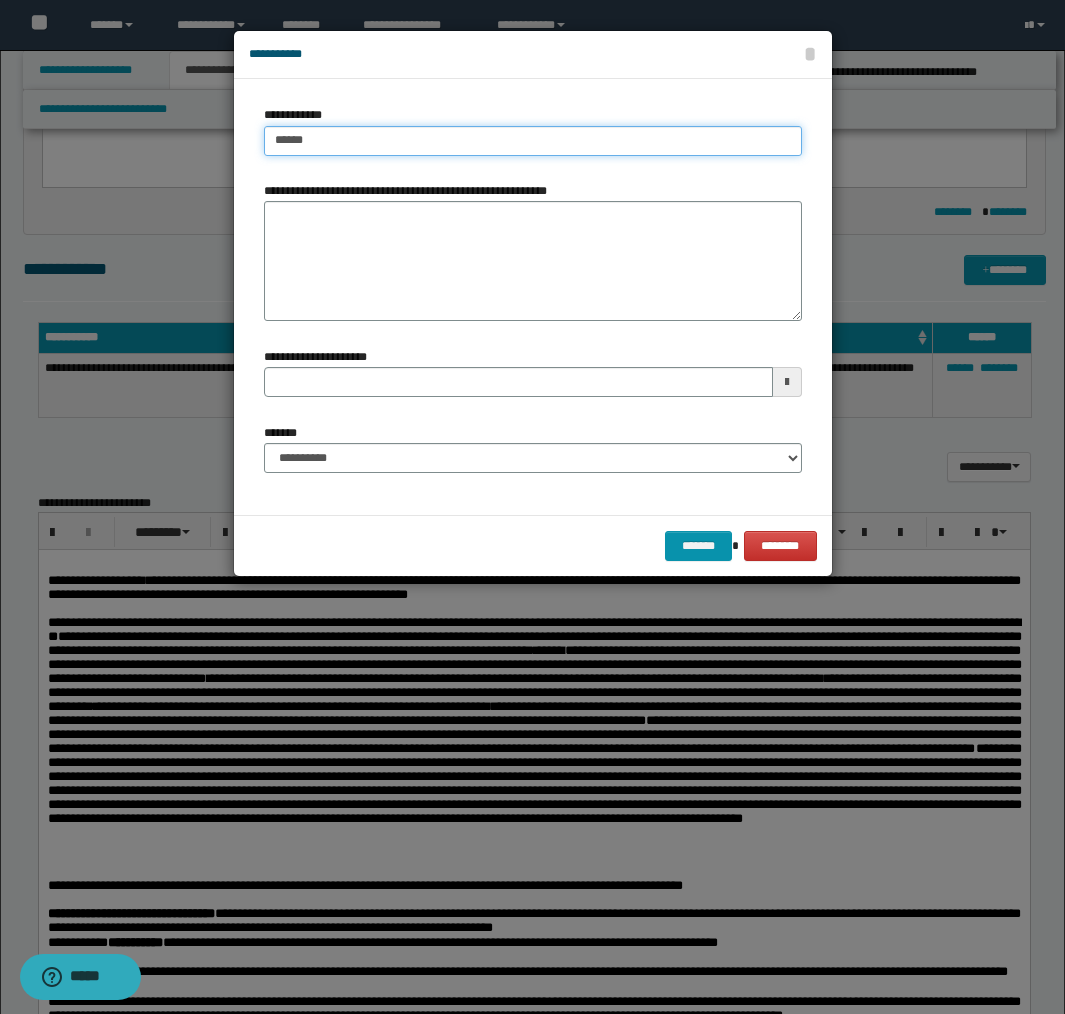 type on "******" 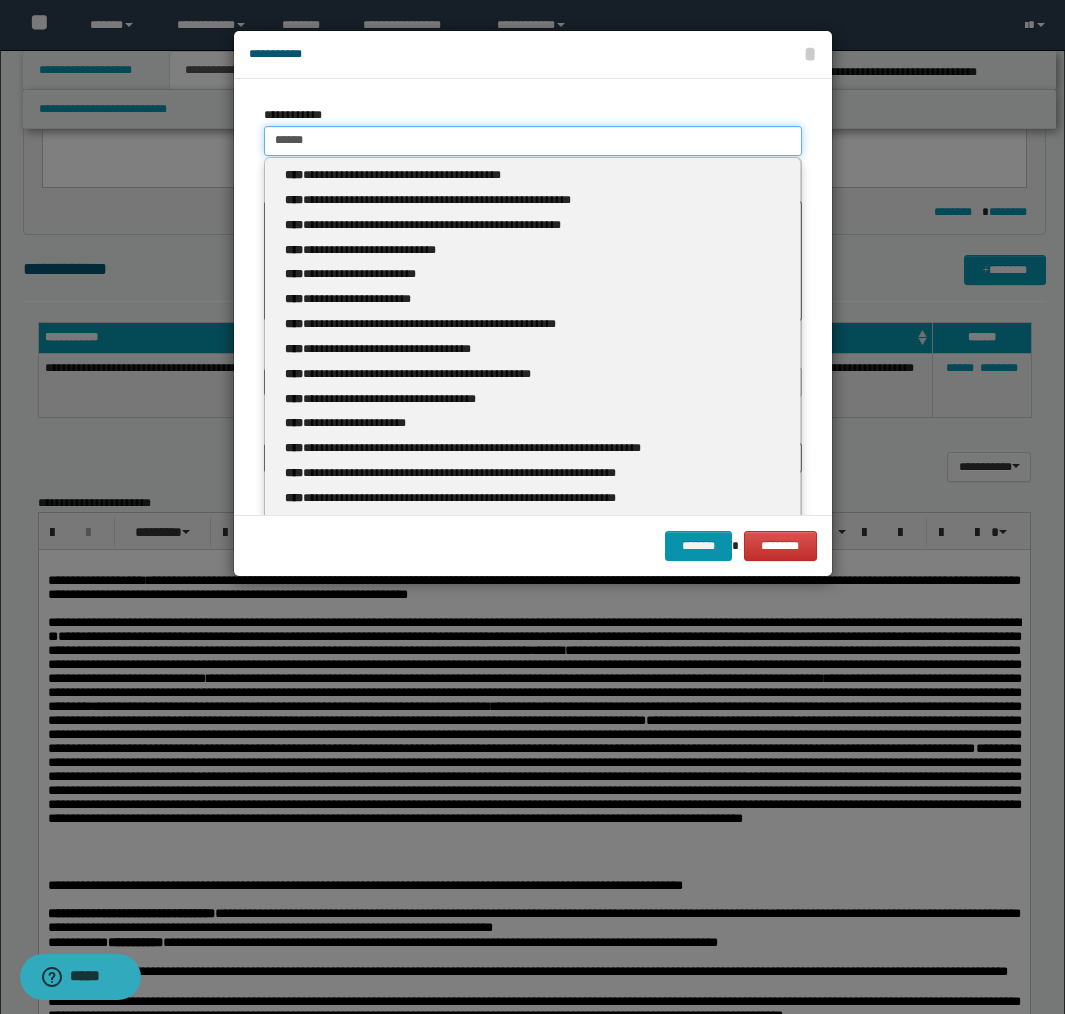 type 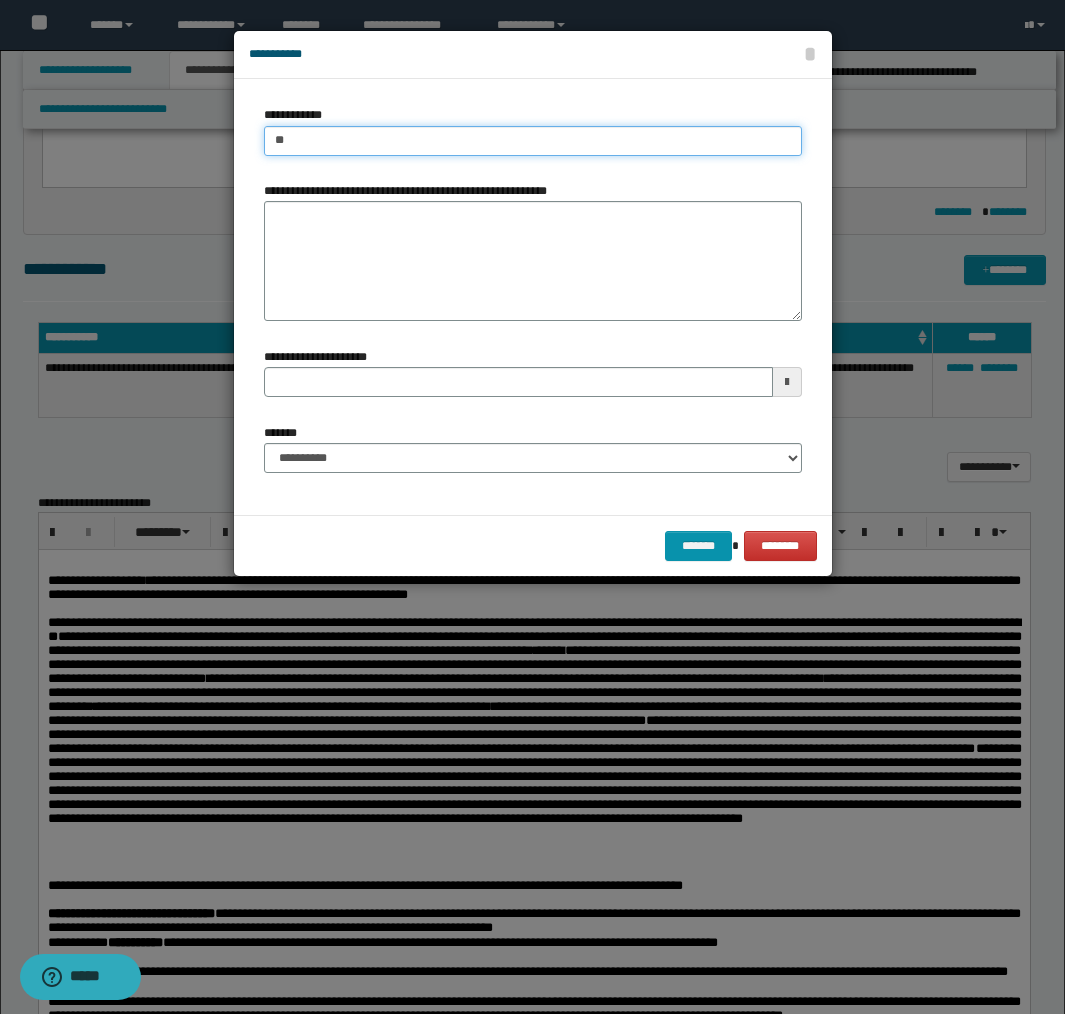 type on "*" 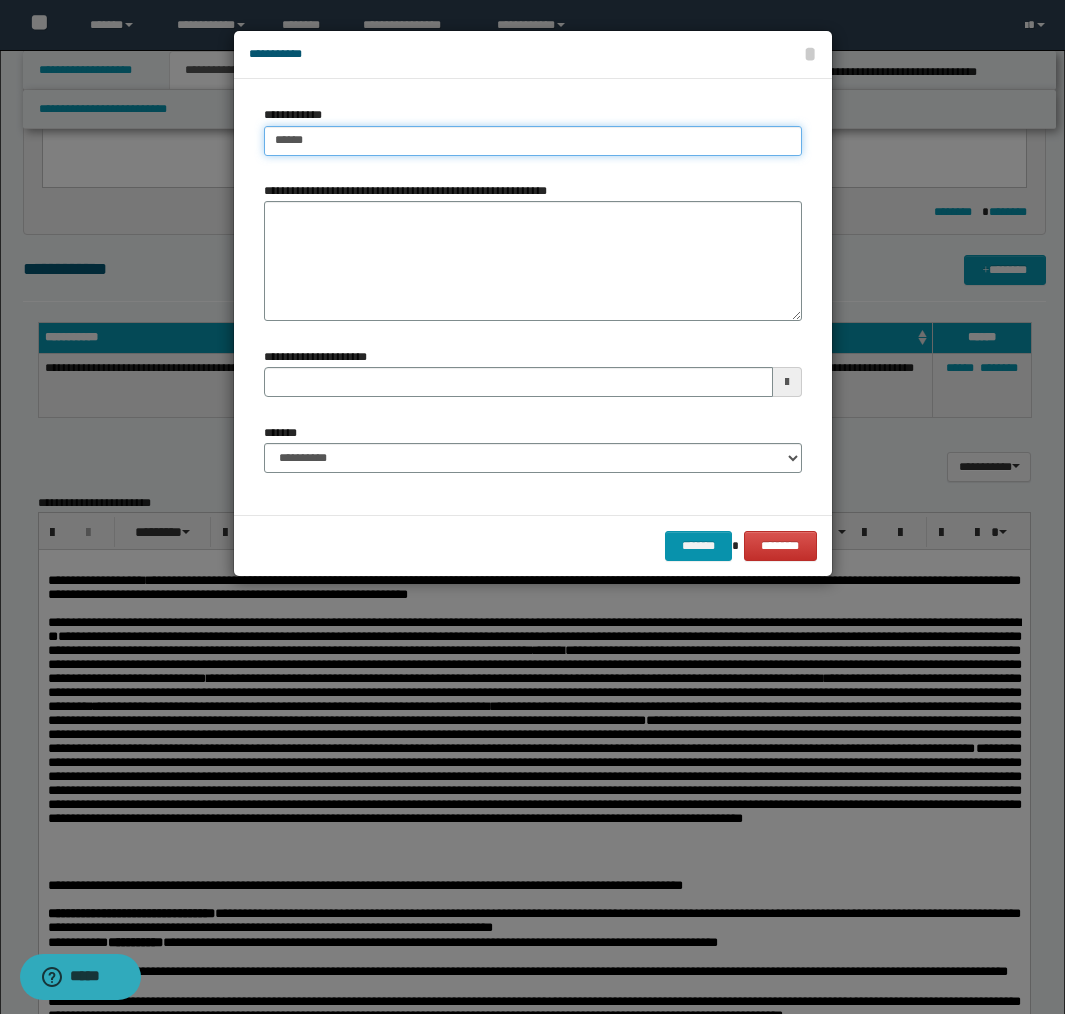 type on "*******" 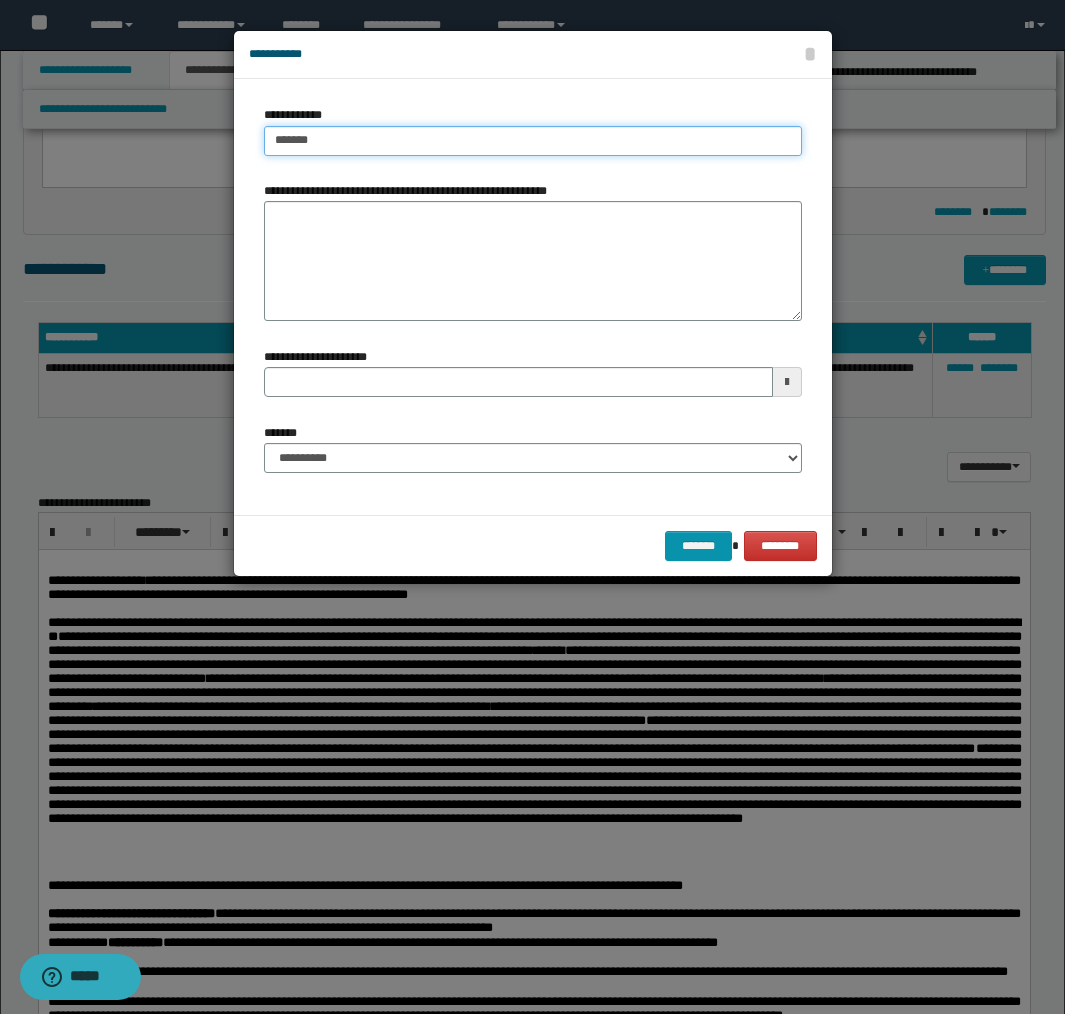 type on "*******" 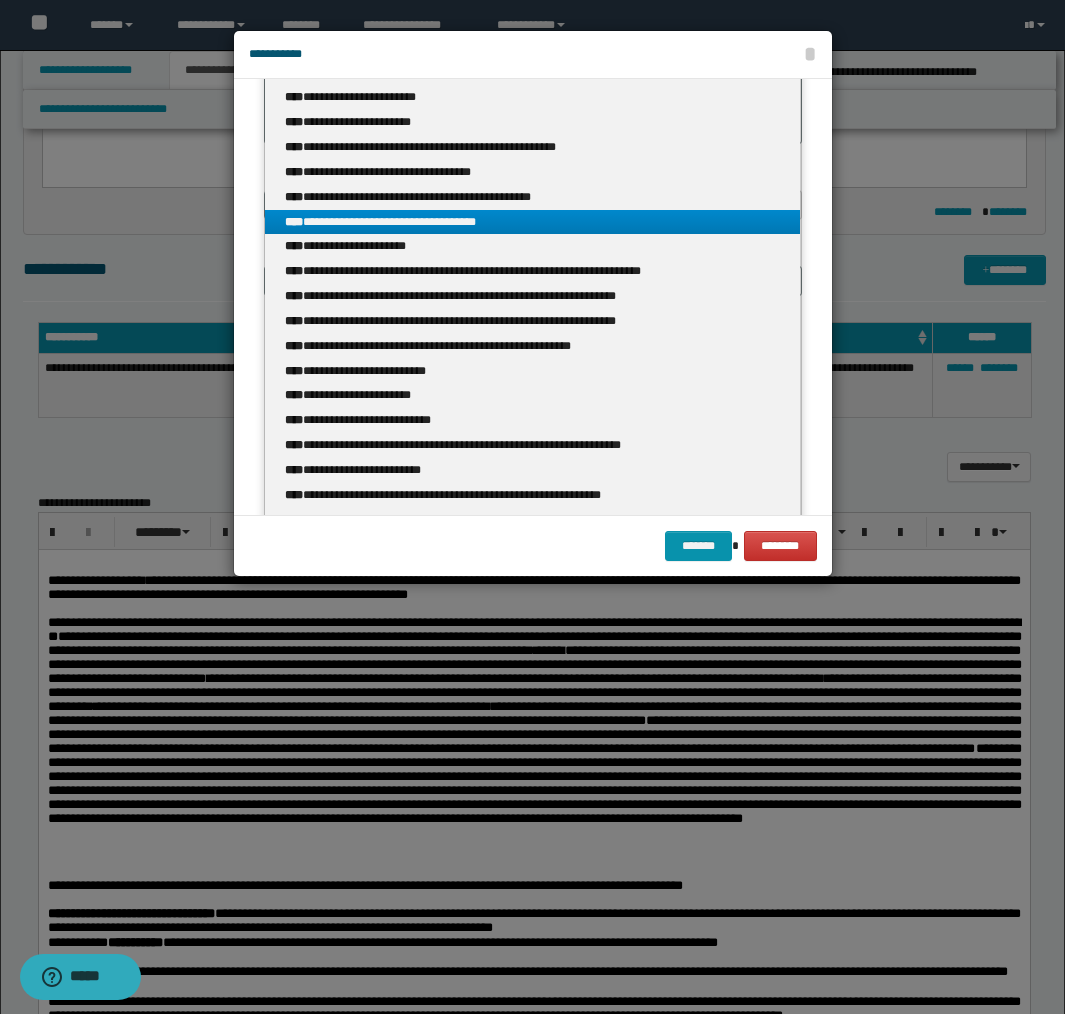 scroll, scrollTop: 180, scrollLeft: 0, axis: vertical 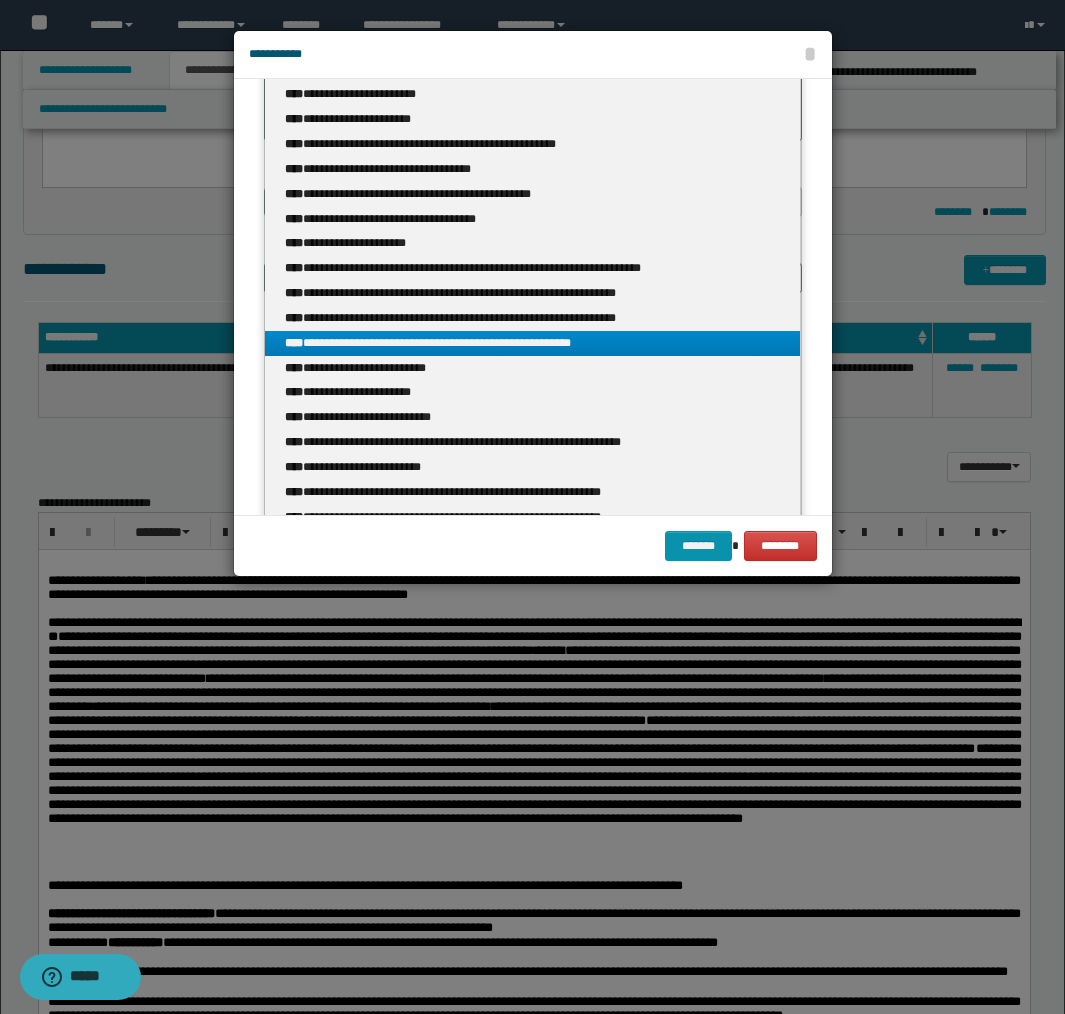 type on "*******" 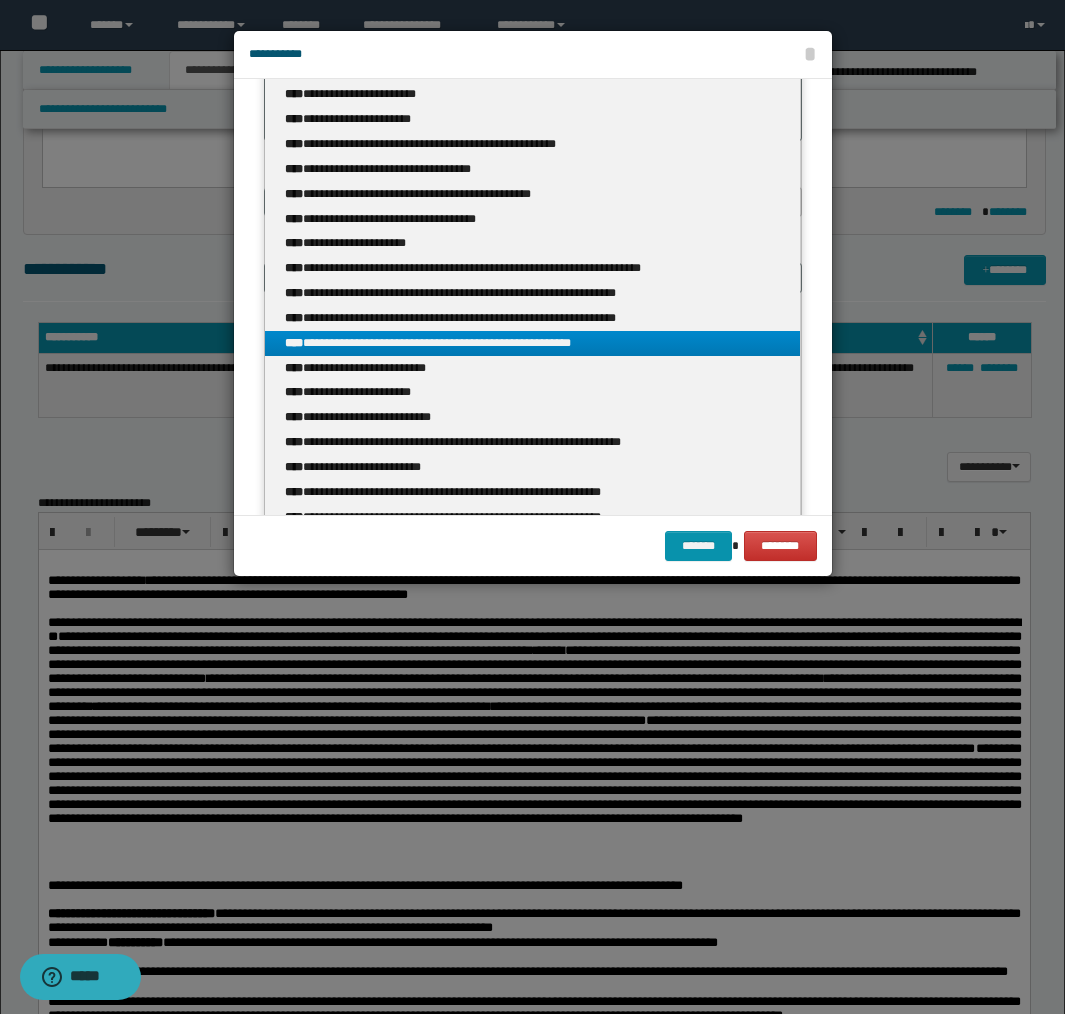 type 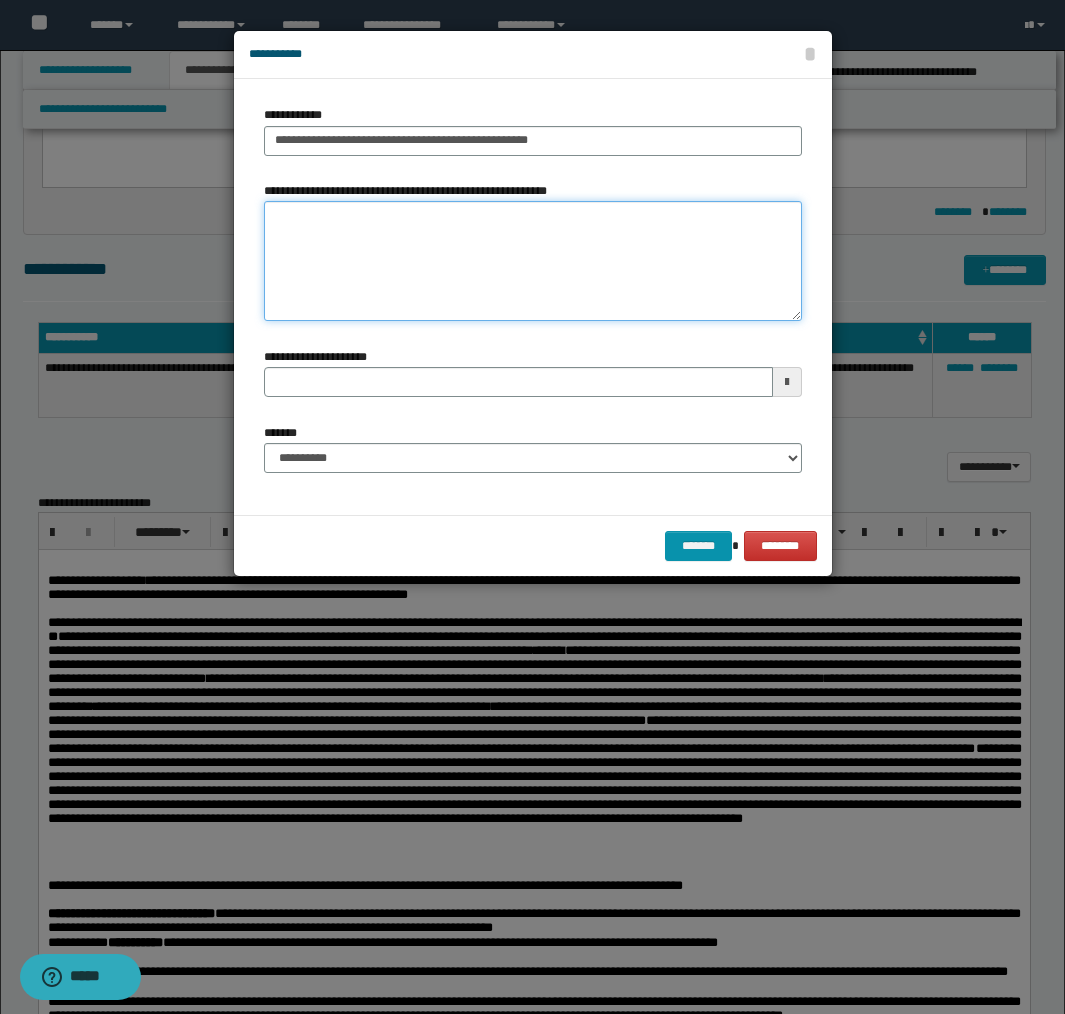 click on "**********" at bounding box center [533, 261] 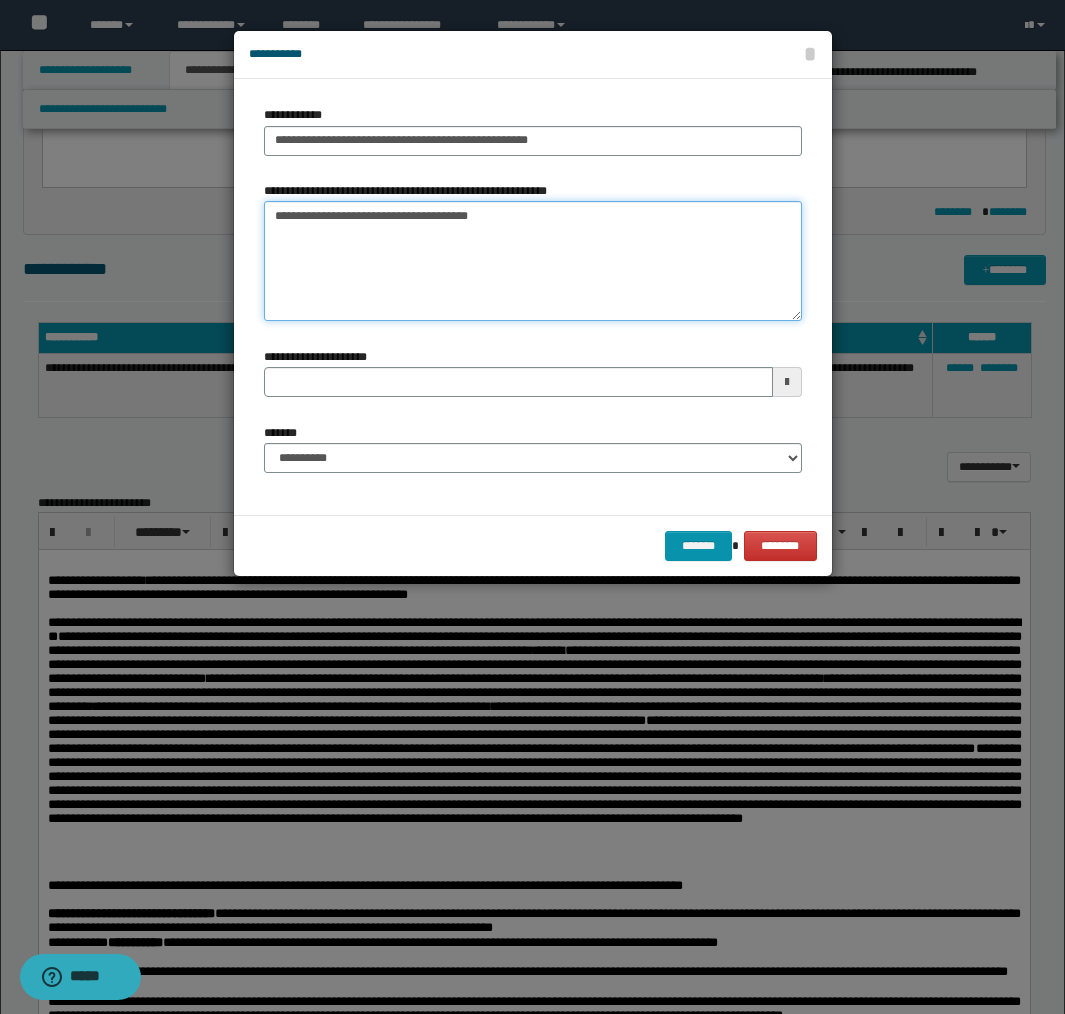 type on "**********" 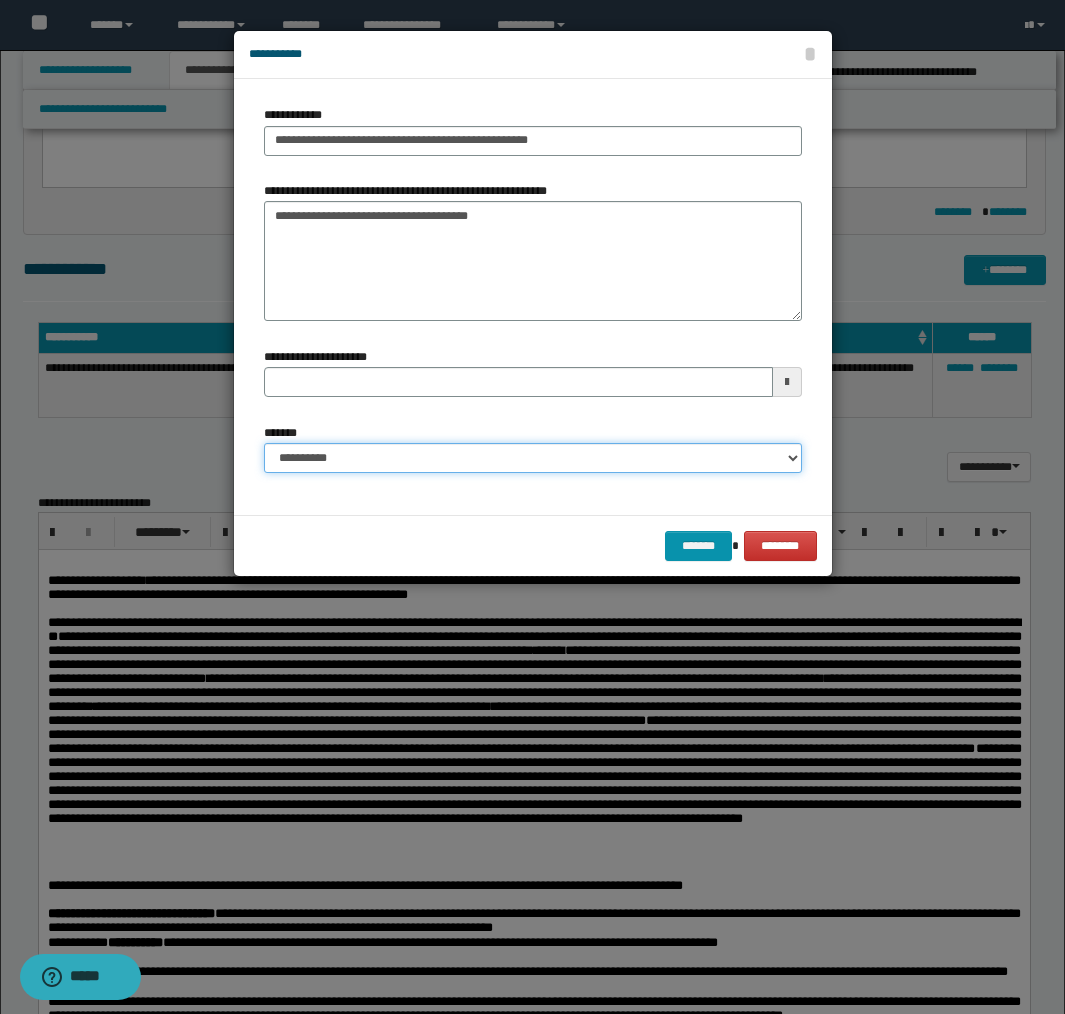 click on "**********" at bounding box center (533, 458) 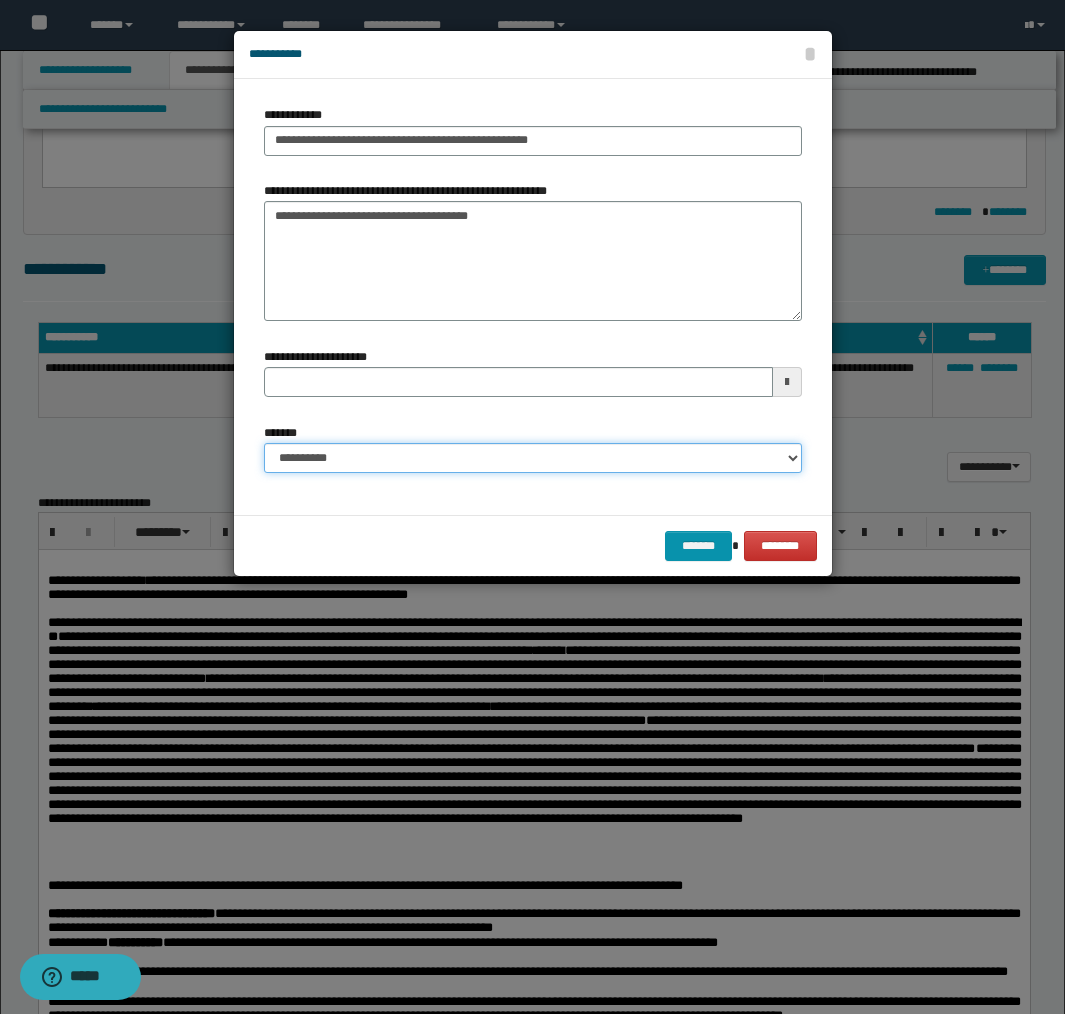 select on "*" 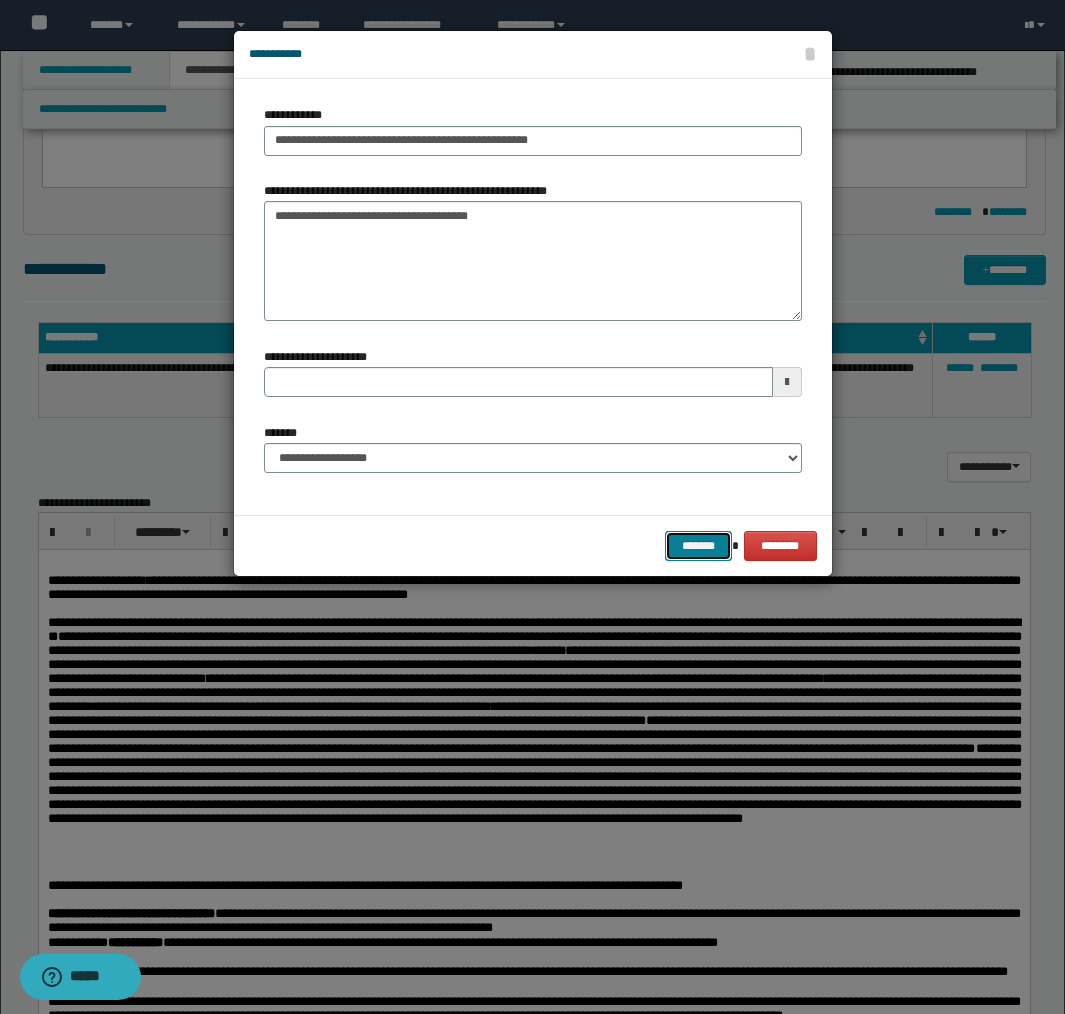 click on "*******" at bounding box center [699, 546] 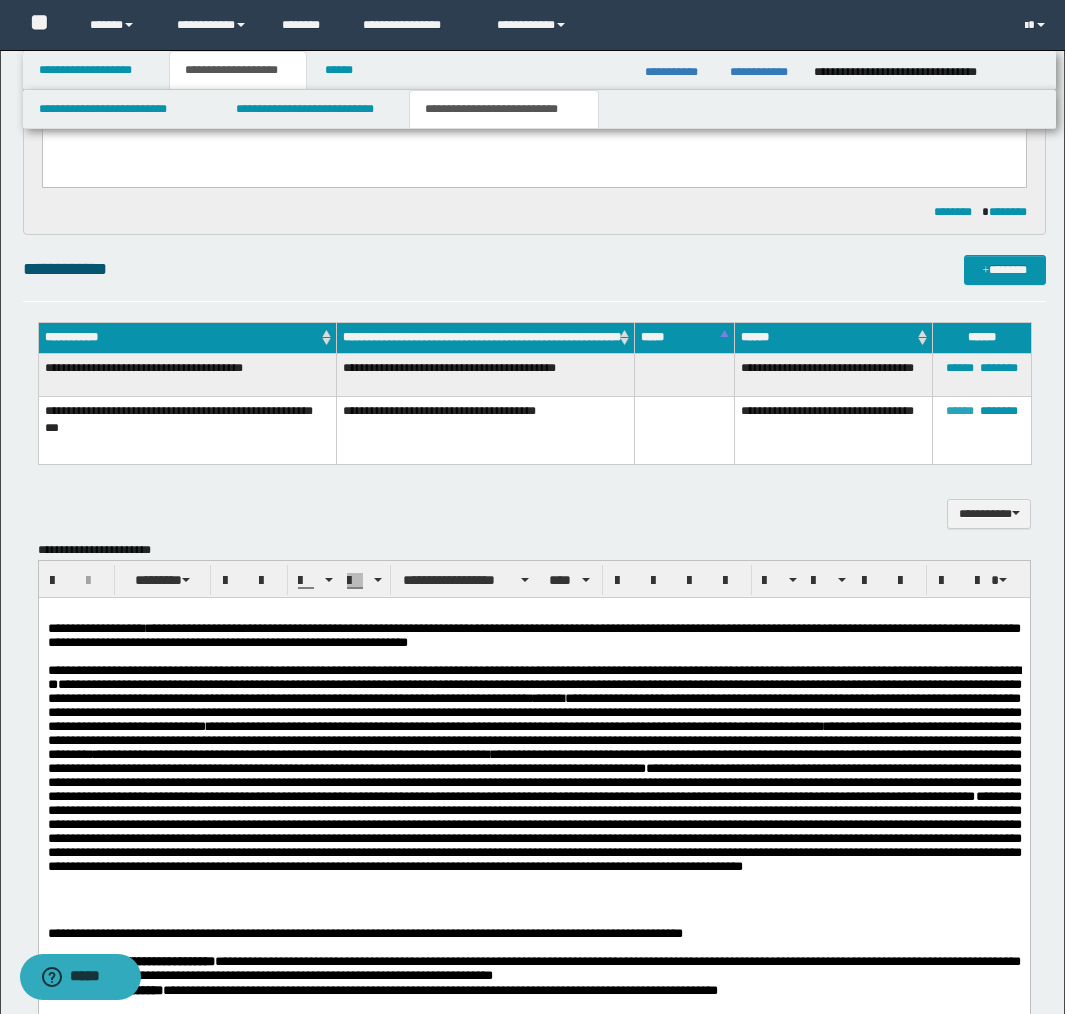 click on "******" at bounding box center [960, 411] 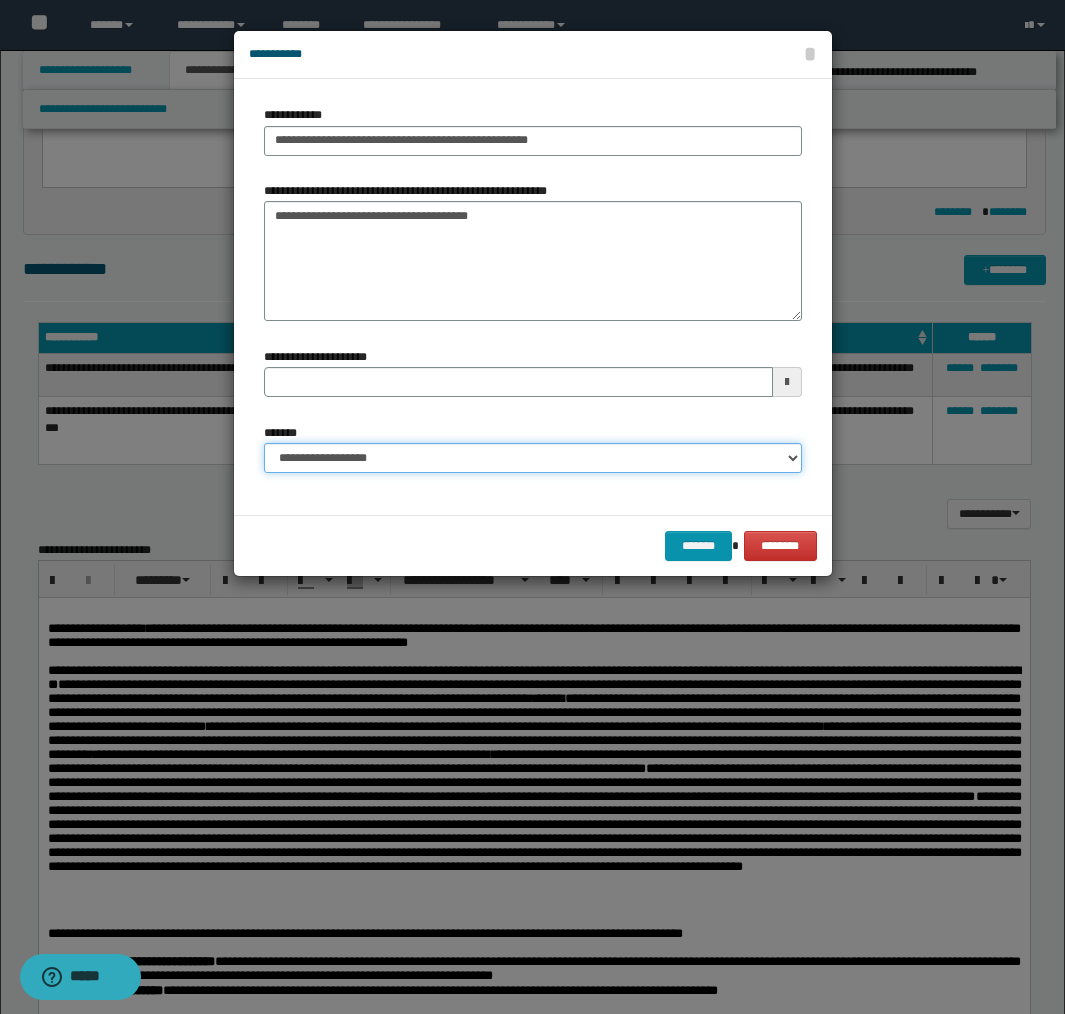 click on "**********" at bounding box center [533, 458] 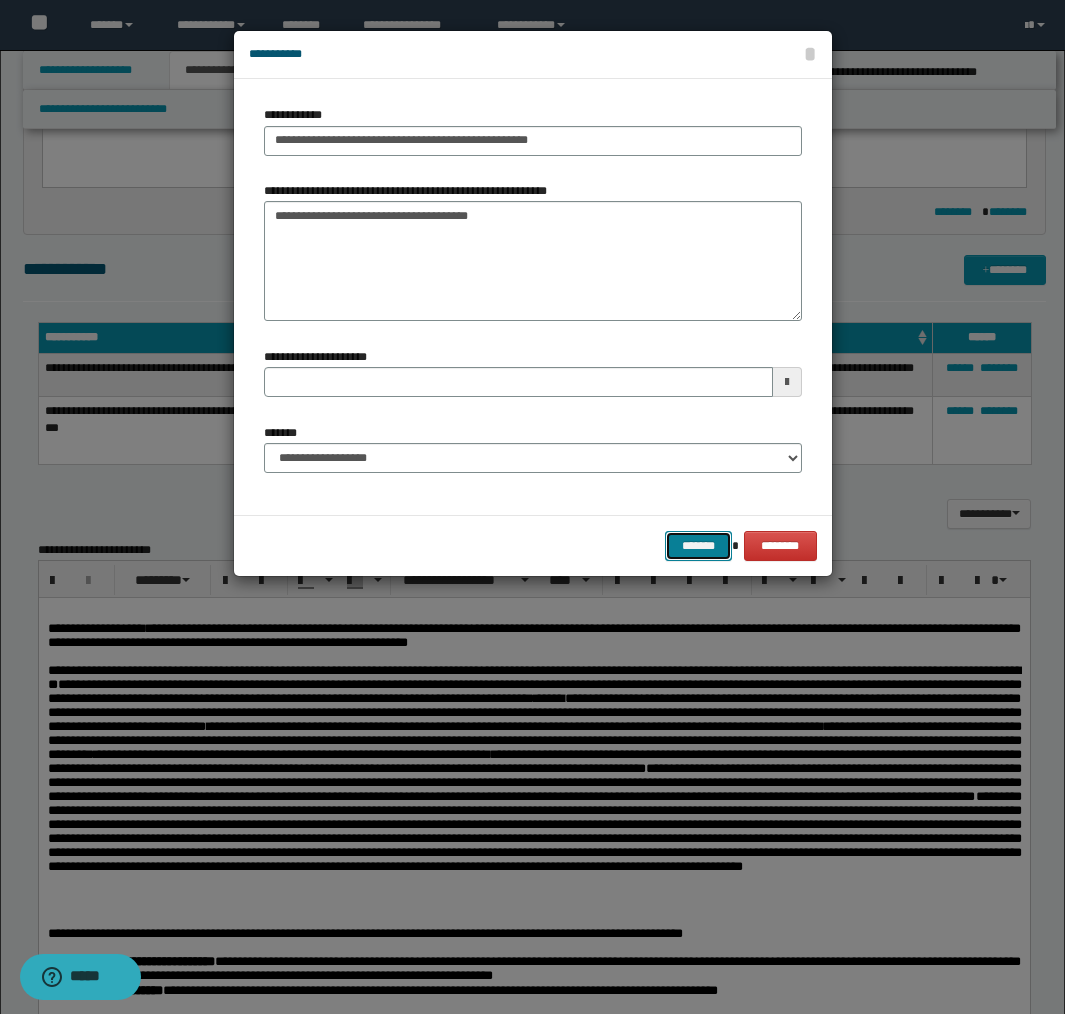 click on "*******" at bounding box center (699, 546) 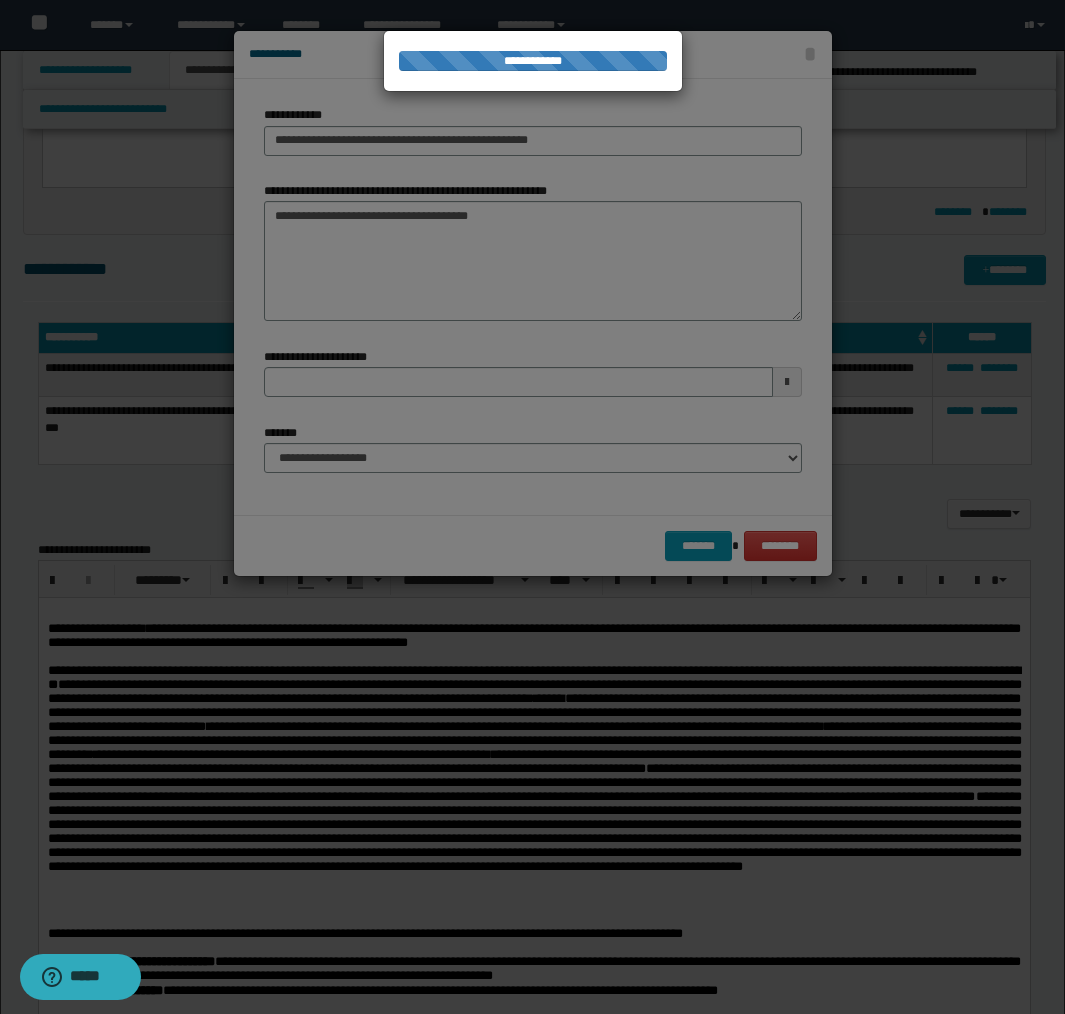 click at bounding box center [532, 507] 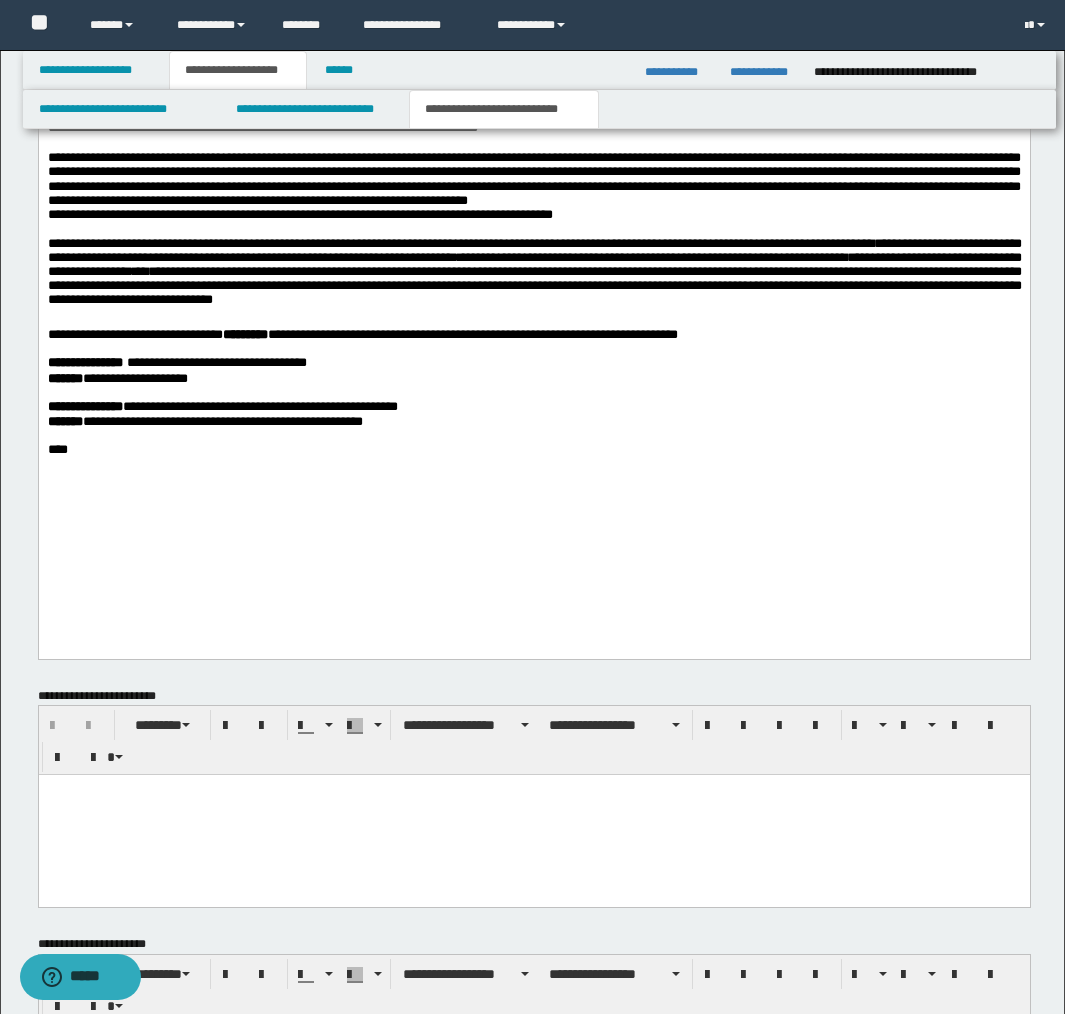 scroll, scrollTop: 2886, scrollLeft: 0, axis: vertical 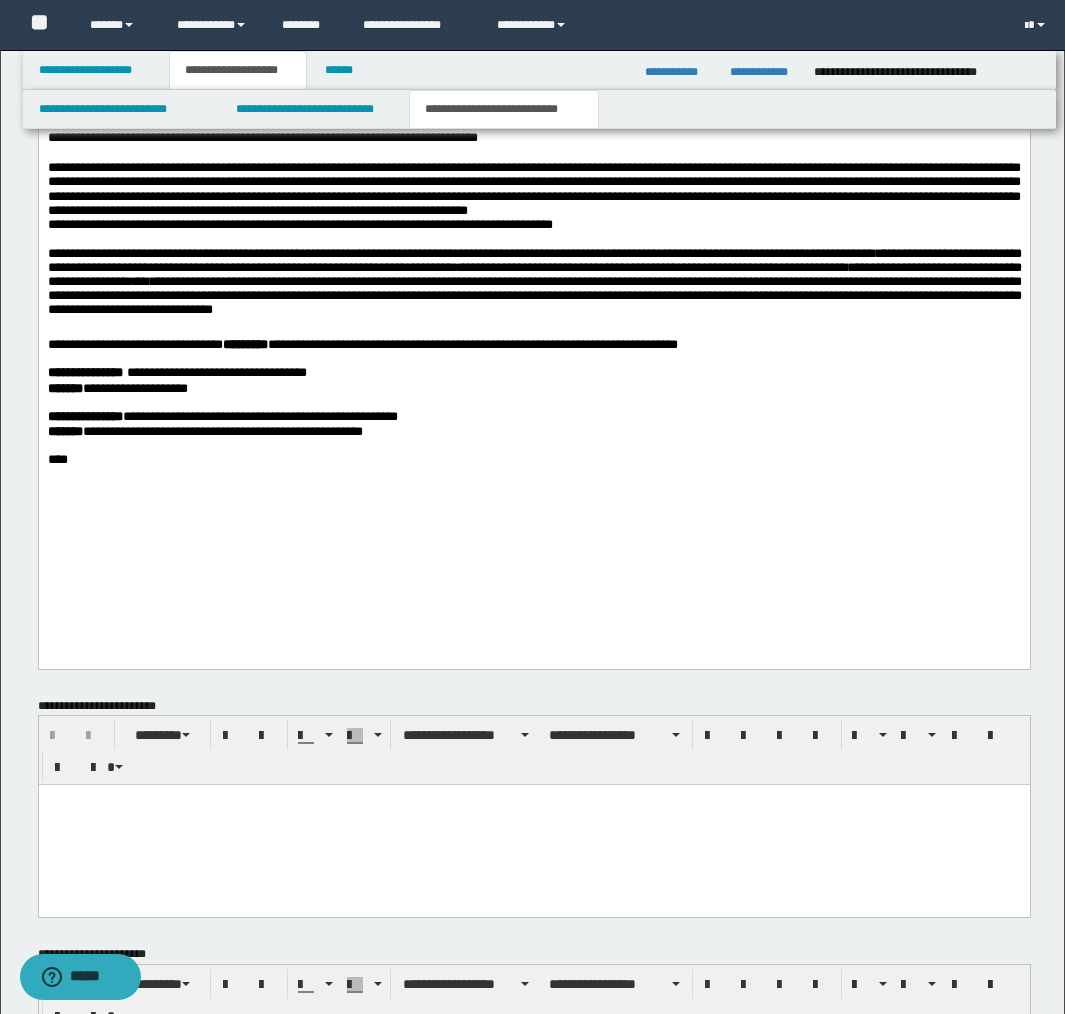 click on "**********" at bounding box center (222, 431) 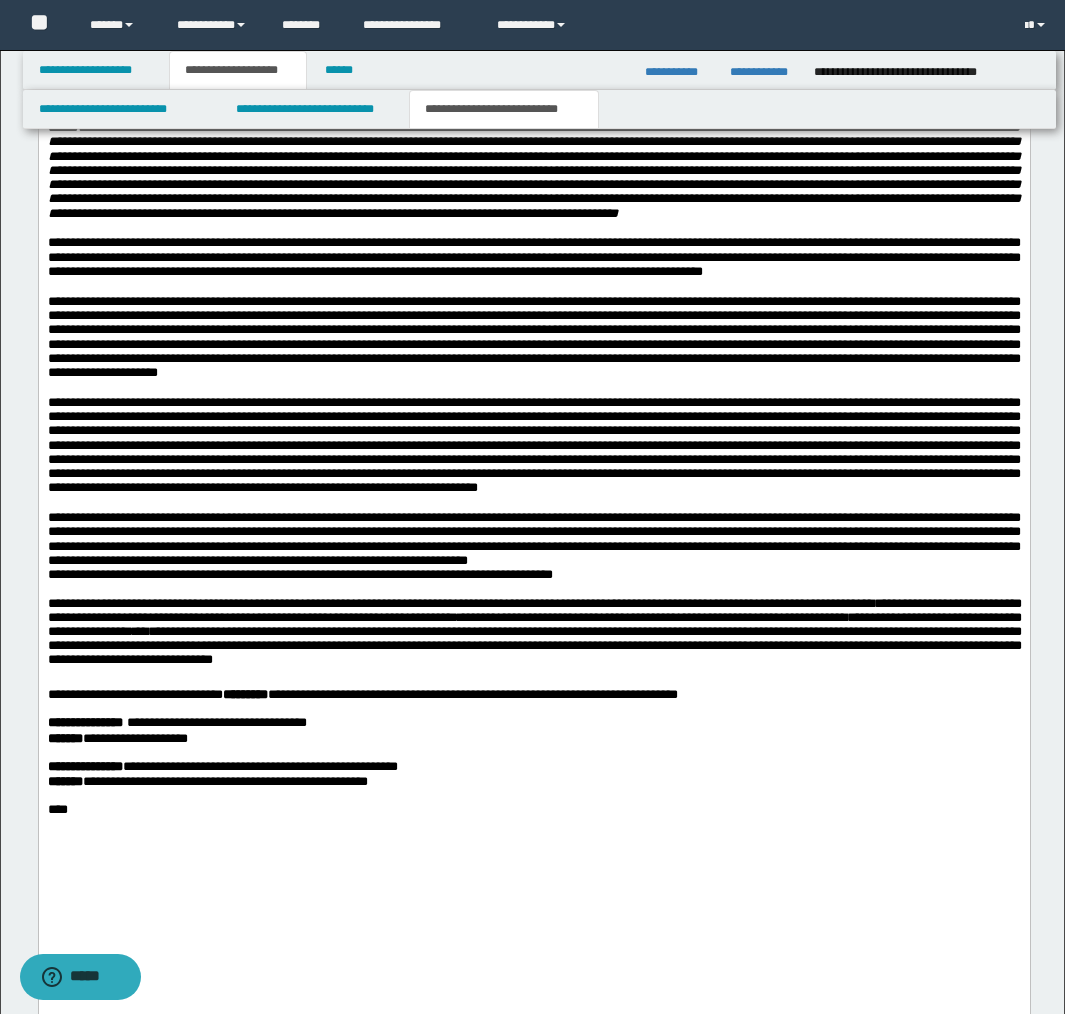 scroll, scrollTop: 2522, scrollLeft: 0, axis: vertical 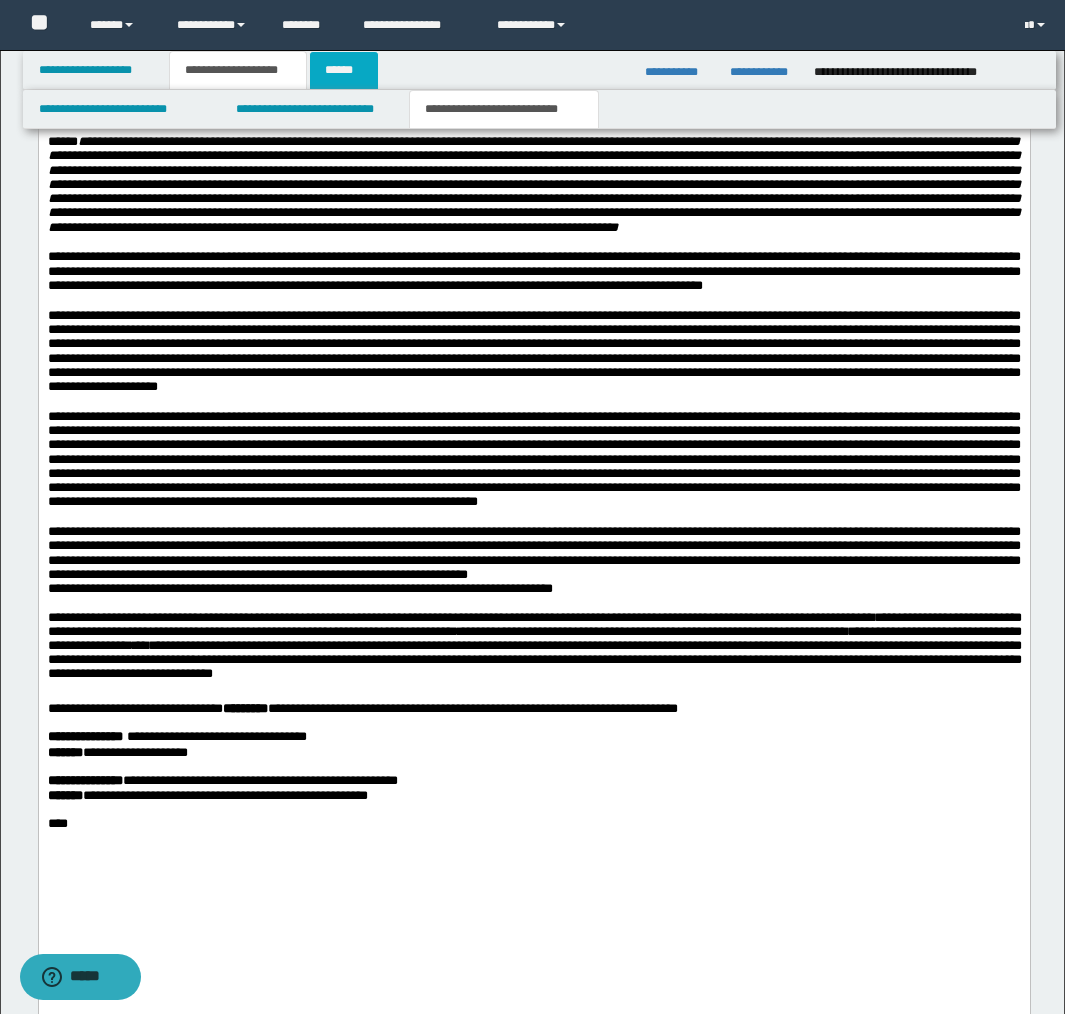 click on "******" at bounding box center [344, 70] 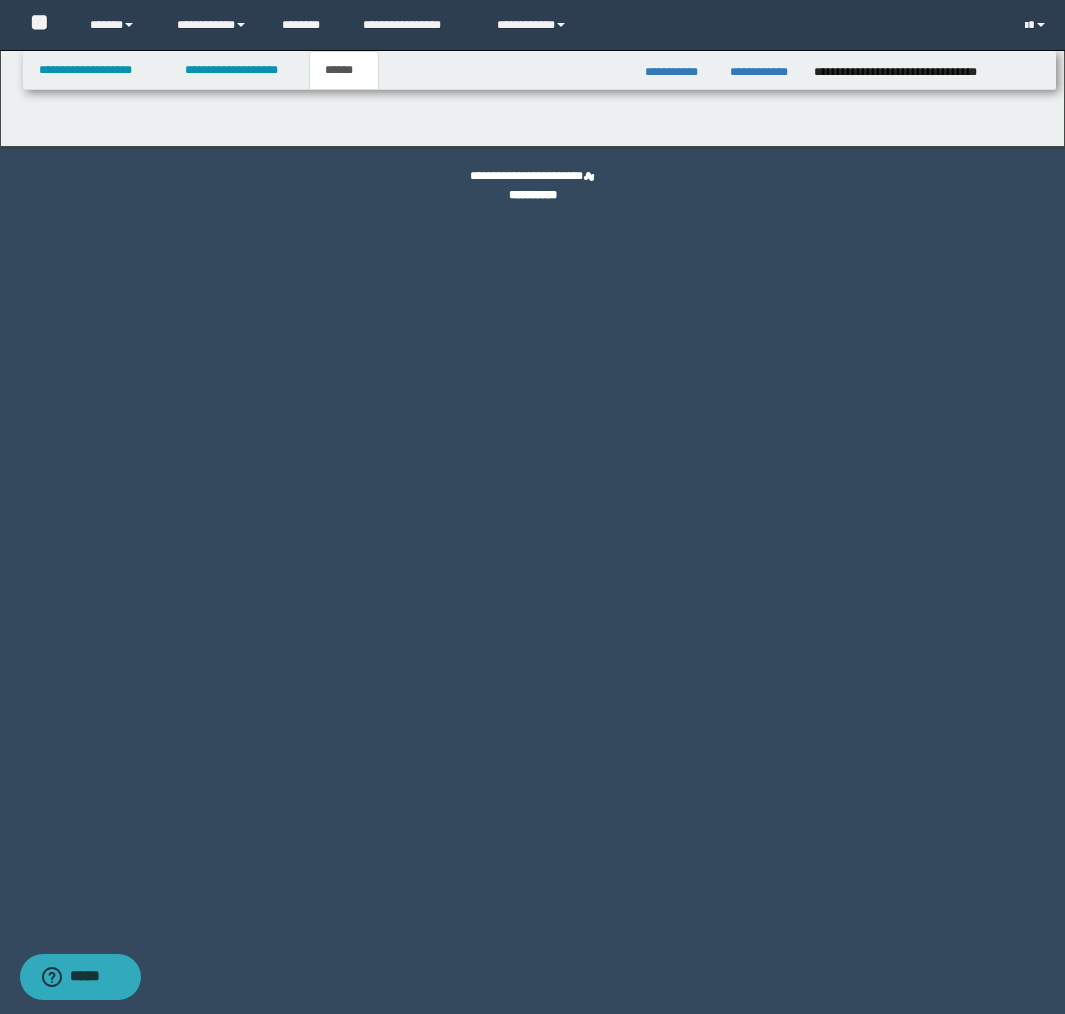 scroll, scrollTop: 0, scrollLeft: 0, axis: both 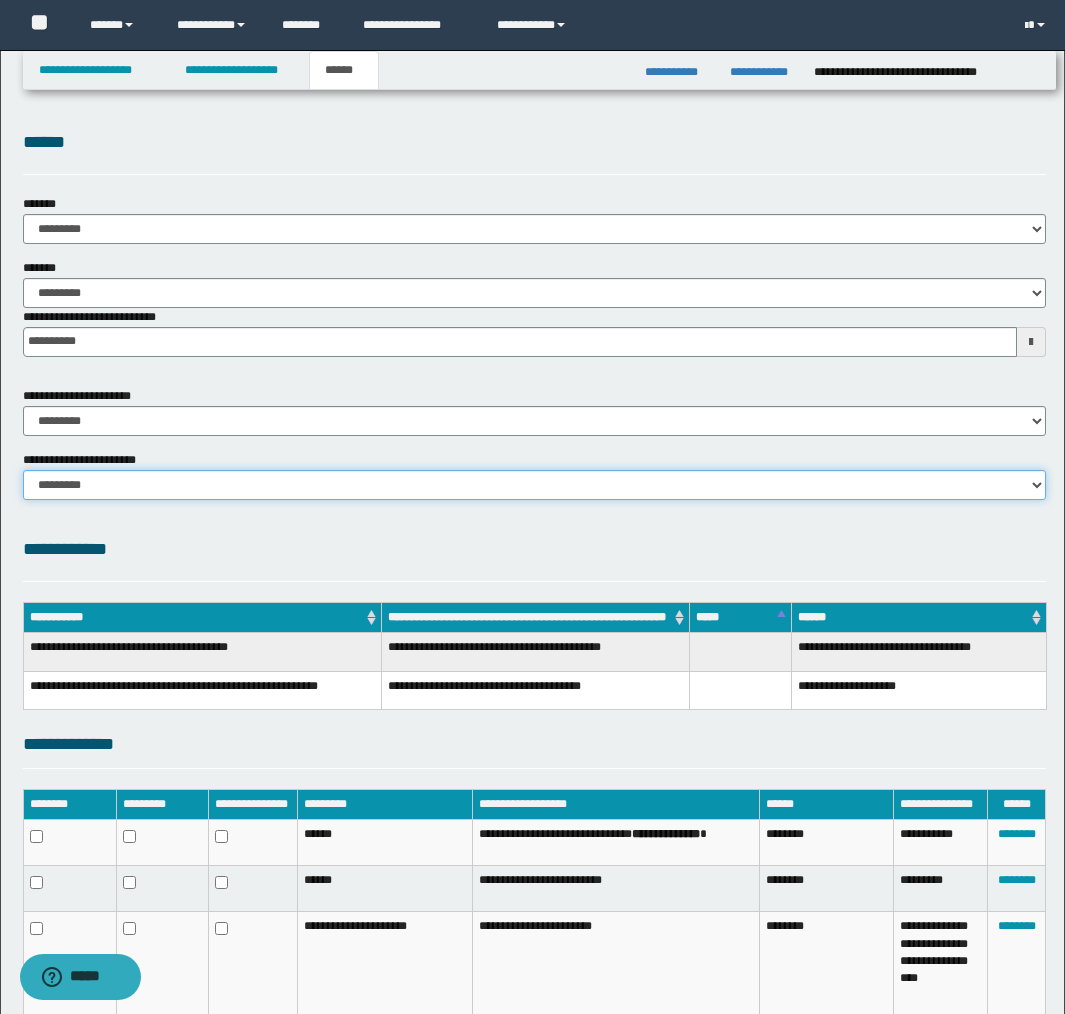 click on "*********
*********
*********" at bounding box center (534, 485) 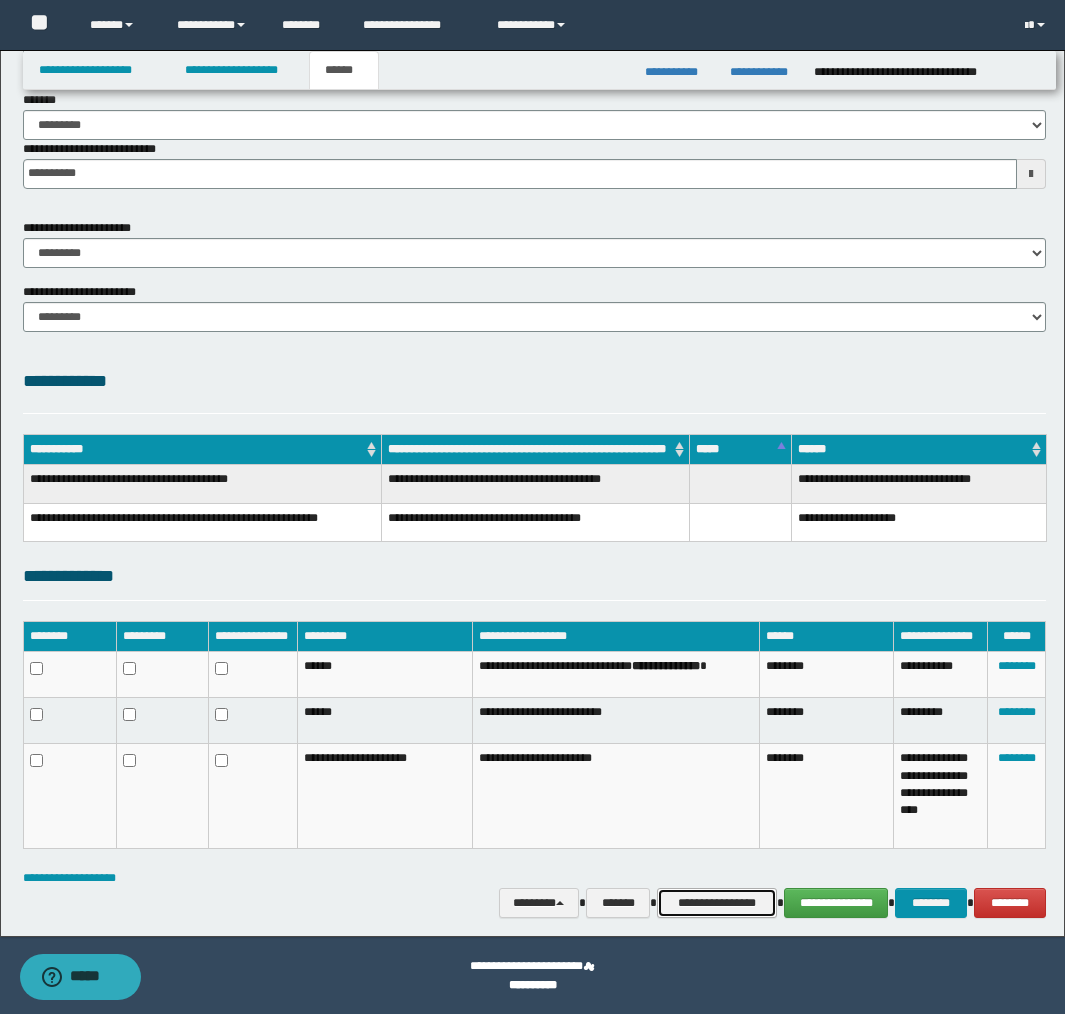 click on "**********" at bounding box center [717, 903] 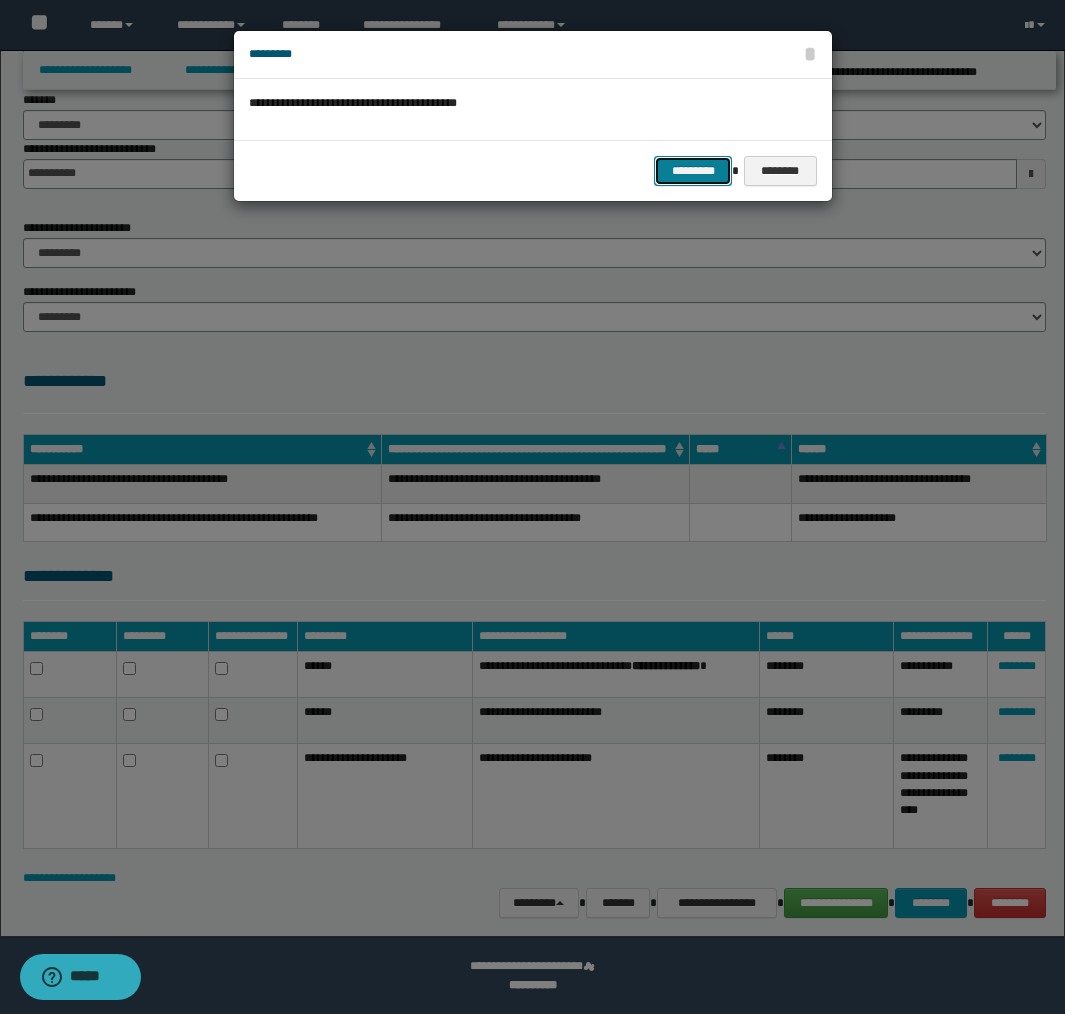 click on "*********" at bounding box center (693, 171) 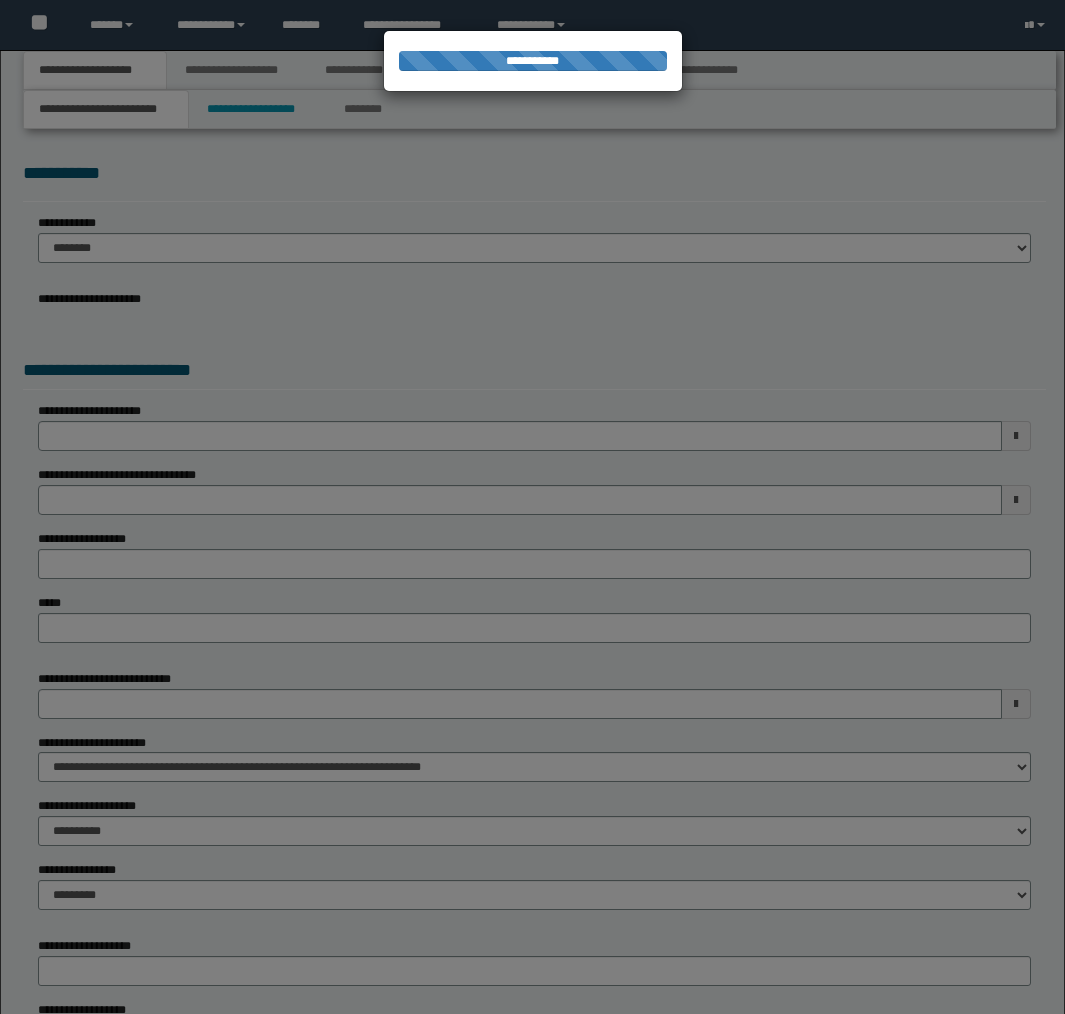 scroll, scrollTop: 0, scrollLeft: 0, axis: both 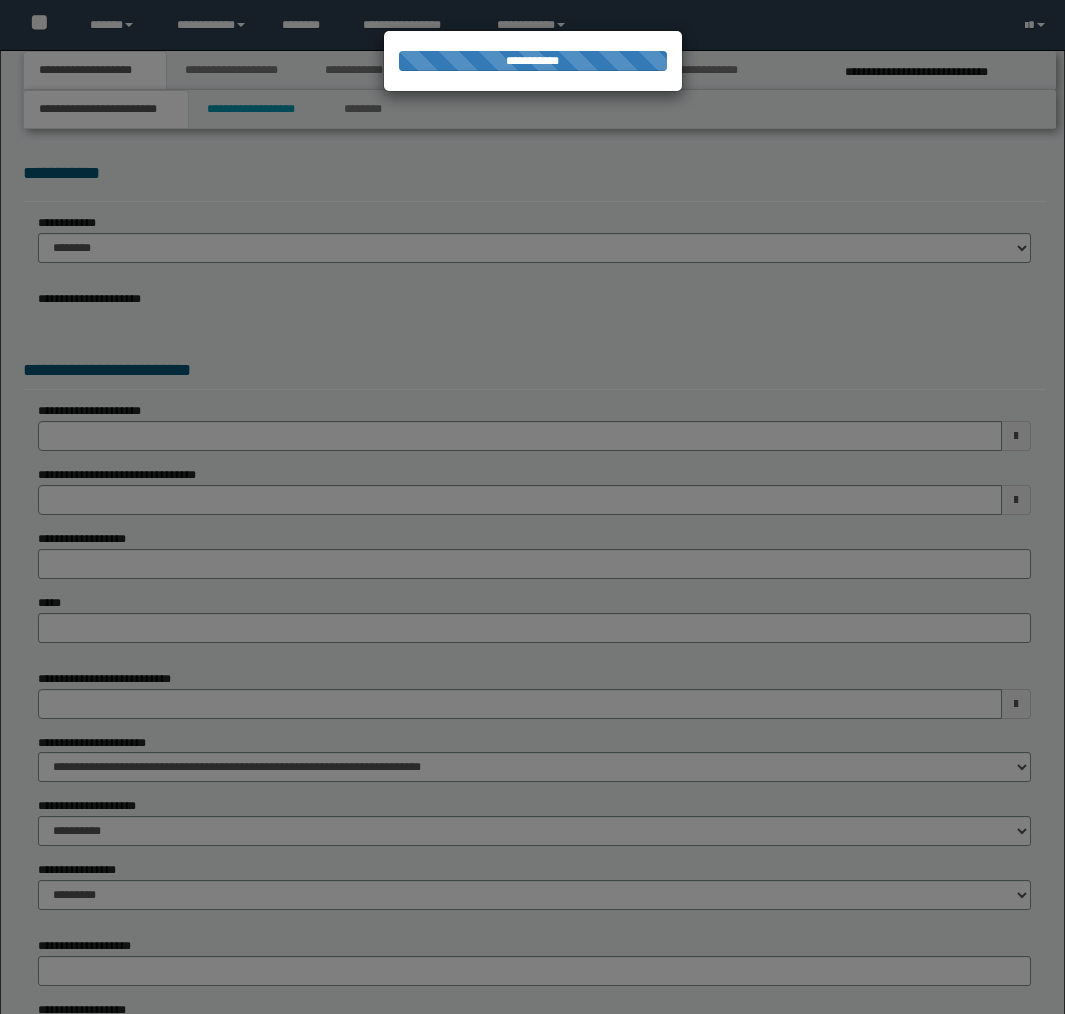 select on "*" 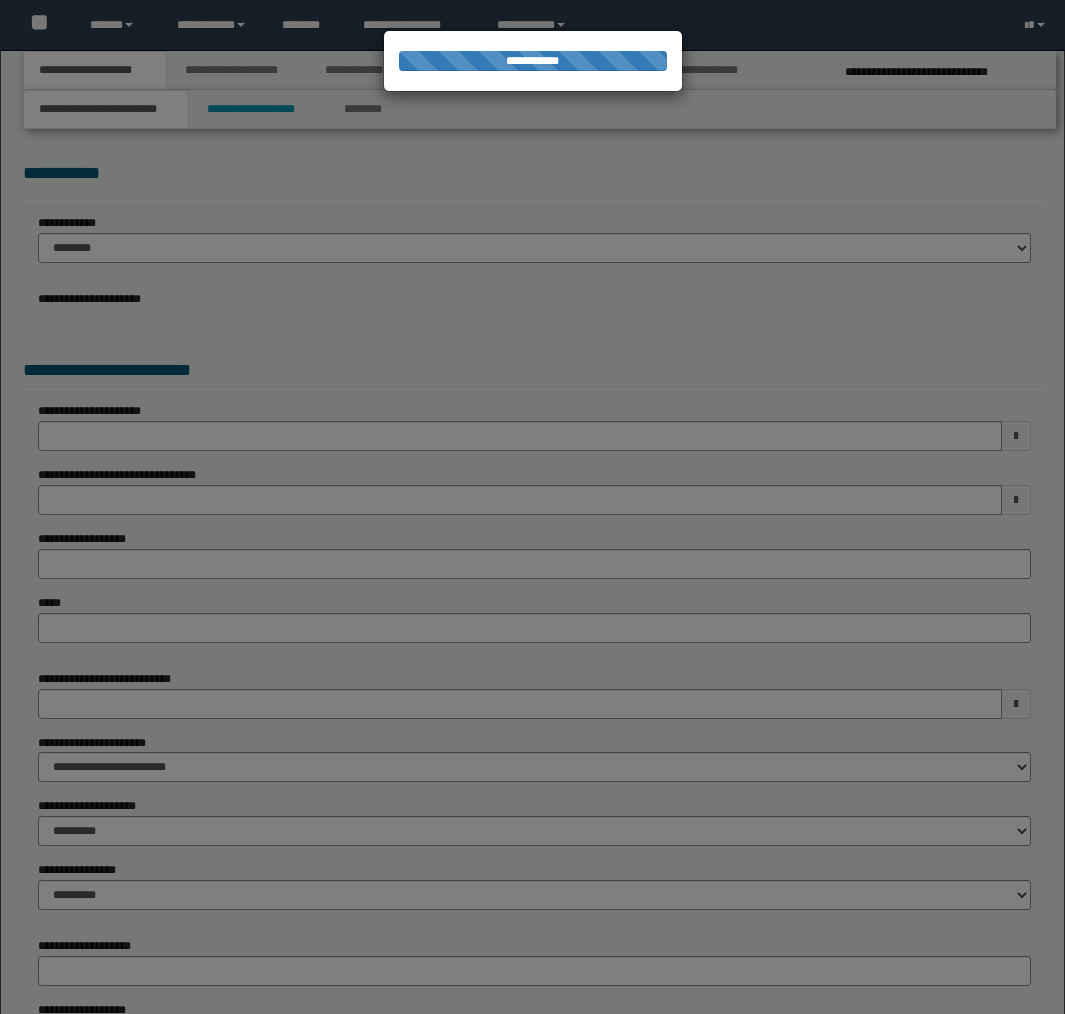 scroll, scrollTop: 0, scrollLeft: 0, axis: both 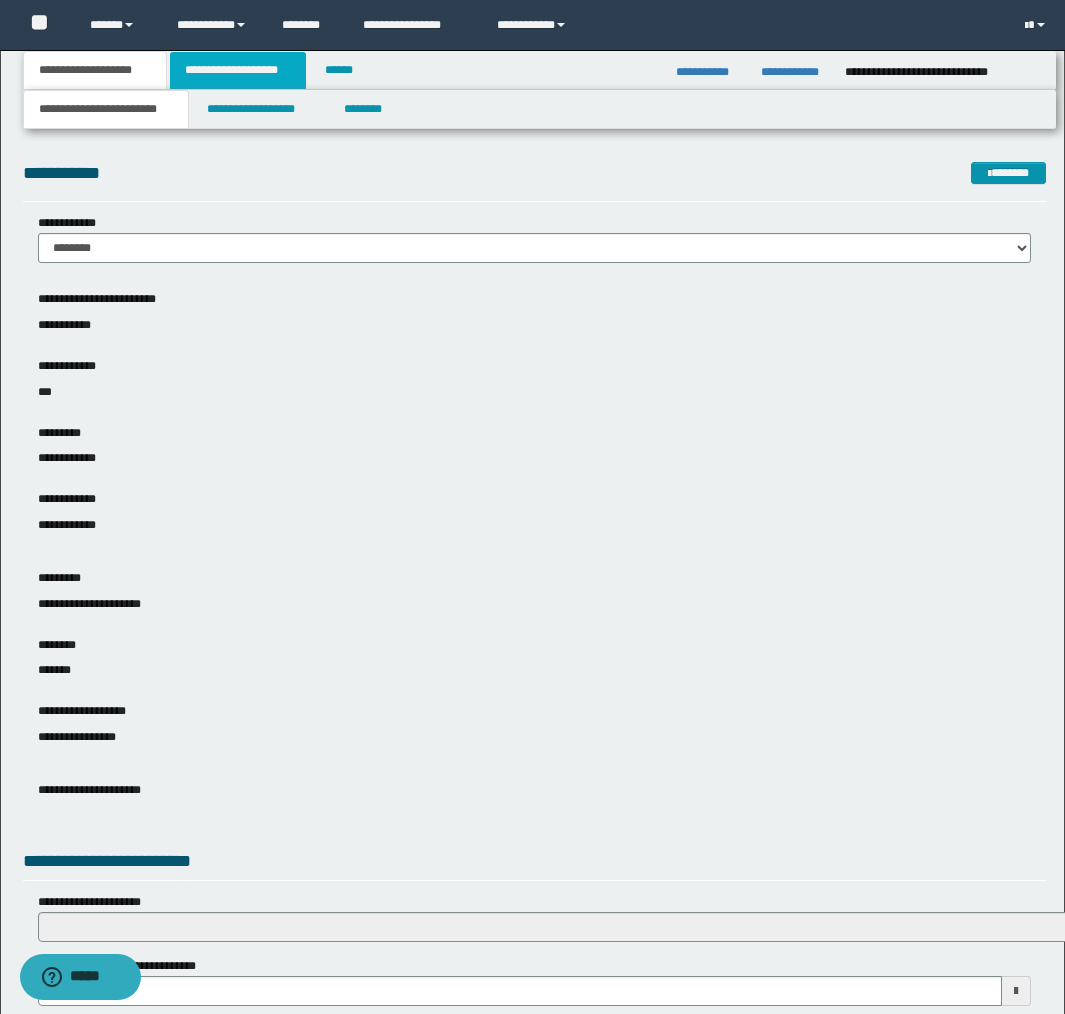 click on "**********" at bounding box center [238, 70] 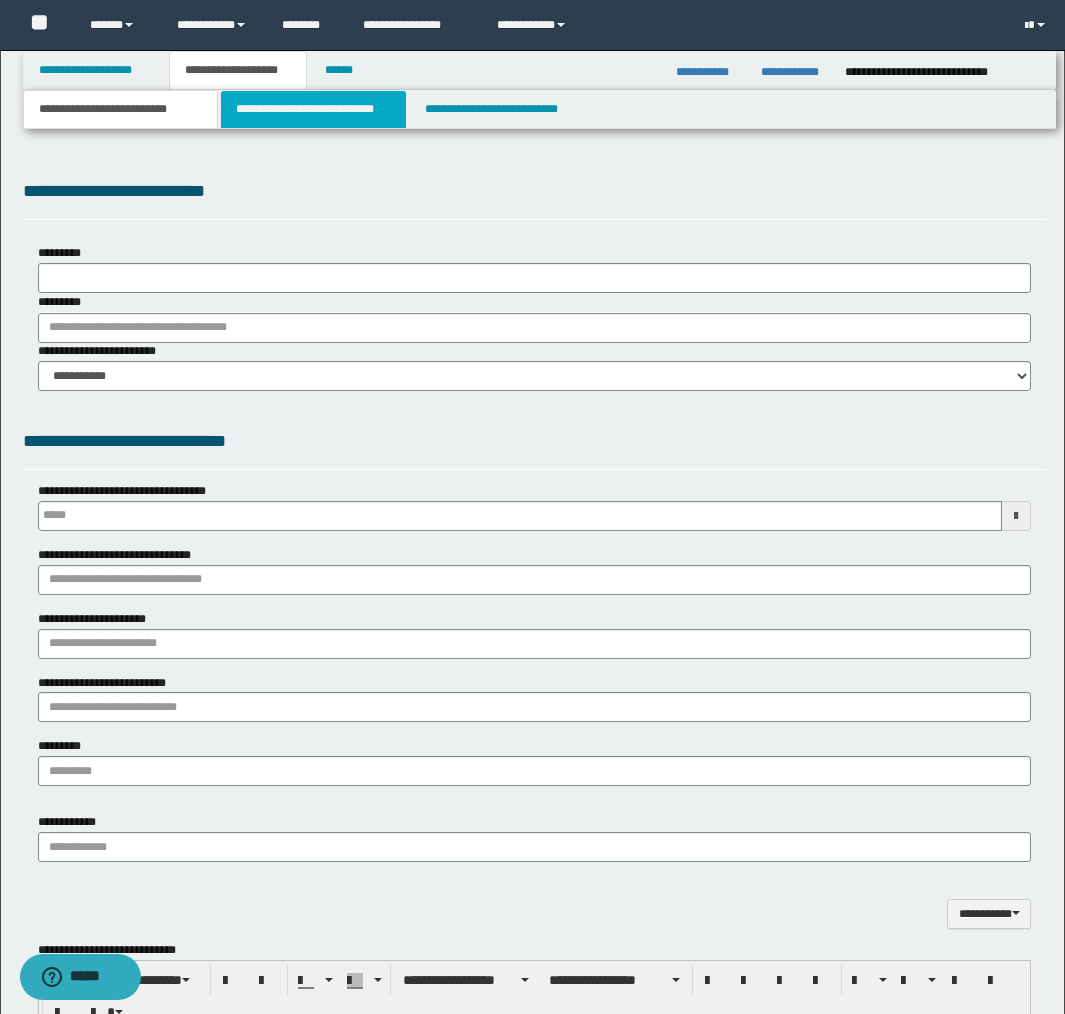 type on "**********" 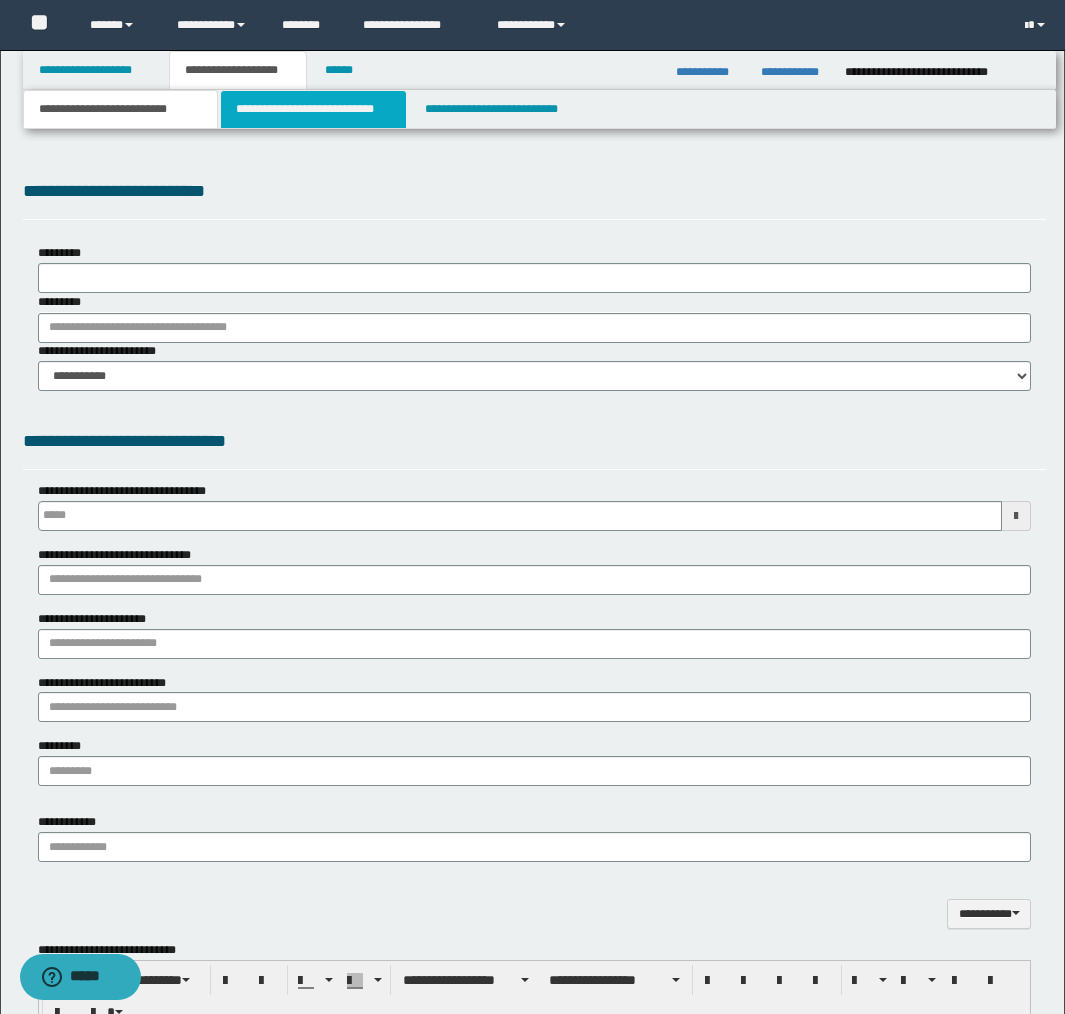 select on "*" 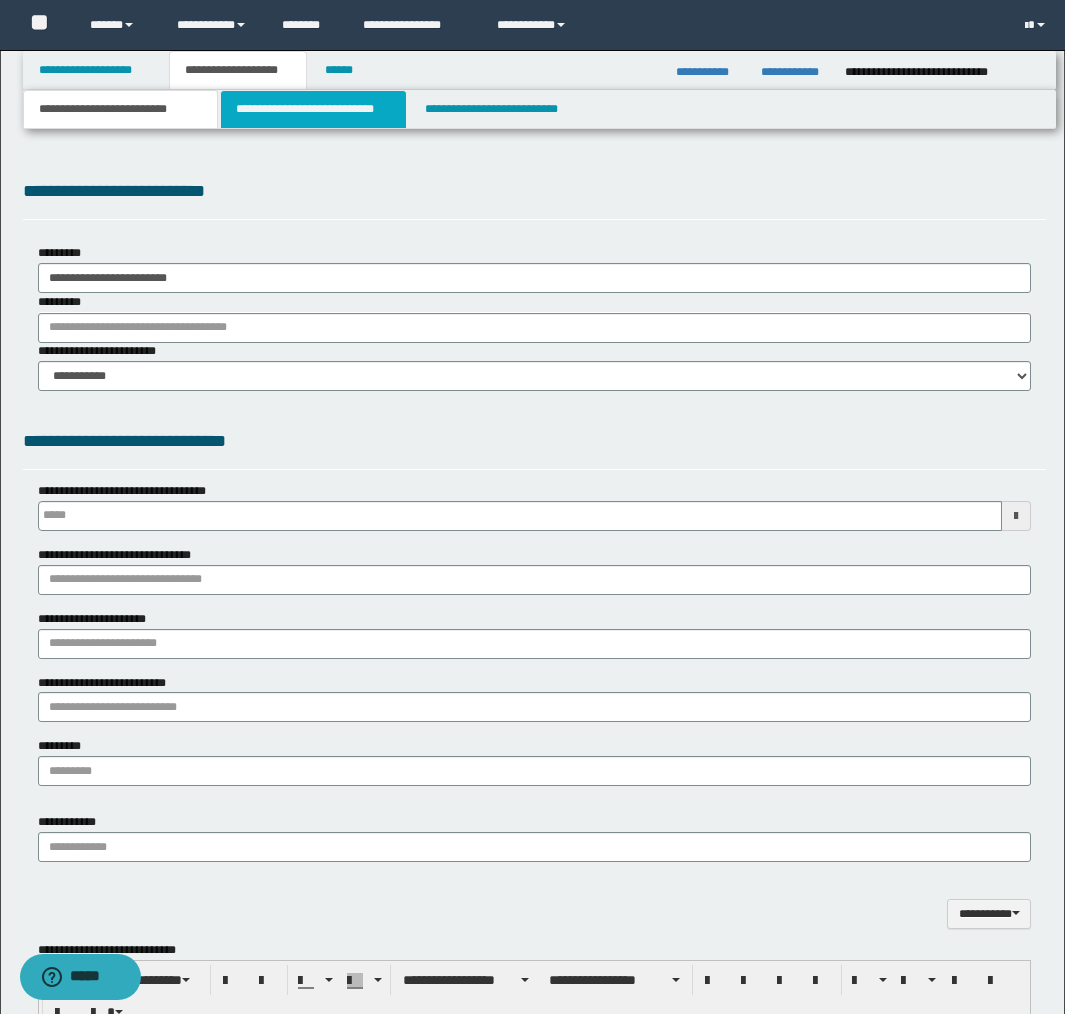 scroll, scrollTop: 0, scrollLeft: 0, axis: both 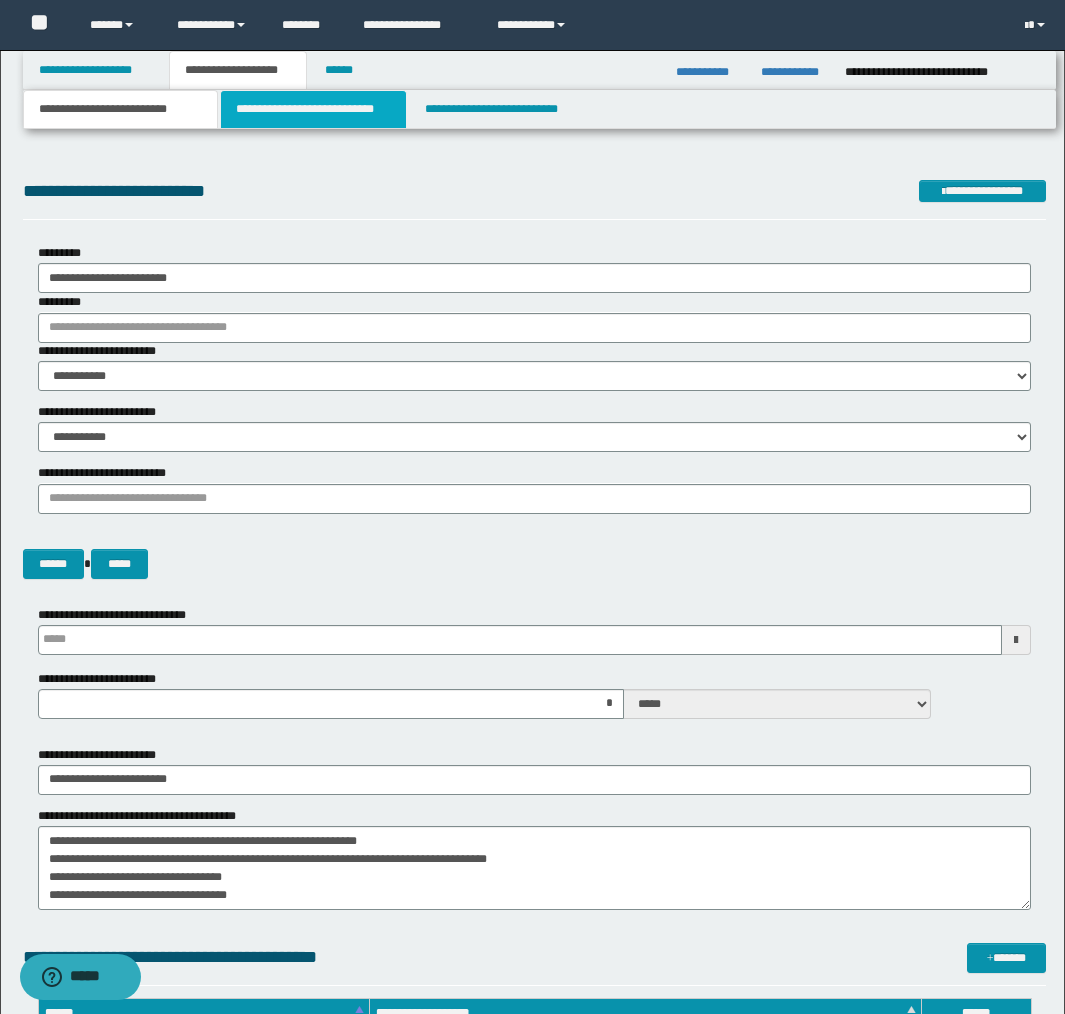 click on "**********" at bounding box center [314, 109] 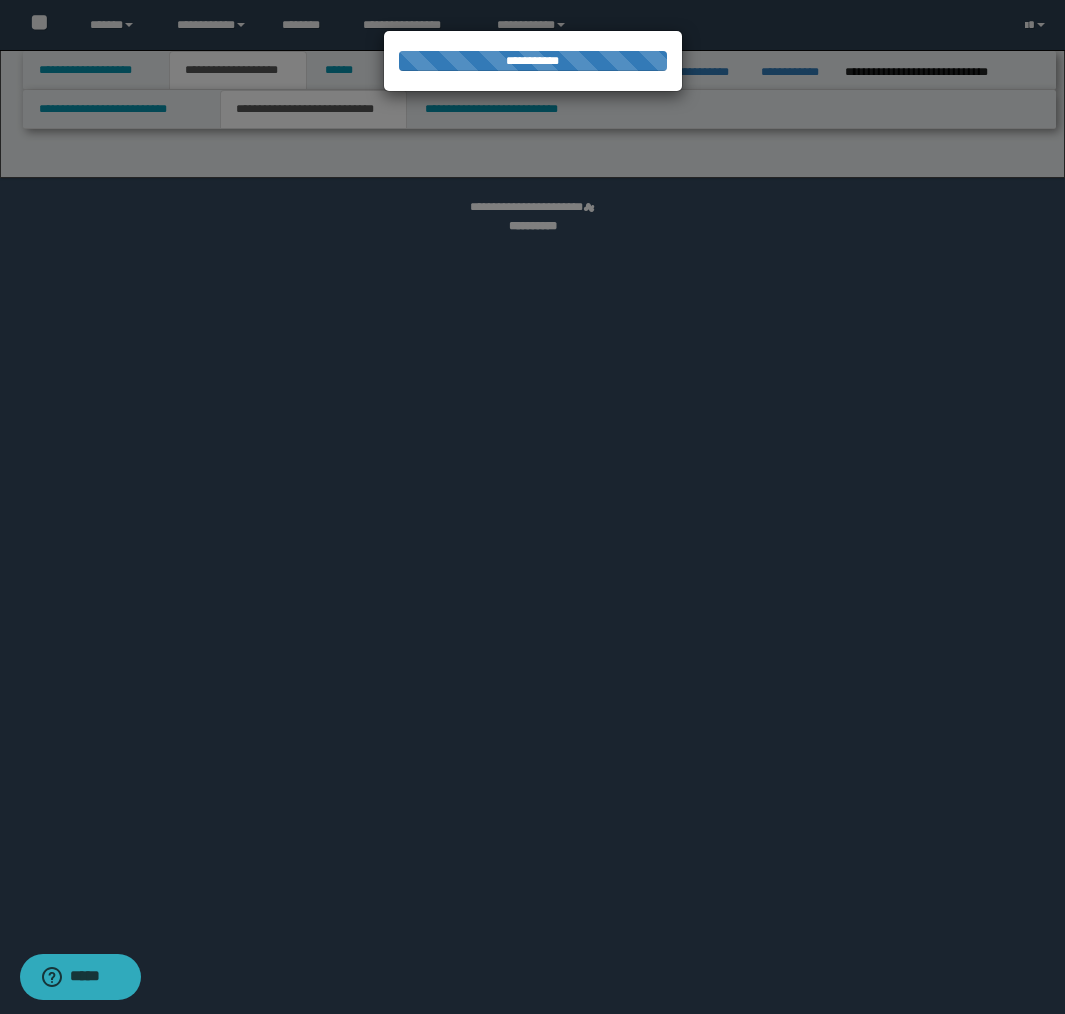 select on "*" 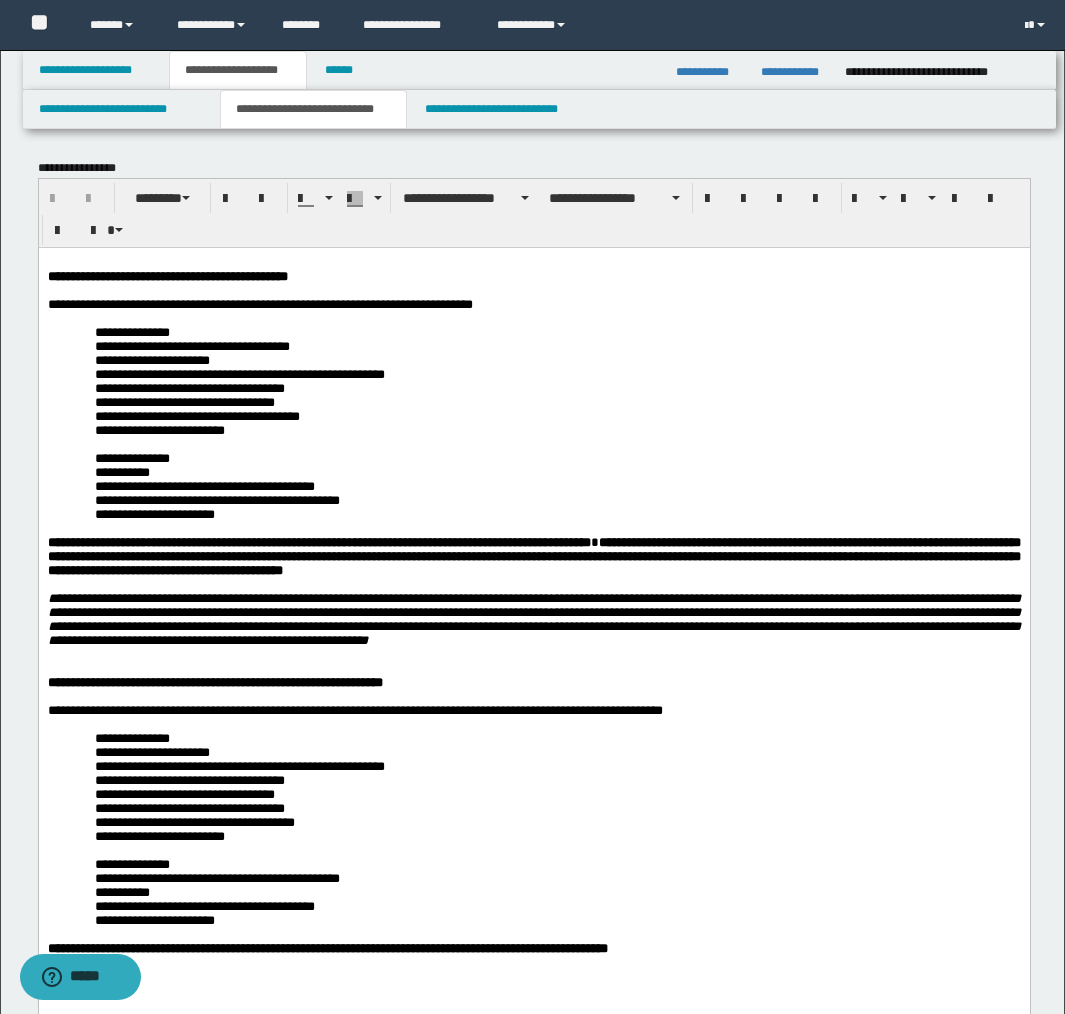 scroll, scrollTop: 0, scrollLeft: 0, axis: both 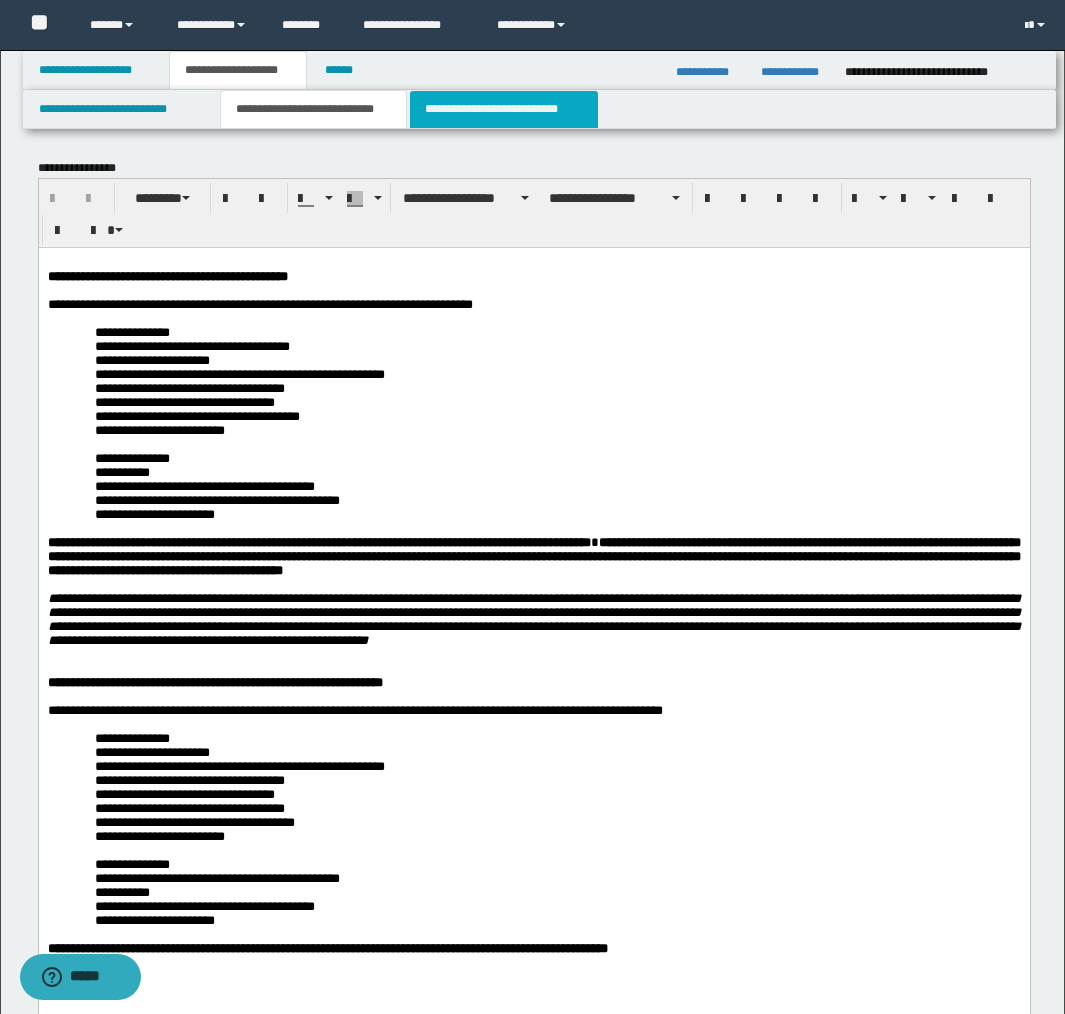 click on "**********" at bounding box center [504, 109] 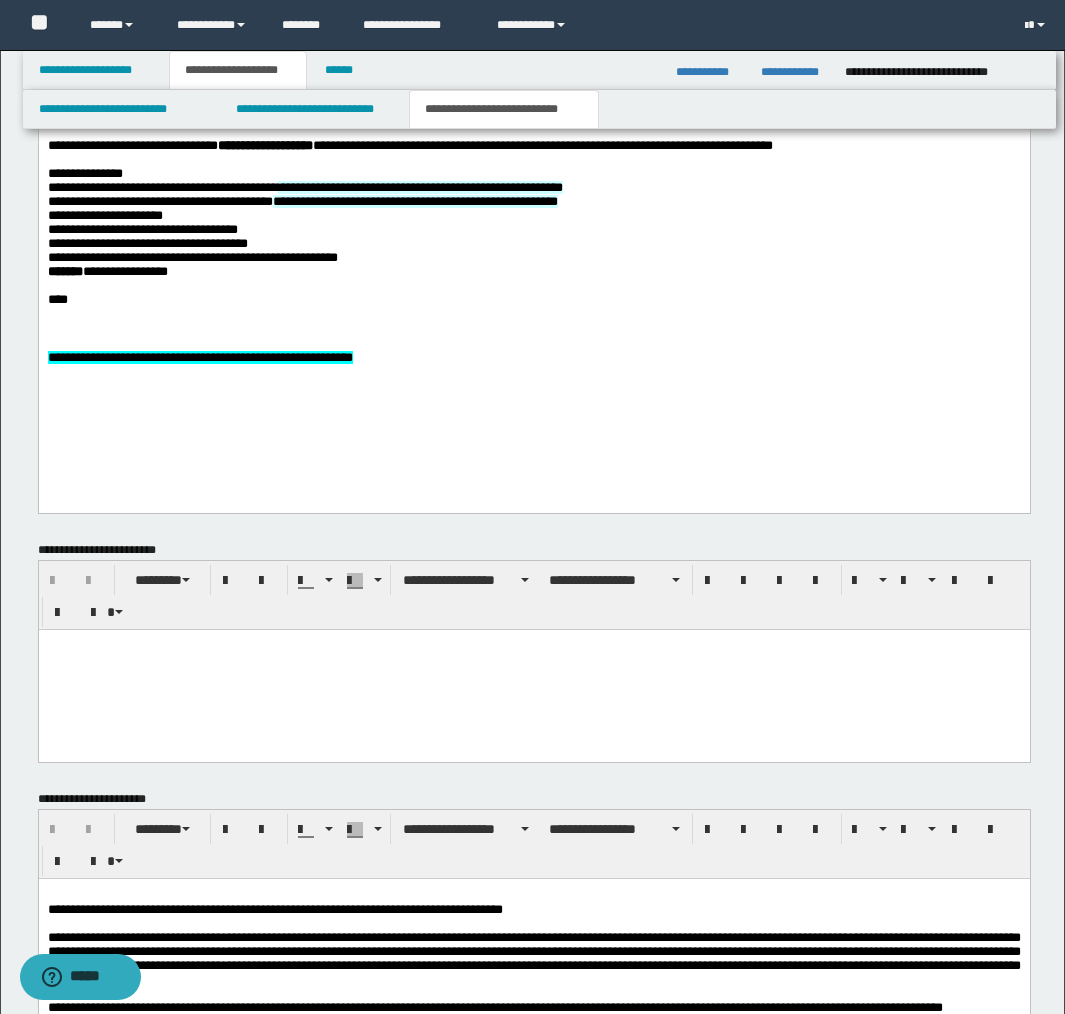 scroll, scrollTop: 2714, scrollLeft: 0, axis: vertical 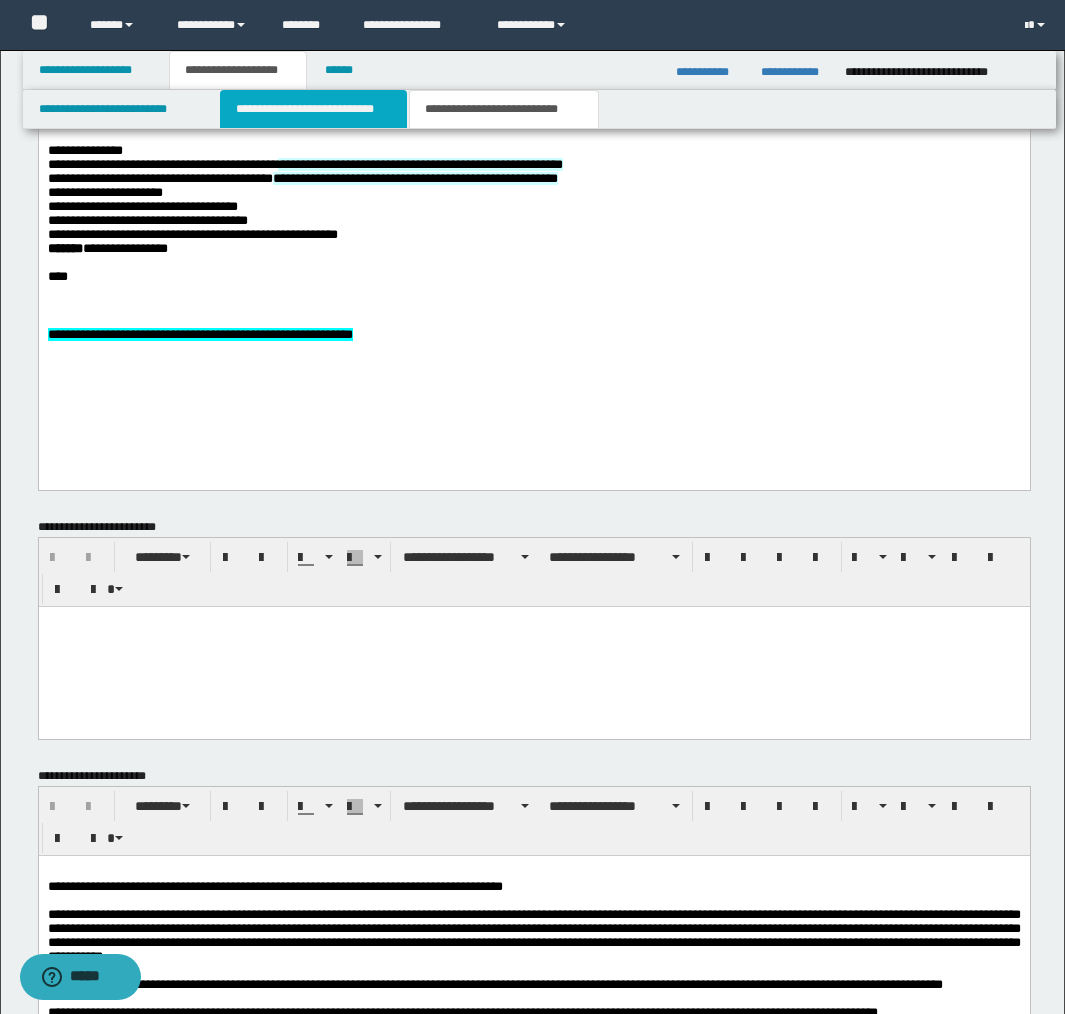 drag, startPoint x: 299, startPoint y: 107, endPoint x: 284, endPoint y: 181, distance: 75.50497 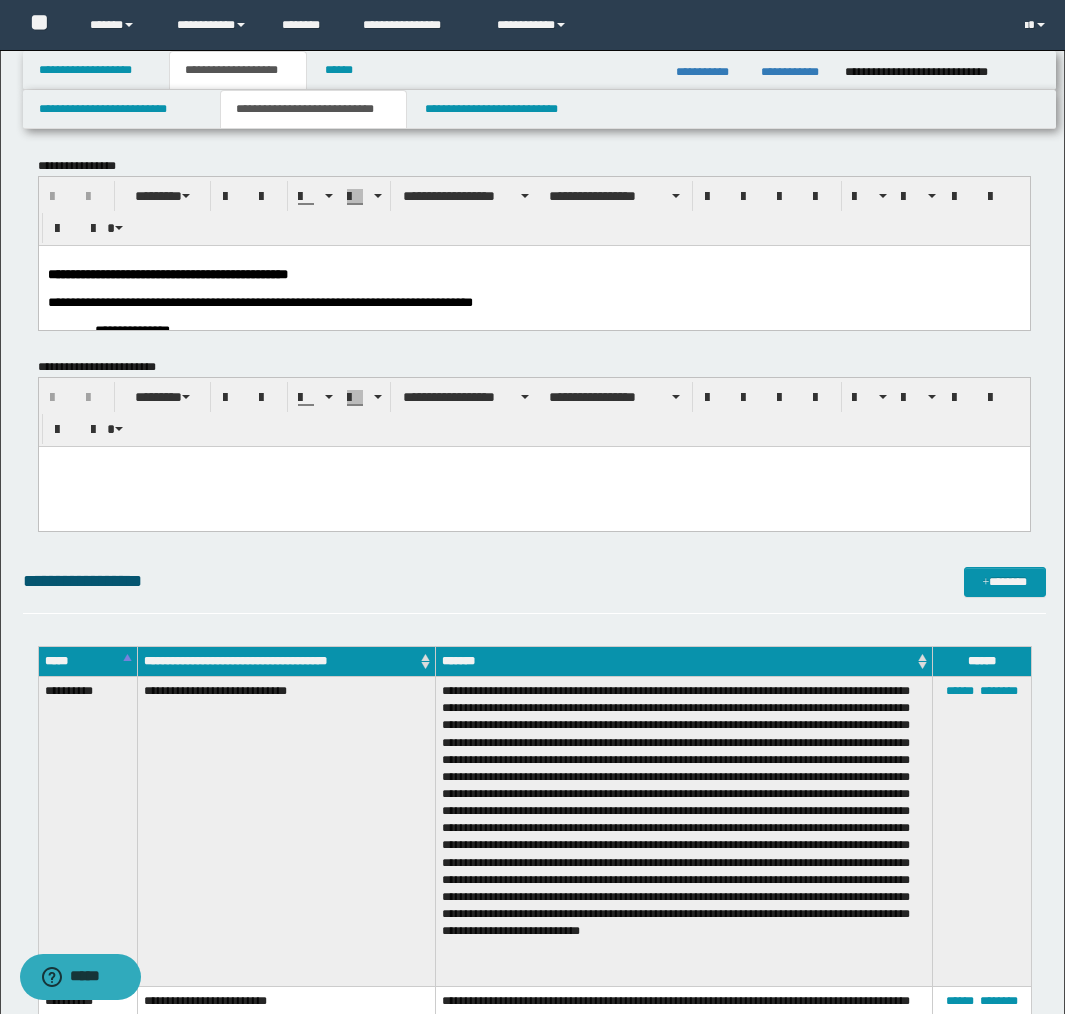 scroll, scrollTop: 0, scrollLeft: 0, axis: both 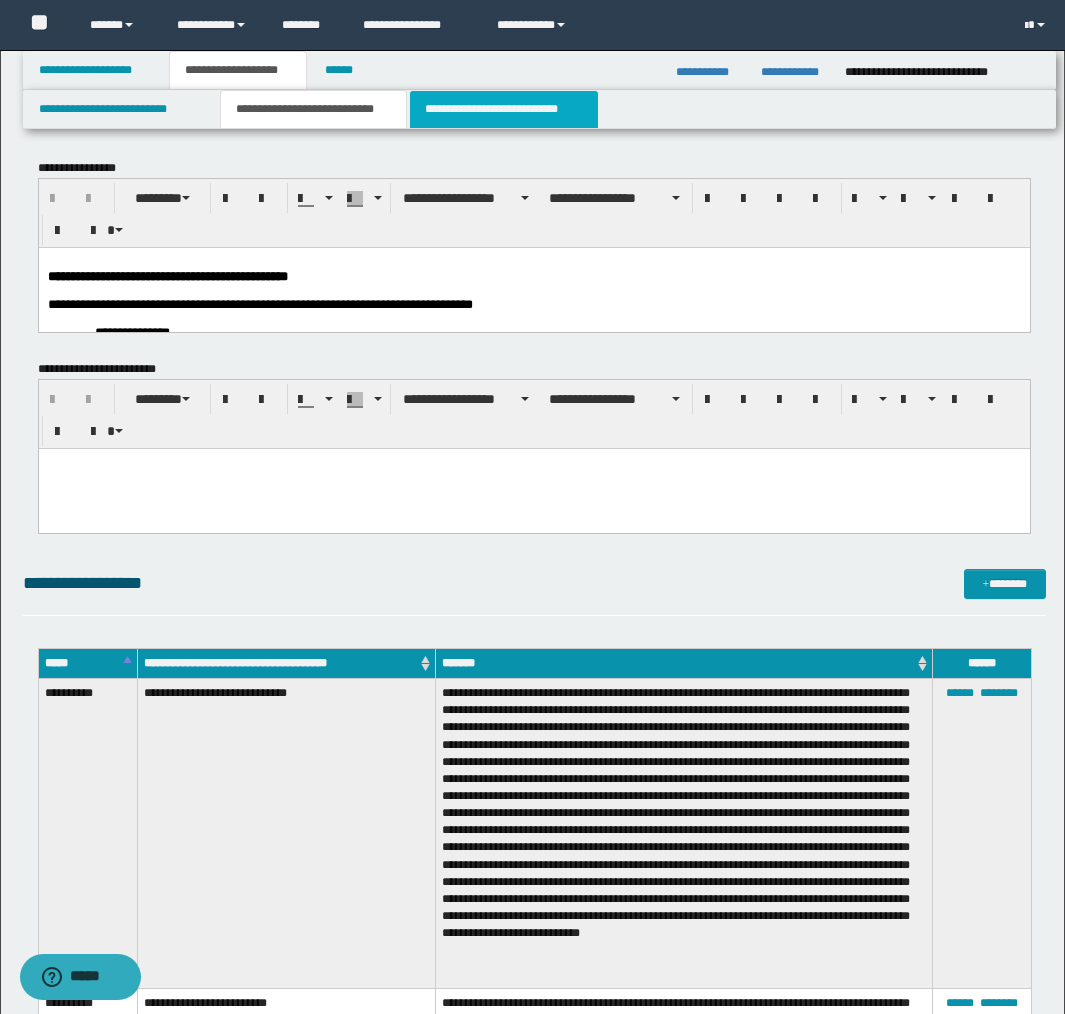 click on "**********" at bounding box center (504, 109) 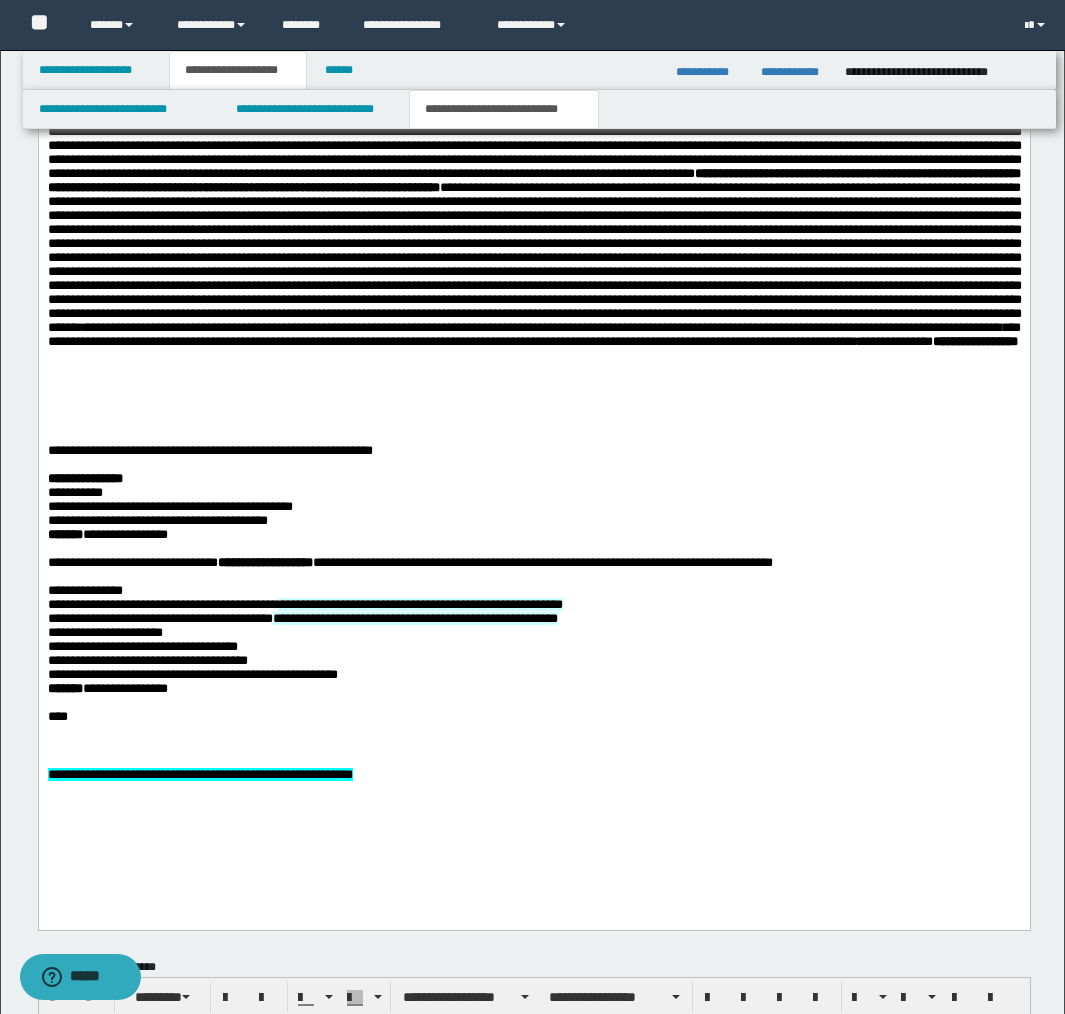 scroll, scrollTop: 2277, scrollLeft: 0, axis: vertical 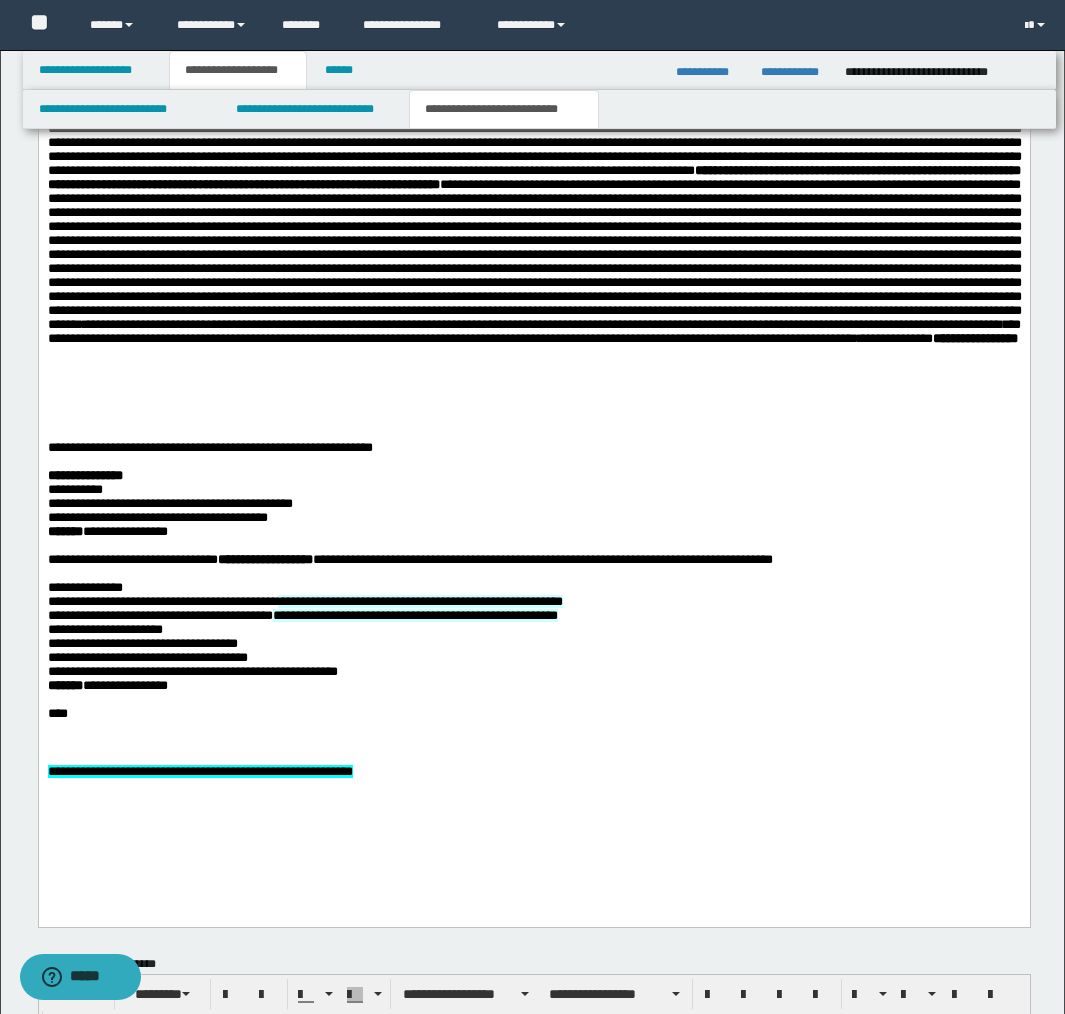 click on "**********" at bounding box center [534, 211] 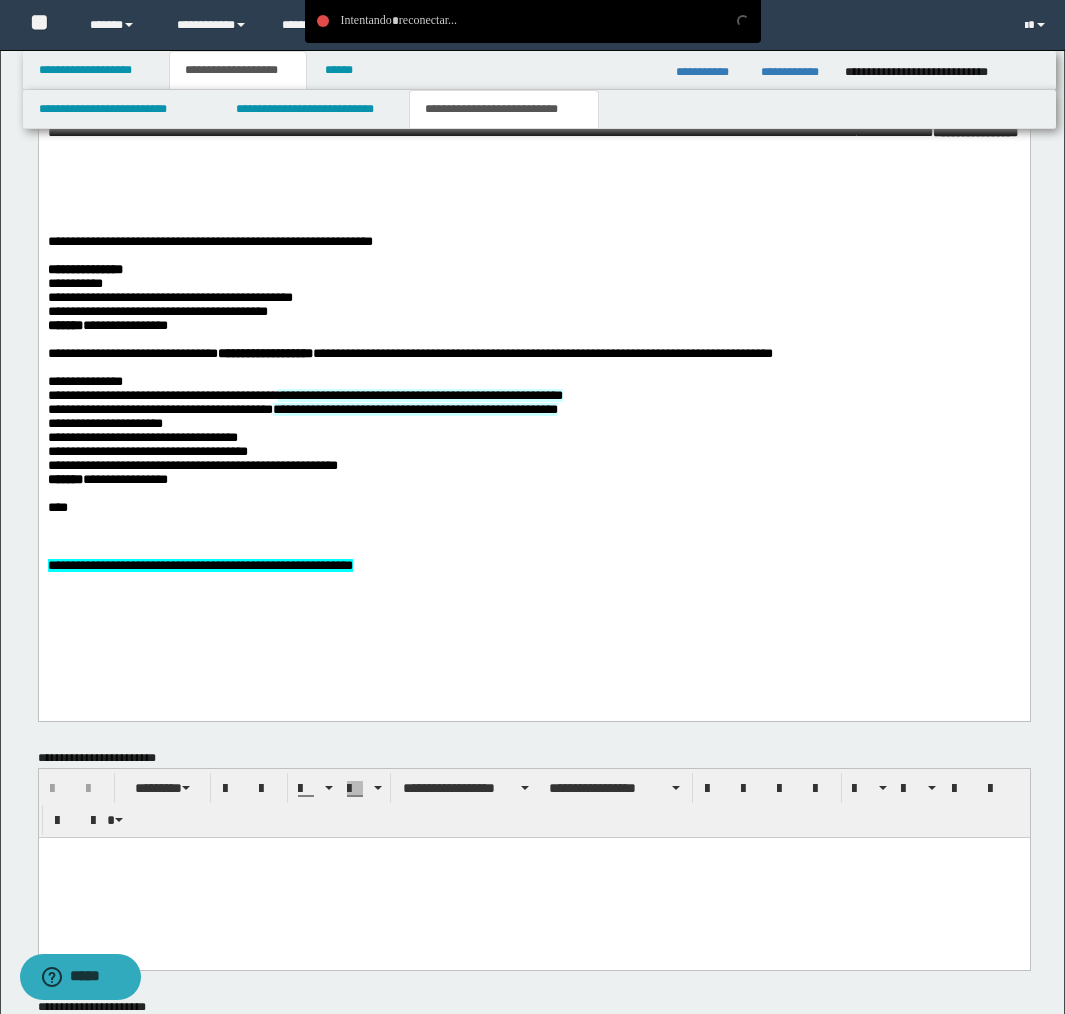 scroll, scrollTop: 2674, scrollLeft: 0, axis: vertical 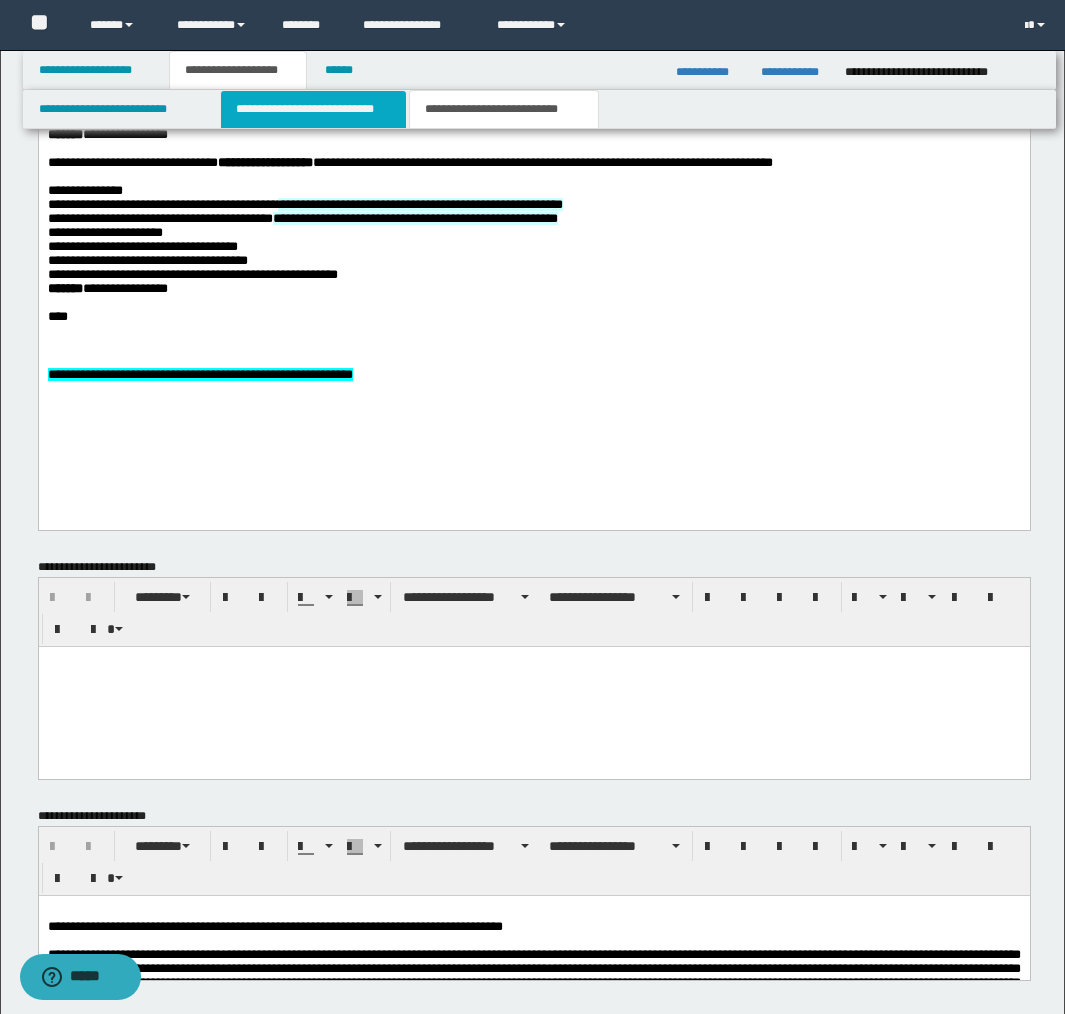 click on "**********" at bounding box center (314, 109) 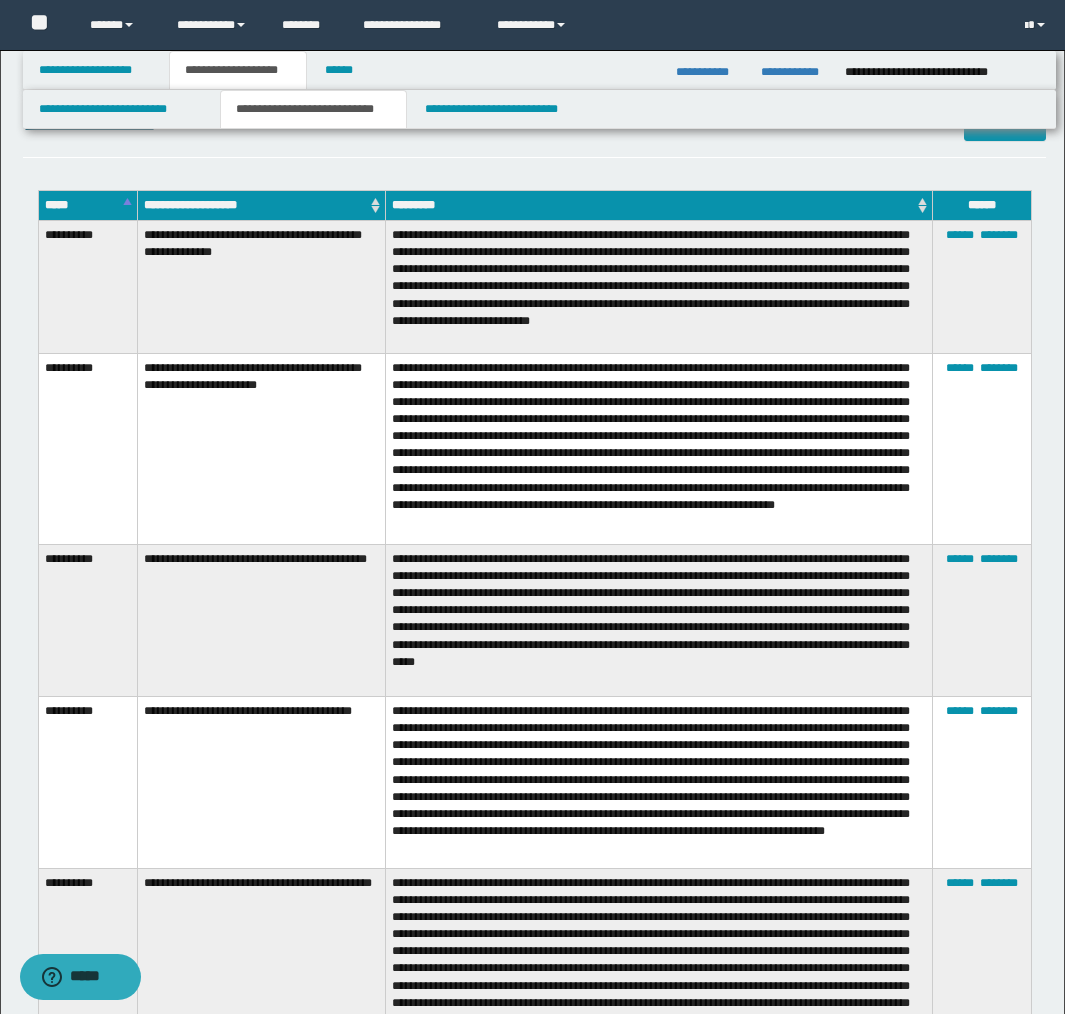 scroll, scrollTop: 4525, scrollLeft: 0, axis: vertical 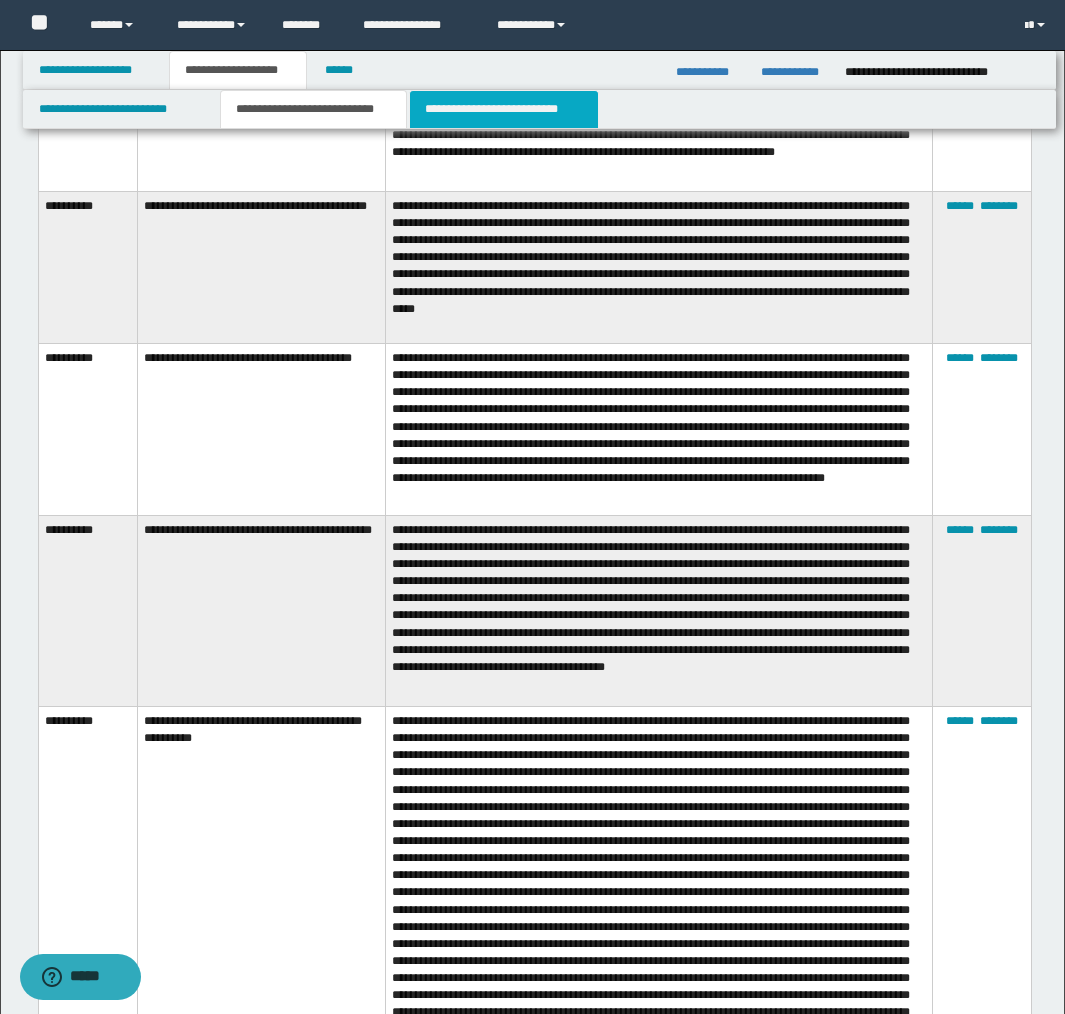 click on "**********" at bounding box center (504, 109) 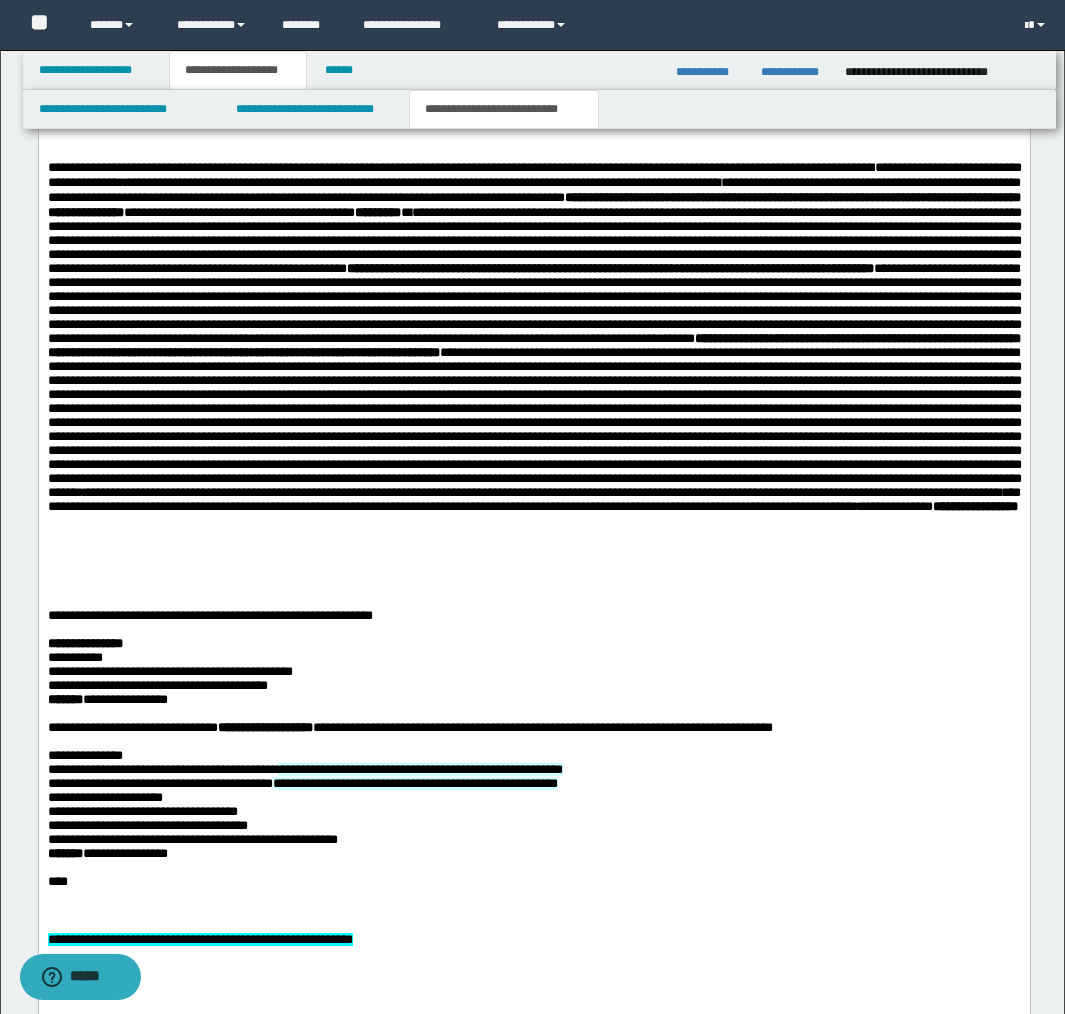 scroll, scrollTop: 2057, scrollLeft: 0, axis: vertical 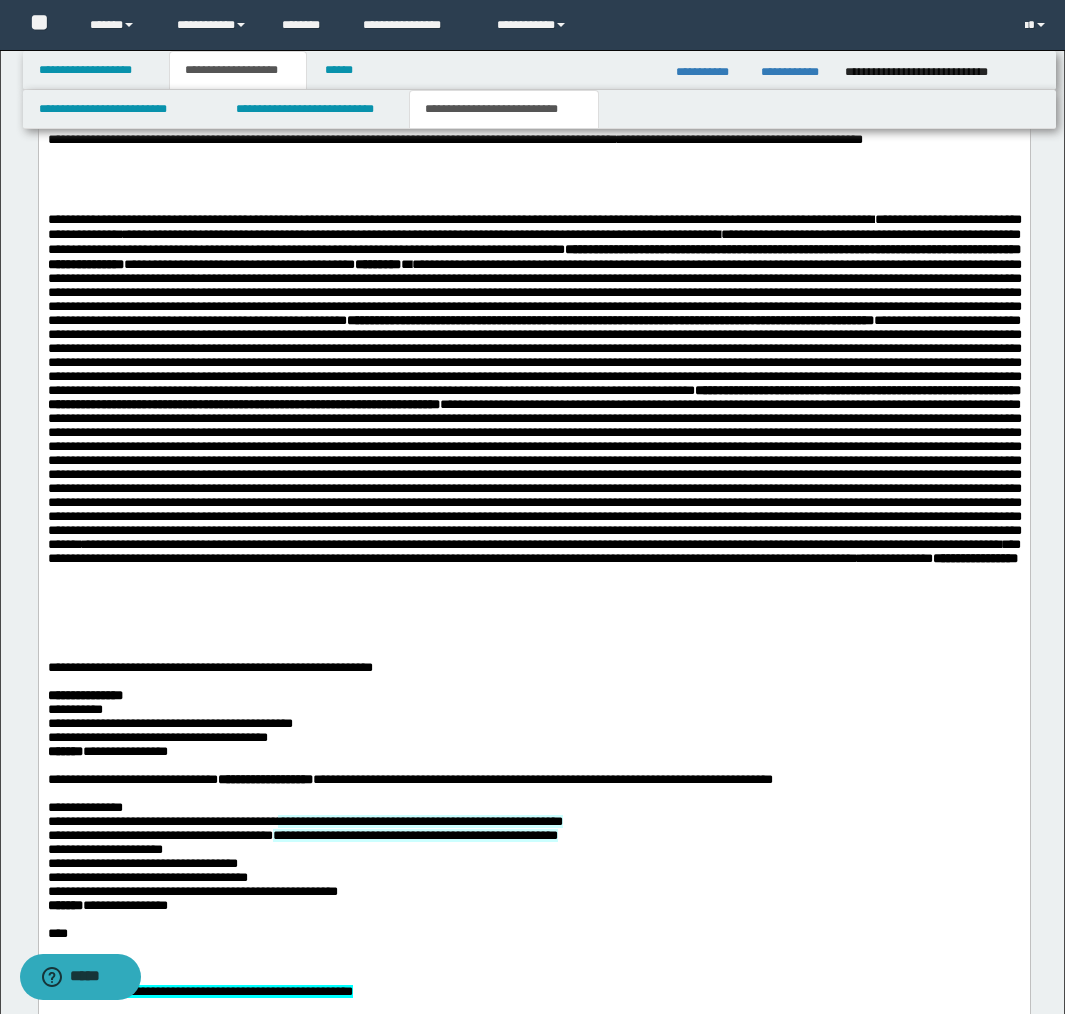 click at bounding box center [533, 655] 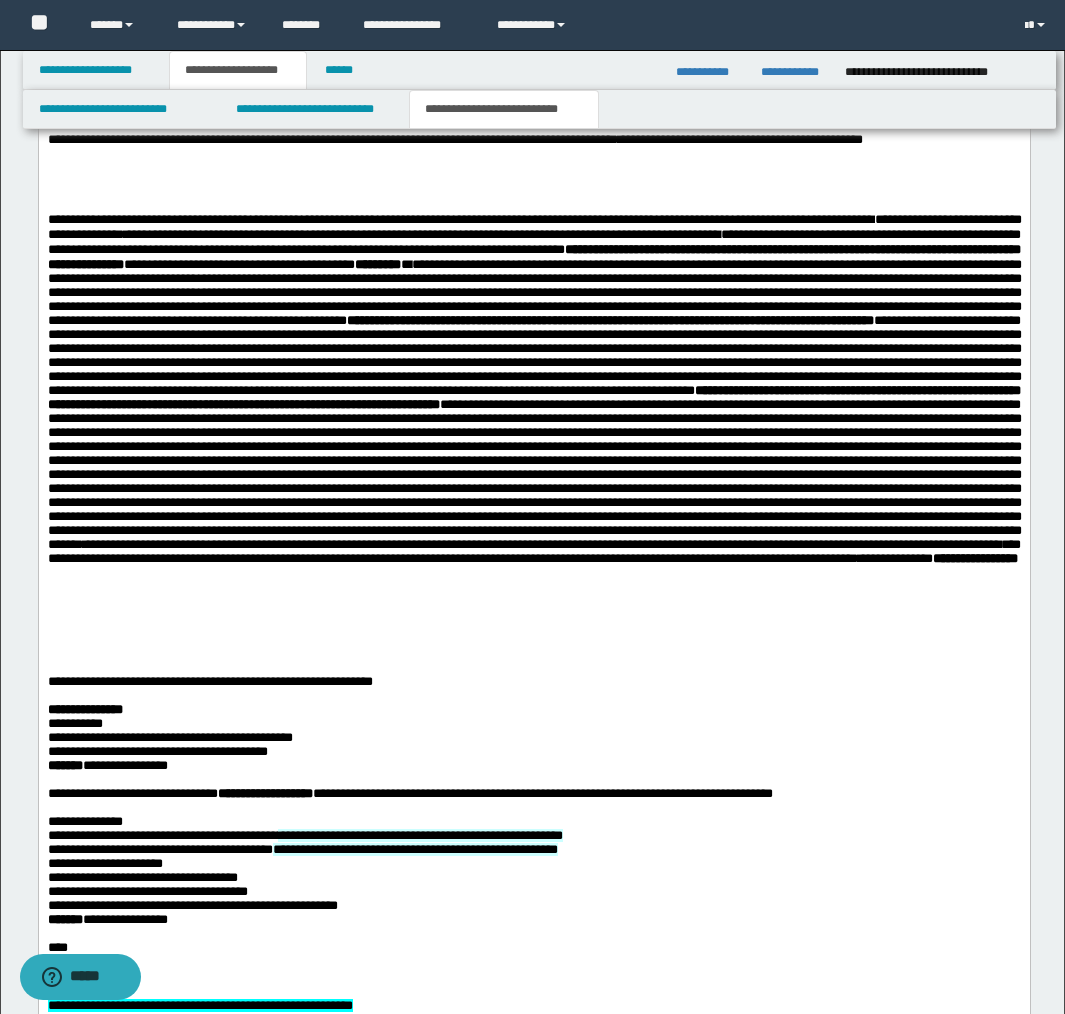 type 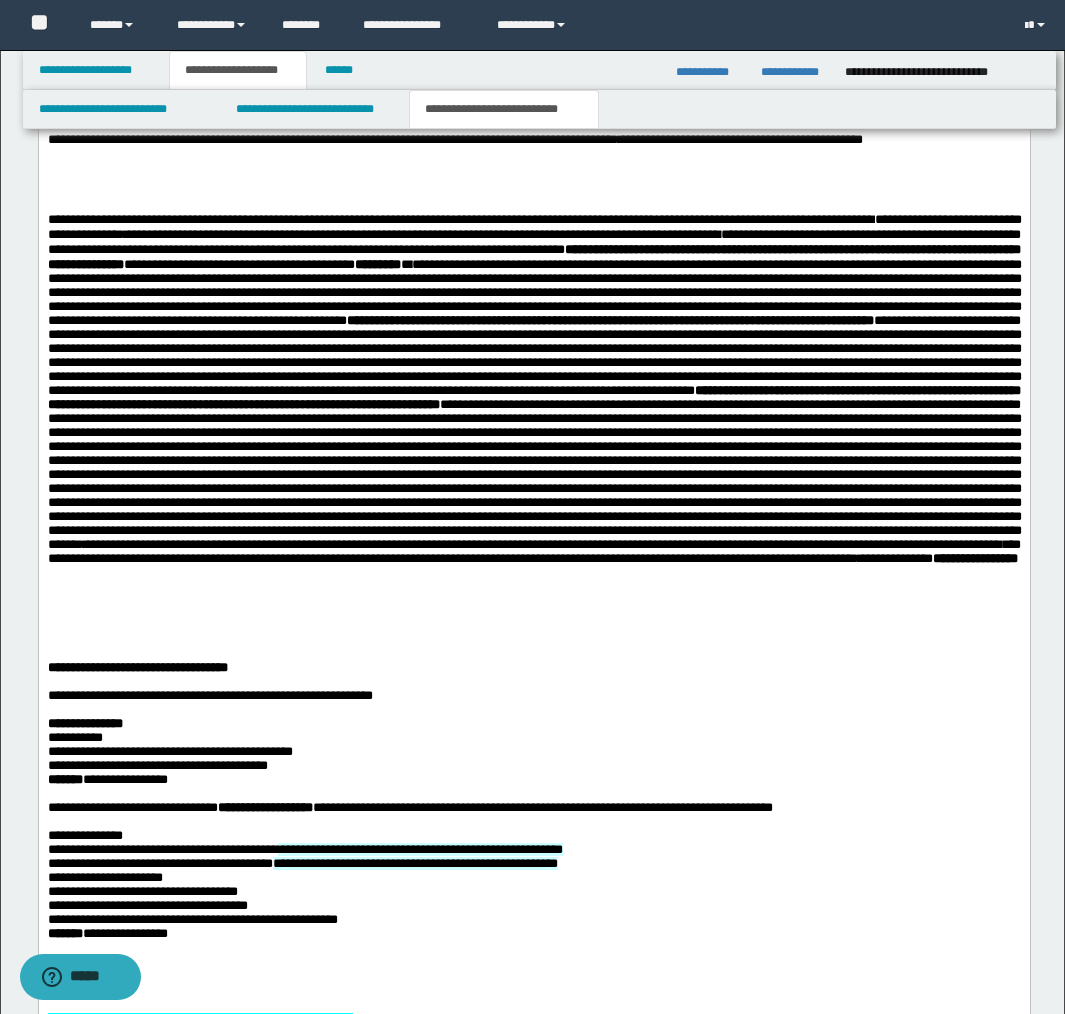 click on "**********" at bounding box center (137, 668) 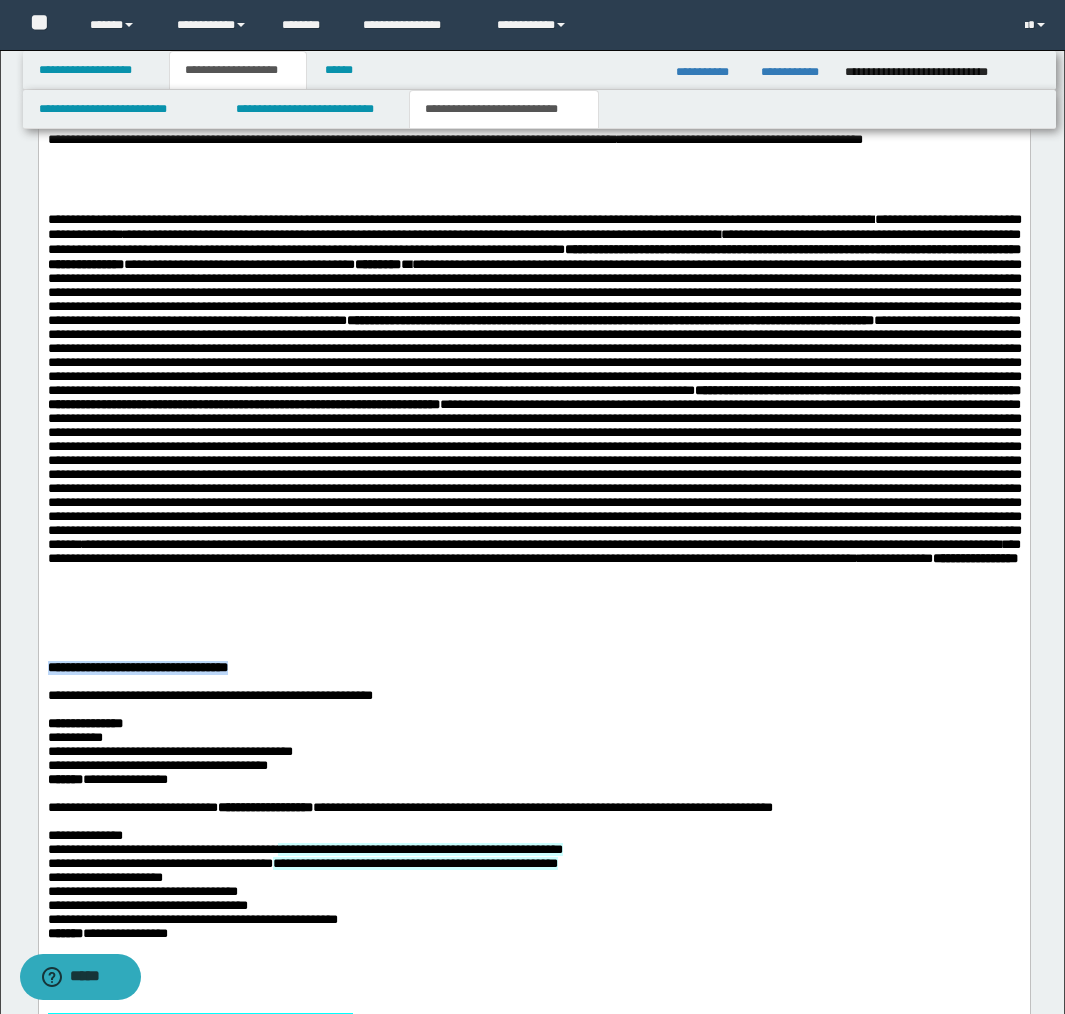 click on "**********" at bounding box center [137, 668] 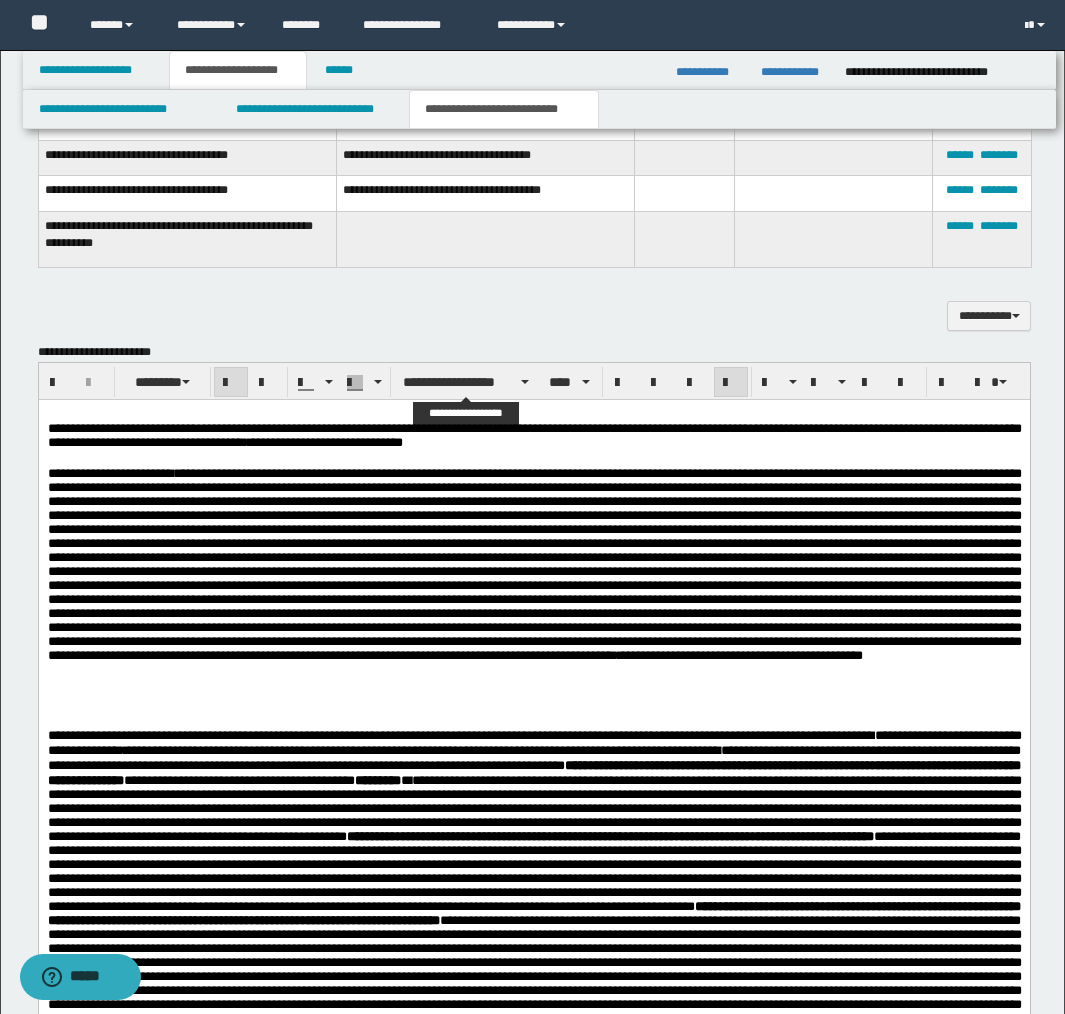 scroll, scrollTop: 1497, scrollLeft: 0, axis: vertical 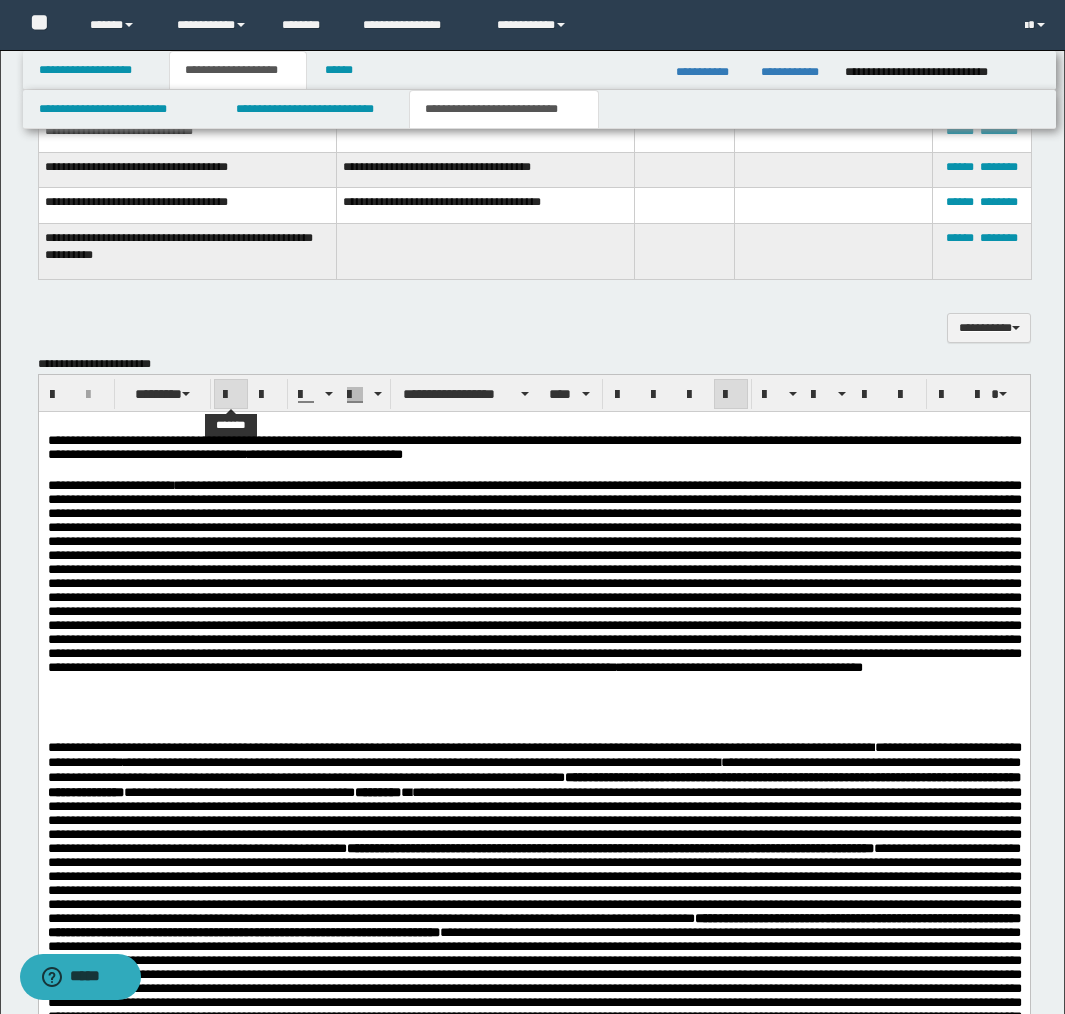 click at bounding box center (231, 395) 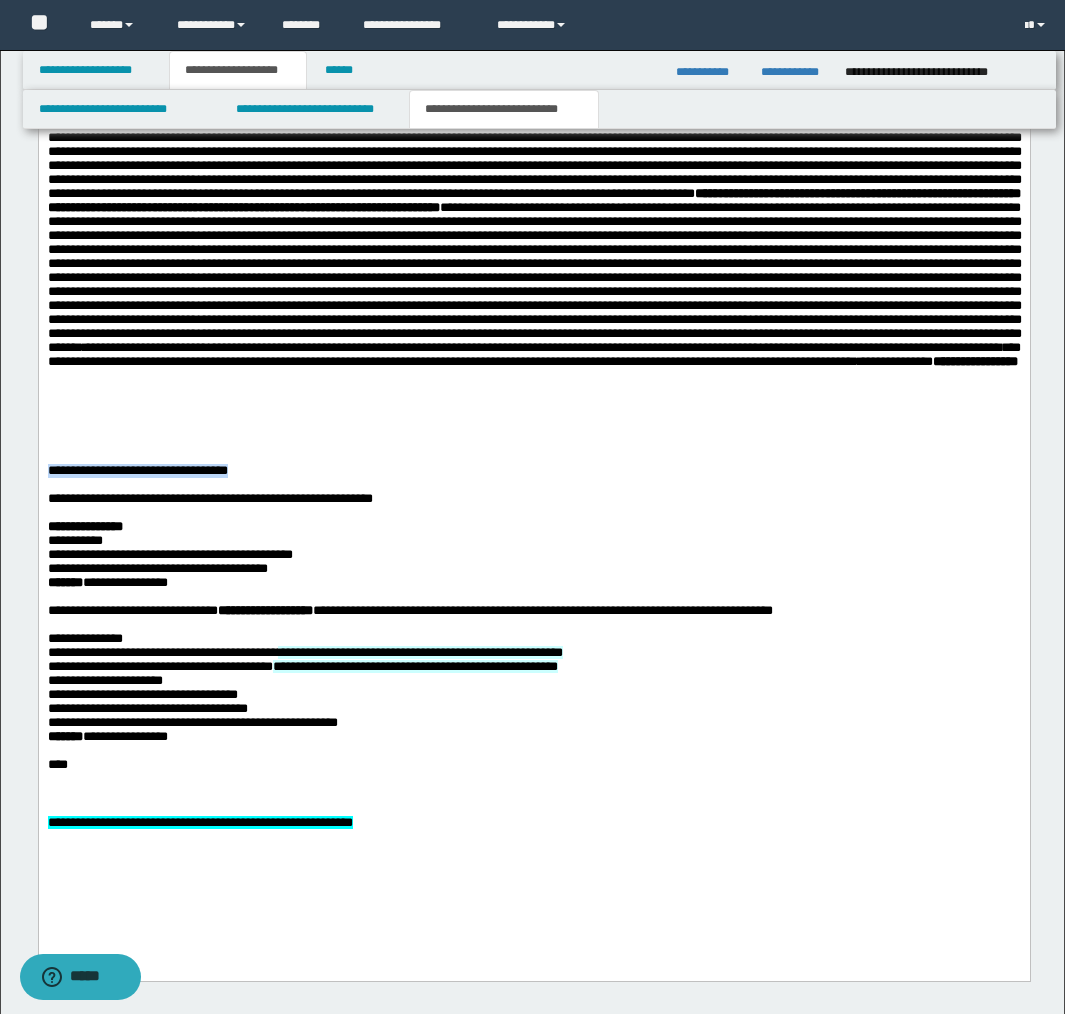 scroll, scrollTop: 2304, scrollLeft: 0, axis: vertical 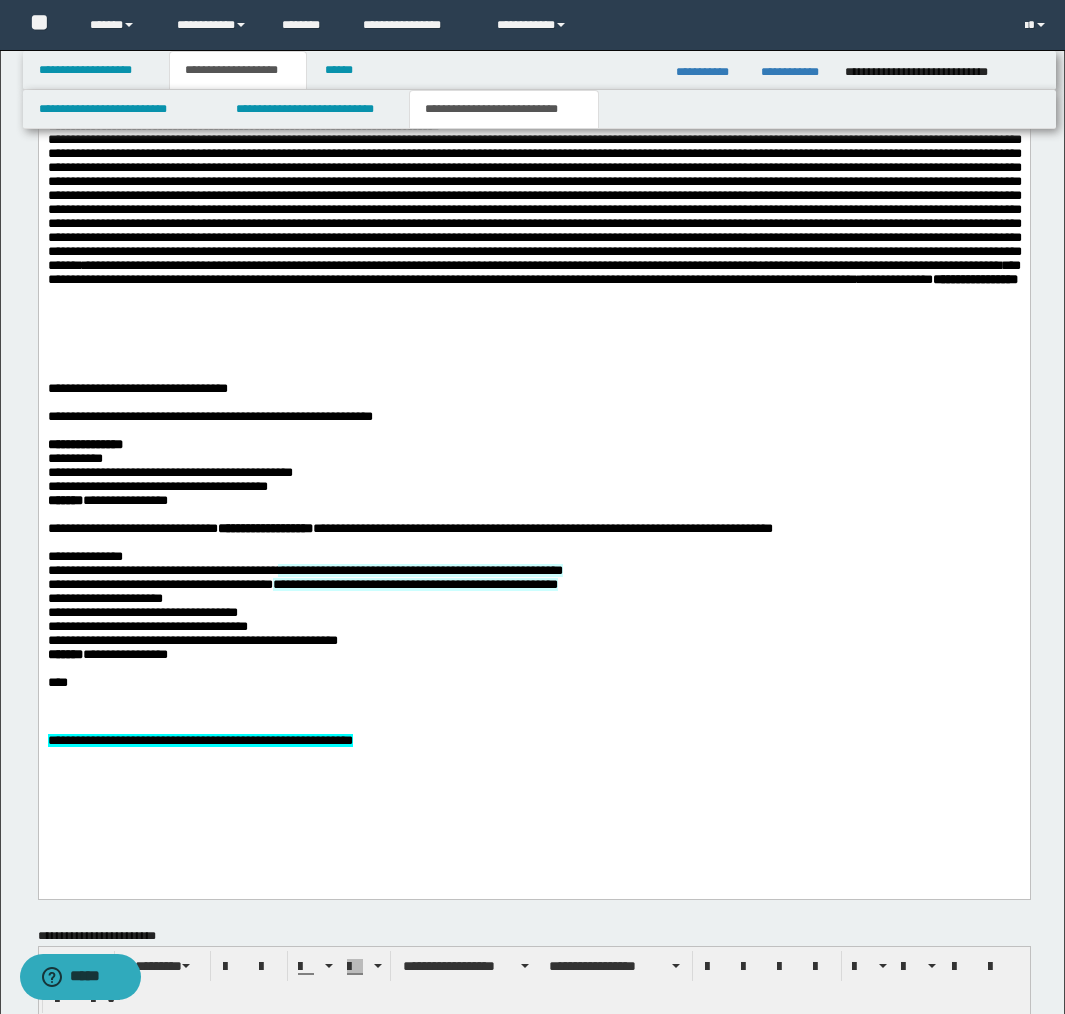 drag, startPoint x: 294, startPoint y: 437, endPoint x: 272, endPoint y: 430, distance: 23.086792 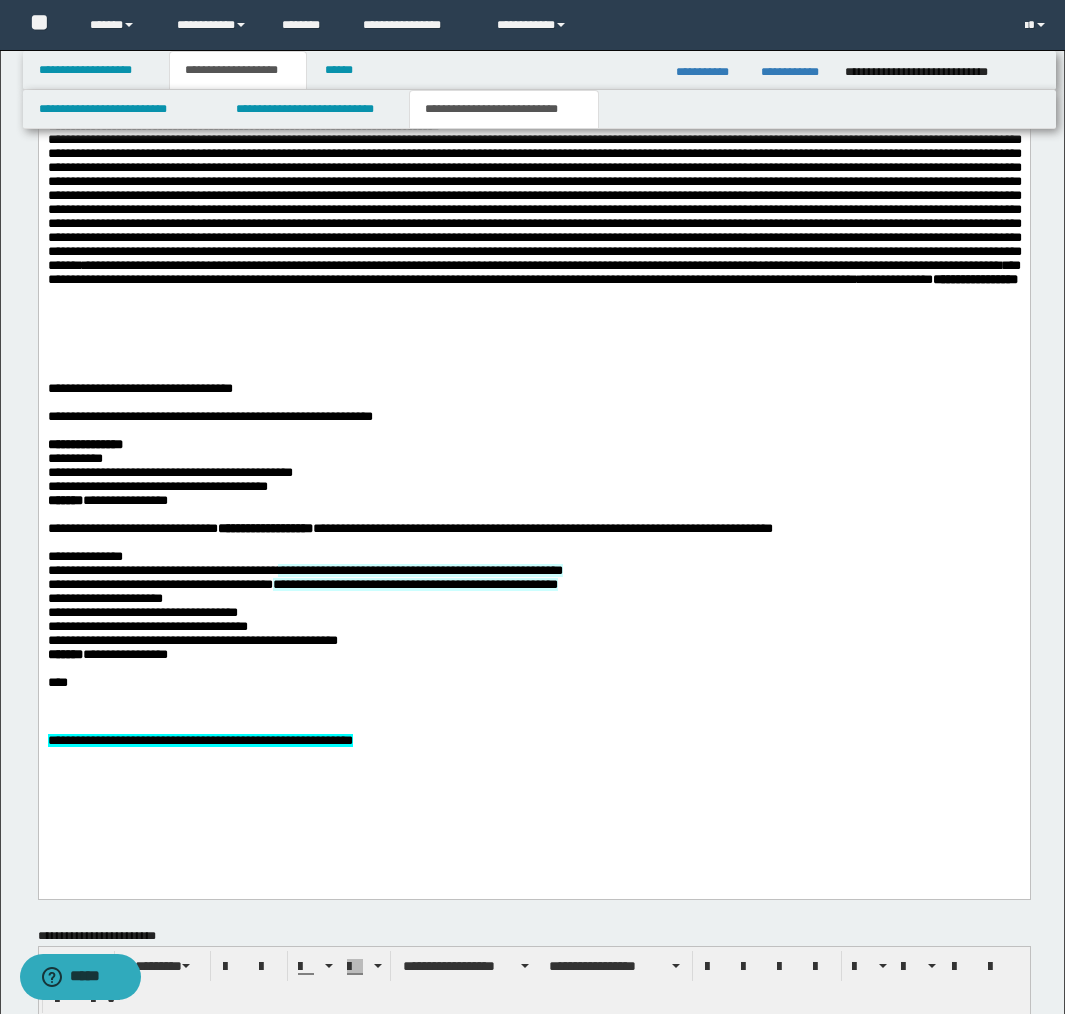 click on "**********" at bounding box center (533, 390) 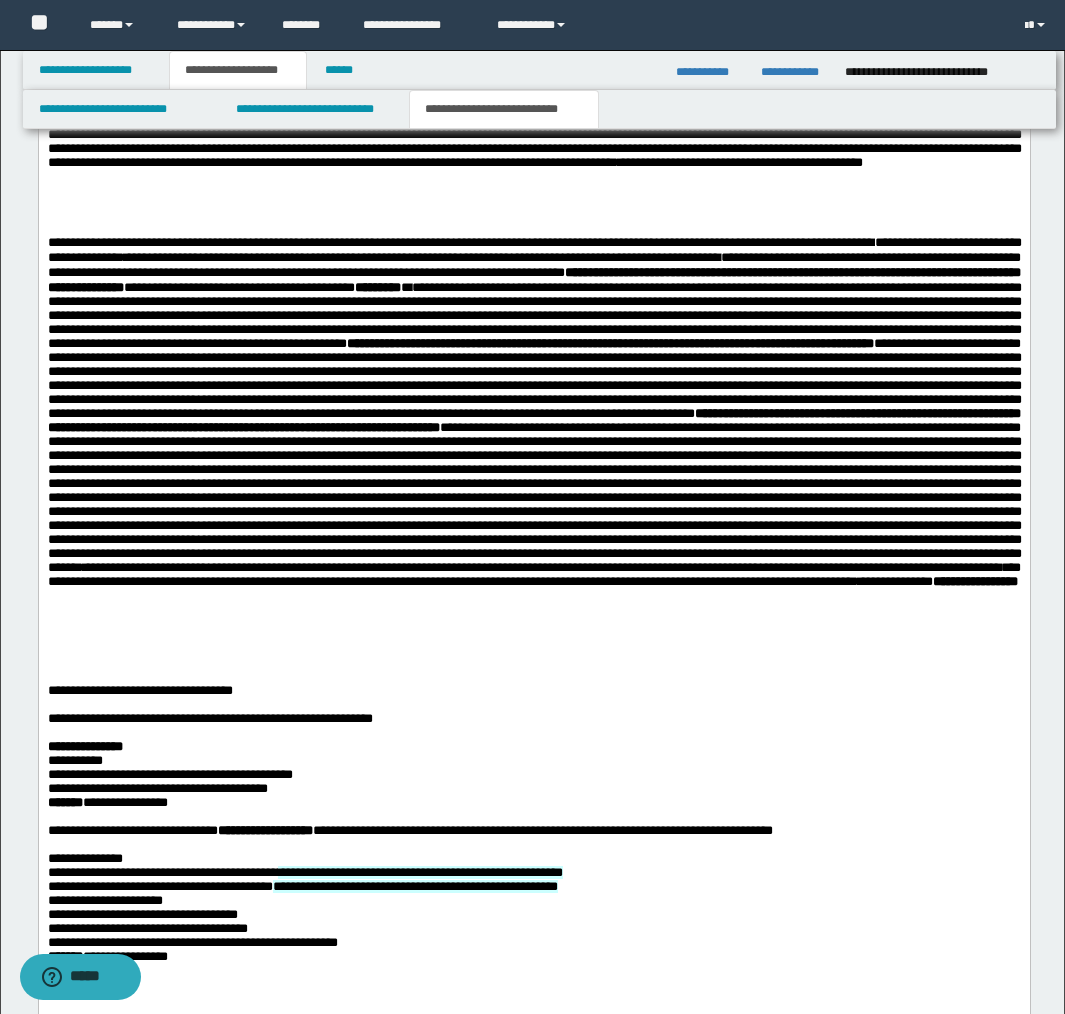 scroll, scrollTop: 1985, scrollLeft: 0, axis: vertical 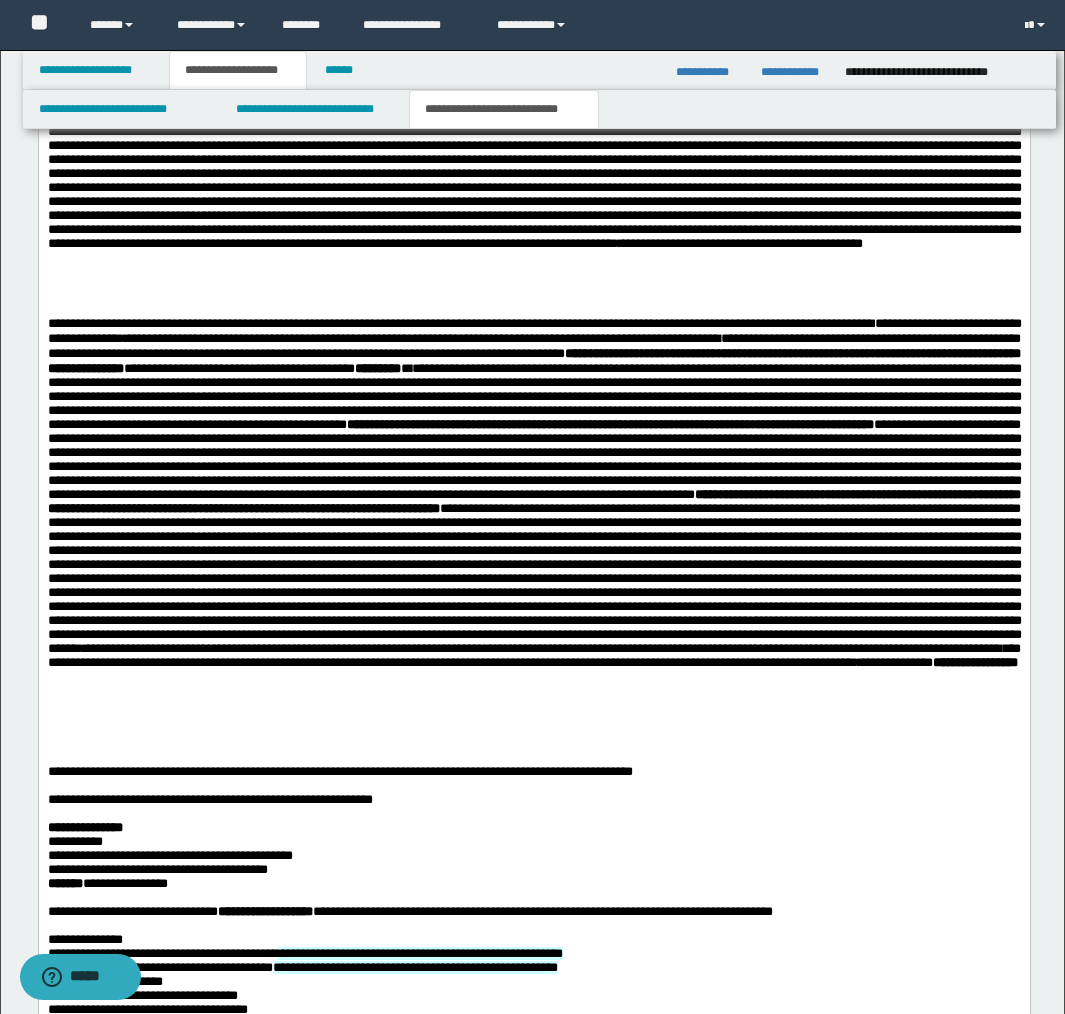click on "**********" at bounding box center (533, 773) 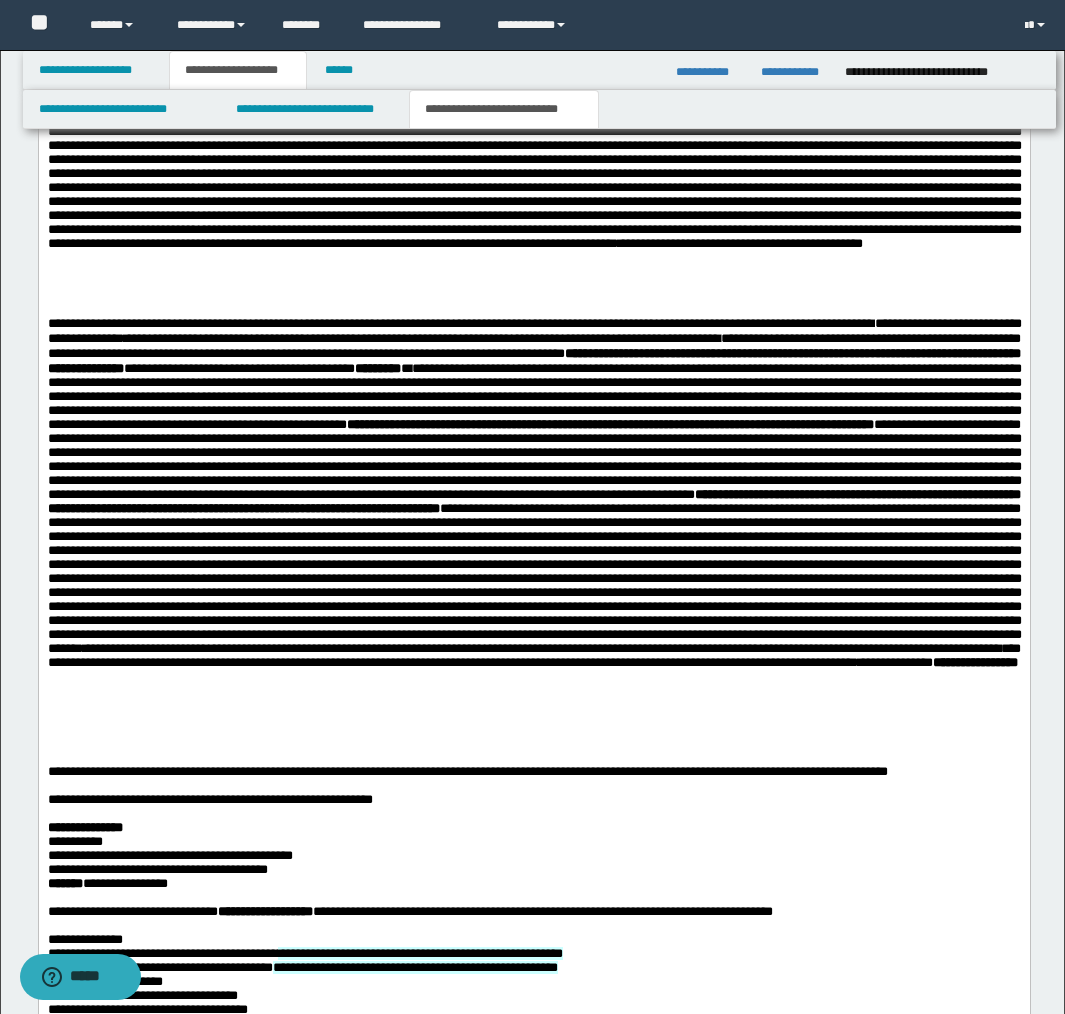 click on "**********" at bounding box center [533, 773] 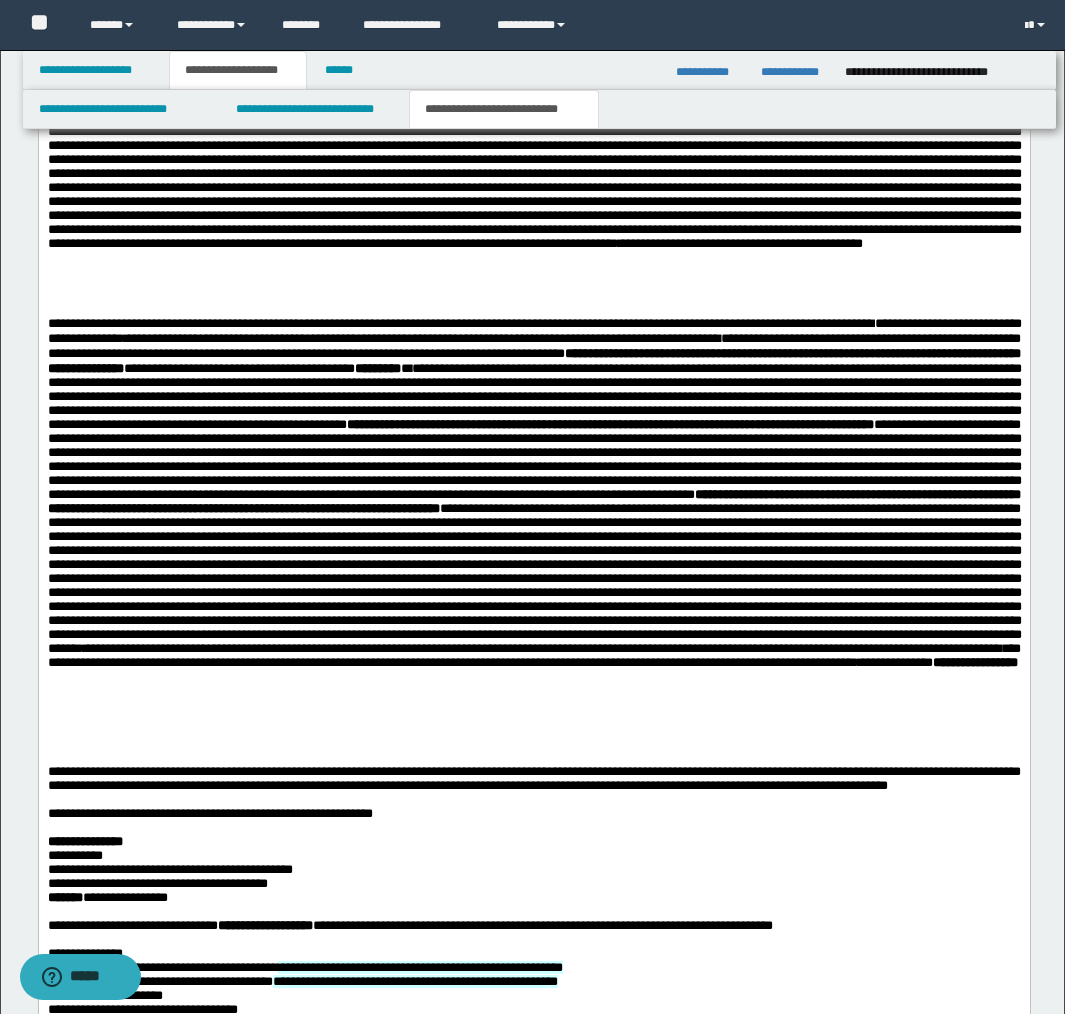 click on "**********" at bounding box center (533, 780) 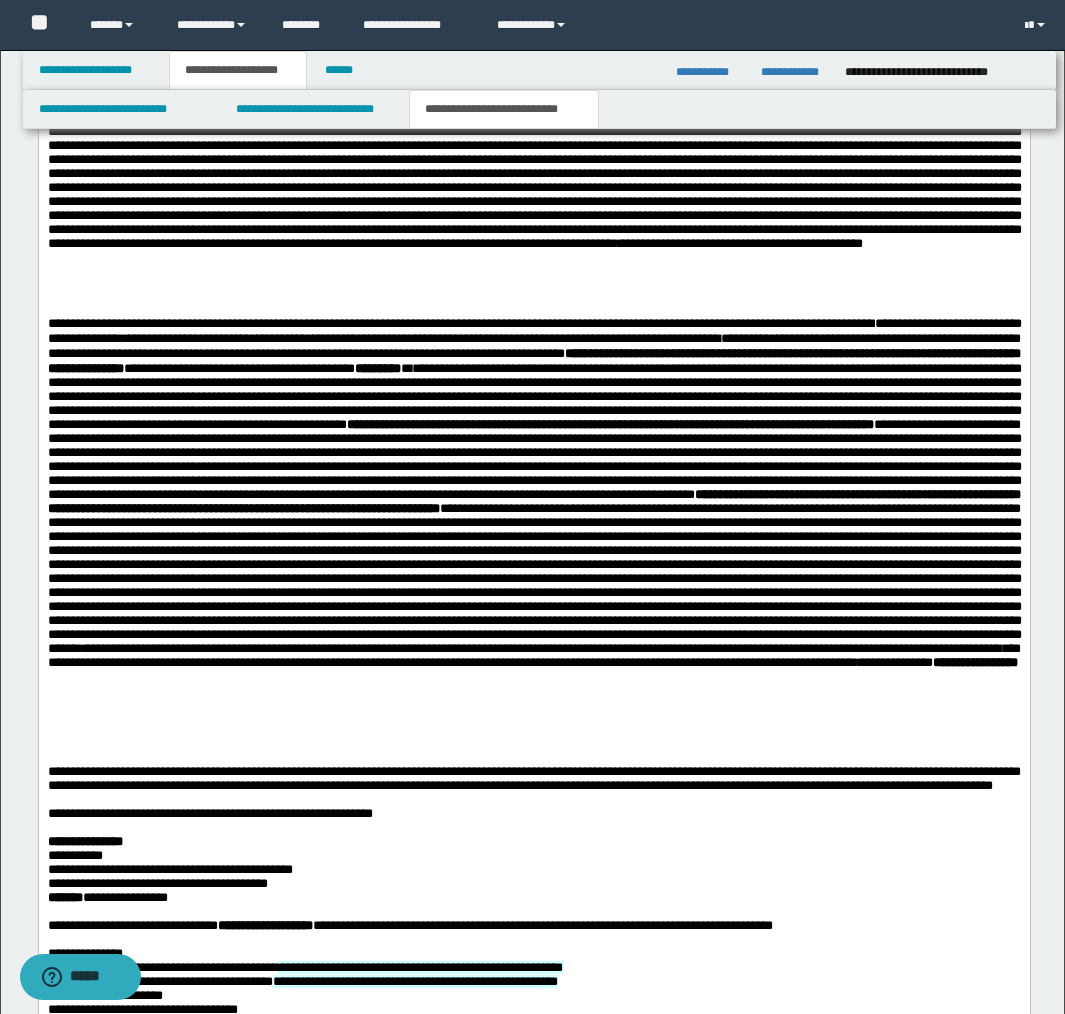 scroll, scrollTop: 0, scrollLeft: 0, axis: both 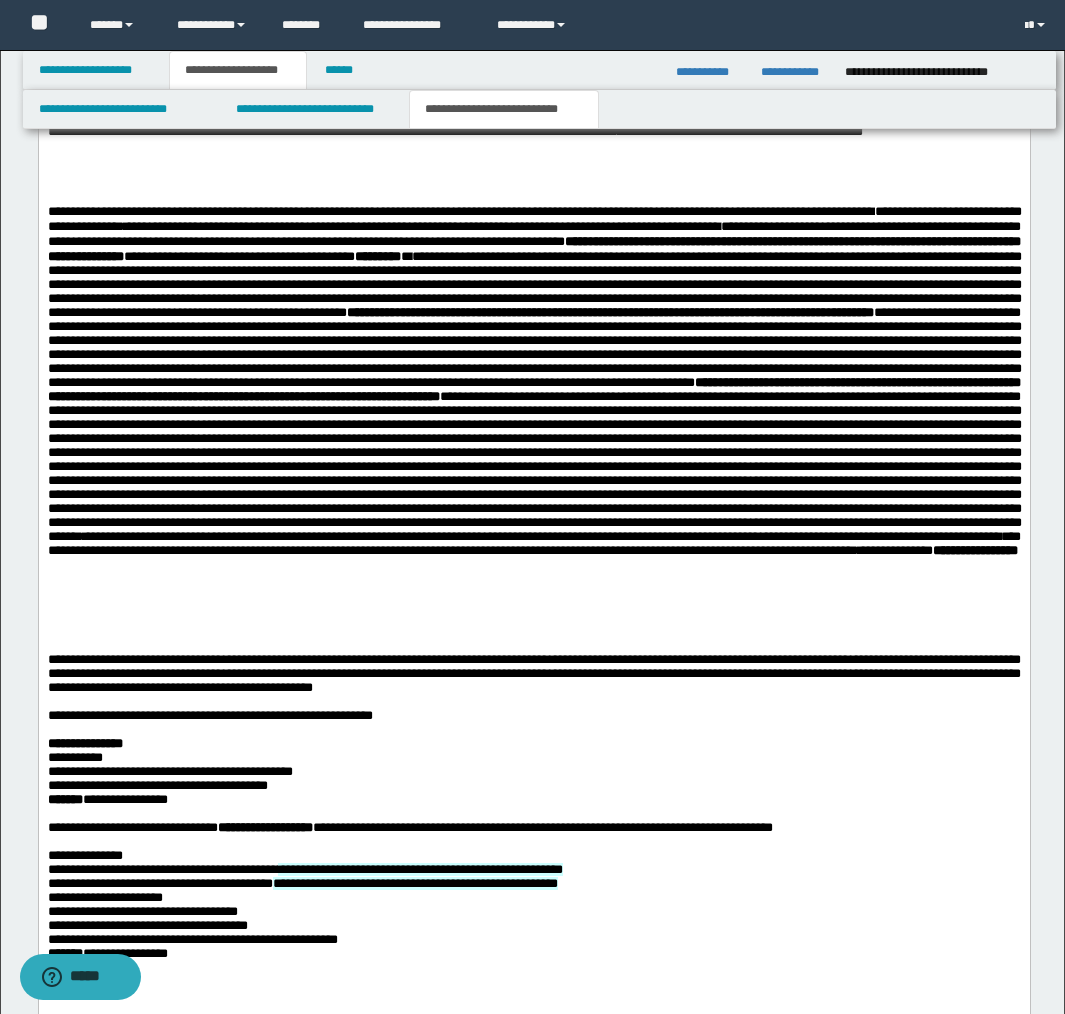 click on "**********" at bounding box center [533, 675] 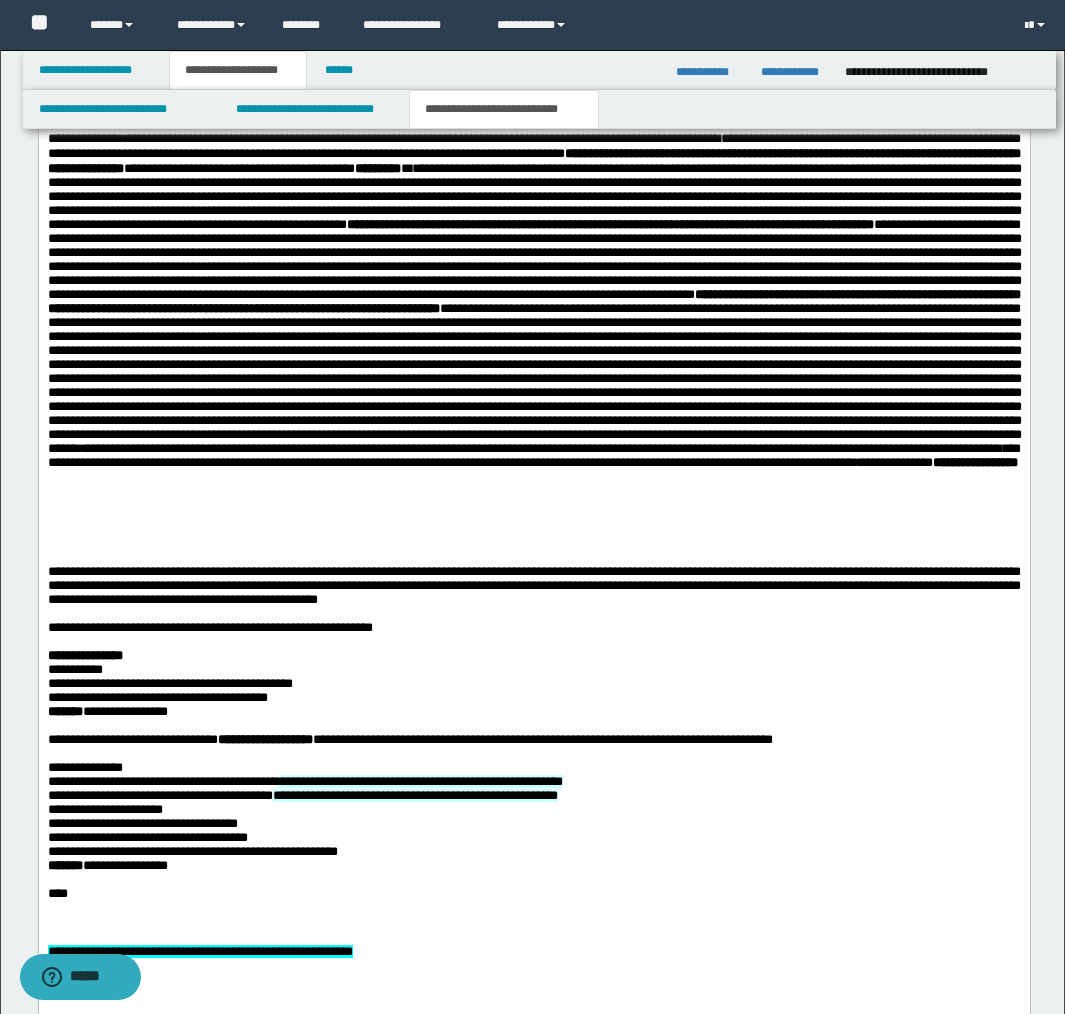 scroll, scrollTop: 2129, scrollLeft: 0, axis: vertical 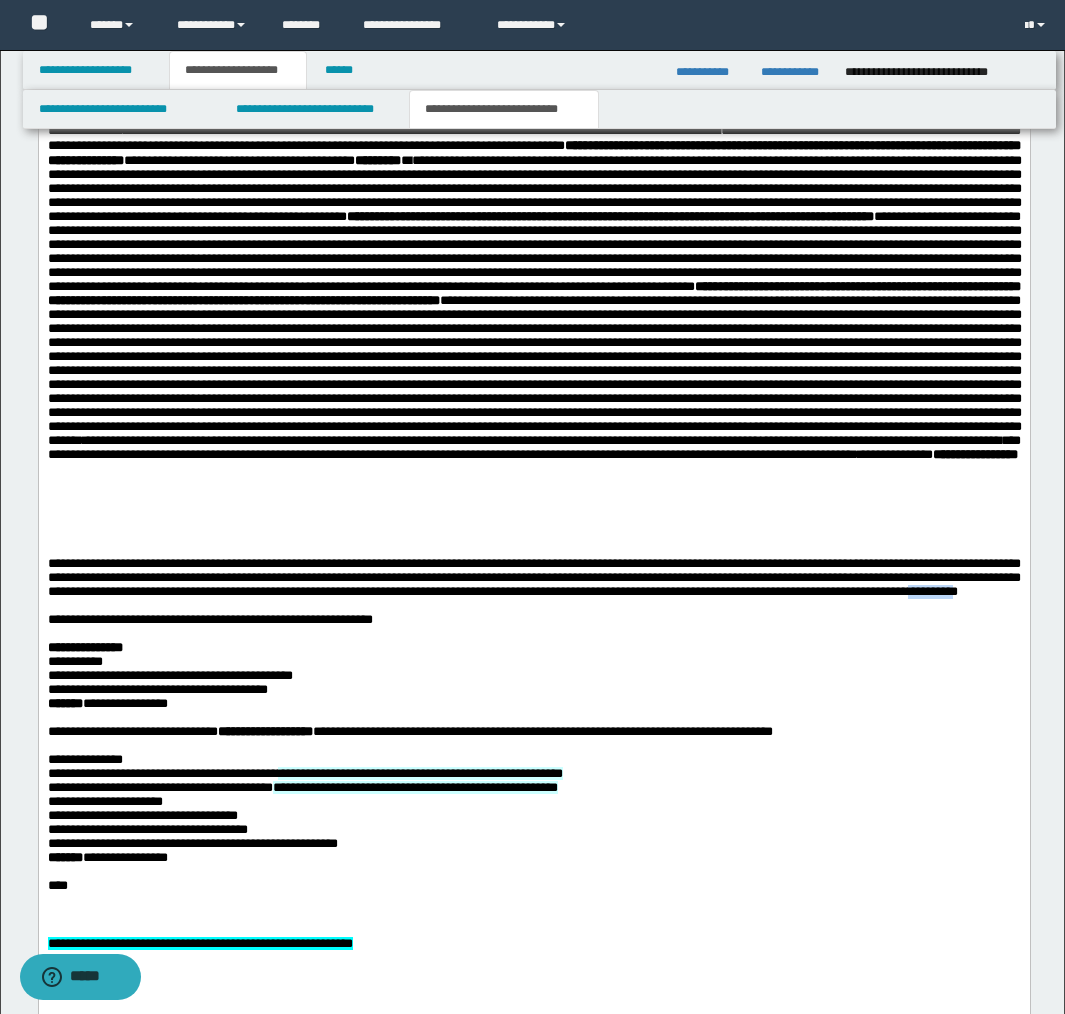 drag, startPoint x: 131, startPoint y: 619, endPoint x: 187, endPoint y: 616, distance: 56.0803 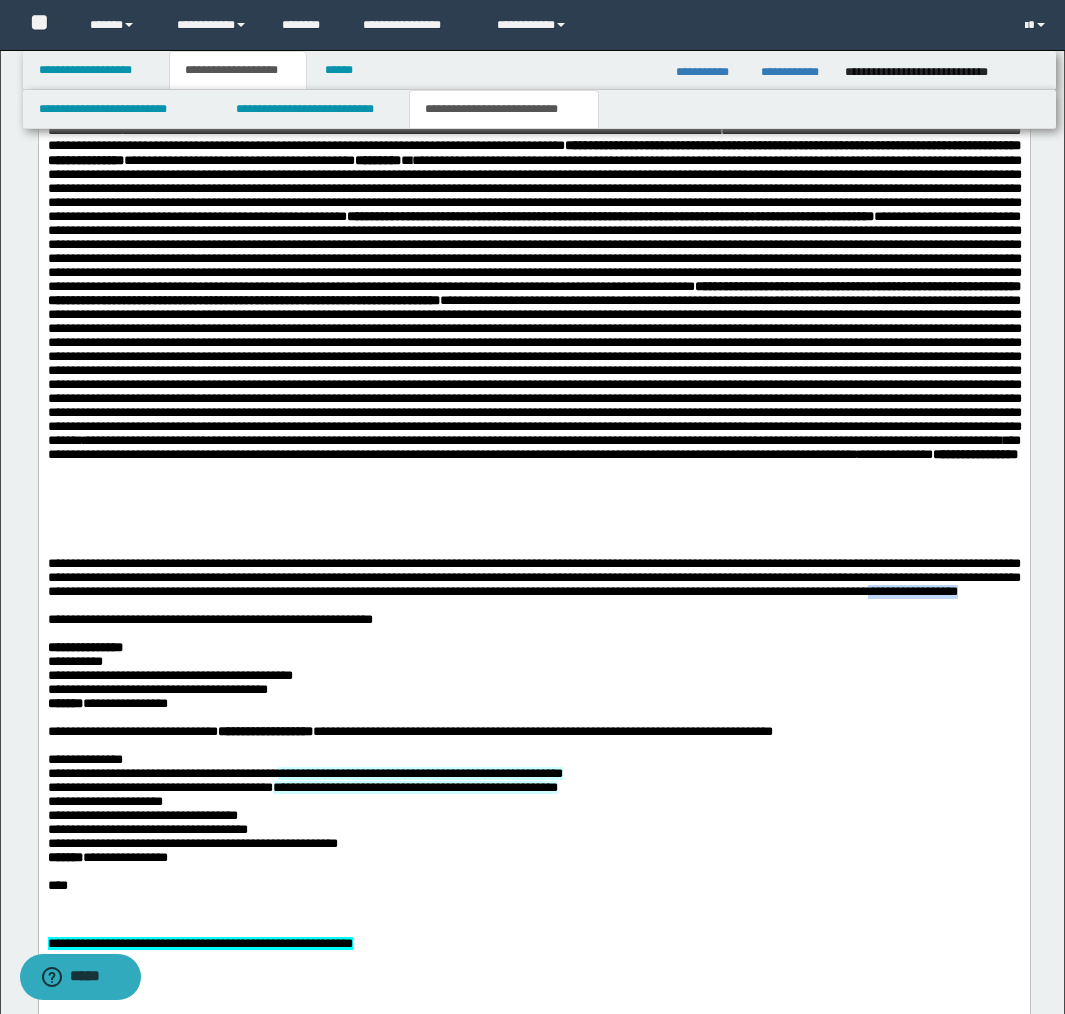 drag, startPoint x: 191, startPoint y: 616, endPoint x: 97, endPoint y: 617, distance: 94.00532 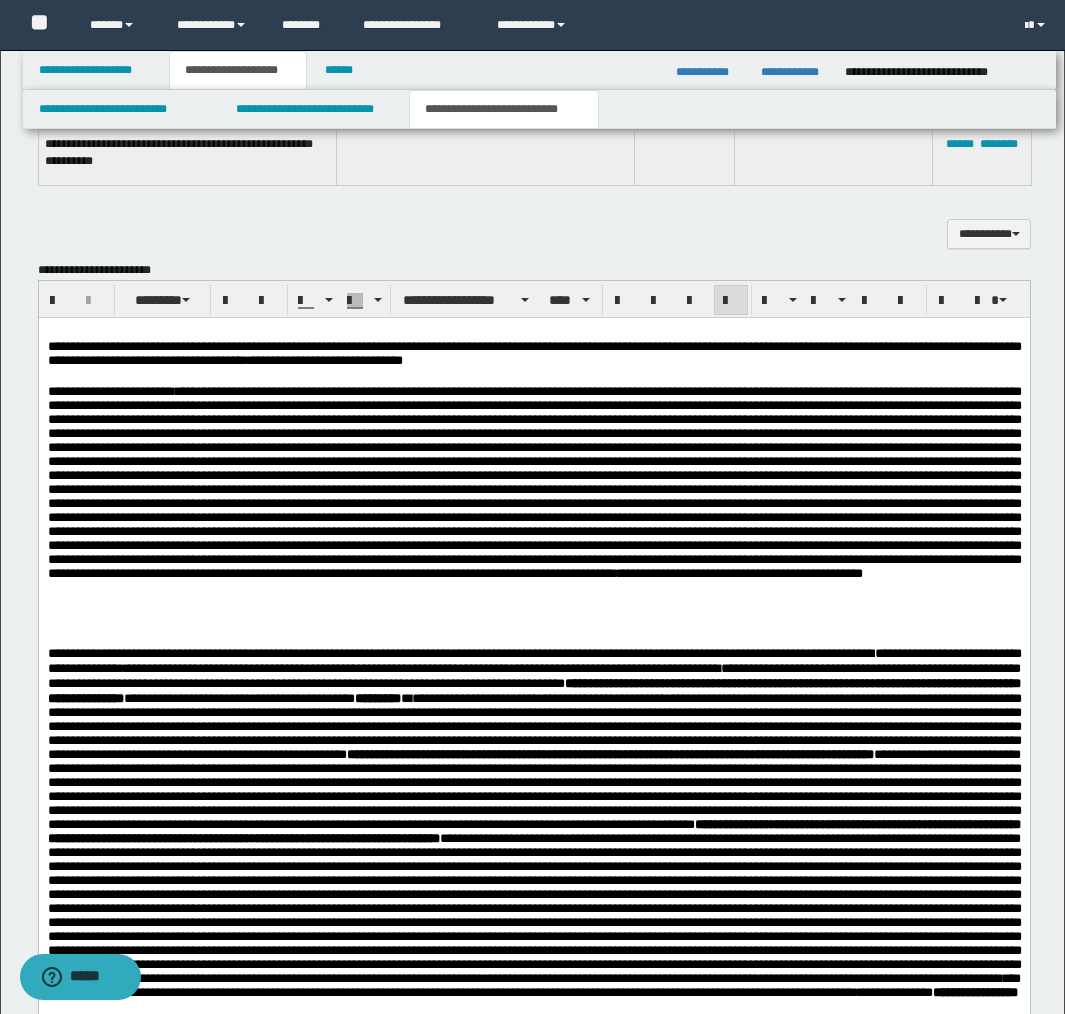 scroll, scrollTop: 1469, scrollLeft: 0, axis: vertical 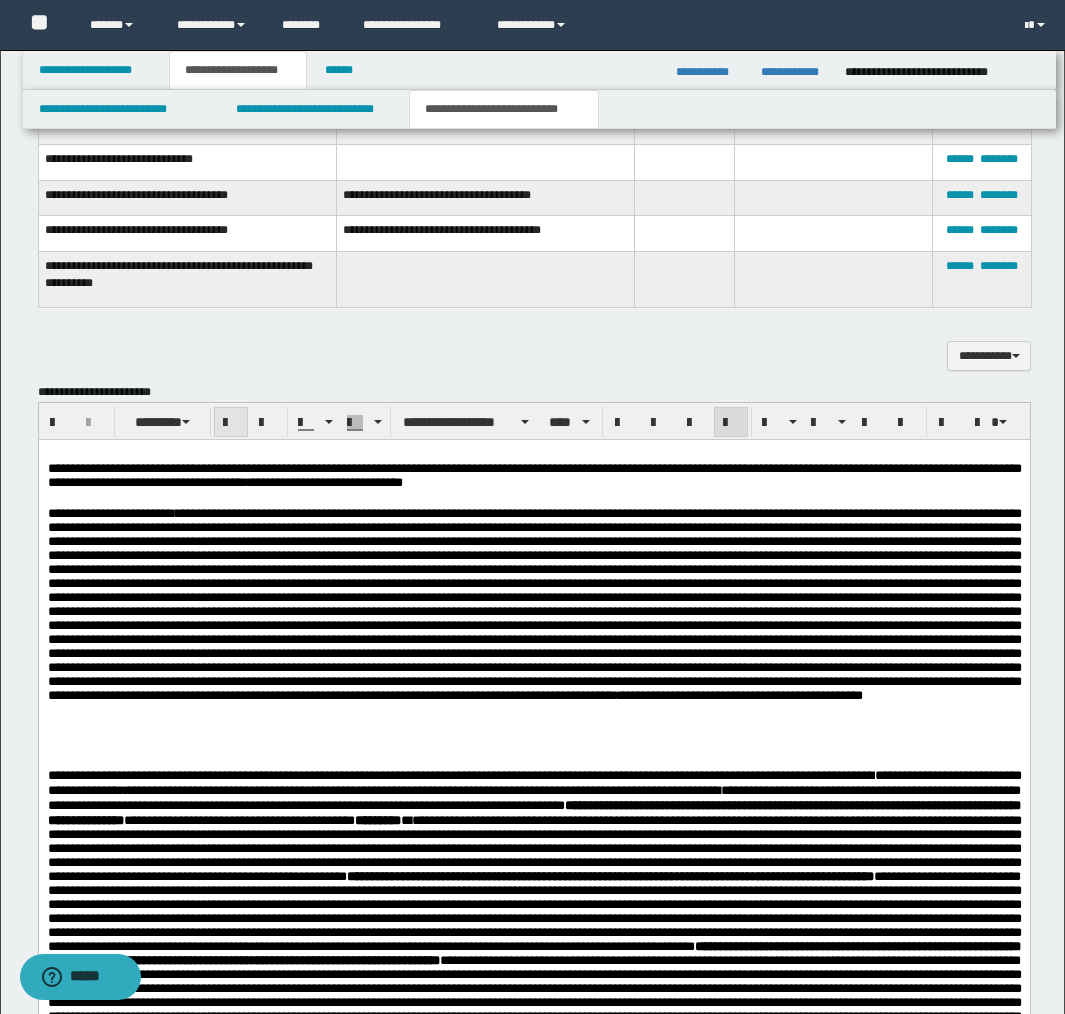 click at bounding box center [231, 423] 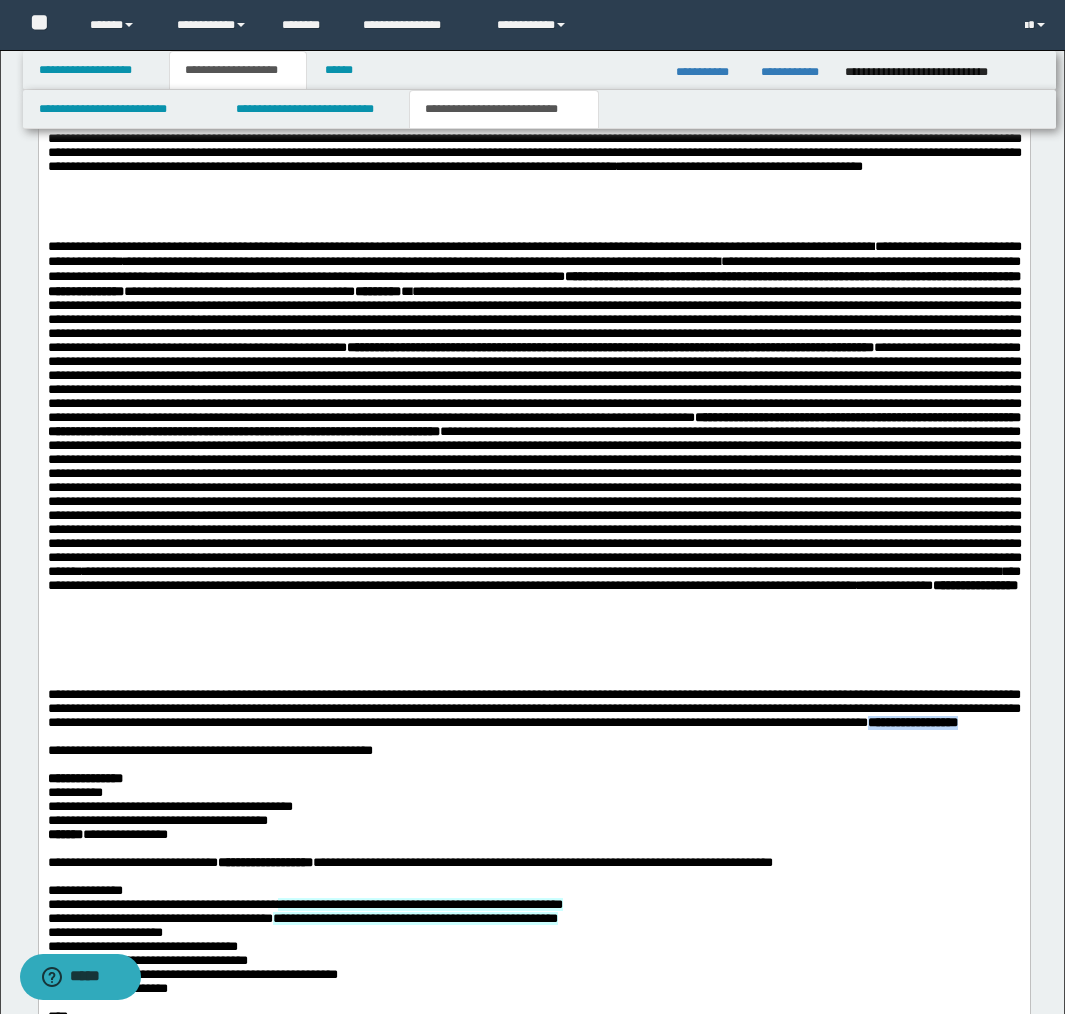 scroll, scrollTop: 1976, scrollLeft: 0, axis: vertical 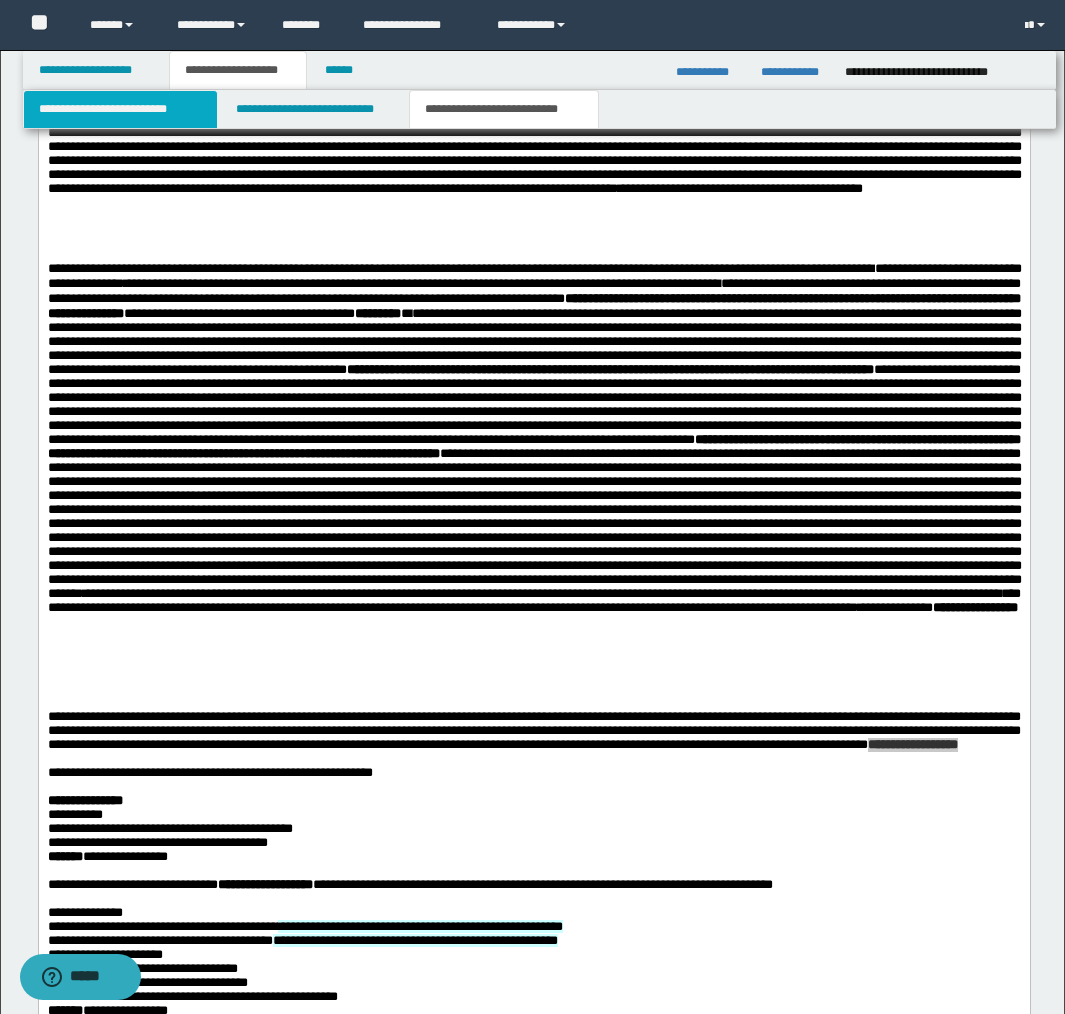 click on "**********" at bounding box center (120, 109) 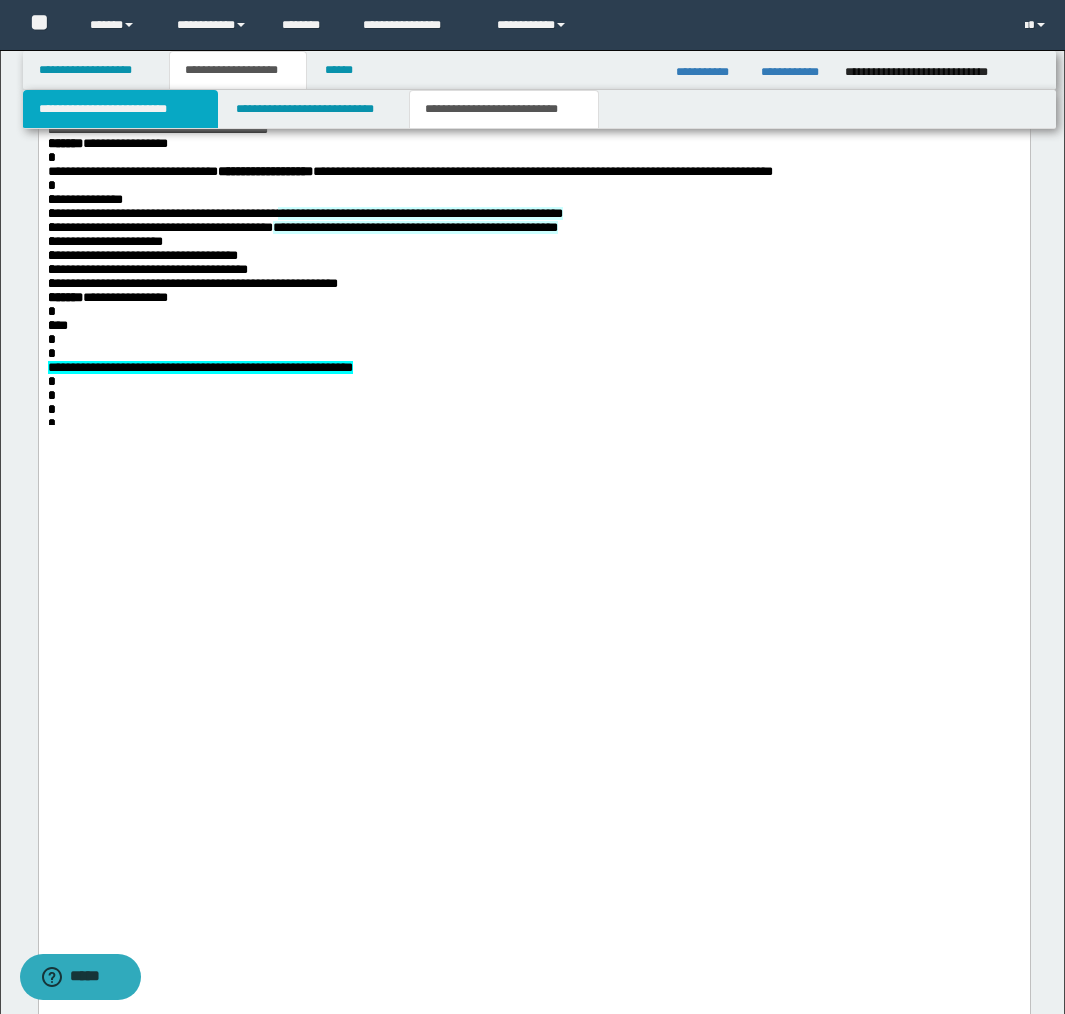 scroll, scrollTop: 1728, scrollLeft: 0, axis: vertical 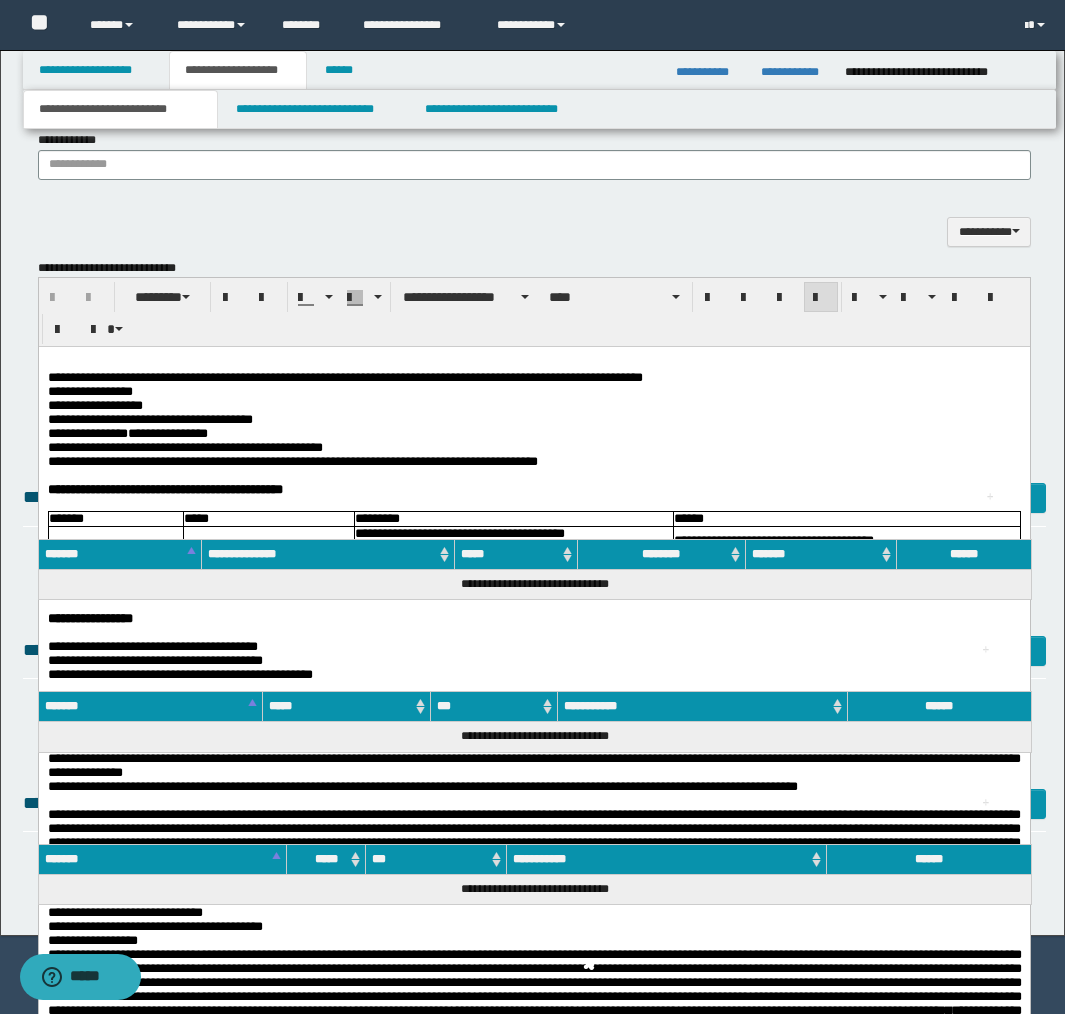 click on "**********" at bounding box center [533, 885] 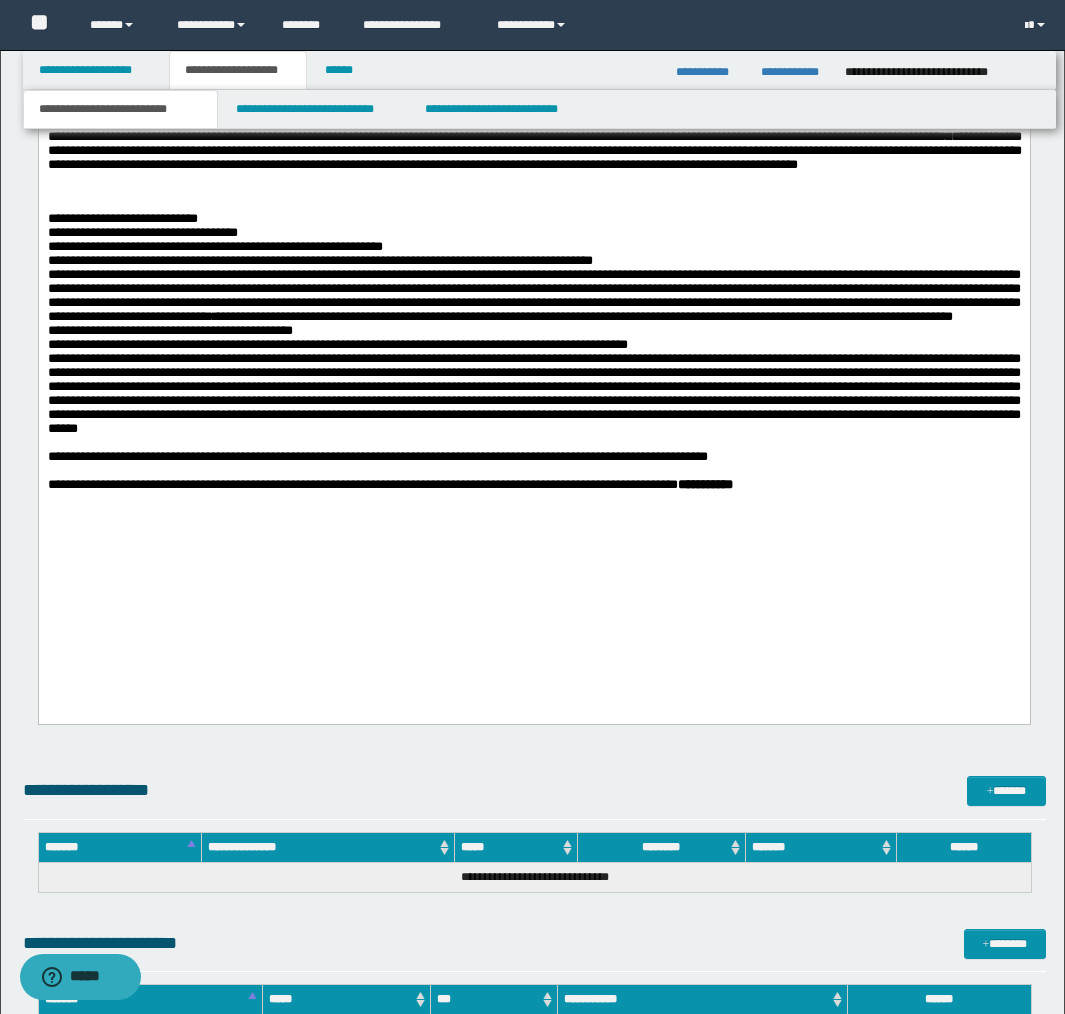 scroll, scrollTop: 2572, scrollLeft: 0, axis: vertical 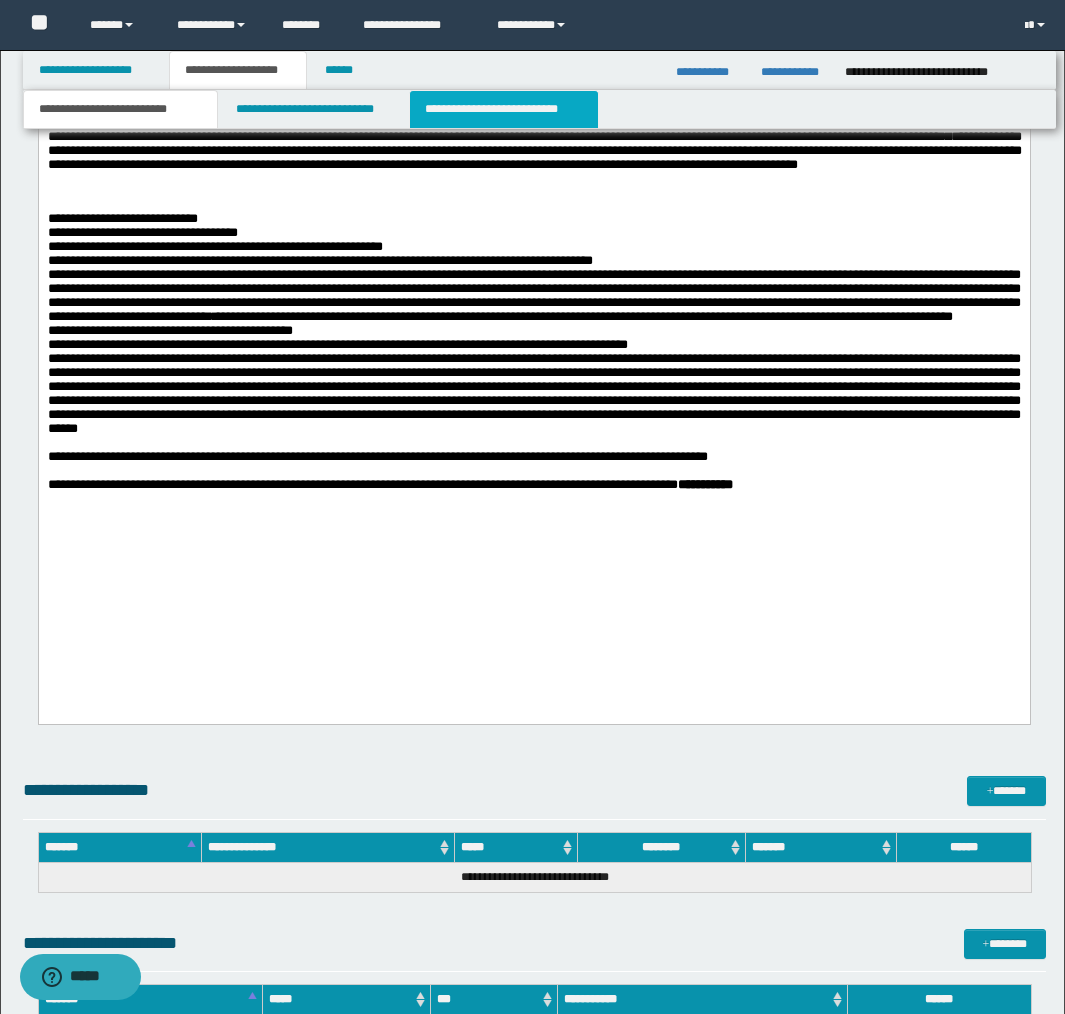 click on "**********" at bounding box center (504, 109) 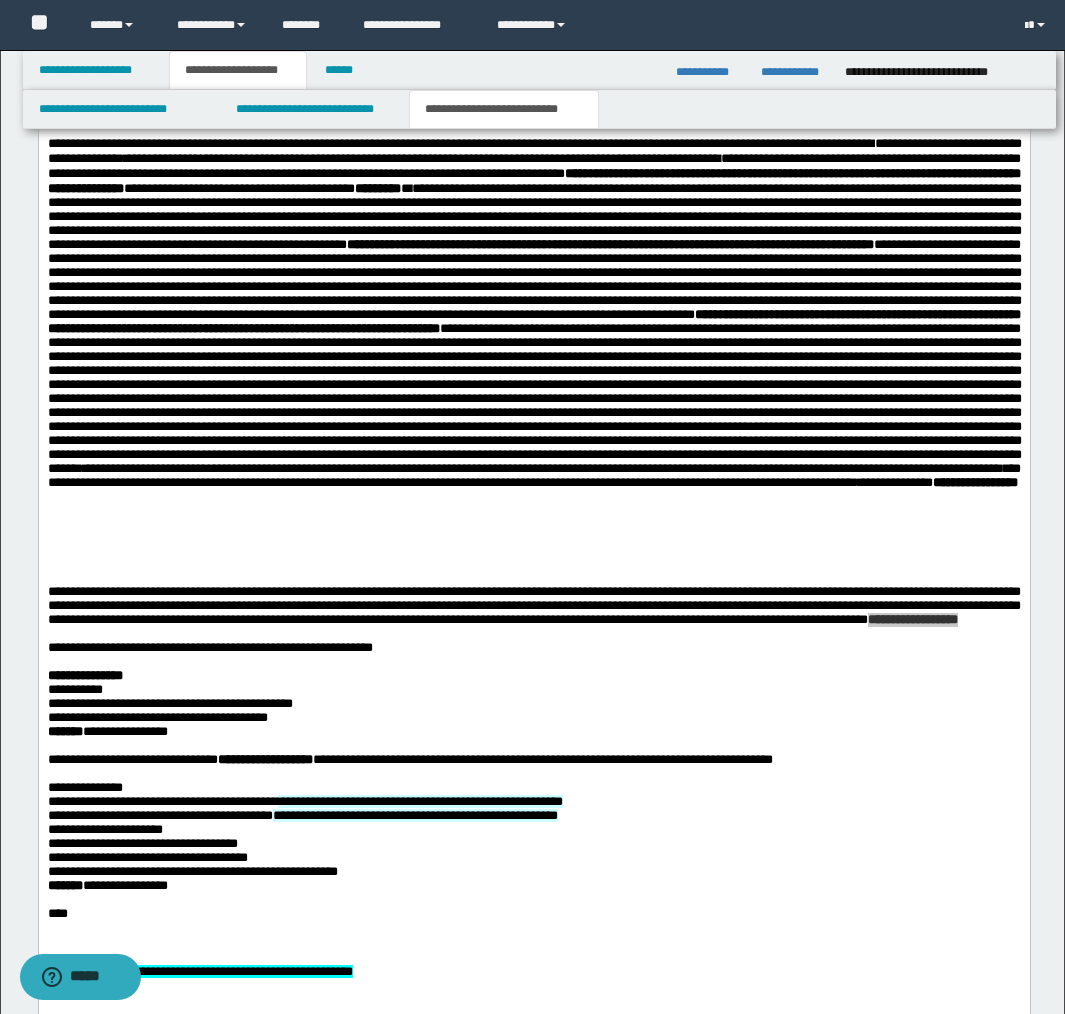 scroll, scrollTop: 2094, scrollLeft: 0, axis: vertical 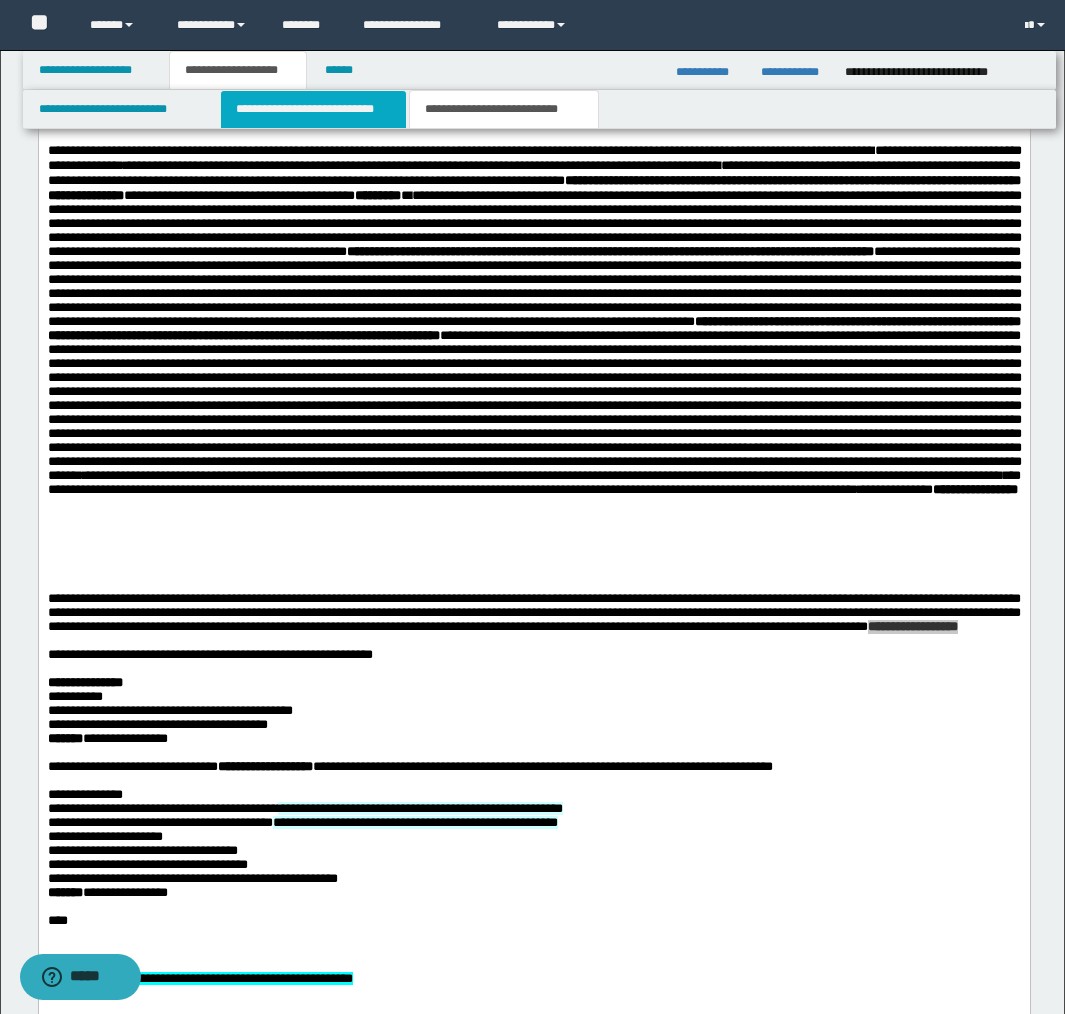 click on "**********" at bounding box center [314, 109] 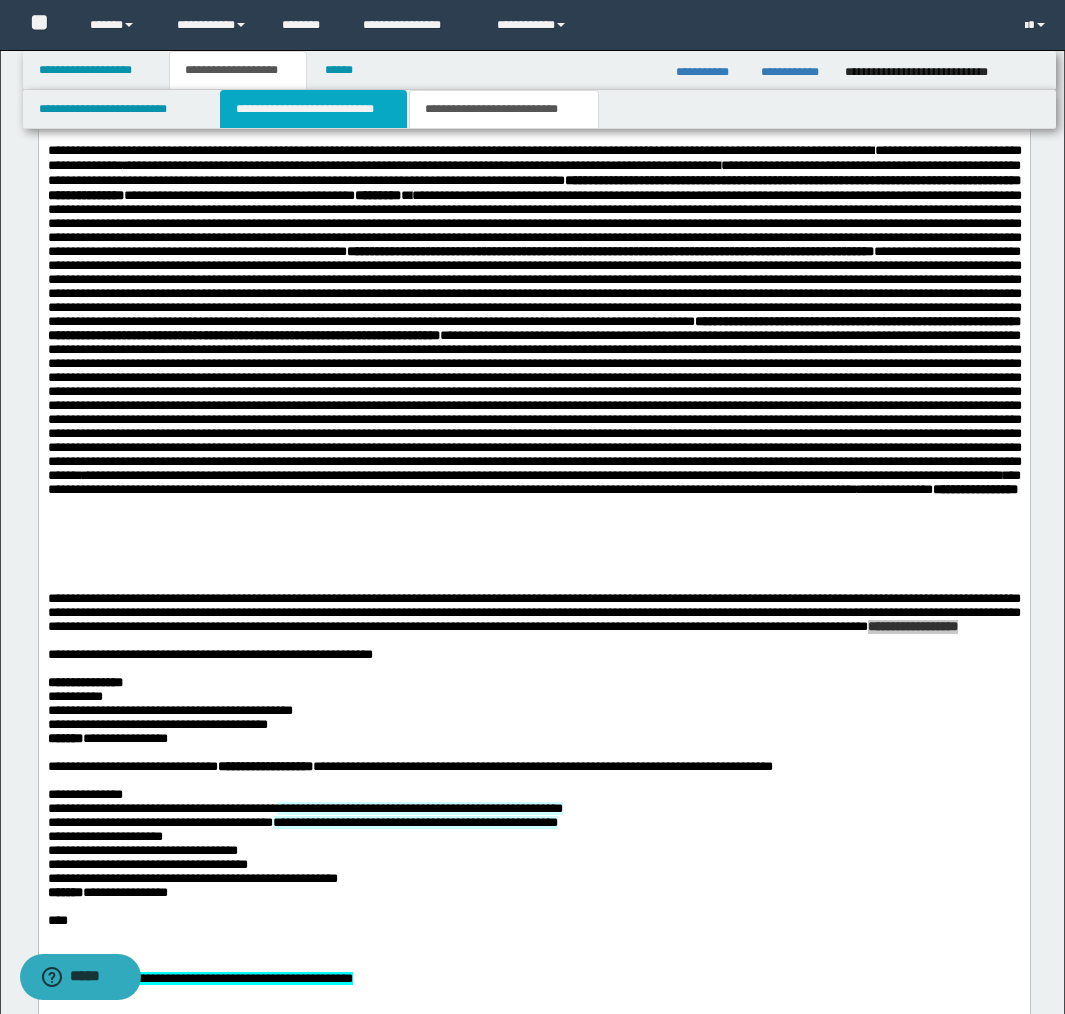 type 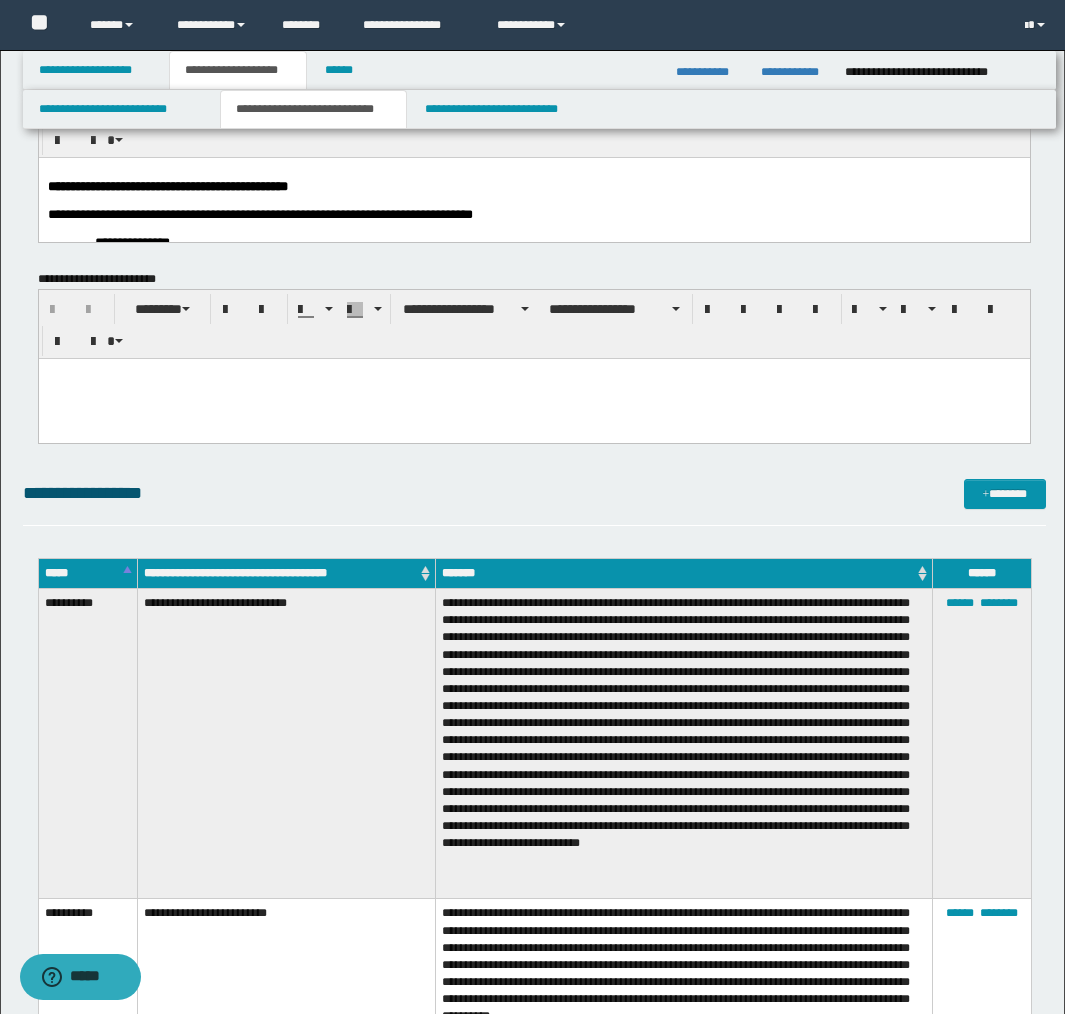 scroll, scrollTop: 0, scrollLeft: 0, axis: both 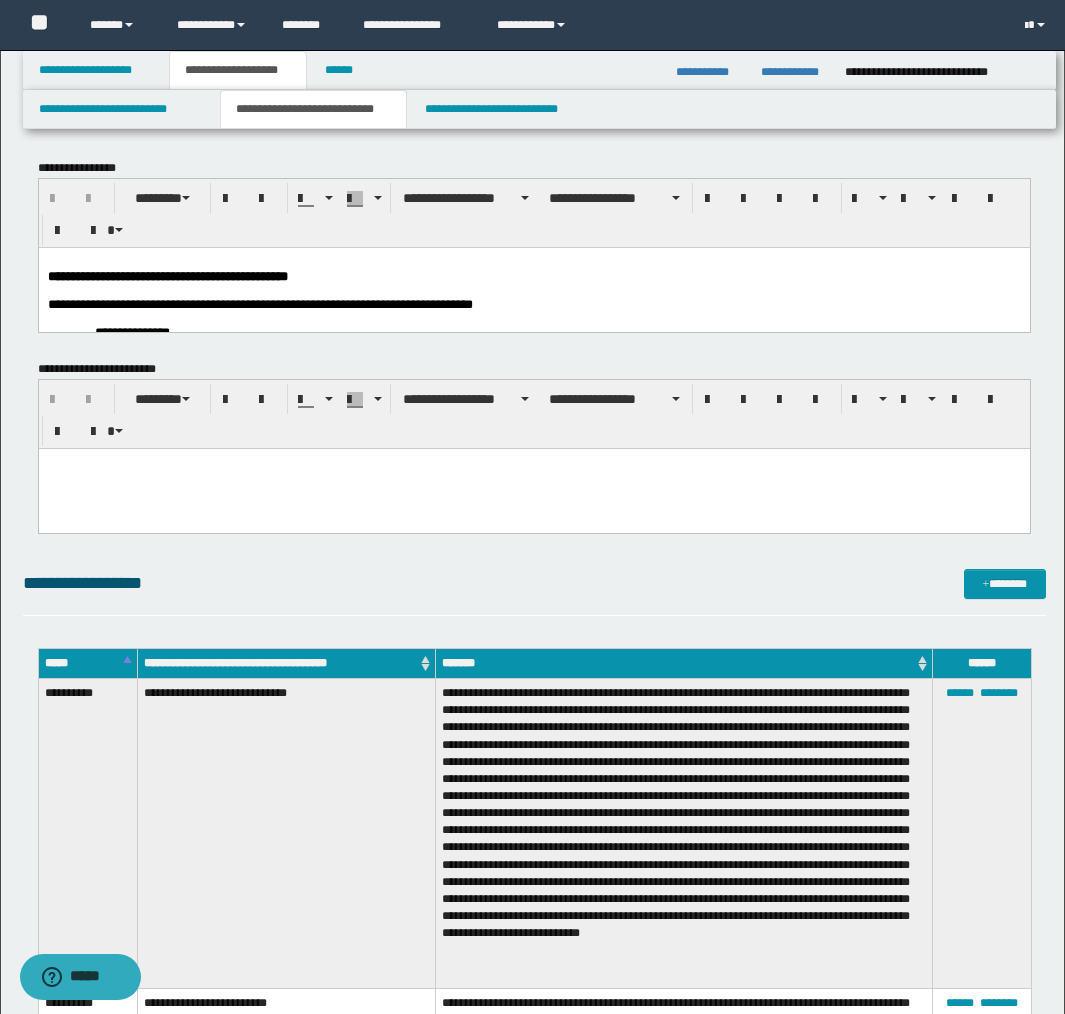 click on "**********" at bounding box center [533, 1407] 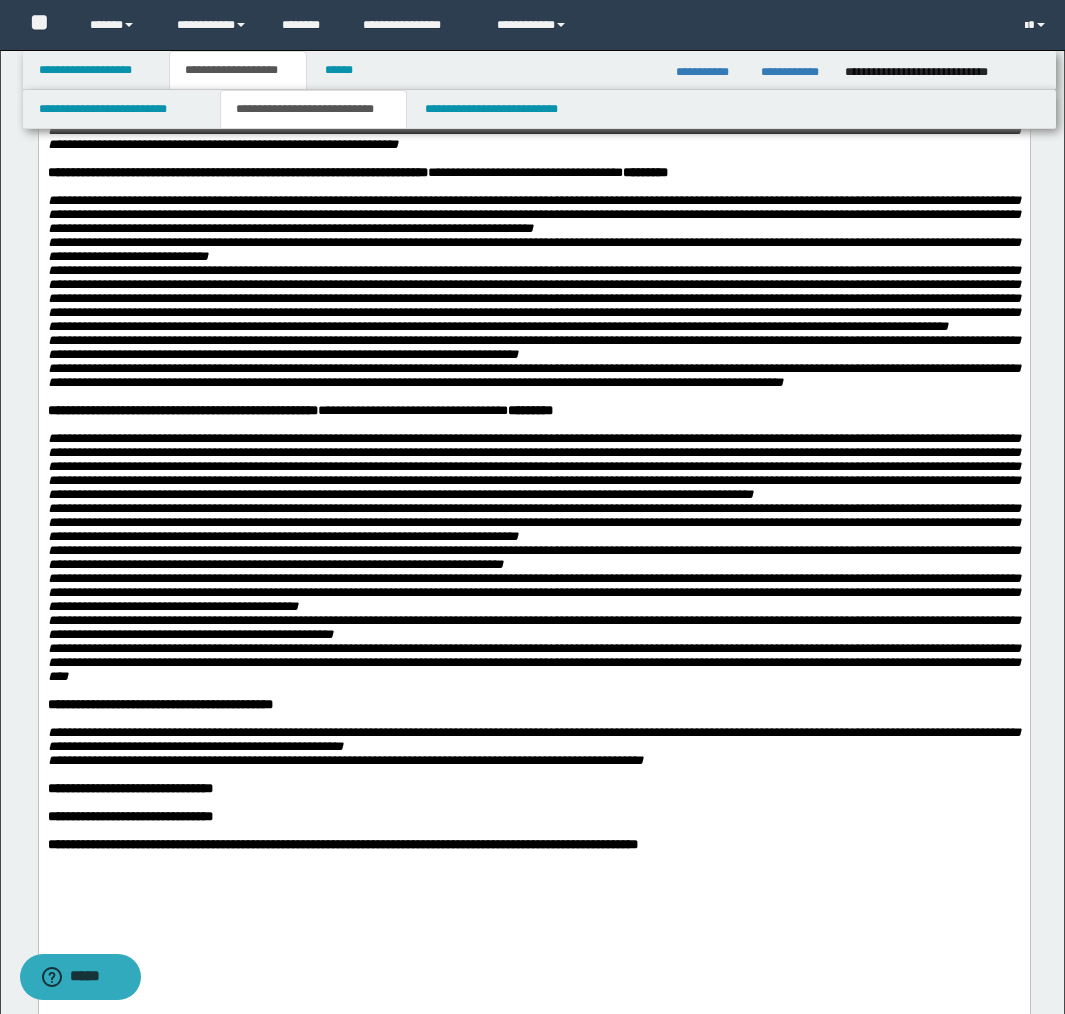 scroll, scrollTop: 1628, scrollLeft: 0, axis: vertical 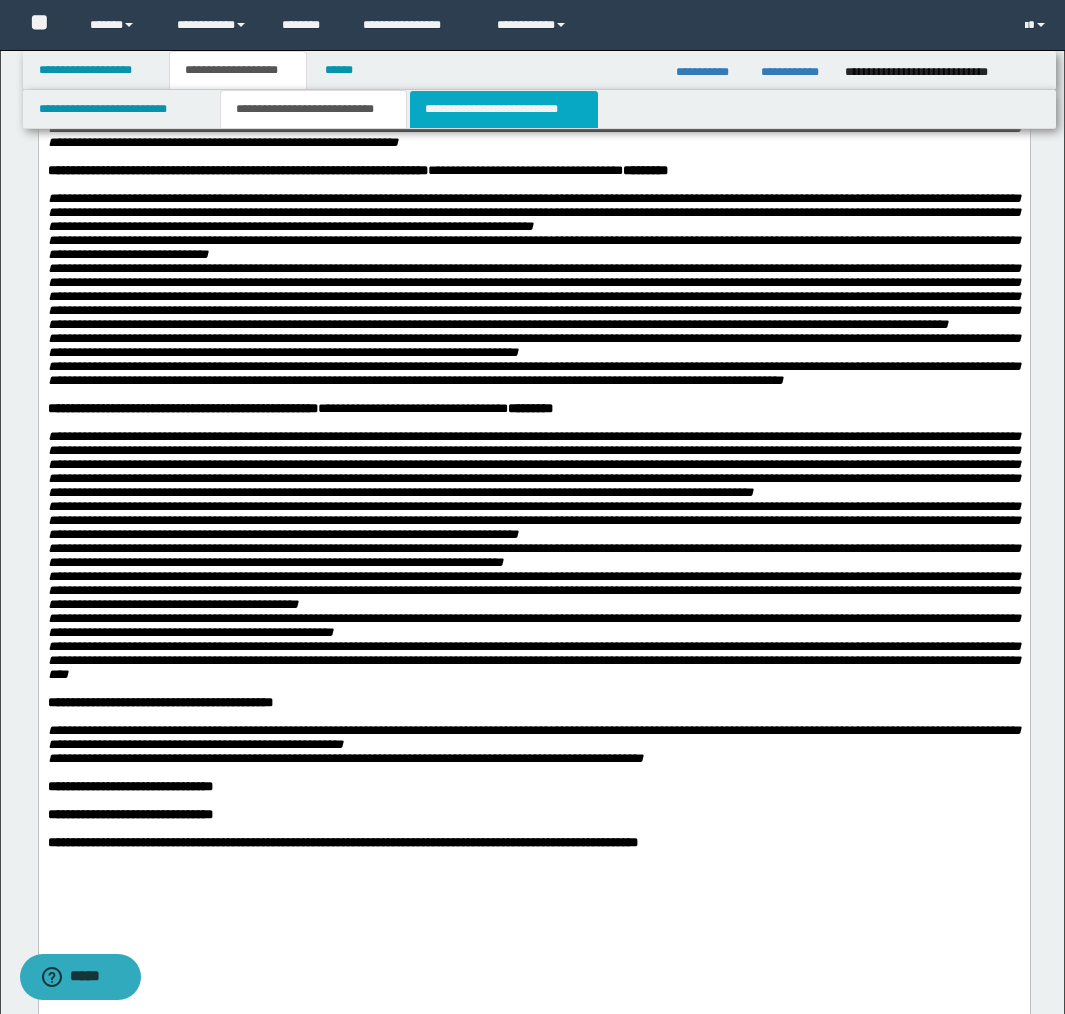 click on "**********" at bounding box center [504, 109] 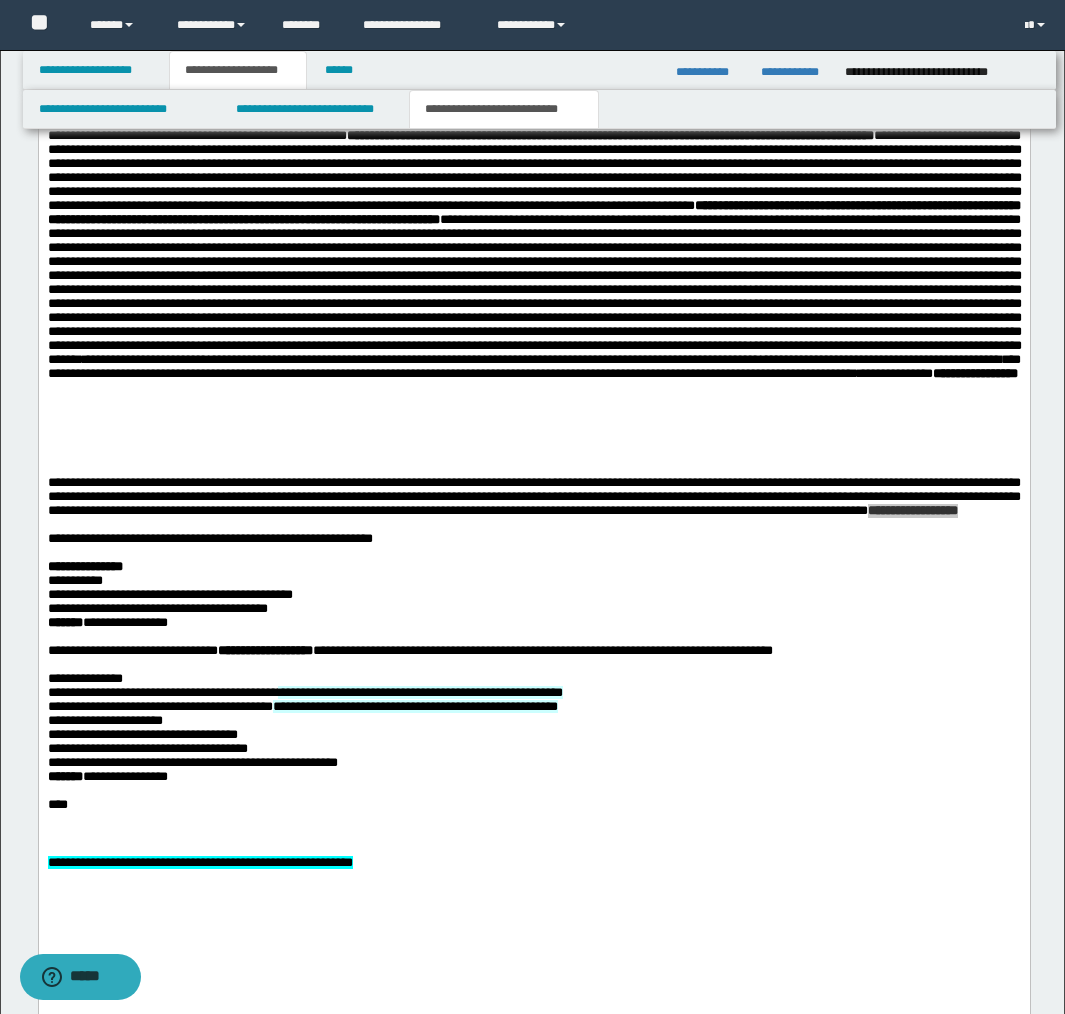 scroll, scrollTop: 2217, scrollLeft: 0, axis: vertical 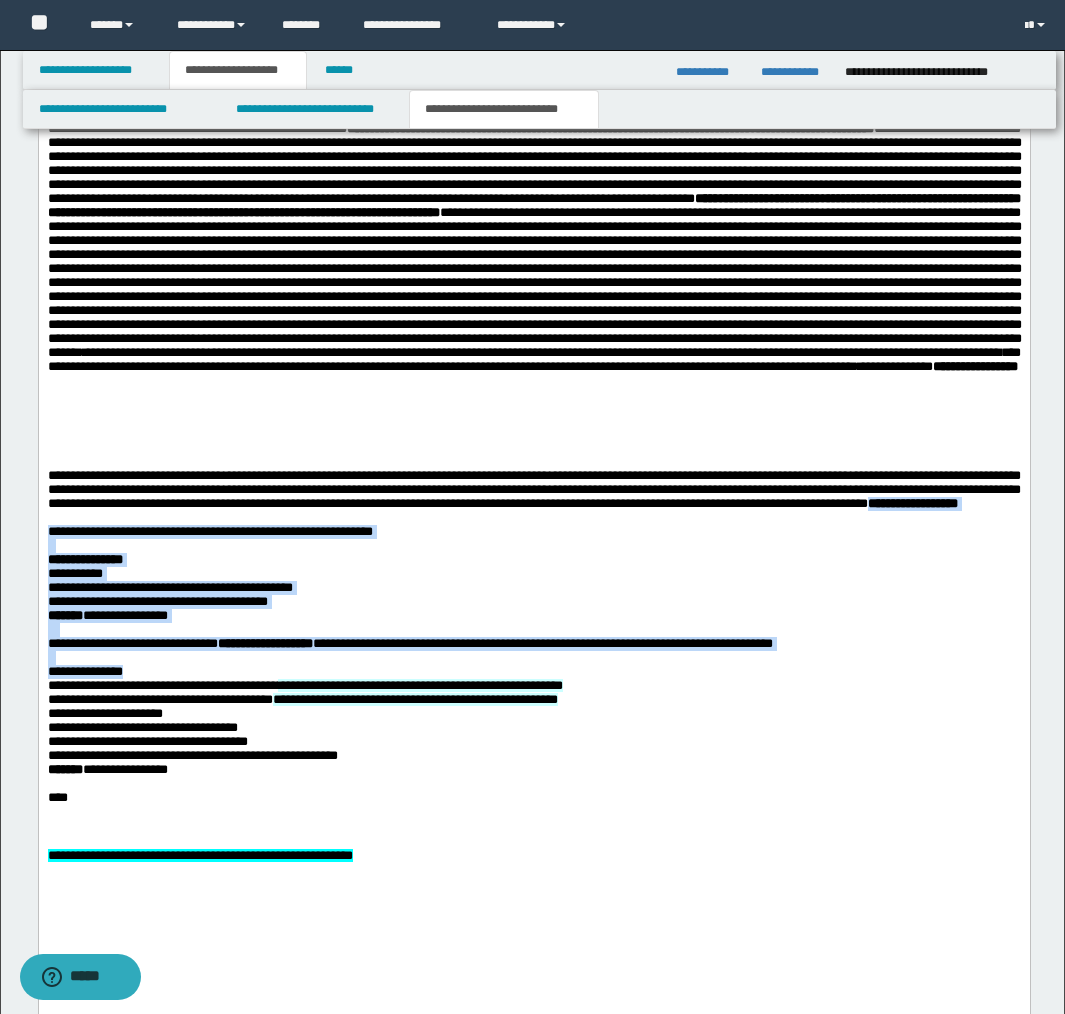 drag, startPoint x: 249, startPoint y: 728, endPoint x: 475, endPoint y: 721, distance: 226.10838 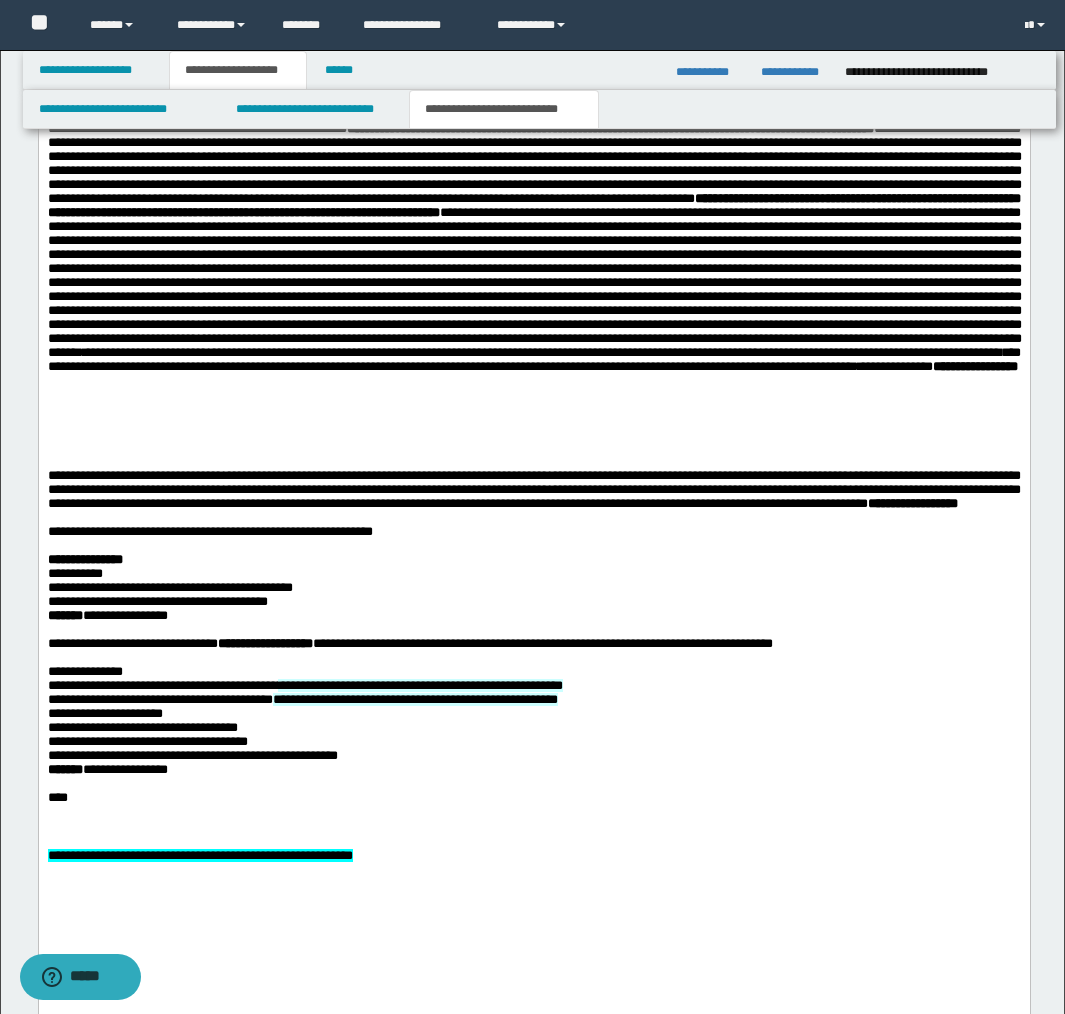 drag, startPoint x: 393, startPoint y: 736, endPoint x: 351, endPoint y: 735, distance: 42.0119 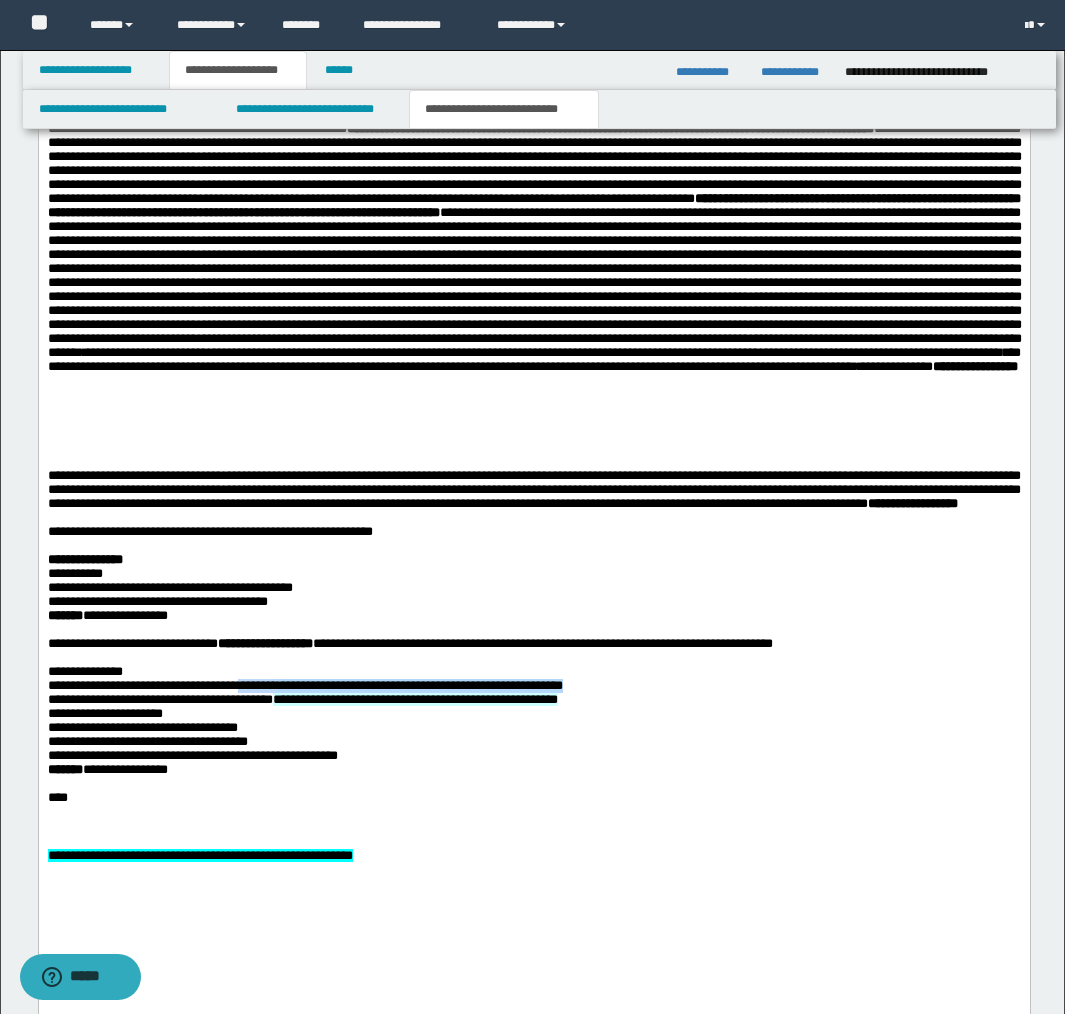 drag, startPoint x: 258, startPoint y: 728, endPoint x: 726, endPoint y: 730, distance: 468.00427 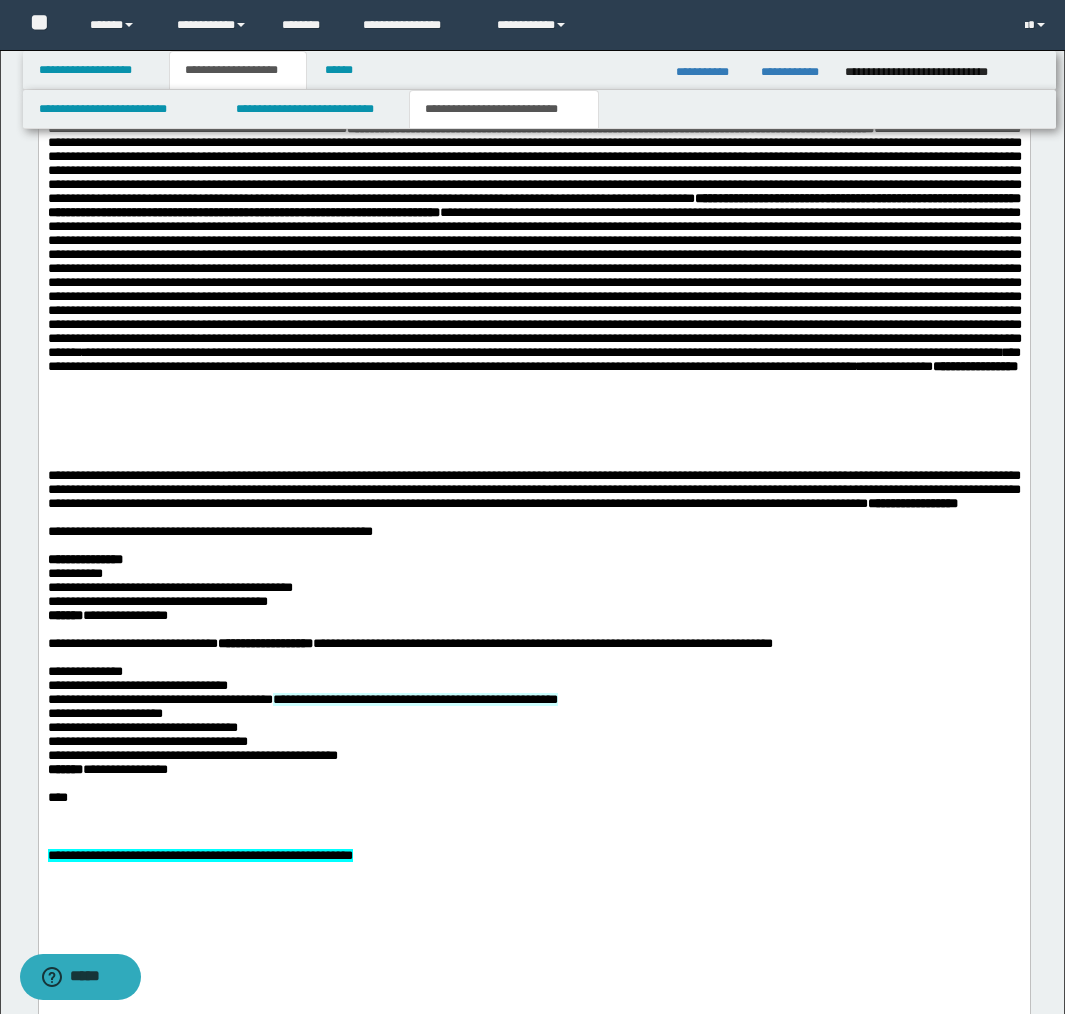 scroll, scrollTop: 2207, scrollLeft: 0, axis: vertical 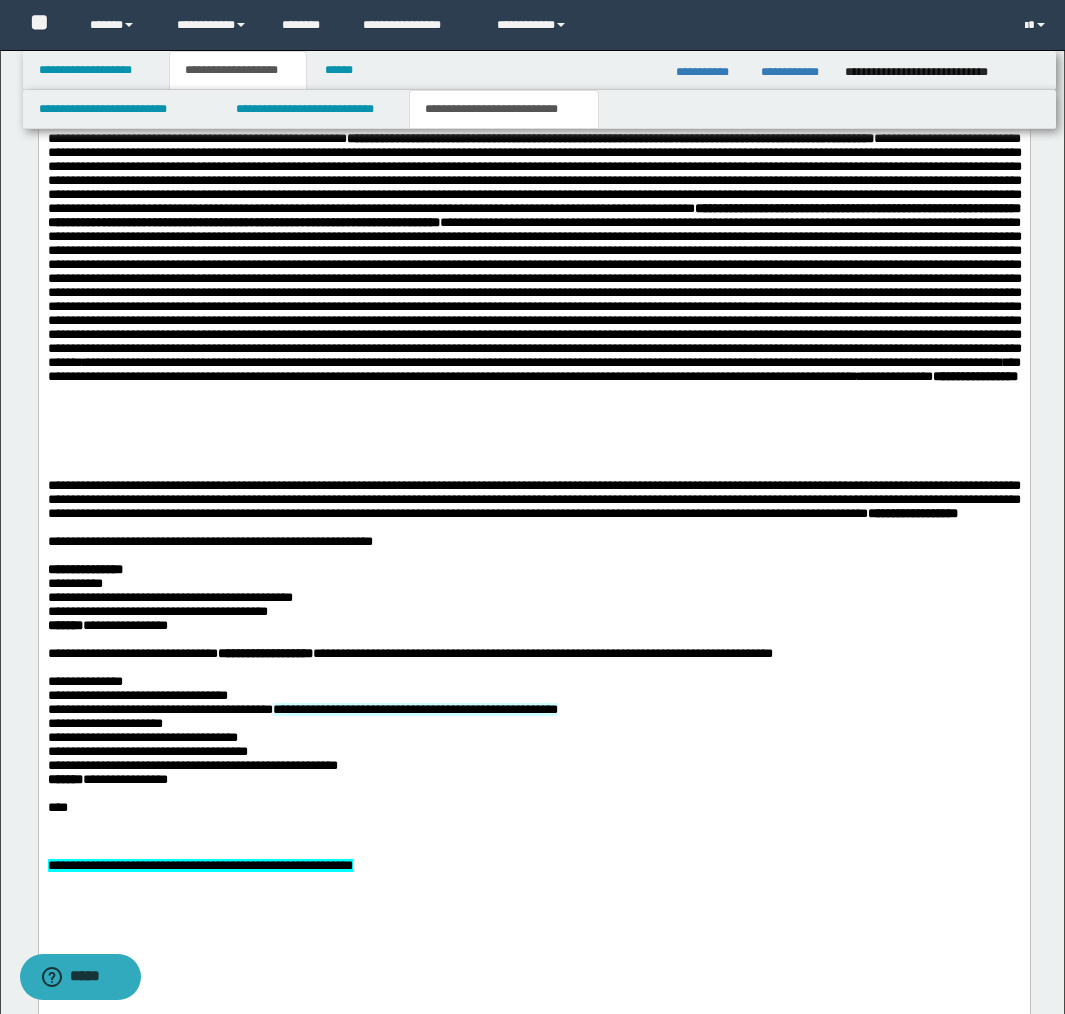 drag, startPoint x: 323, startPoint y: 753, endPoint x: 733, endPoint y: 745, distance: 410.07803 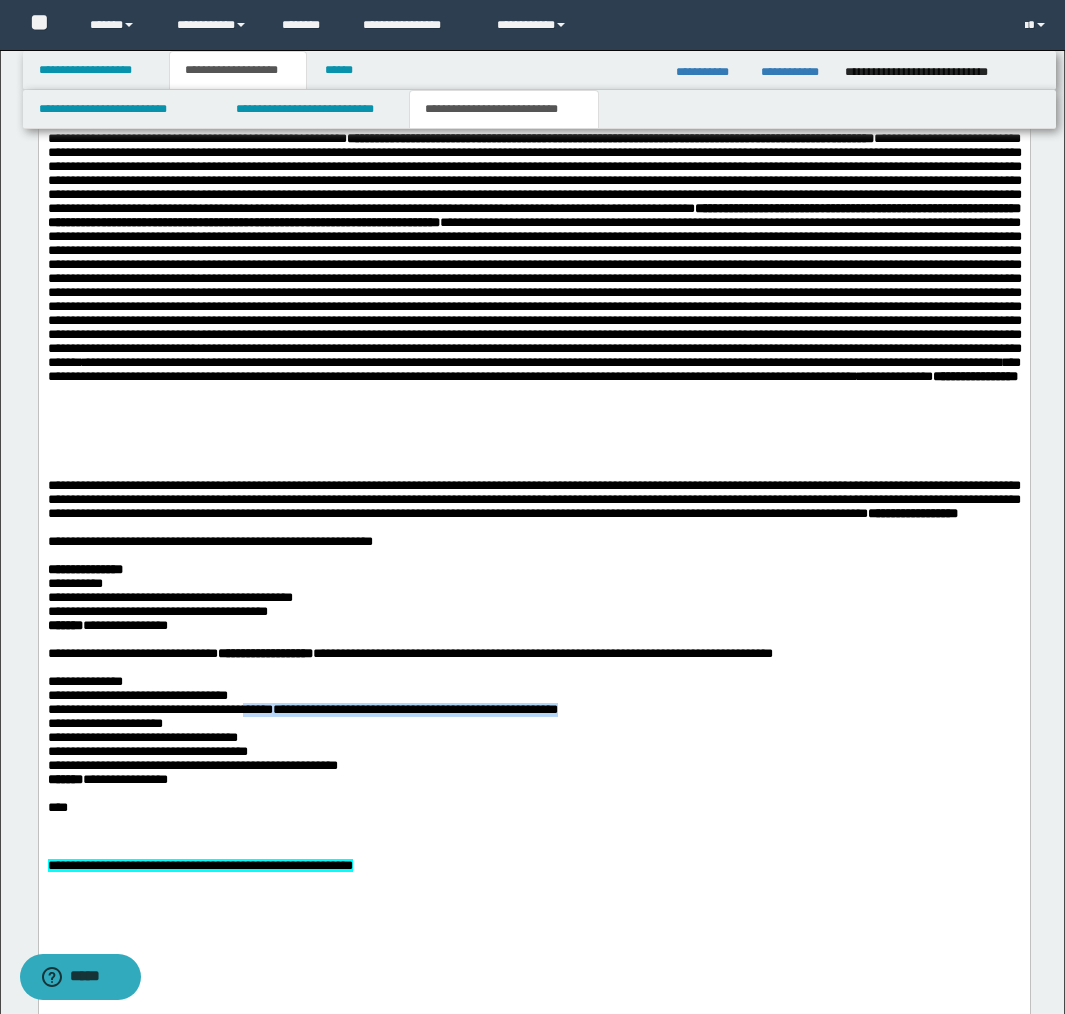 drag, startPoint x: 716, startPoint y: 753, endPoint x: 255, endPoint y: 756, distance: 461.00977 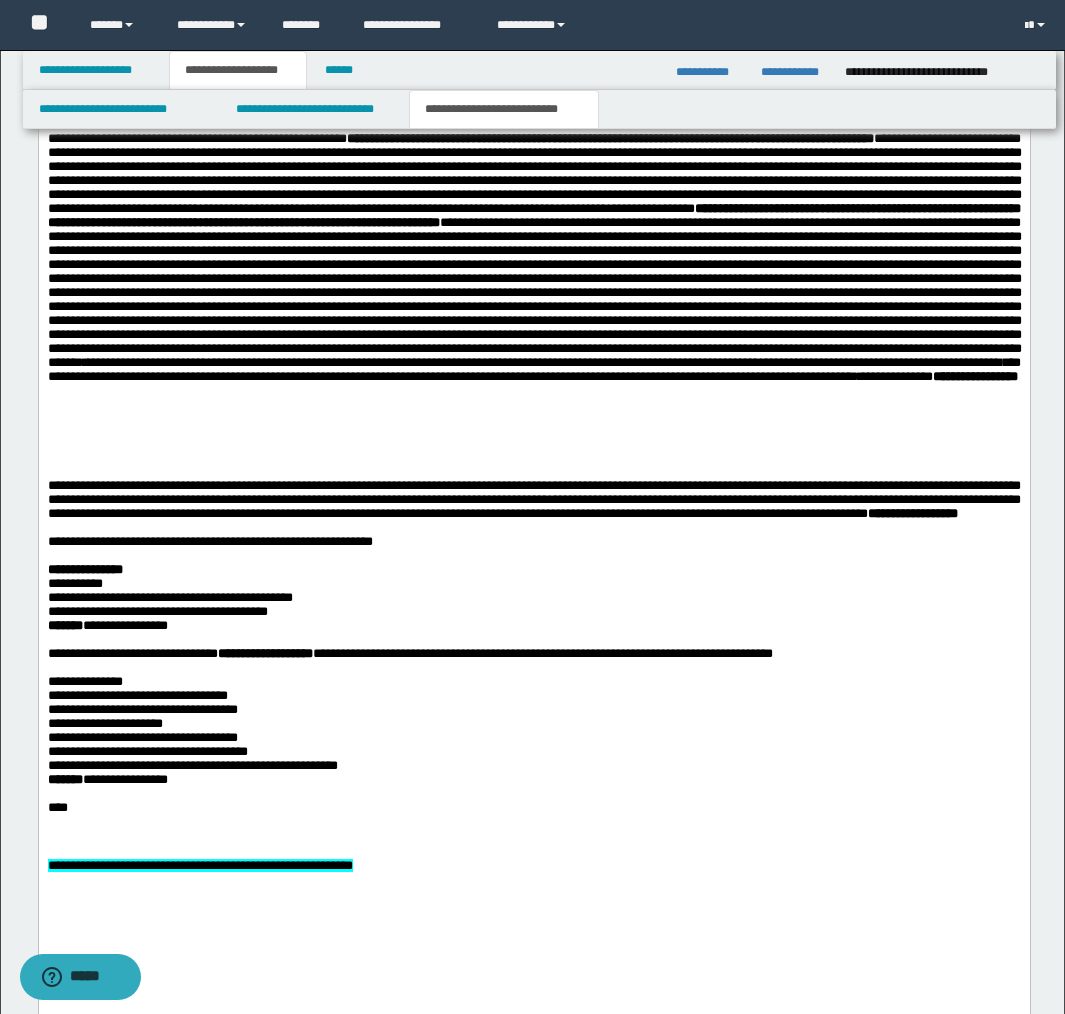 scroll, scrollTop: 2239, scrollLeft: 0, axis: vertical 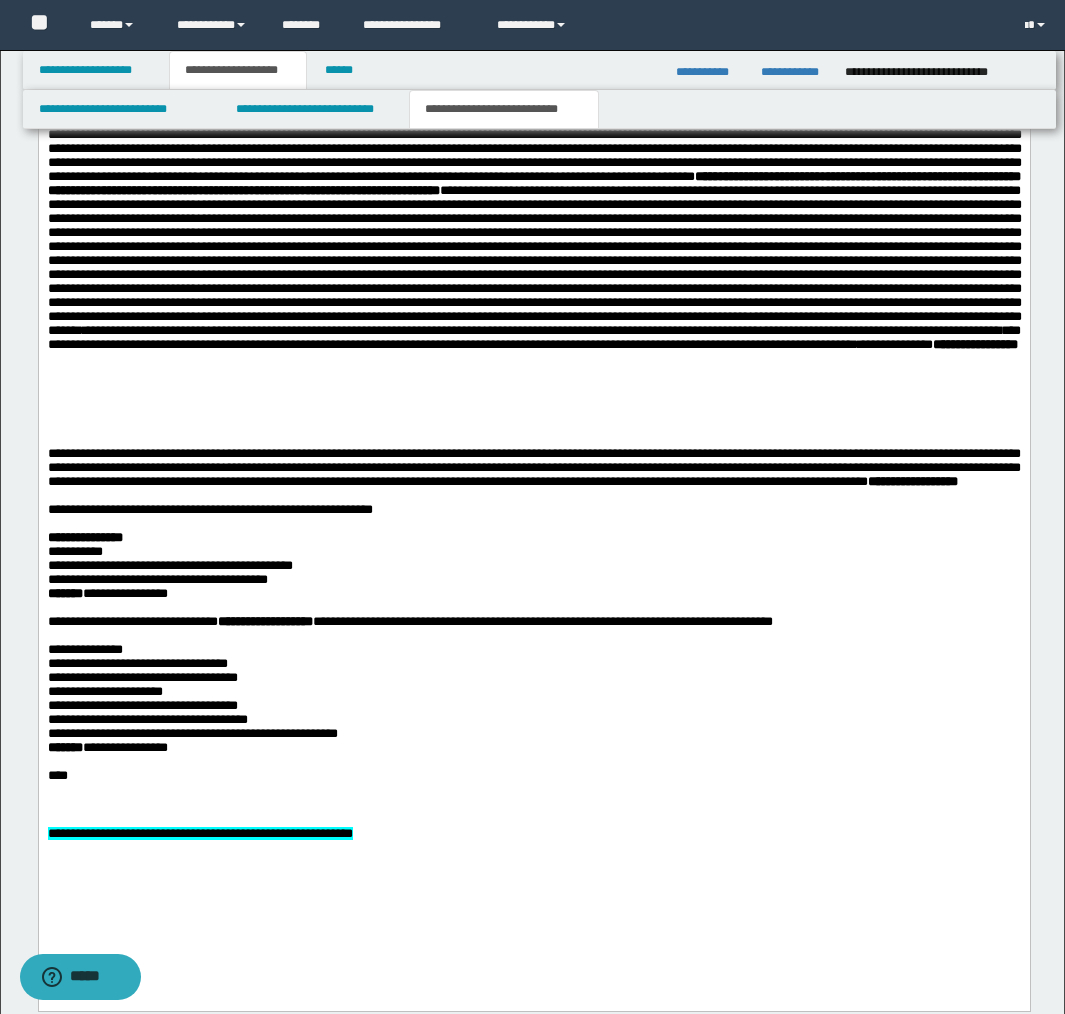 click on "**********" at bounding box center (264, 622) 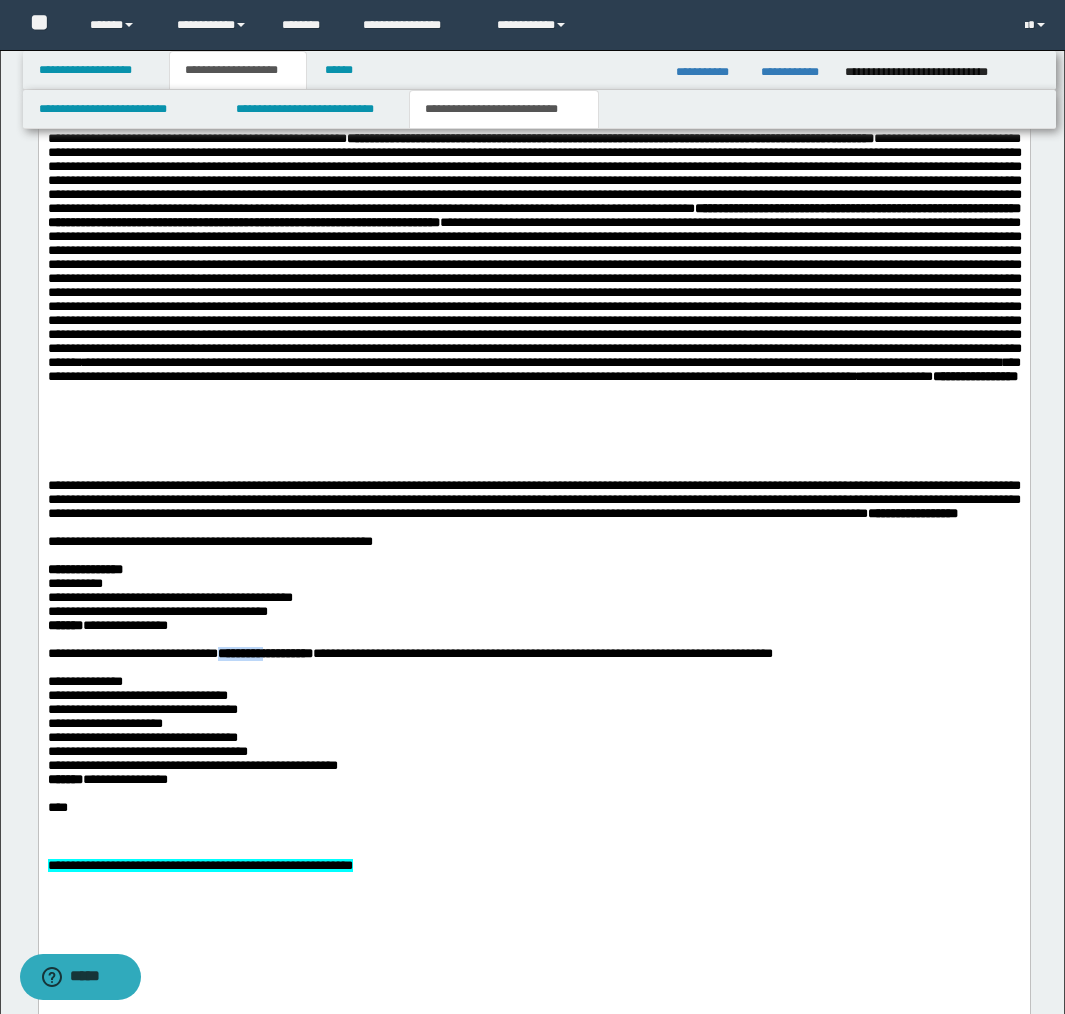 click on "**********" at bounding box center (264, 654) 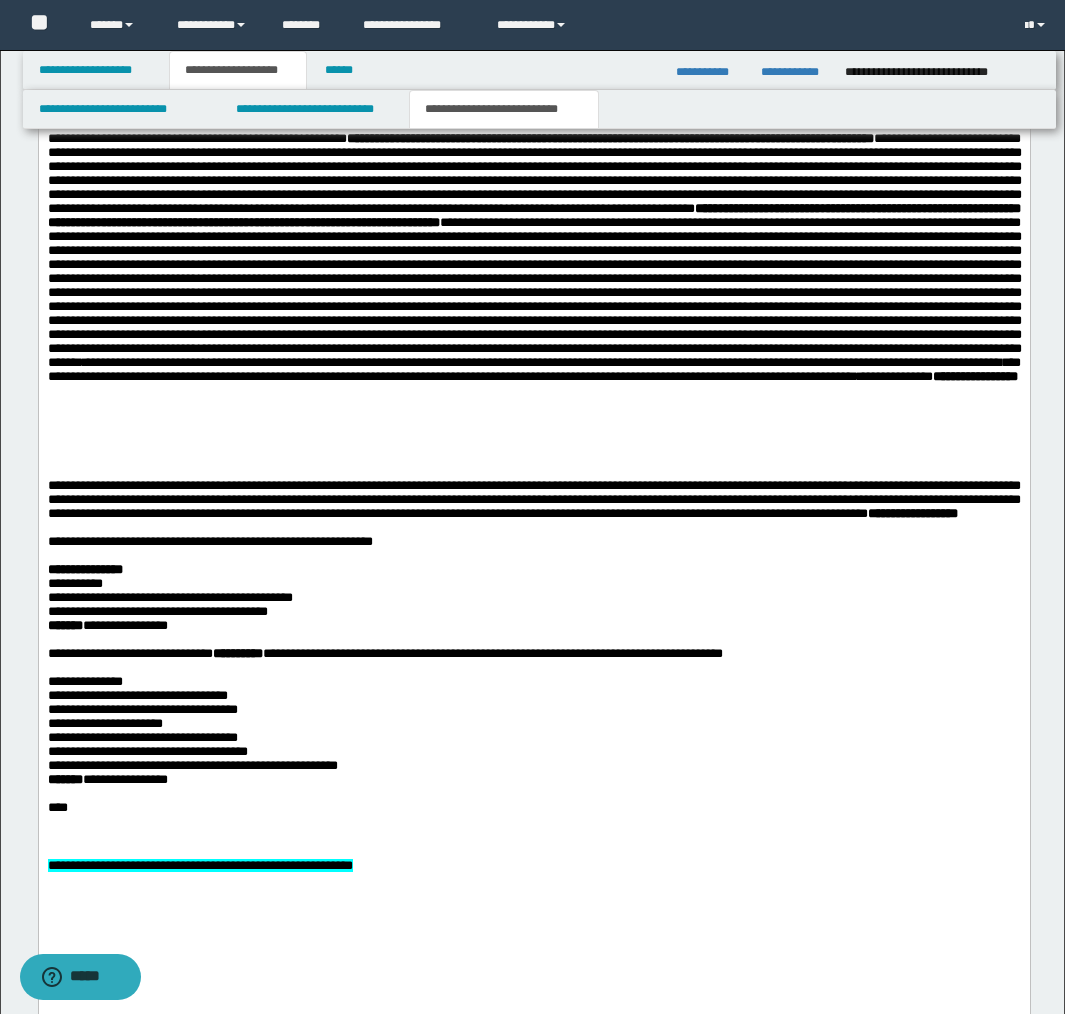 scroll, scrollTop: 2207, scrollLeft: 0, axis: vertical 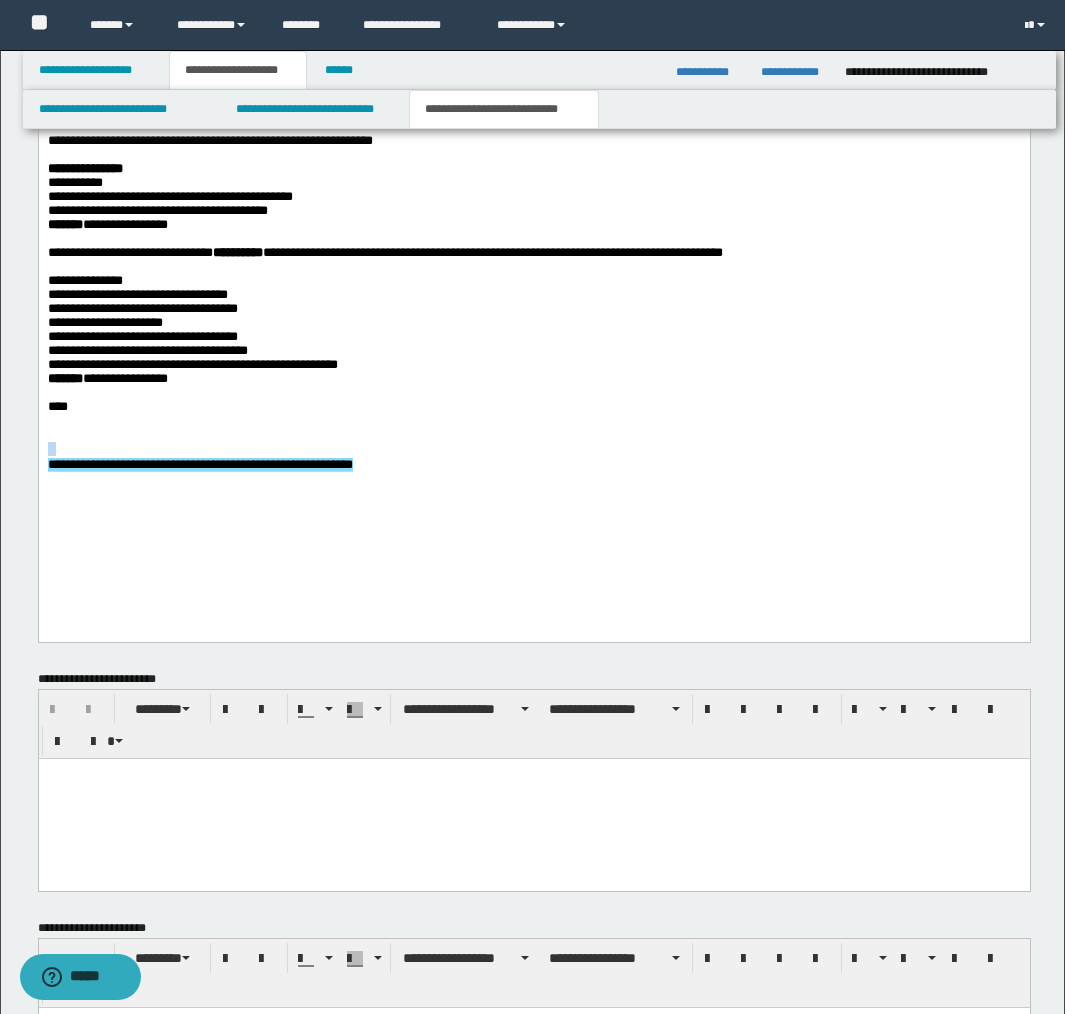 drag, startPoint x: 239, startPoint y: 495, endPoint x: 673, endPoint y: 704, distance: 481.70218 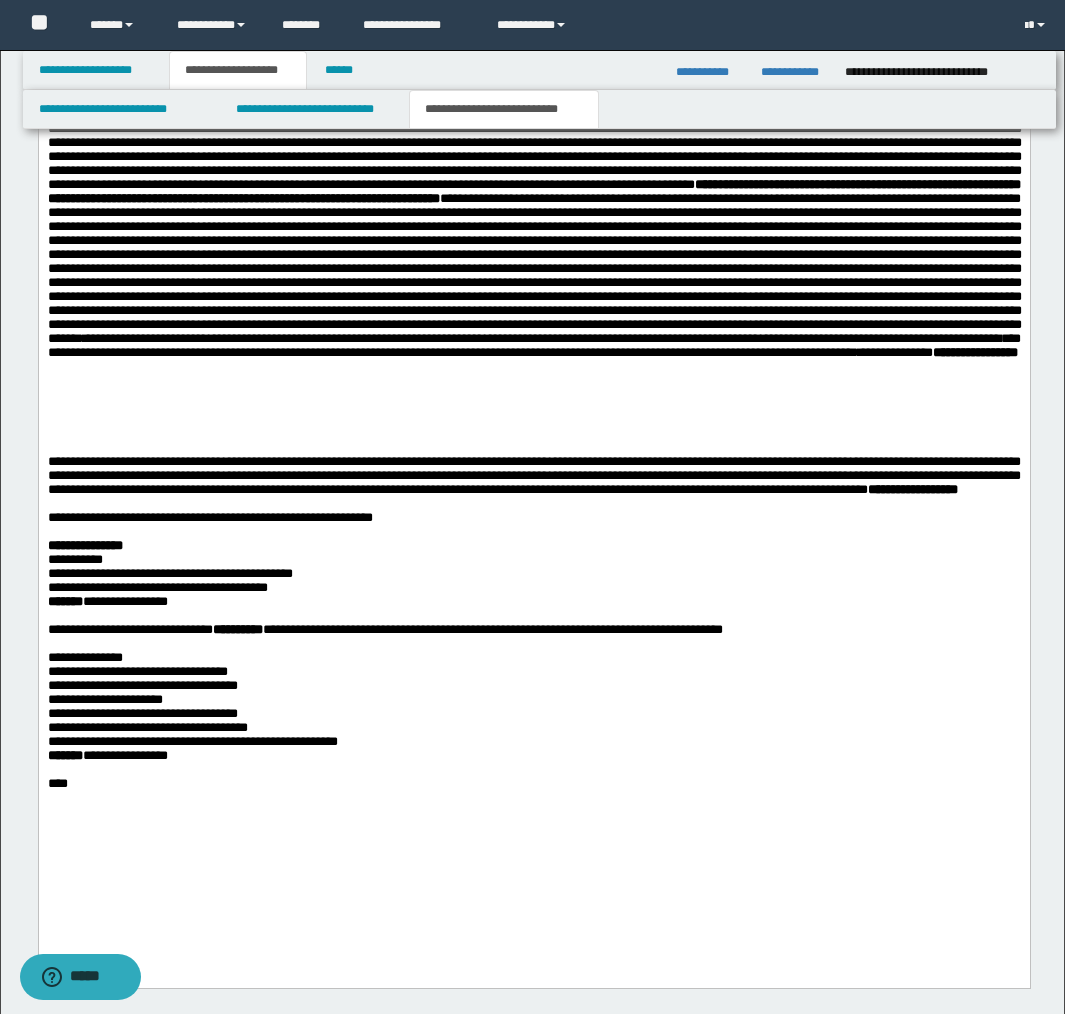 scroll, scrollTop: 2214, scrollLeft: 0, axis: vertical 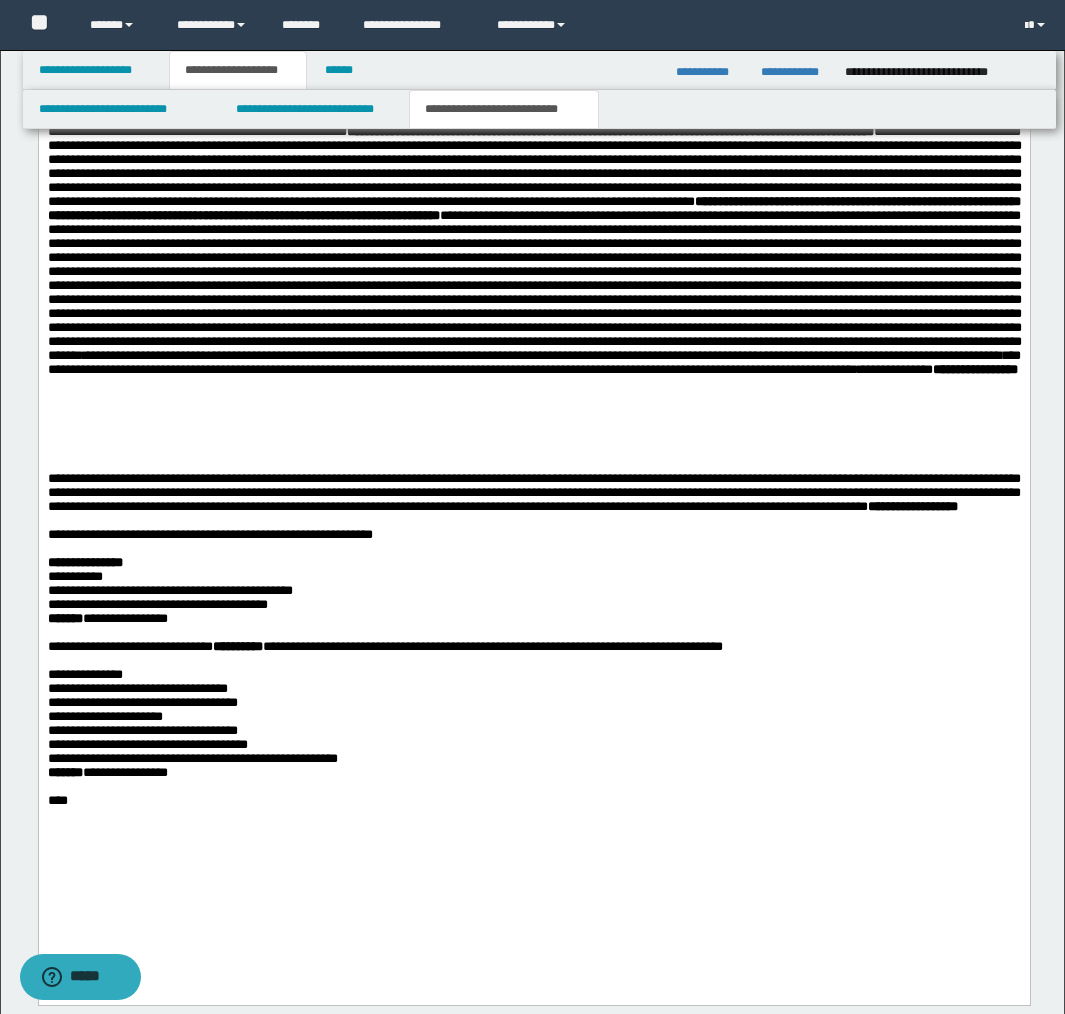click on "**********" at bounding box center (534, 242) 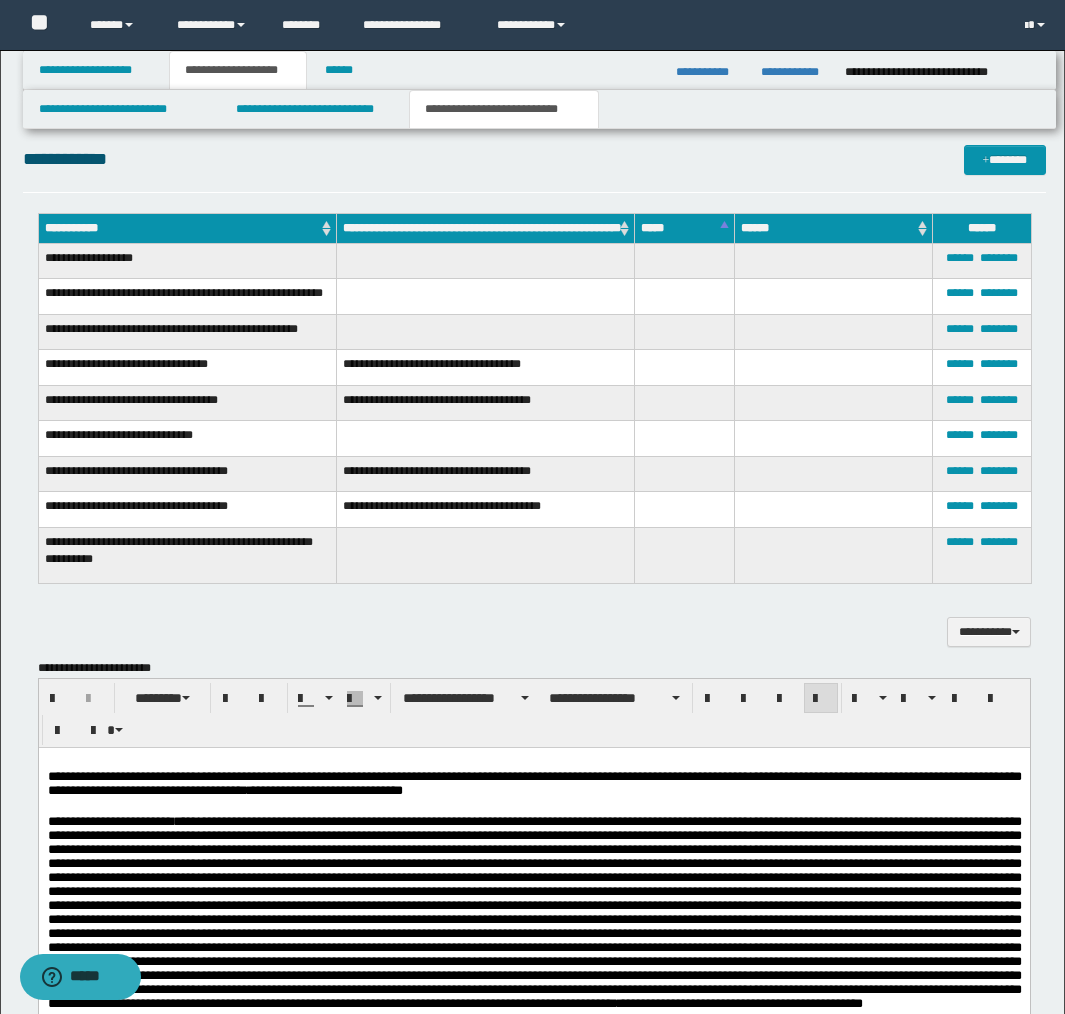 scroll, scrollTop: 1192, scrollLeft: 0, axis: vertical 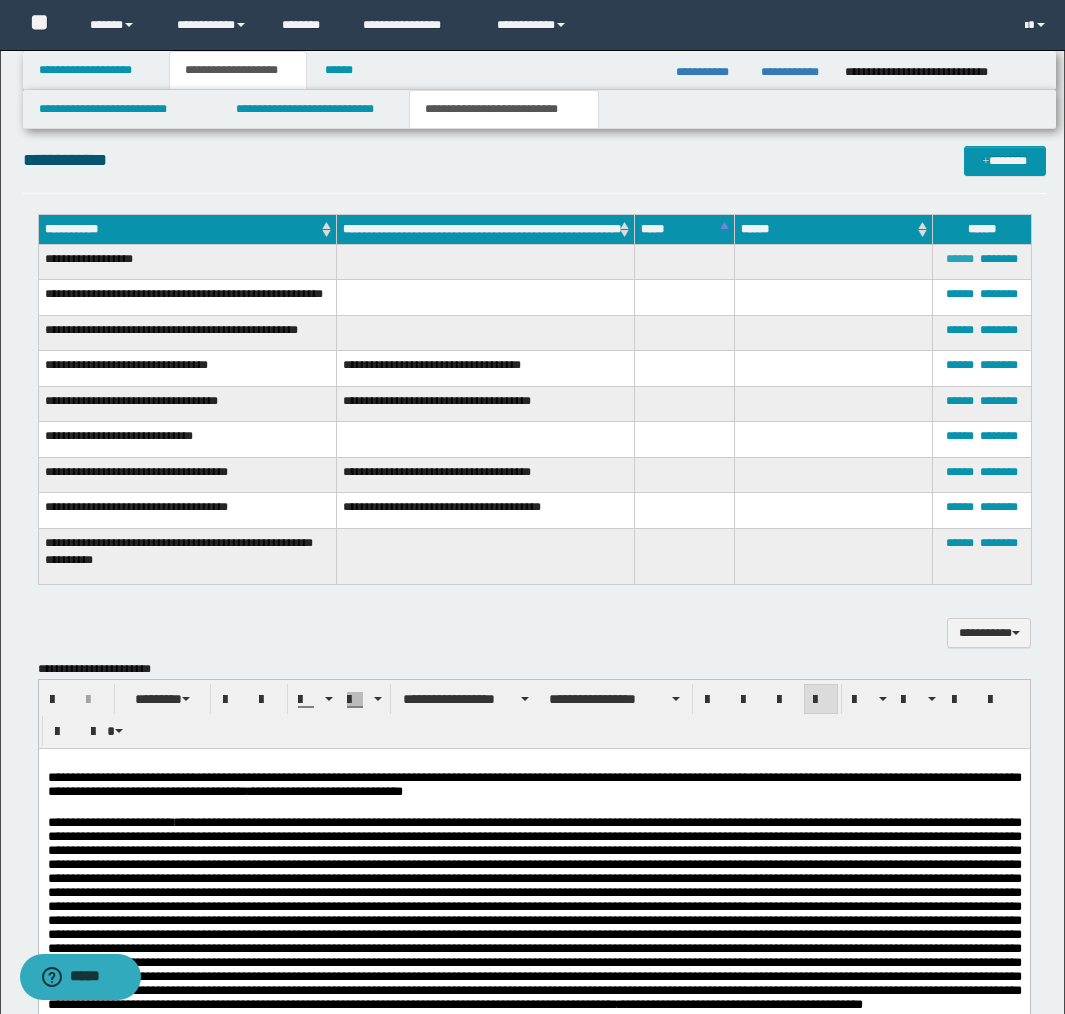 click on "******" at bounding box center (960, 259) 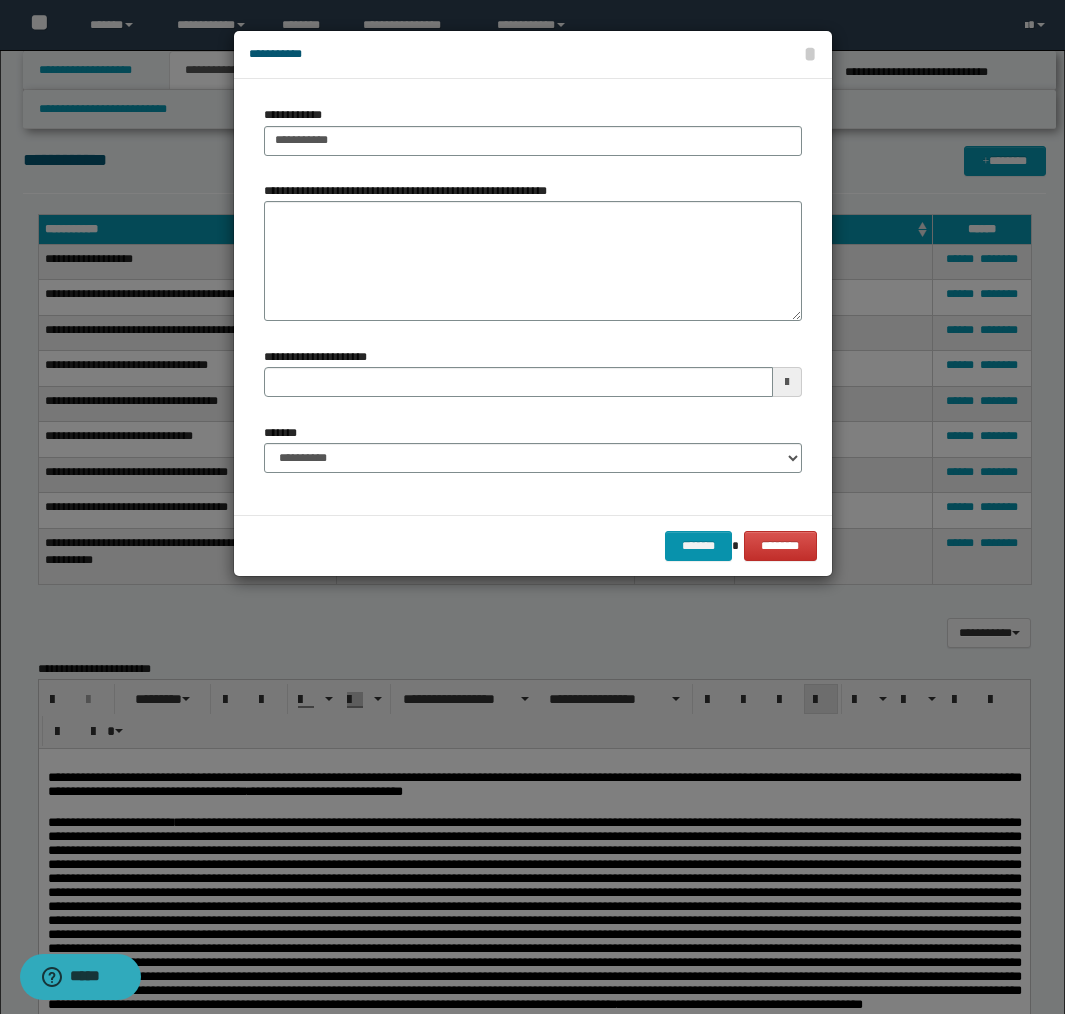 type 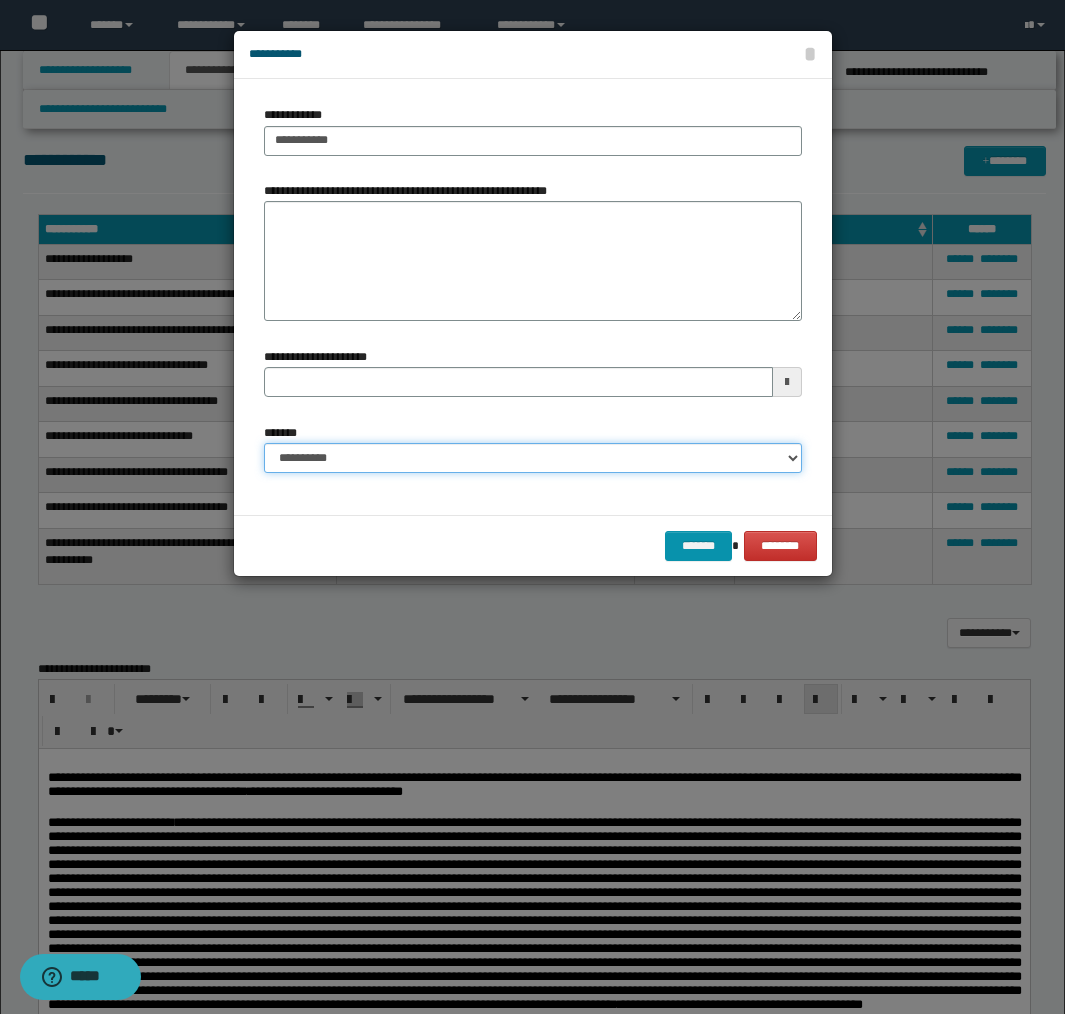 click on "**********" at bounding box center [533, 458] 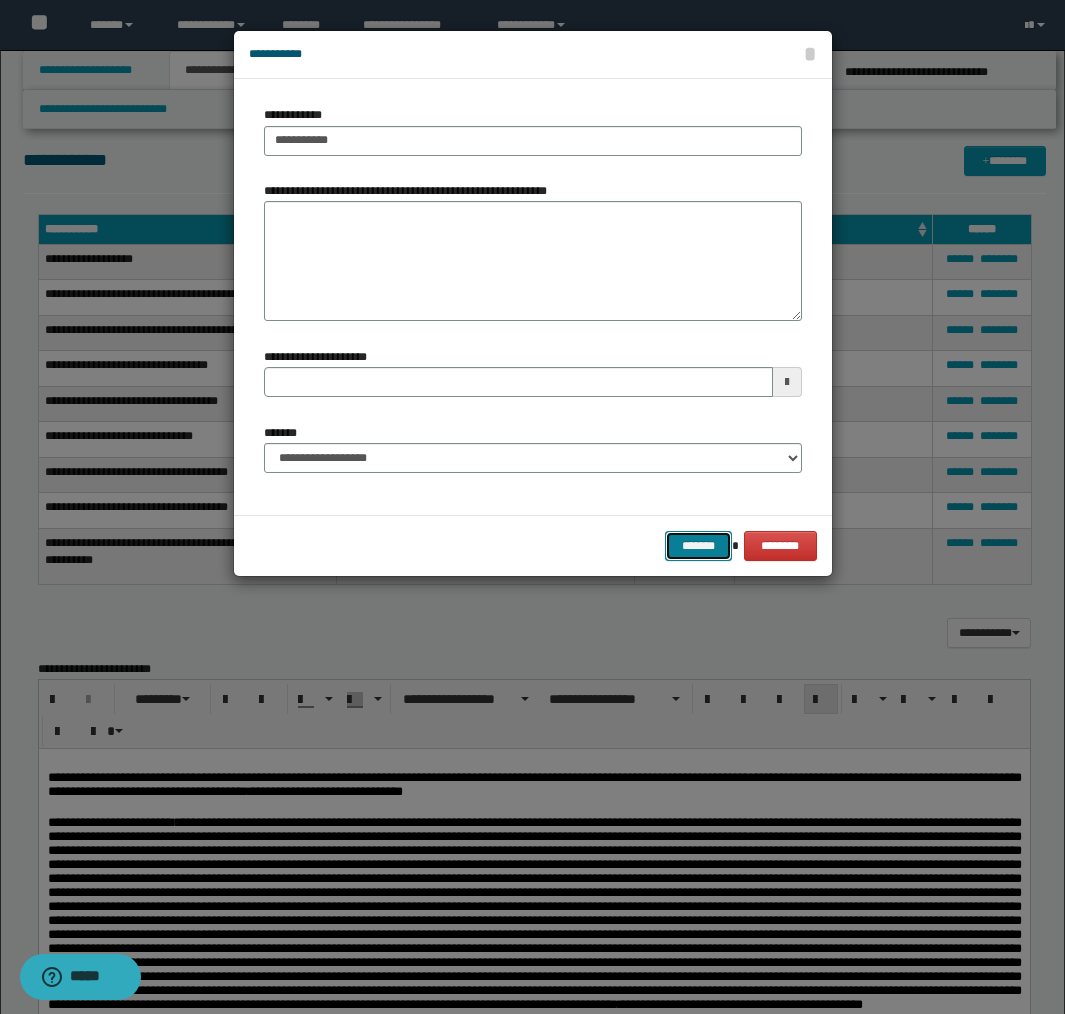 drag, startPoint x: 683, startPoint y: 546, endPoint x: 882, endPoint y: 402, distance: 245.63591 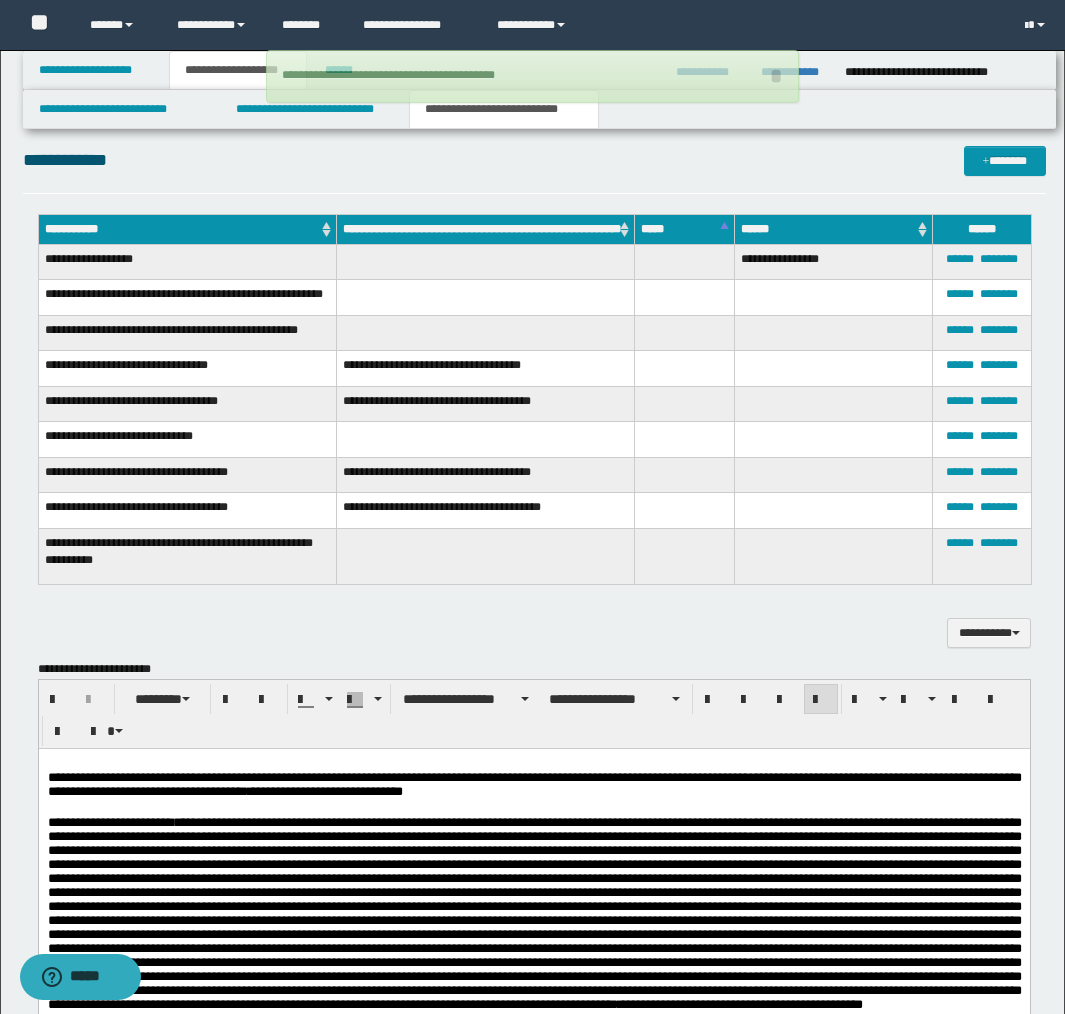 type 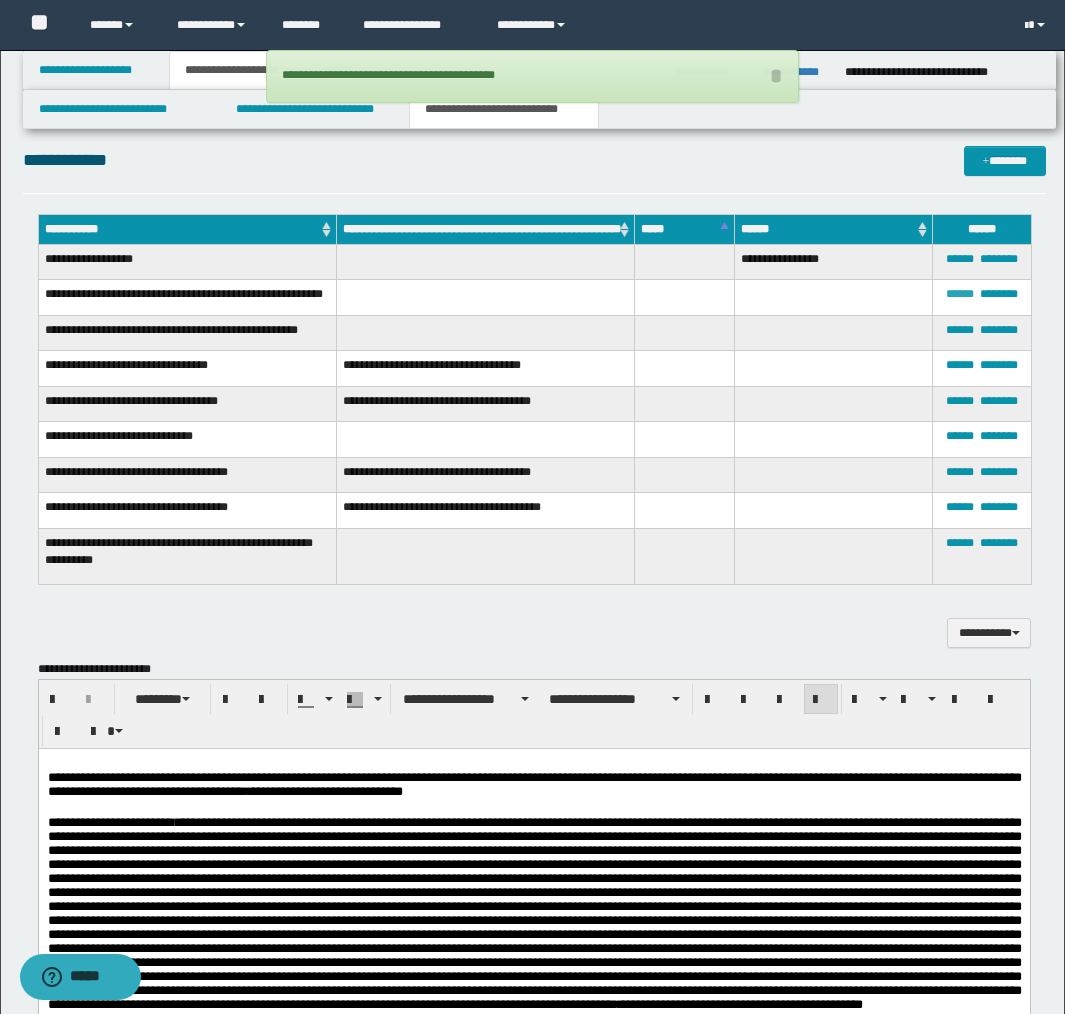 click on "******" at bounding box center (960, 294) 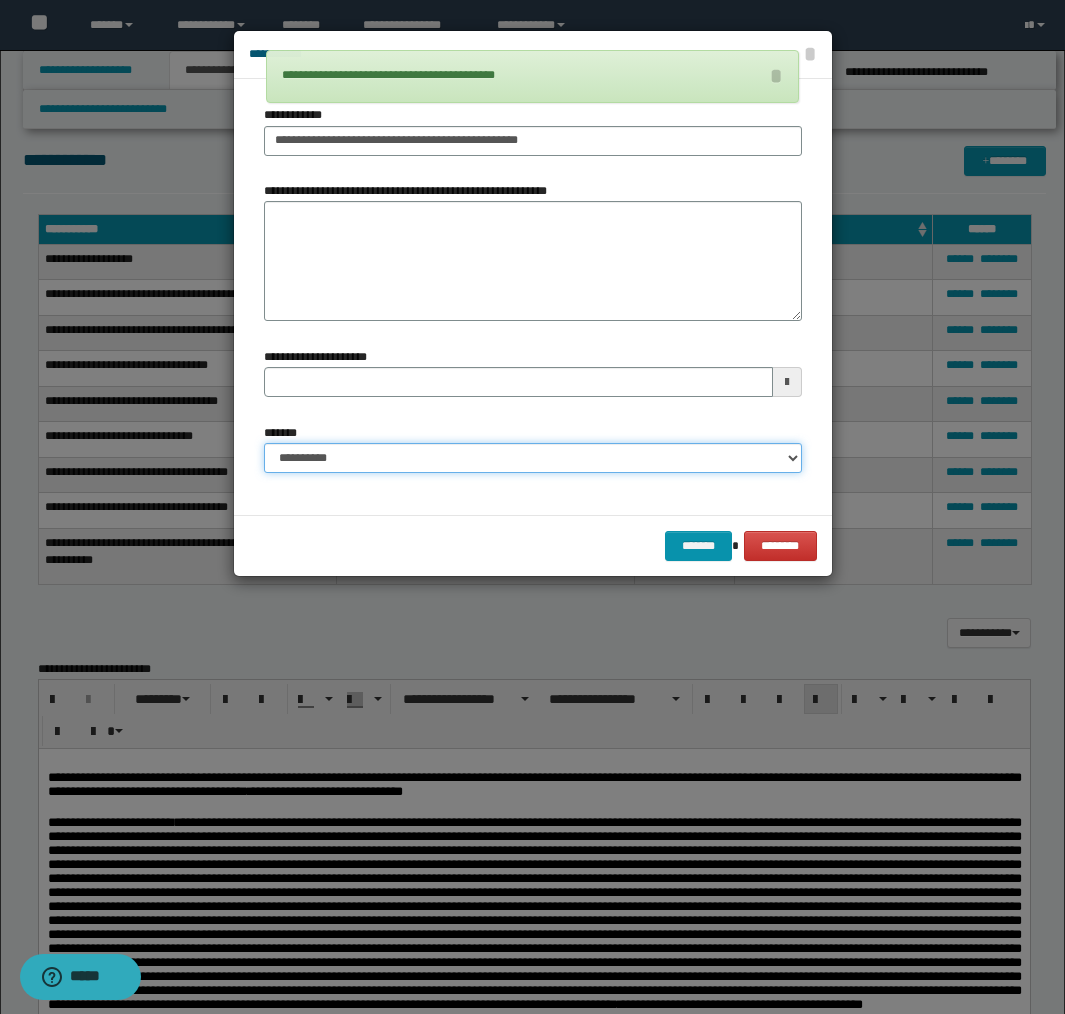 click on "**********" at bounding box center [533, 458] 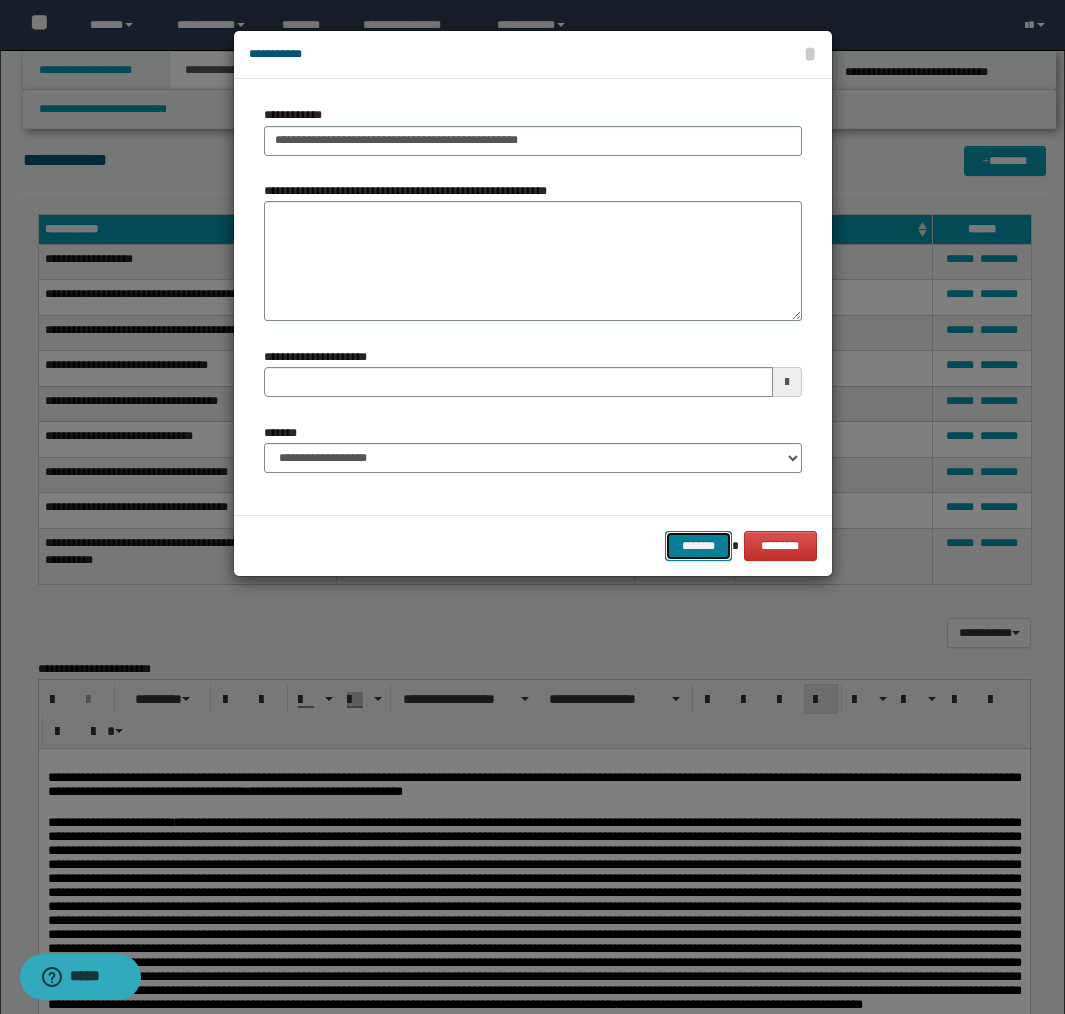 drag, startPoint x: 686, startPoint y: 540, endPoint x: 913, endPoint y: 429, distance: 252.68558 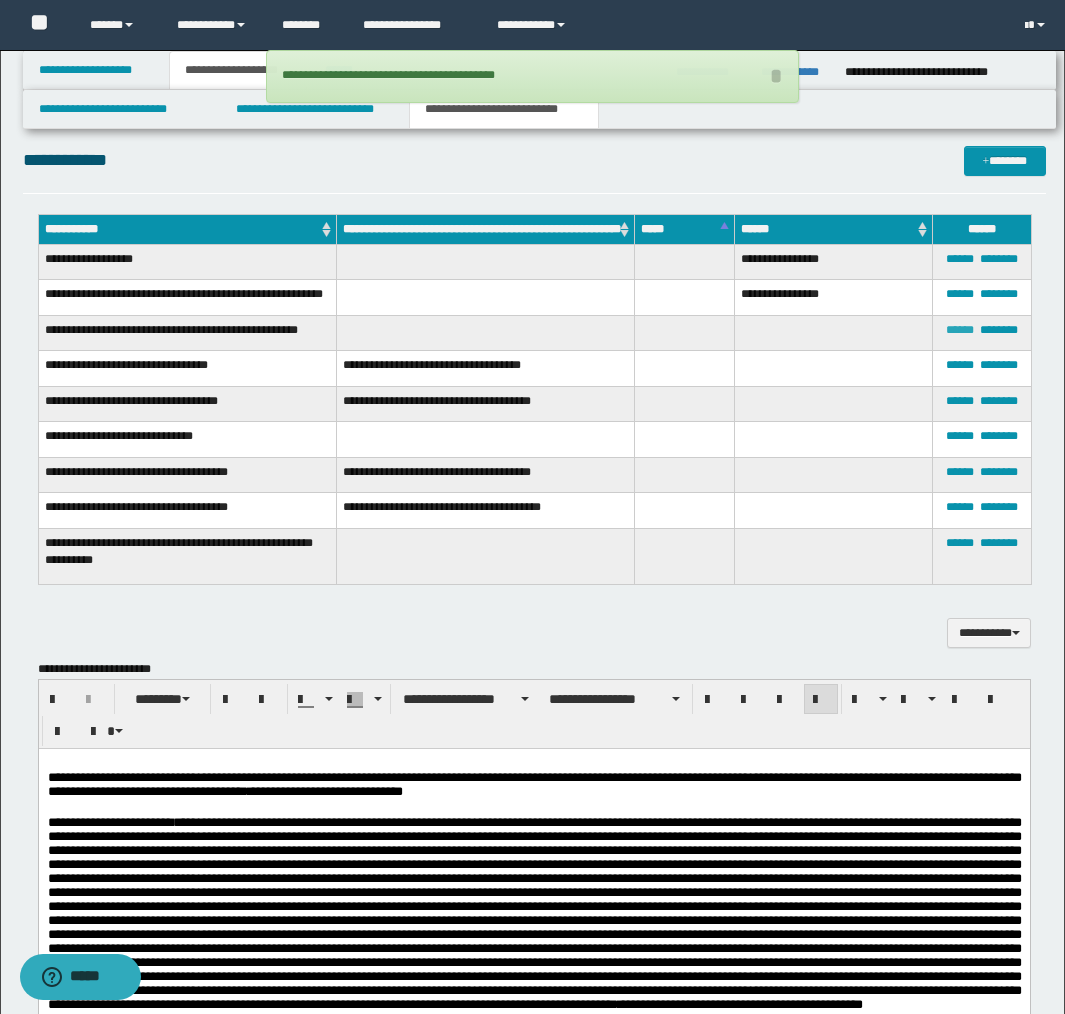 click on "******" at bounding box center (960, 330) 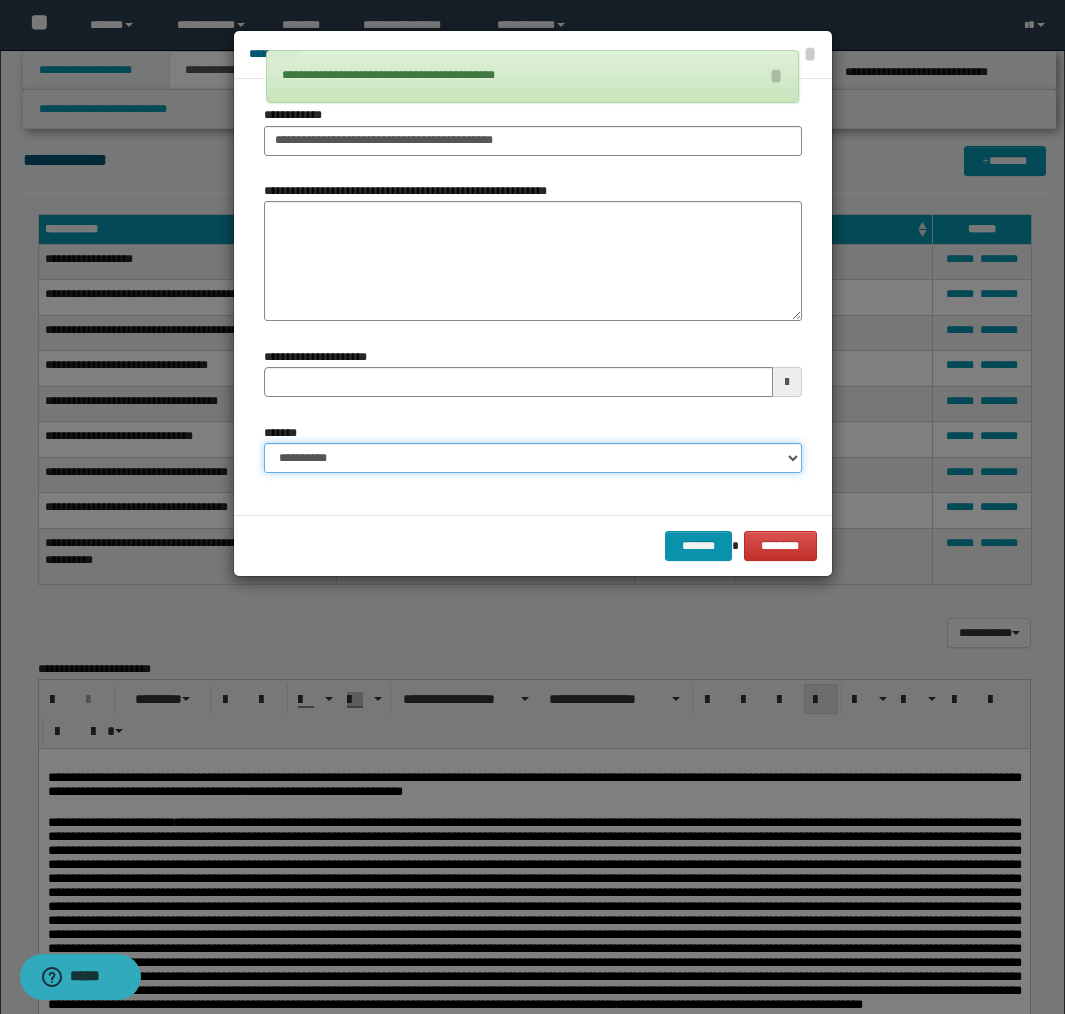 click on "**********" at bounding box center (533, 458) 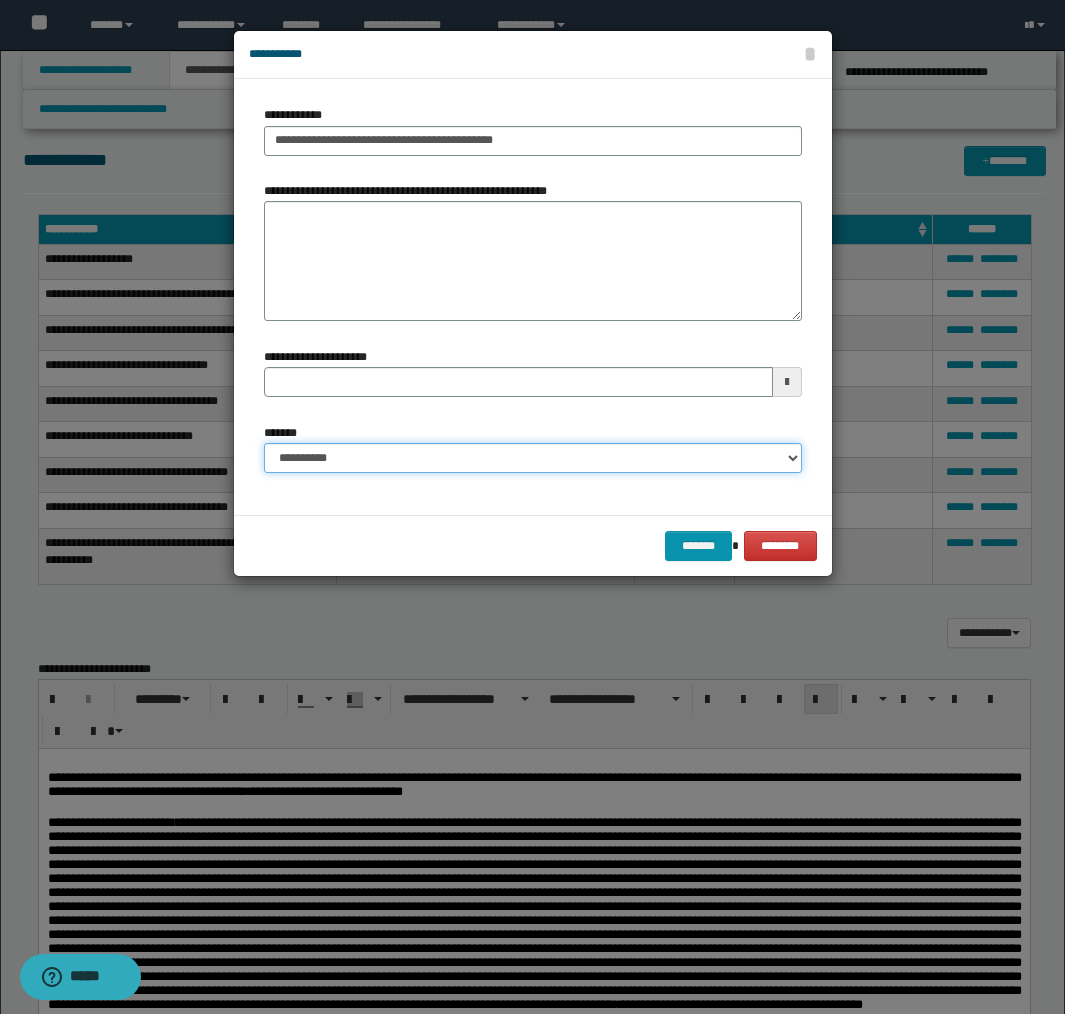 select on "*" 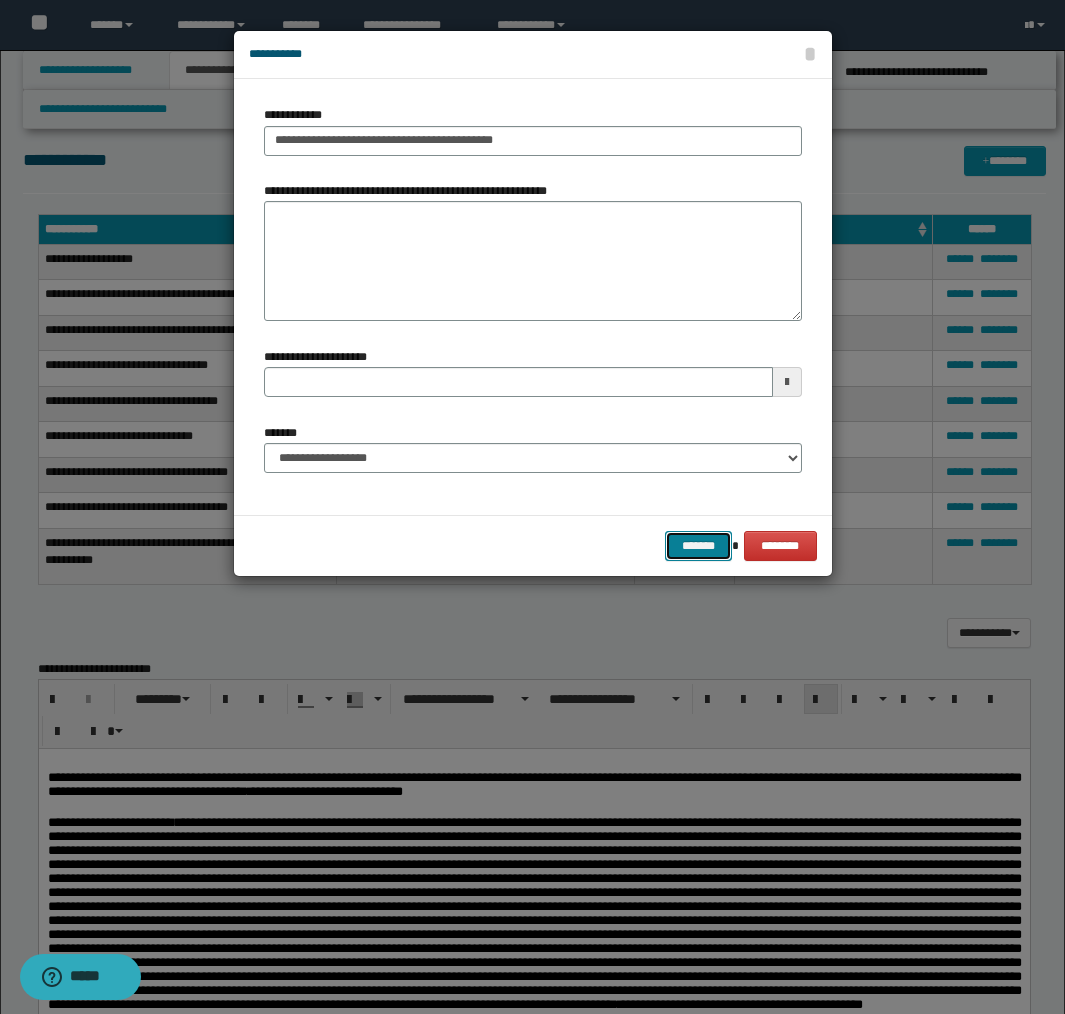 click on "*******" at bounding box center [699, 546] 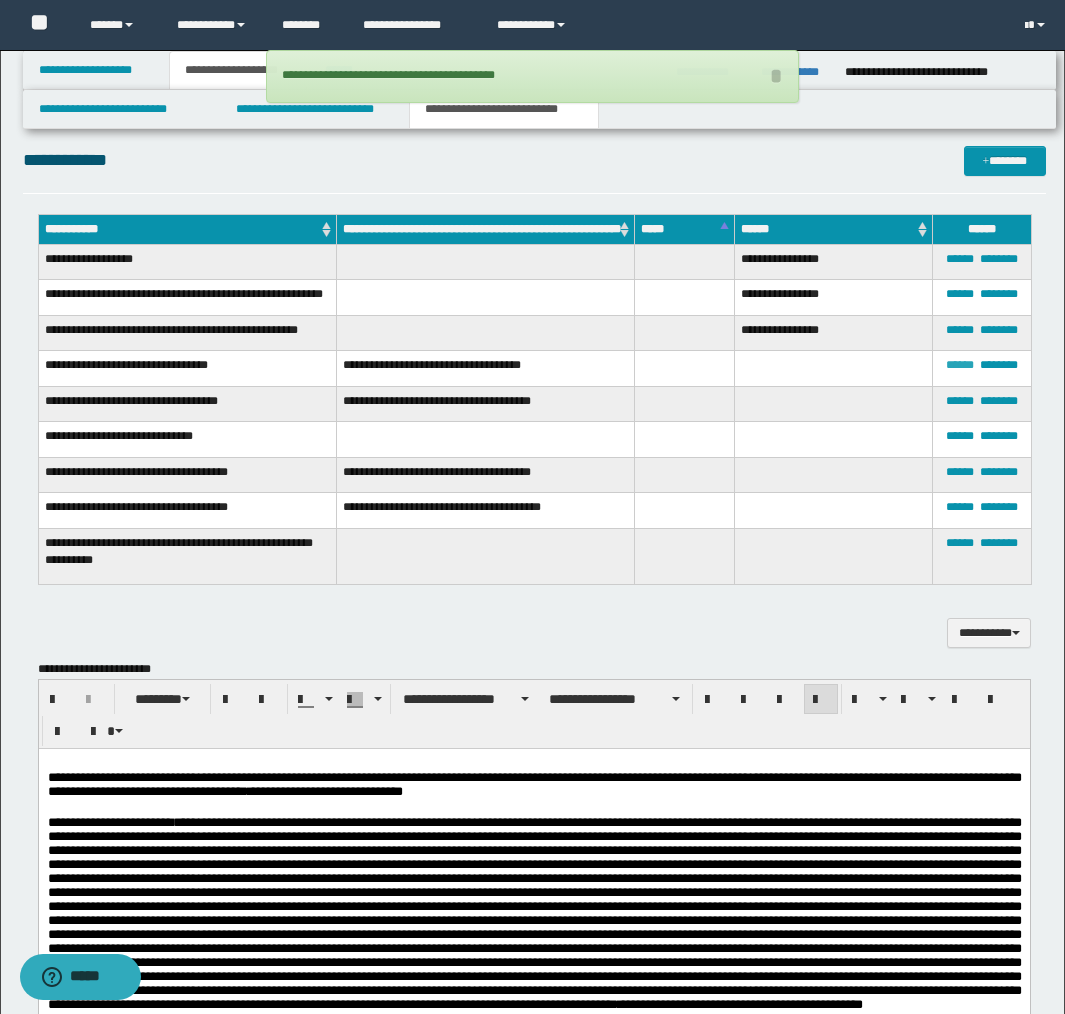 click on "******" at bounding box center [960, 365] 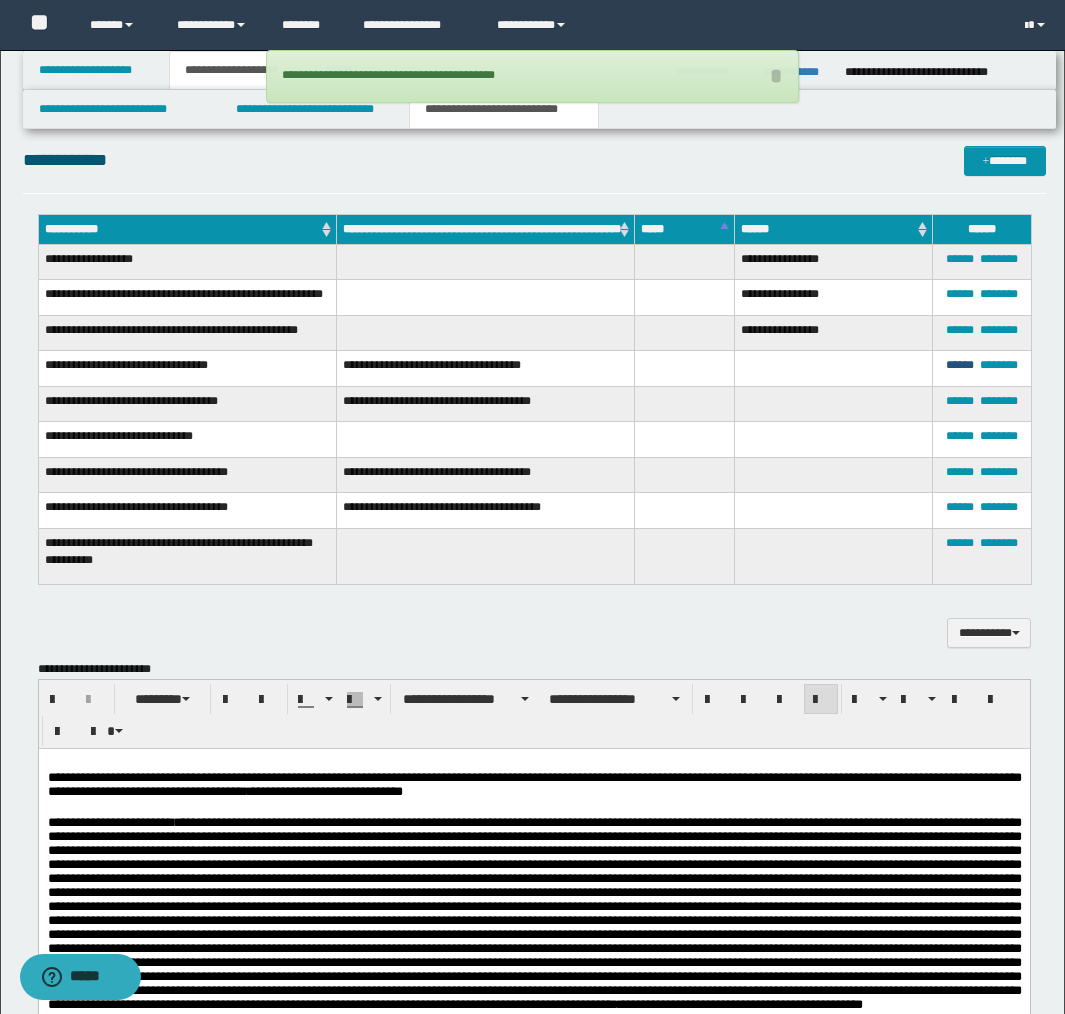 type on "**********" 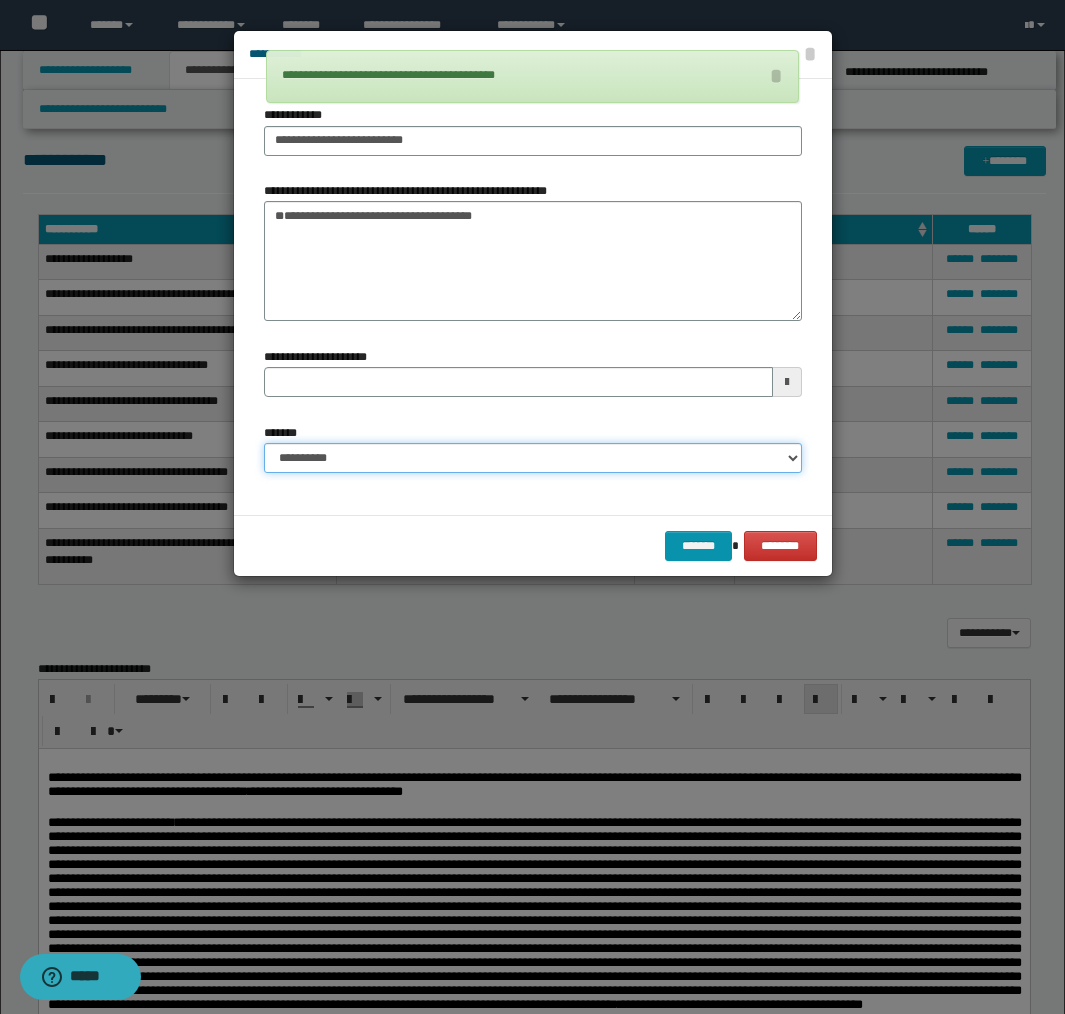 click on "**********" at bounding box center (533, 458) 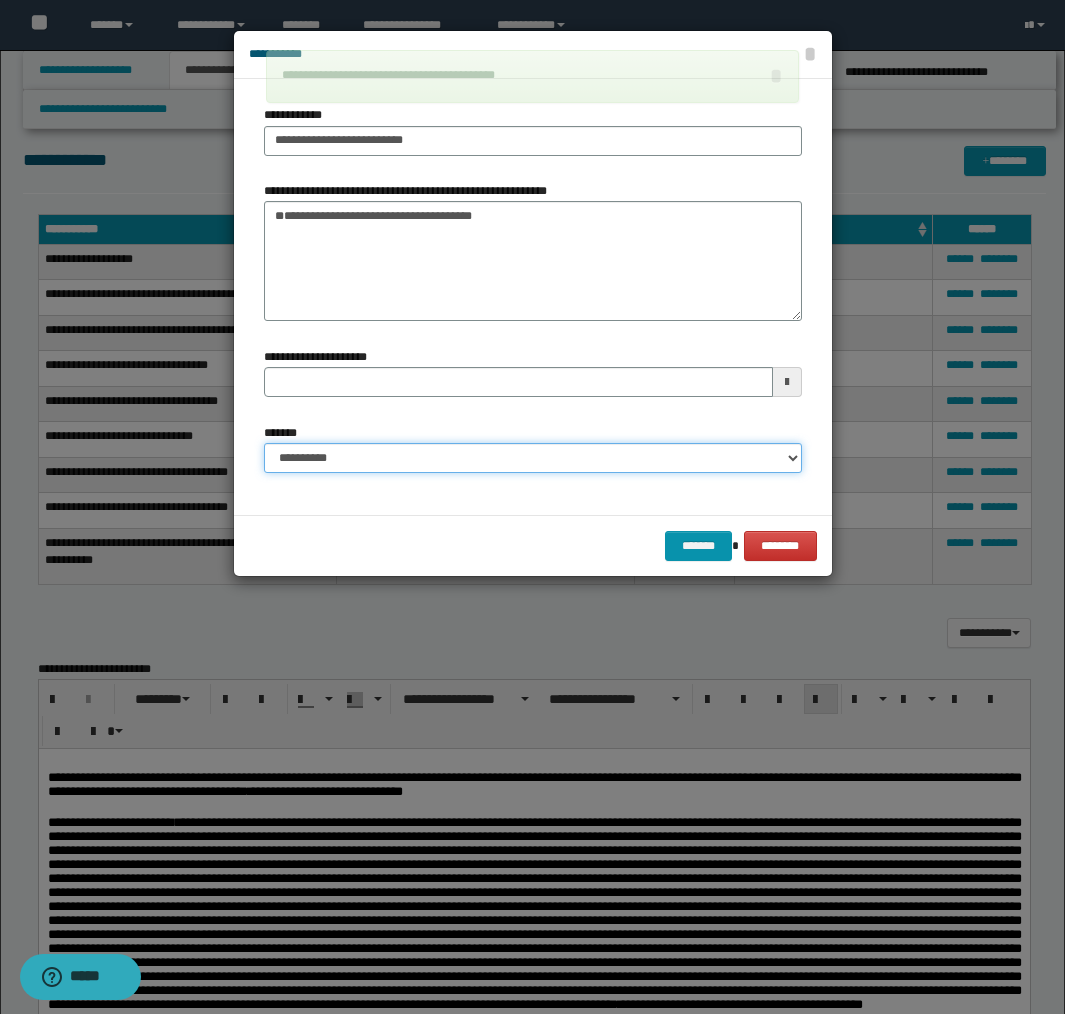 select on "*" 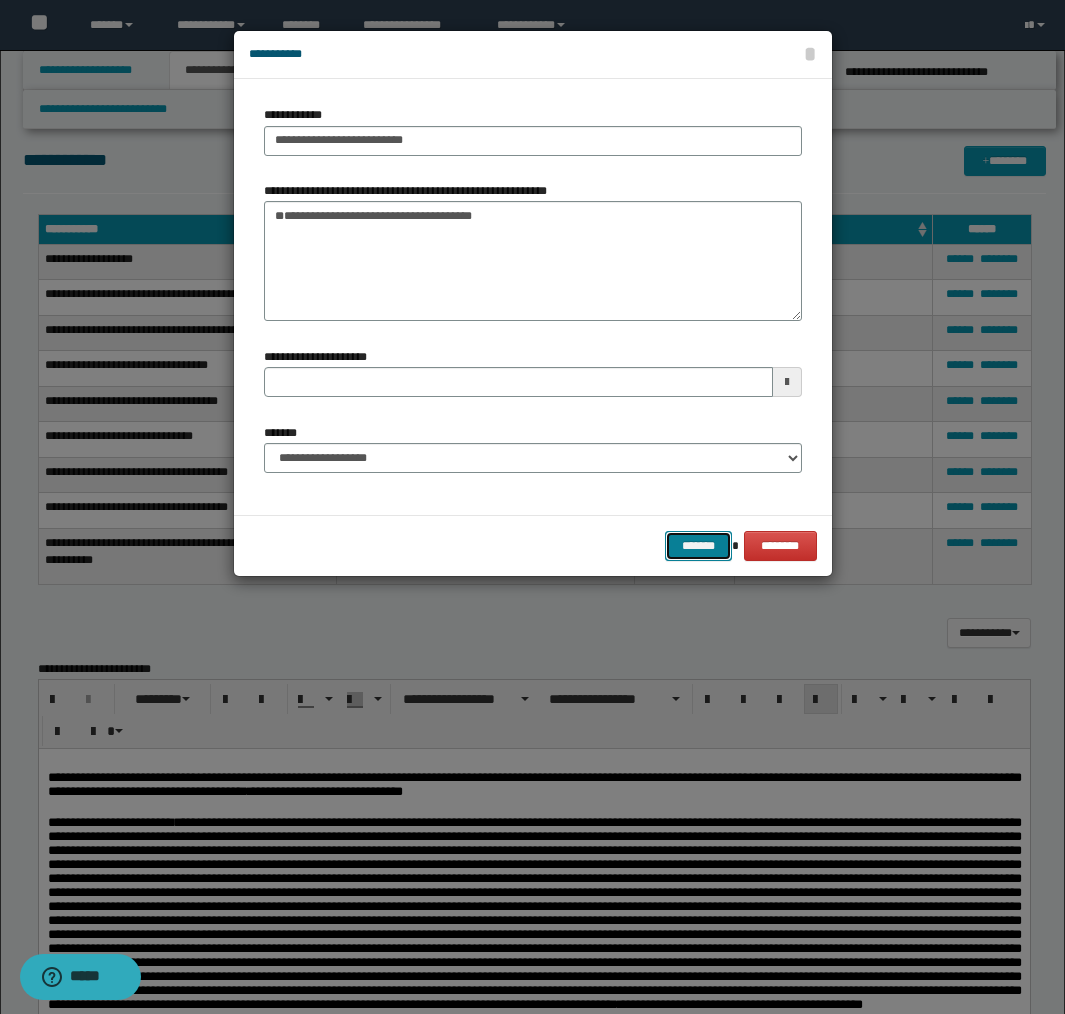 click on "*******" at bounding box center (699, 546) 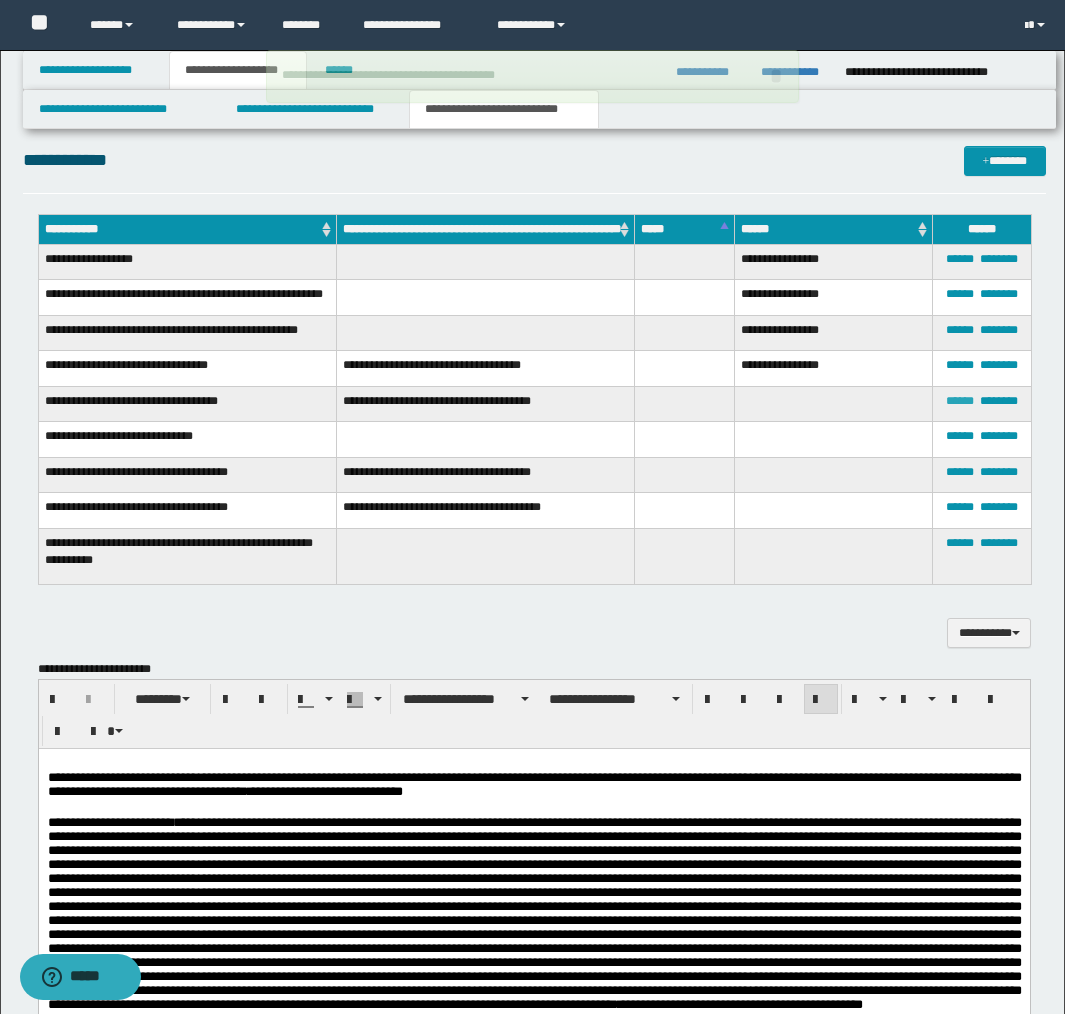 type 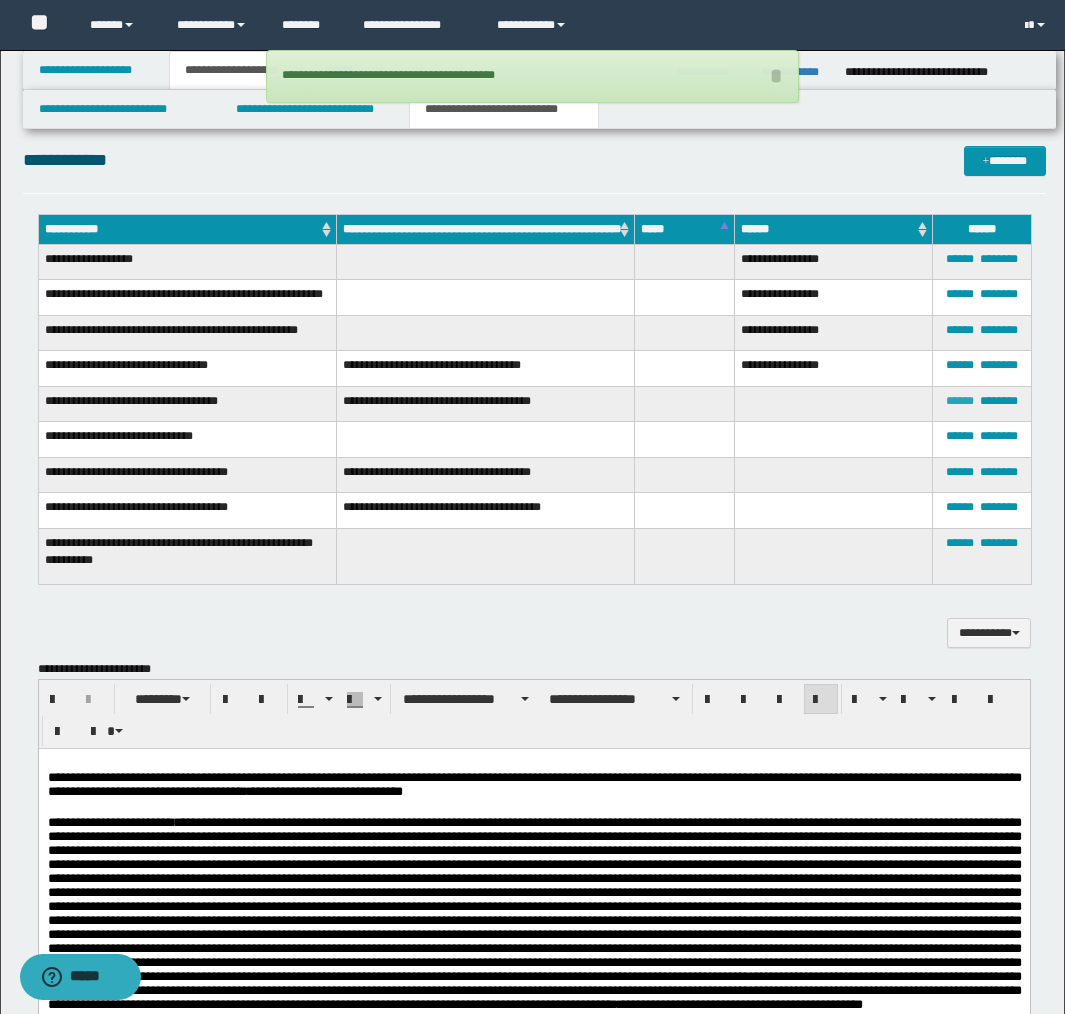 click on "******" at bounding box center (960, 401) 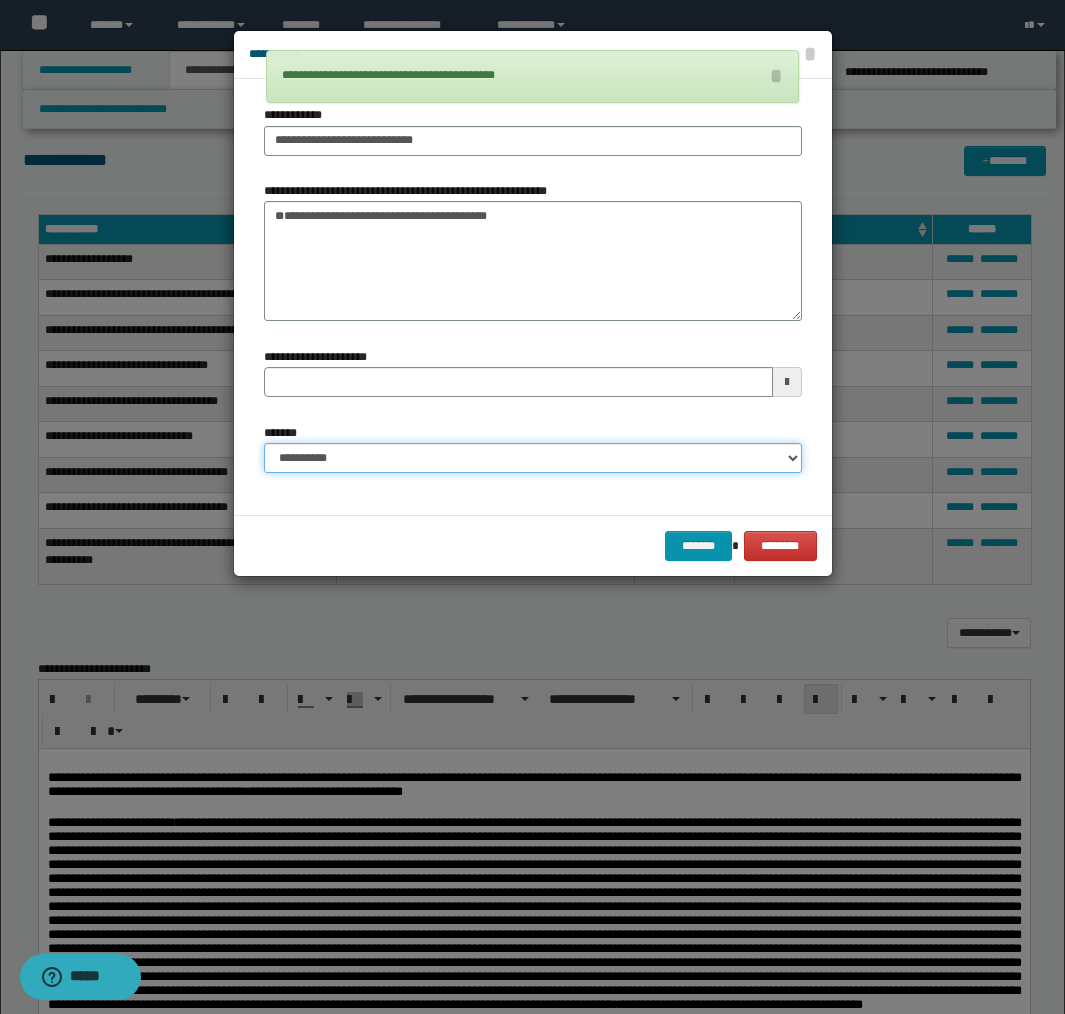 click on "**********" at bounding box center [533, 458] 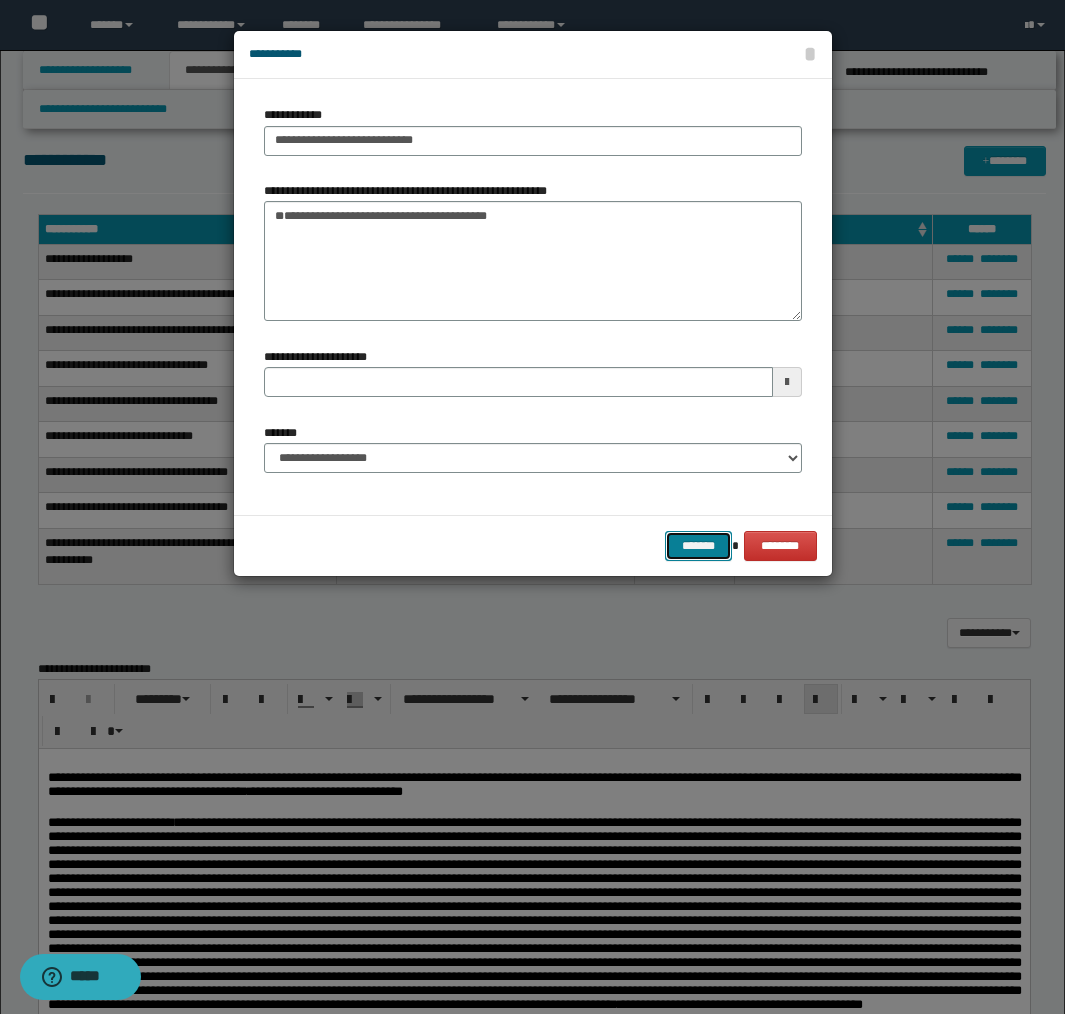 click on "*******" at bounding box center (699, 546) 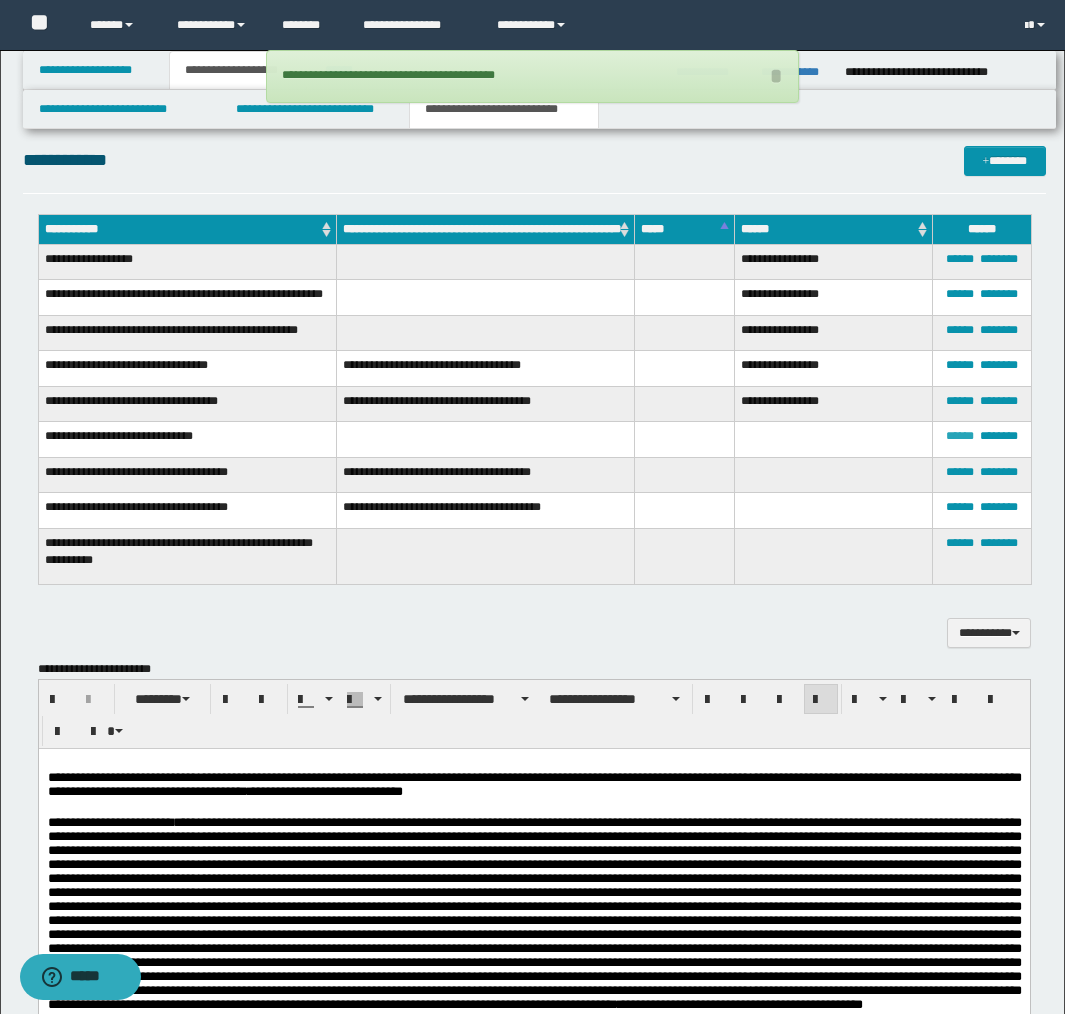 click on "******" at bounding box center [960, 436] 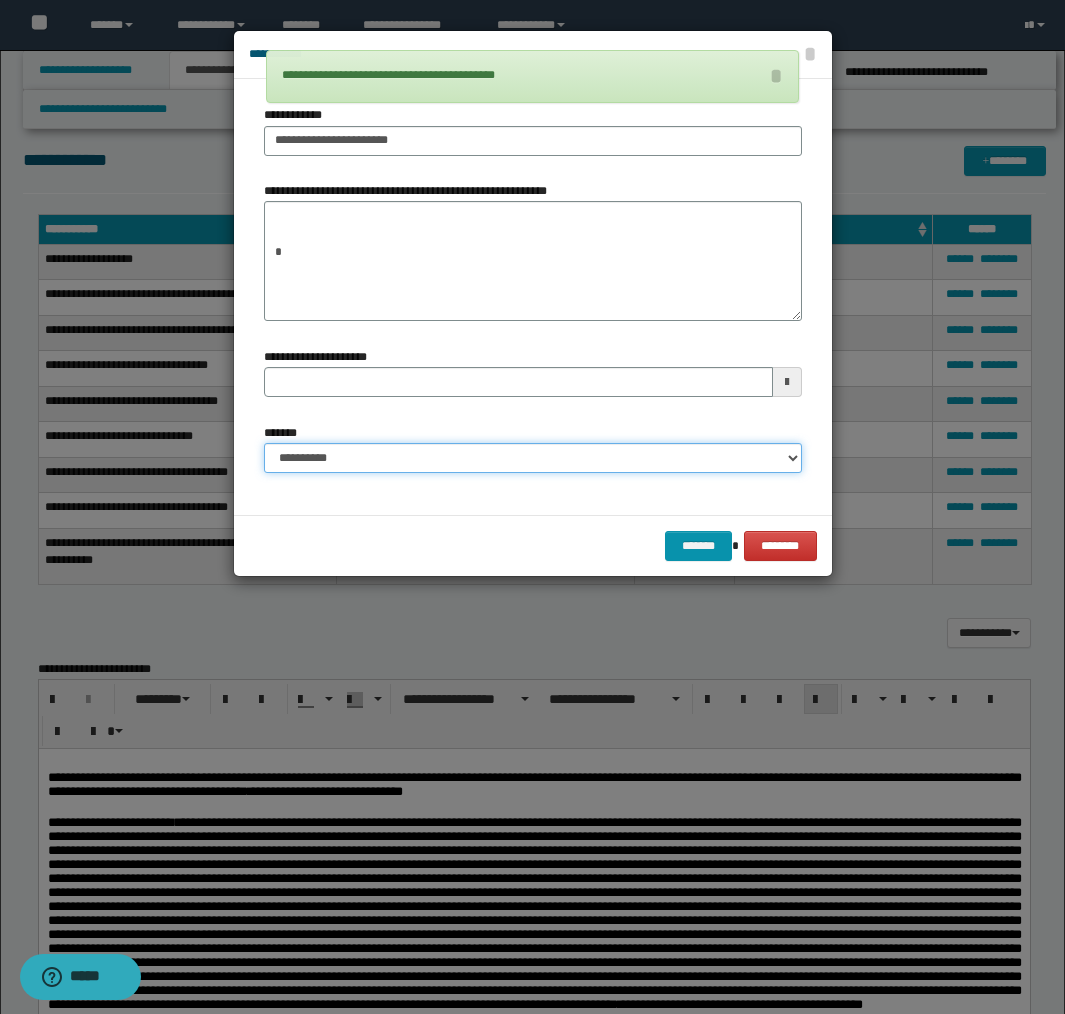click on "**********" at bounding box center (533, 458) 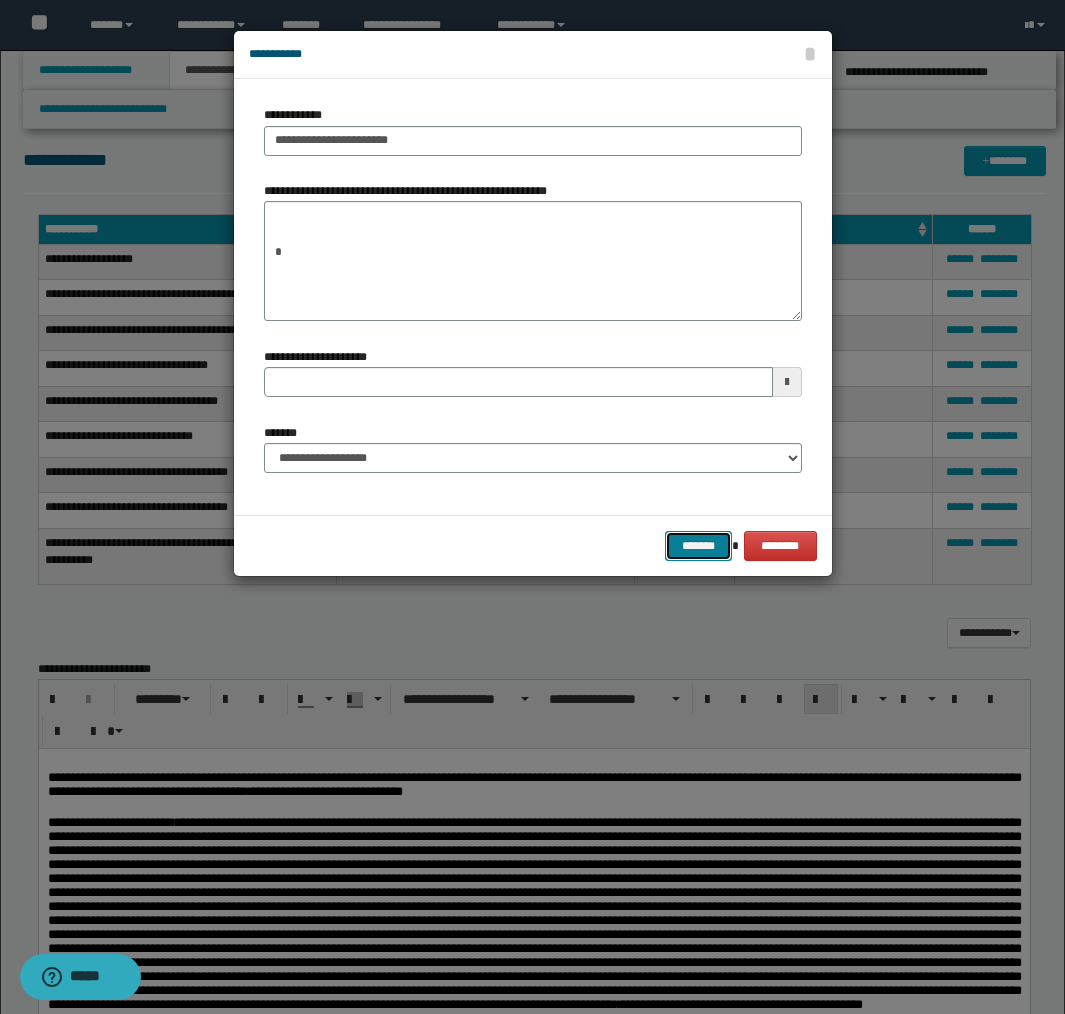 click on "*******" at bounding box center [699, 546] 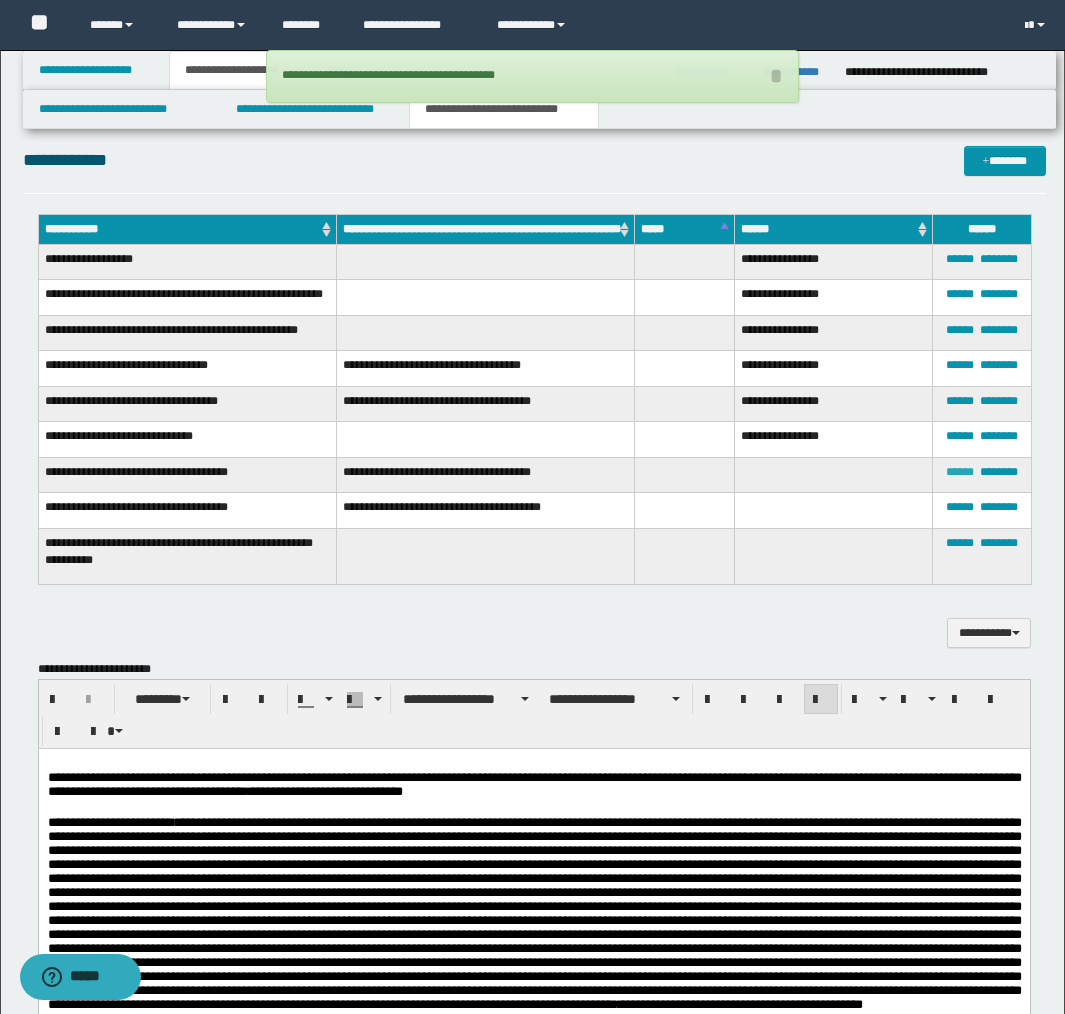 click on "******" at bounding box center [960, 472] 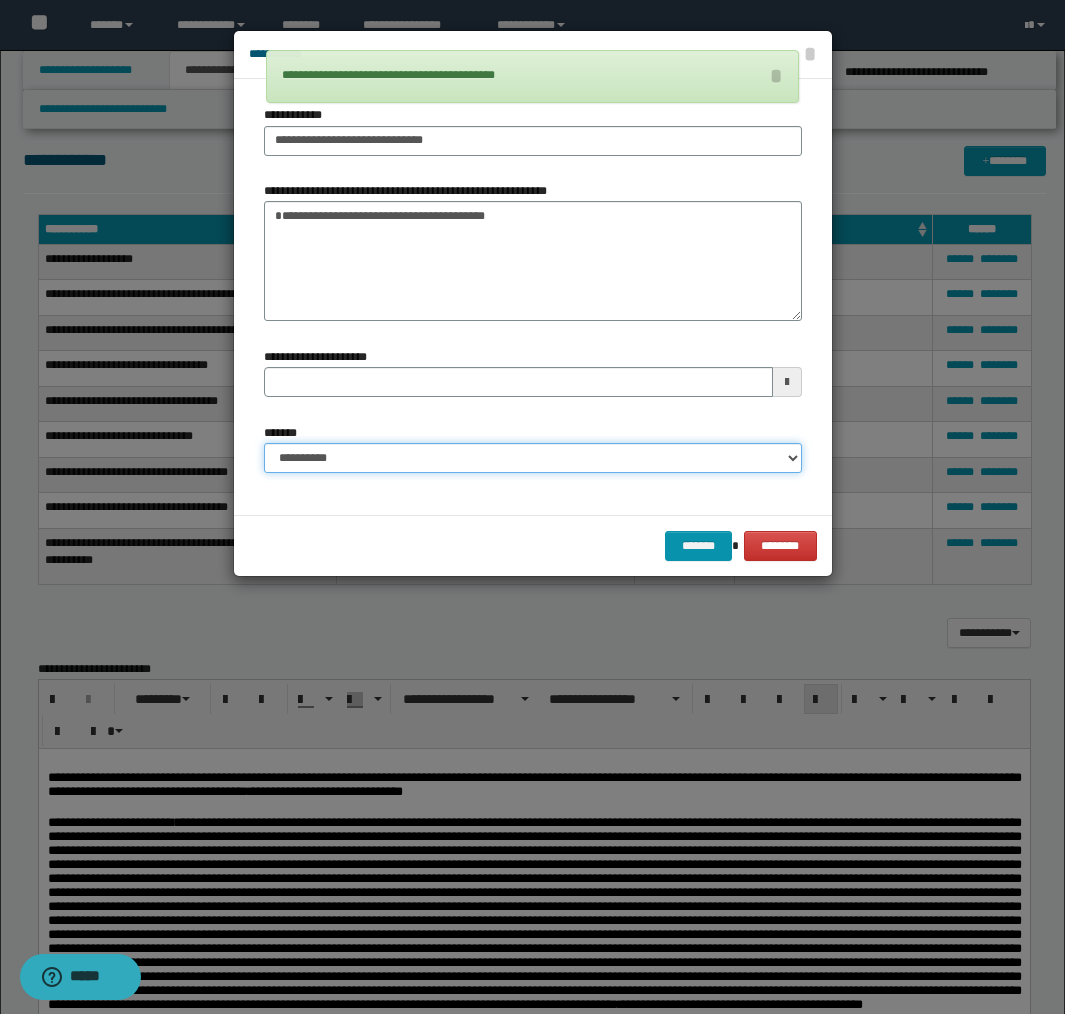 click on "**********" at bounding box center [533, 458] 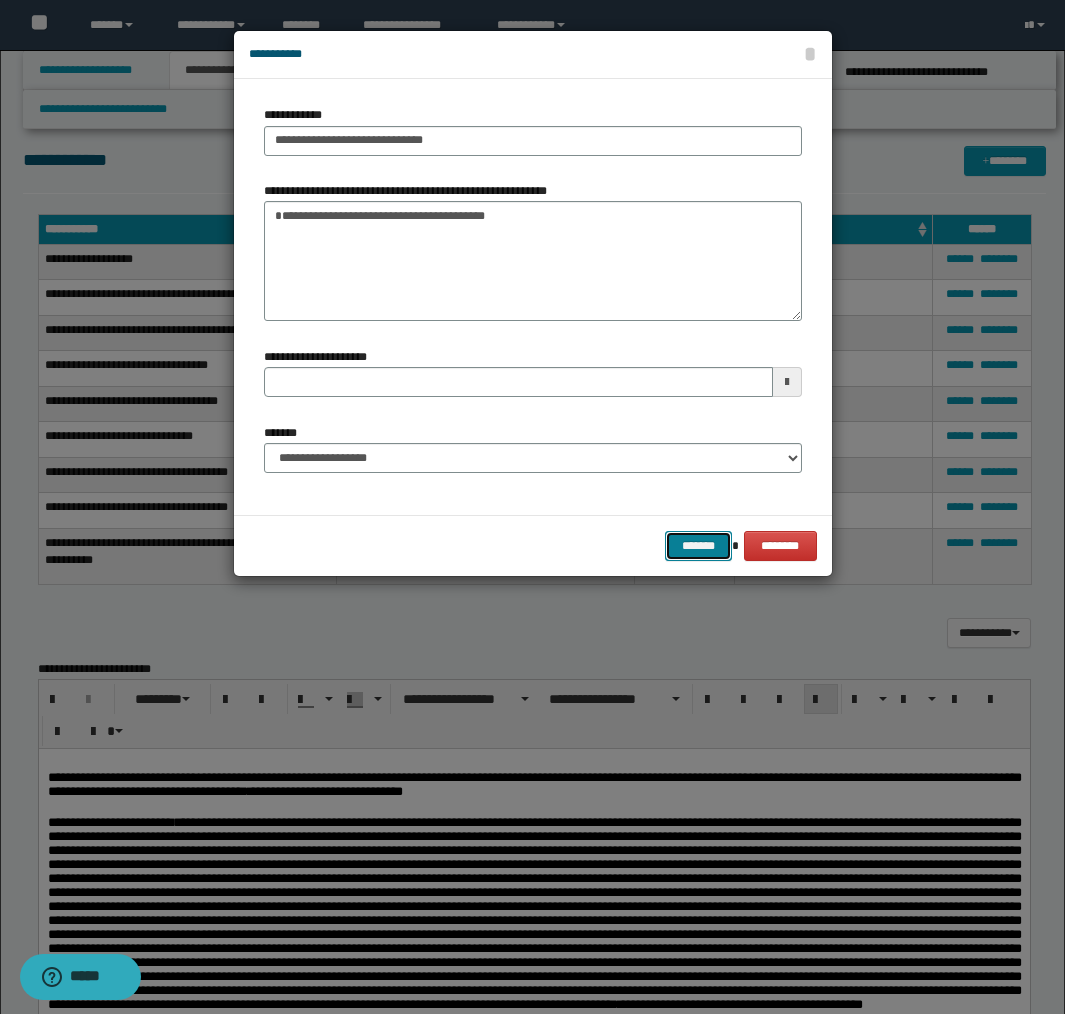 click on "*******" at bounding box center [699, 546] 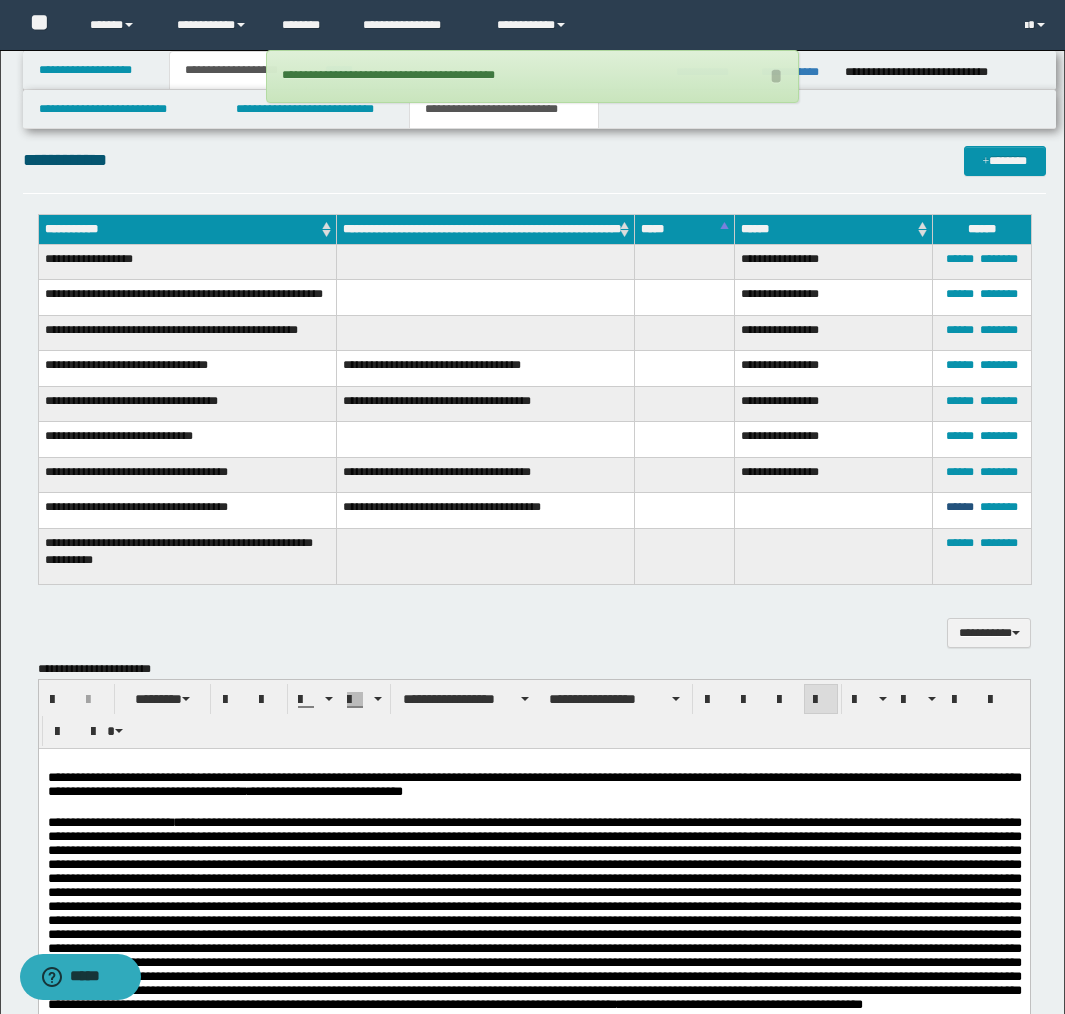 click on "******" at bounding box center (960, 507) 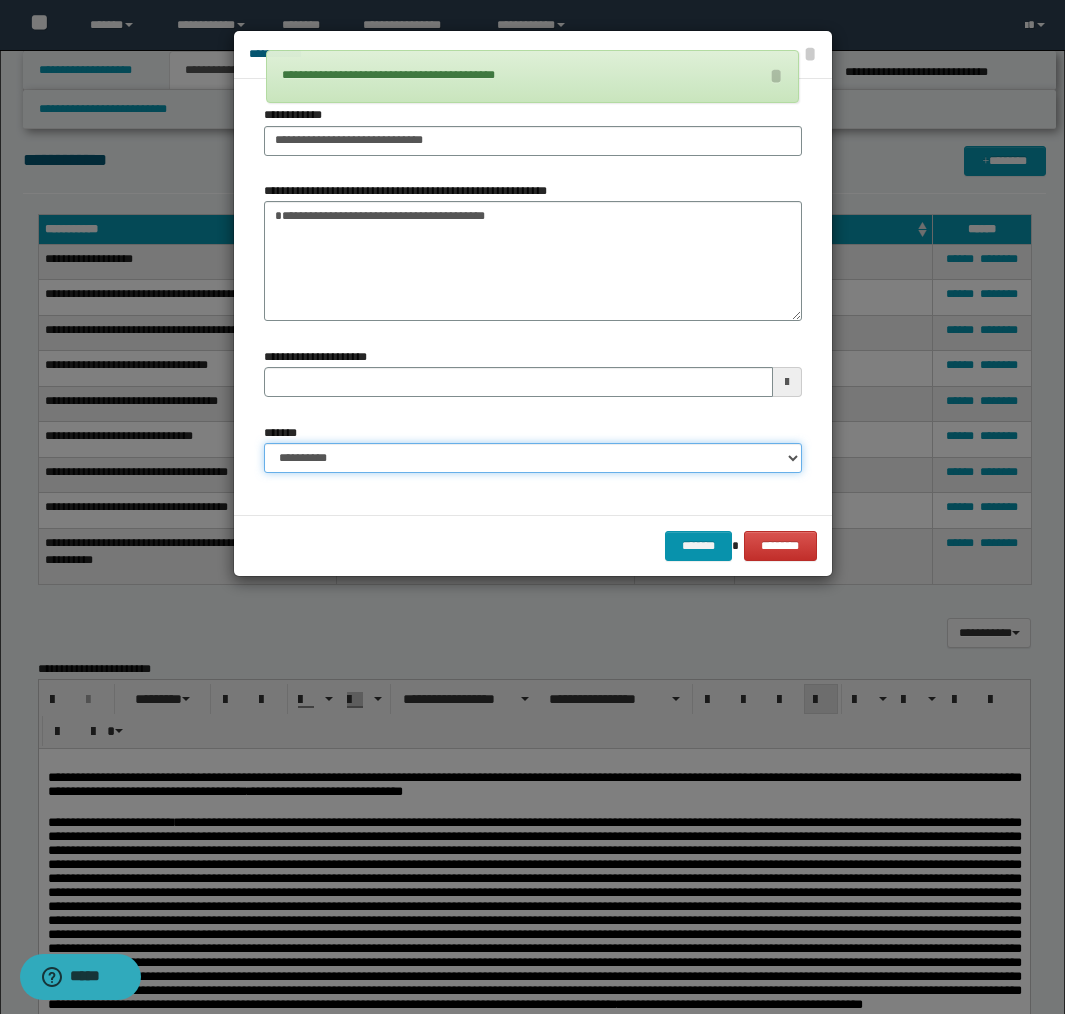 click on "**********" at bounding box center (533, 458) 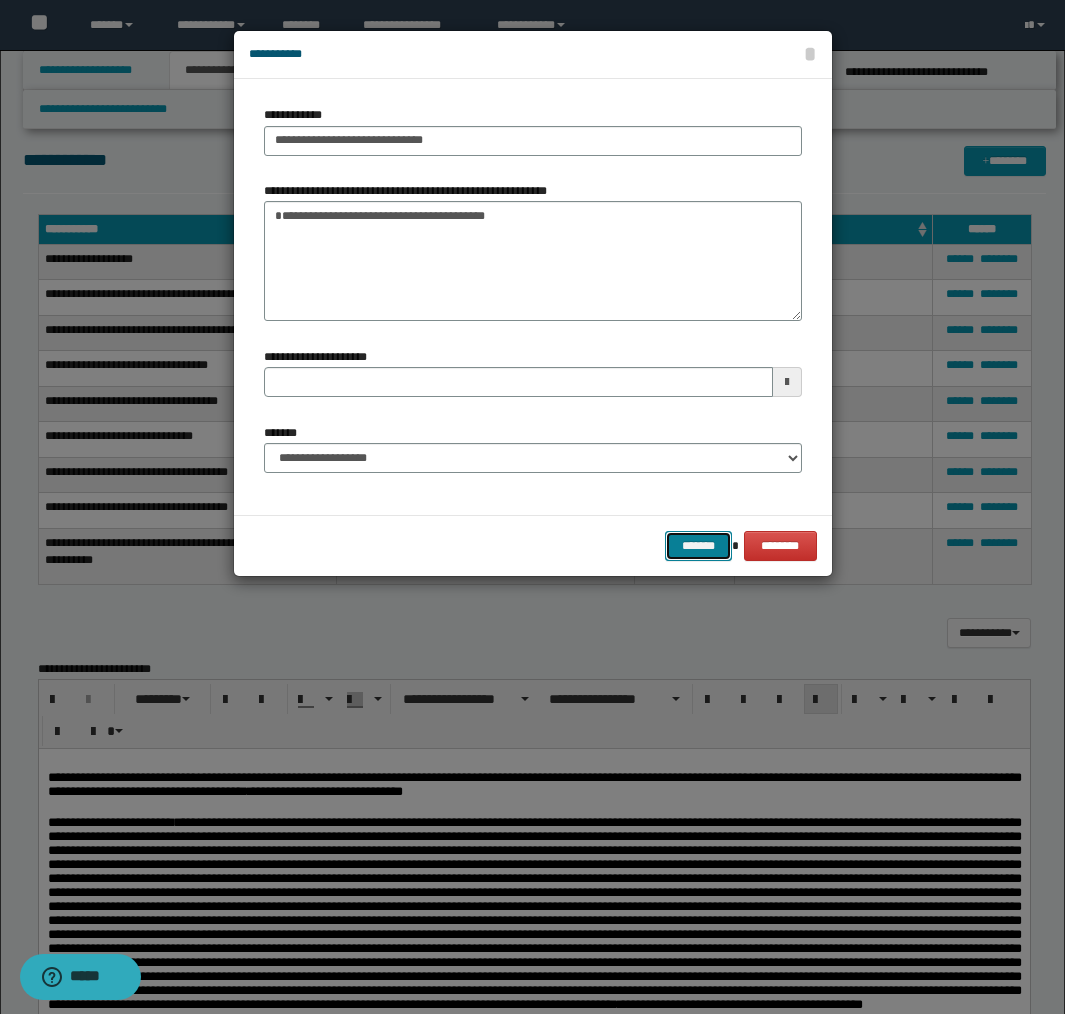 click on "*******" at bounding box center [699, 546] 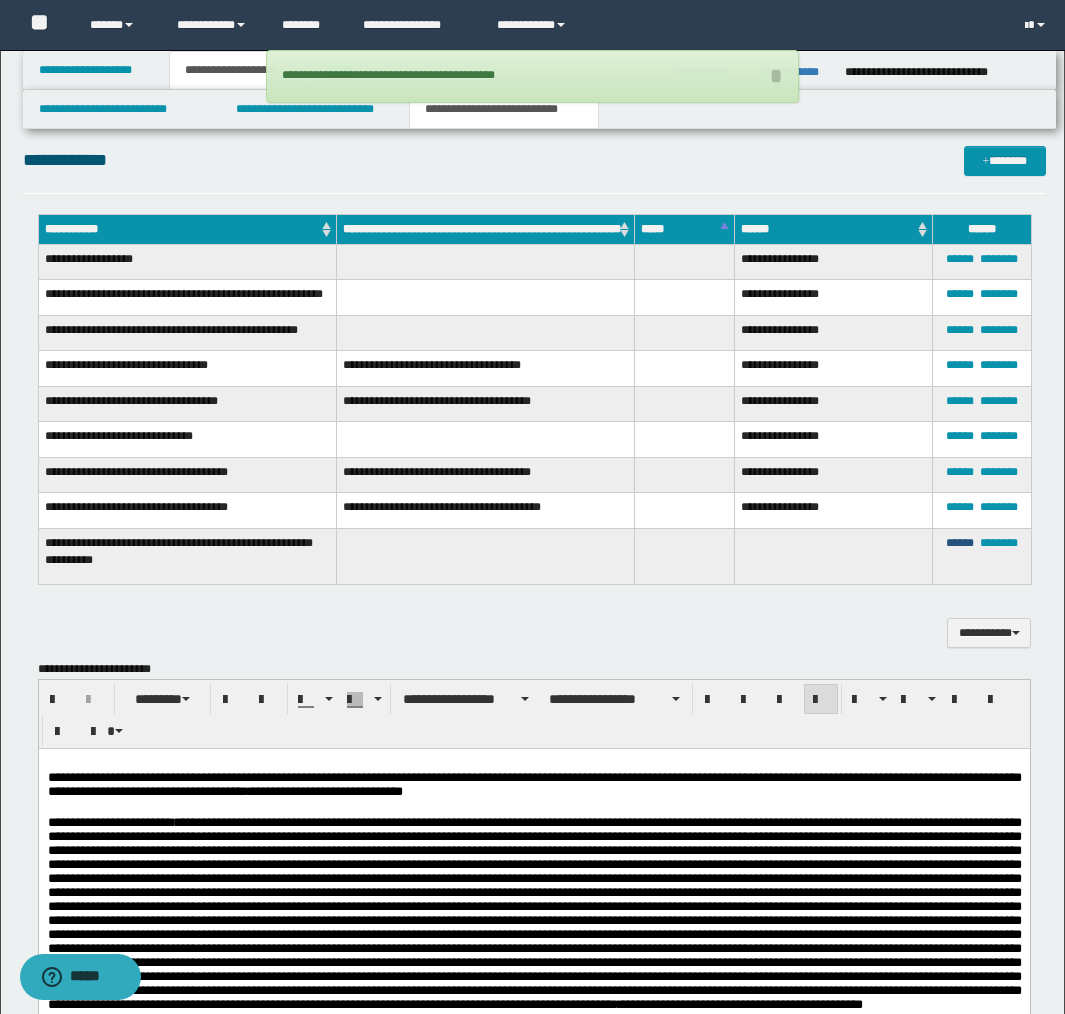 click on "******" at bounding box center [960, 543] 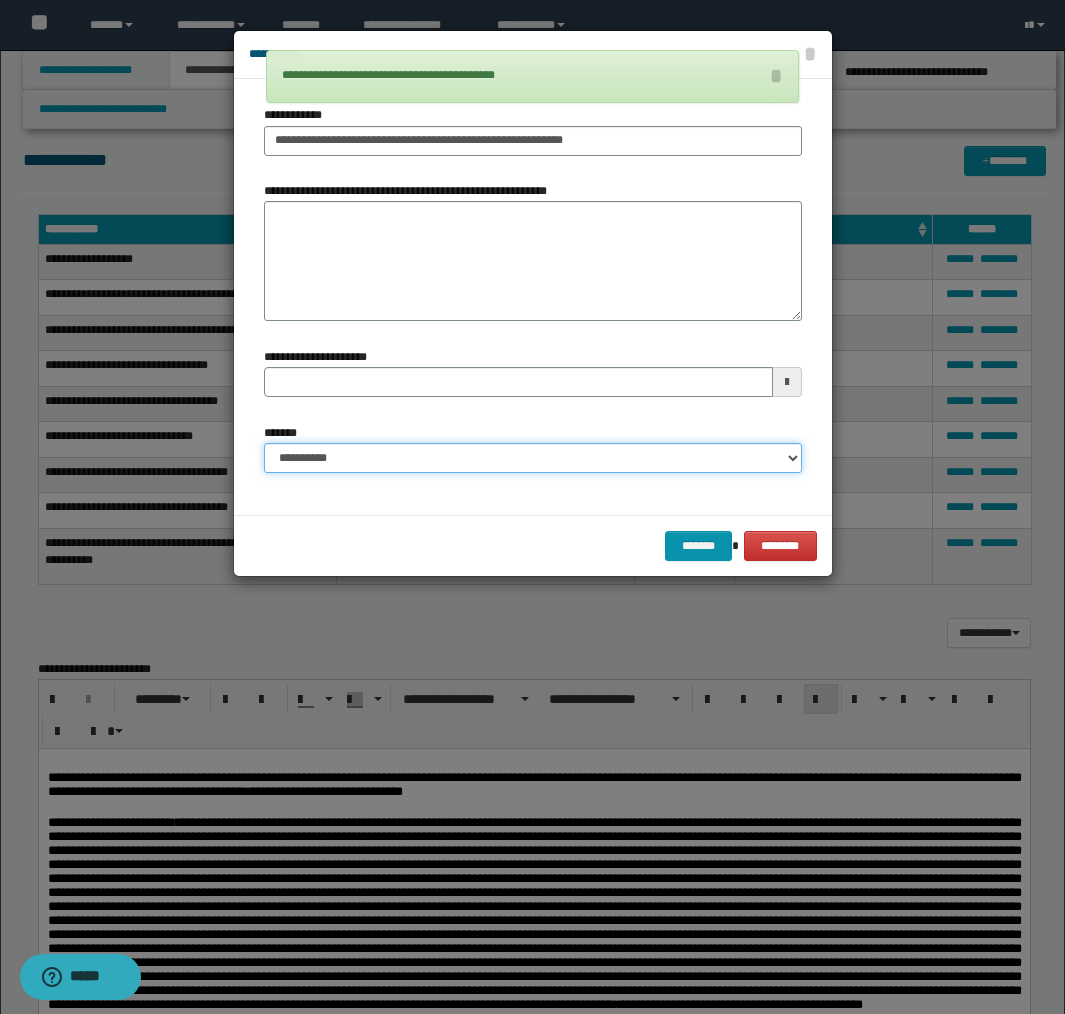 click on "**********" at bounding box center [533, 458] 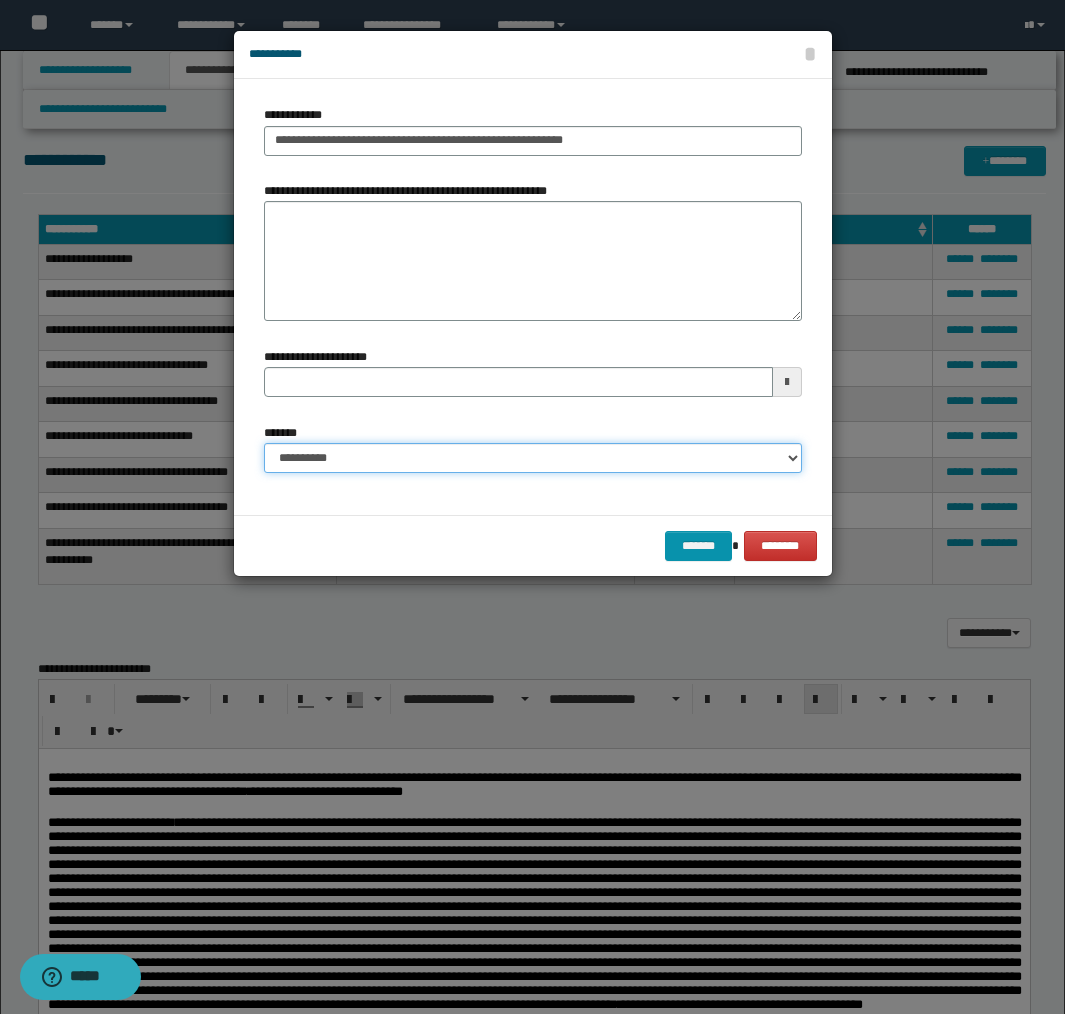 select on "*" 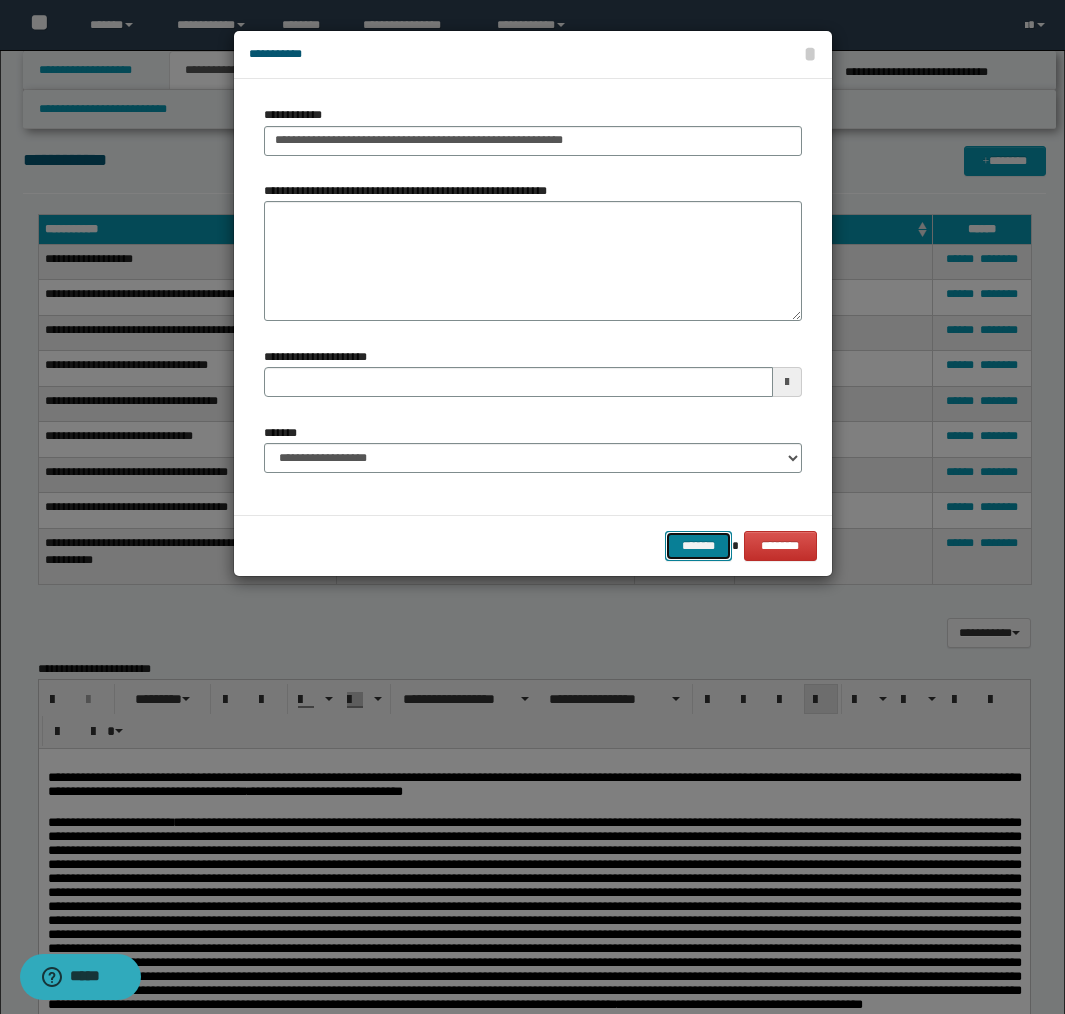 click on "*******" at bounding box center [699, 546] 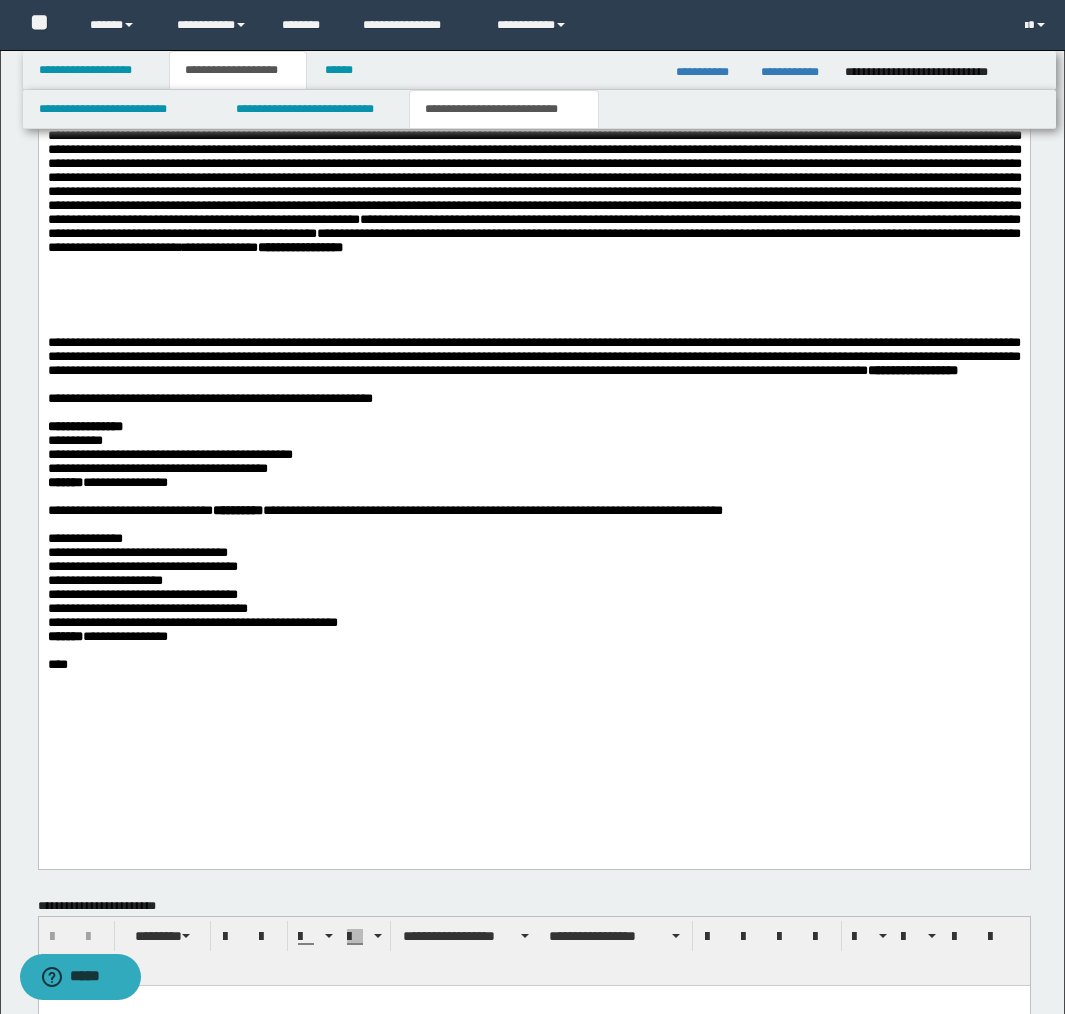 scroll, scrollTop: 2373, scrollLeft: 0, axis: vertical 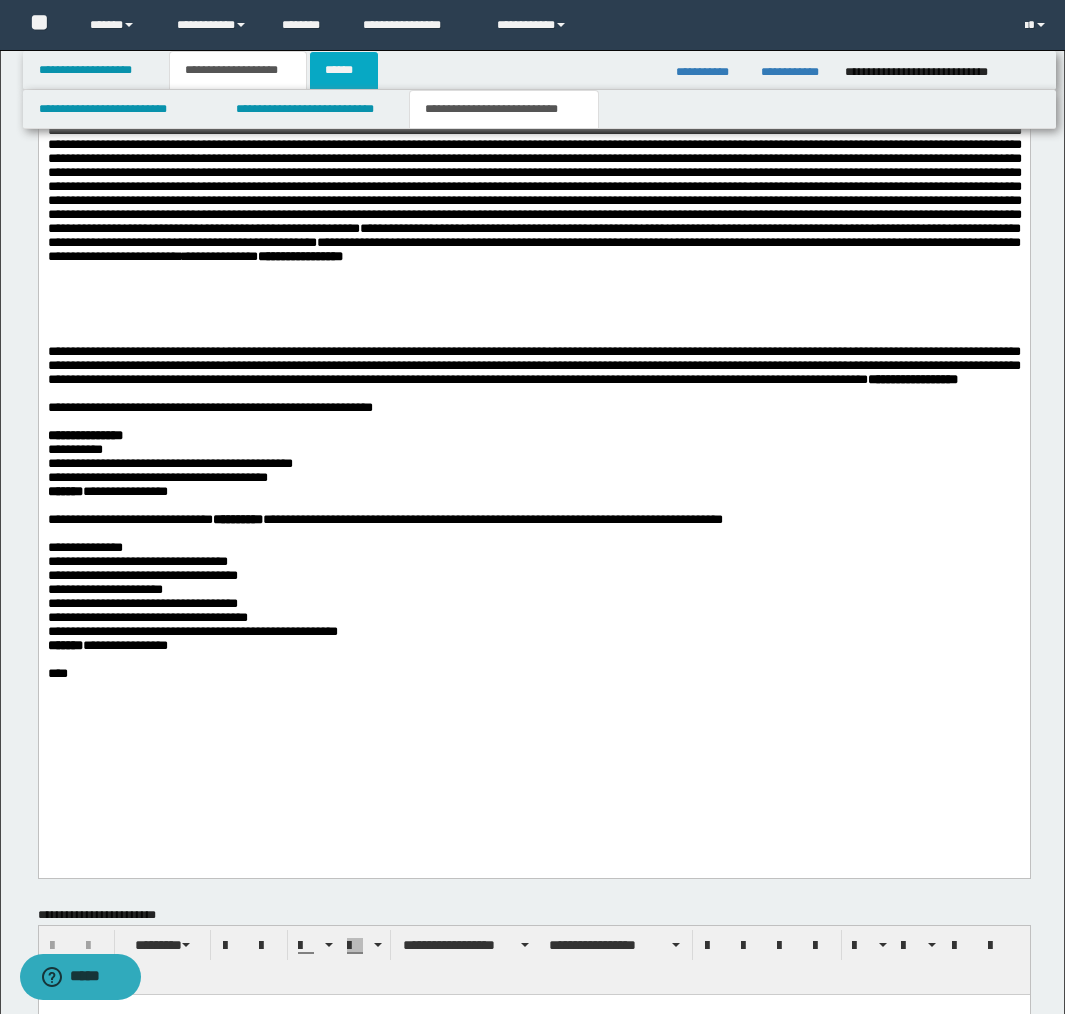 click on "******" at bounding box center (344, 70) 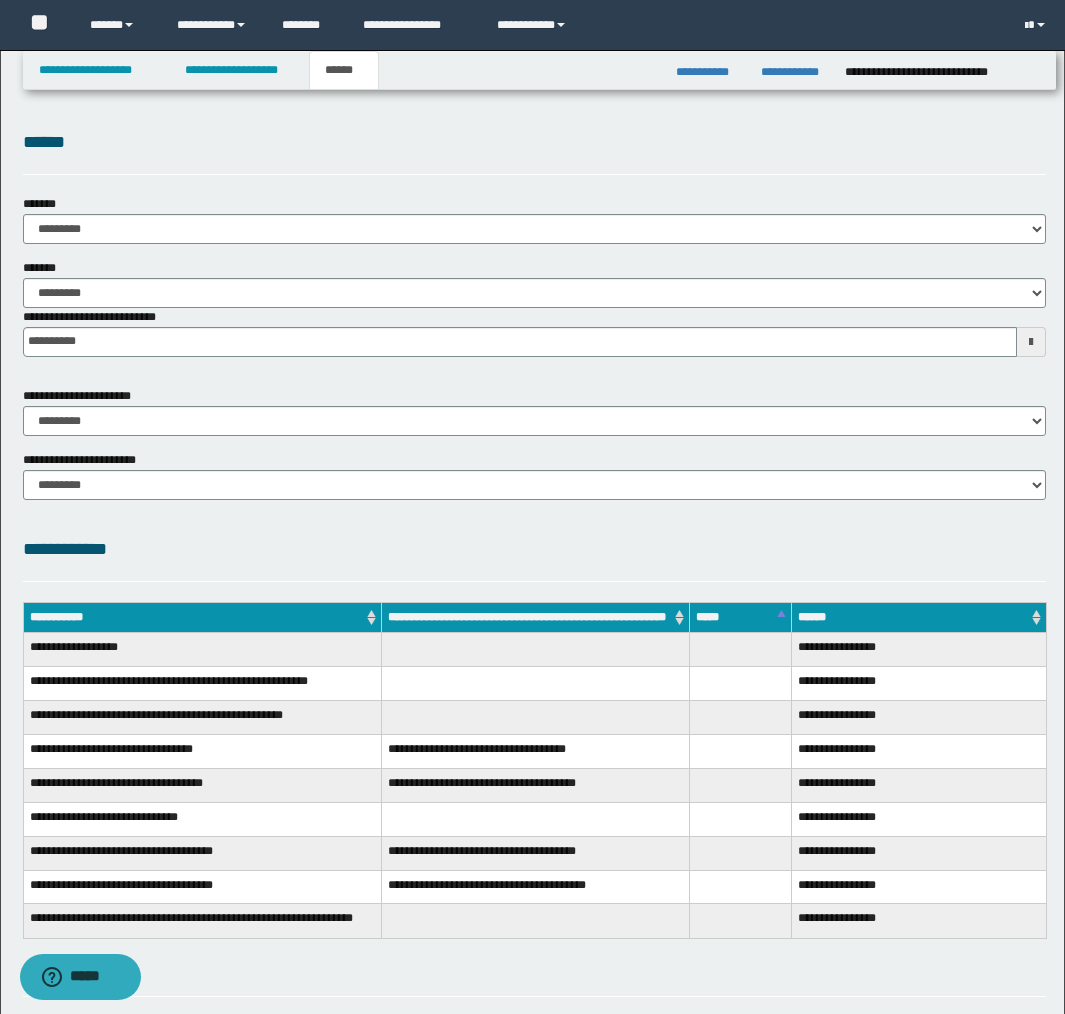 scroll, scrollTop: 0, scrollLeft: 0, axis: both 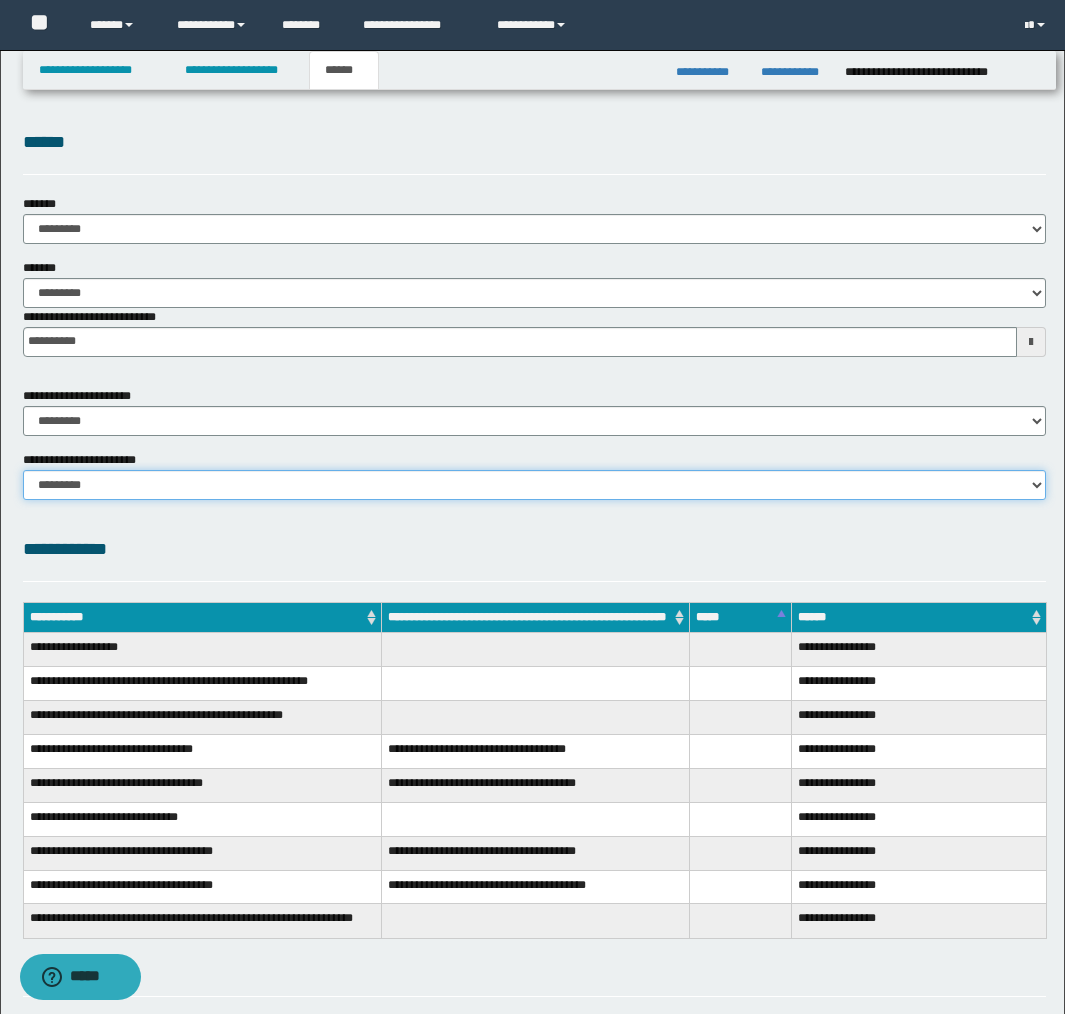 click on "*********
*********
*********" at bounding box center (534, 485) 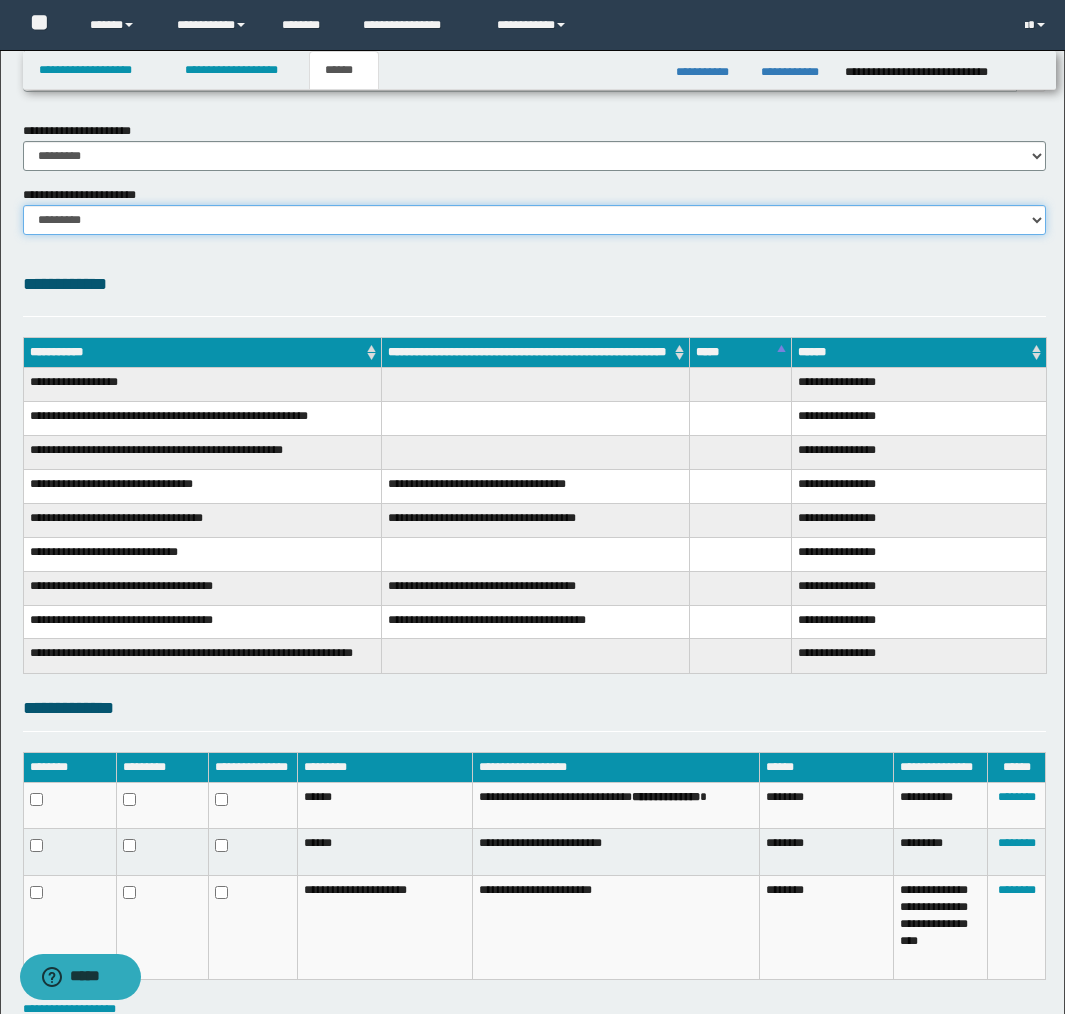 scroll, scrollTop: 397, scrollLeft: 0, axis: vertical 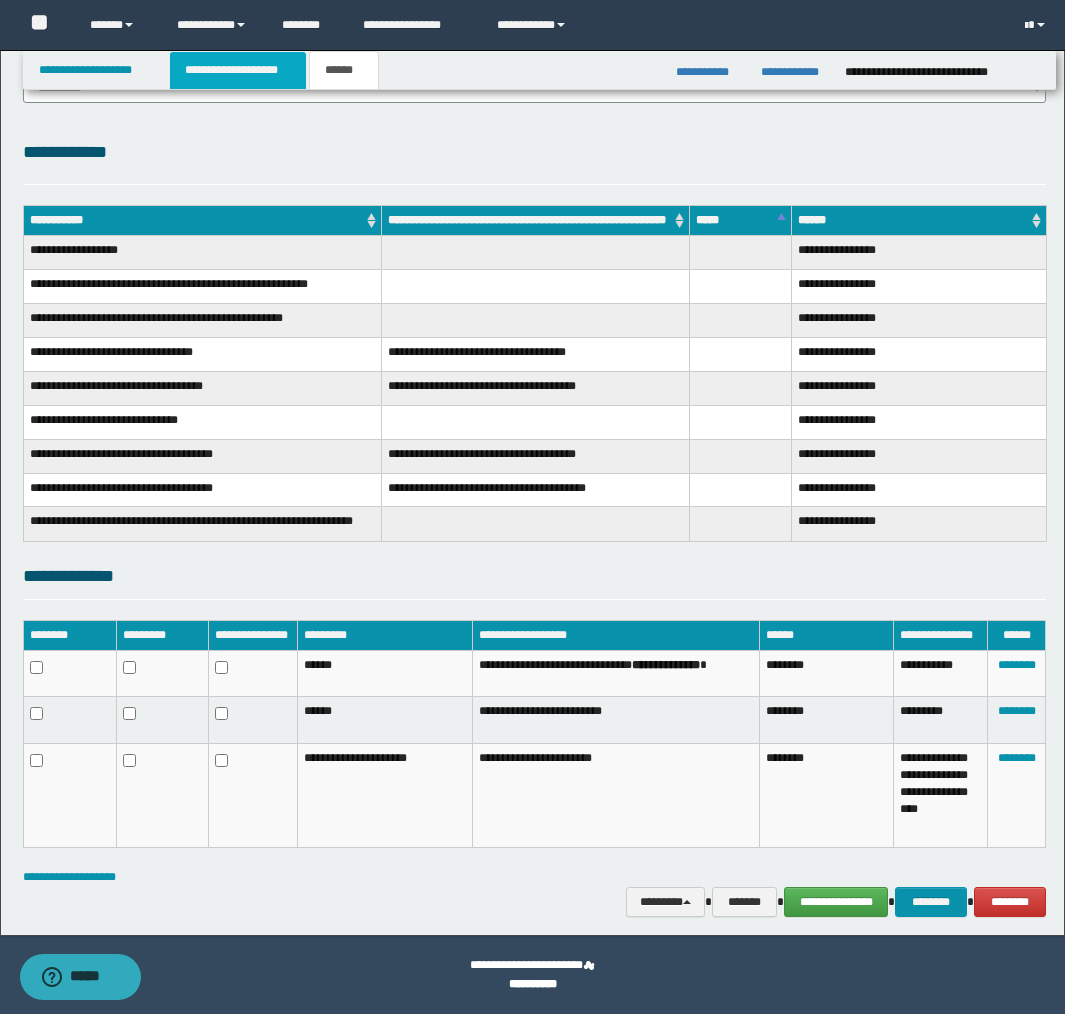 click on "**********" at bounding box center [238, 70] 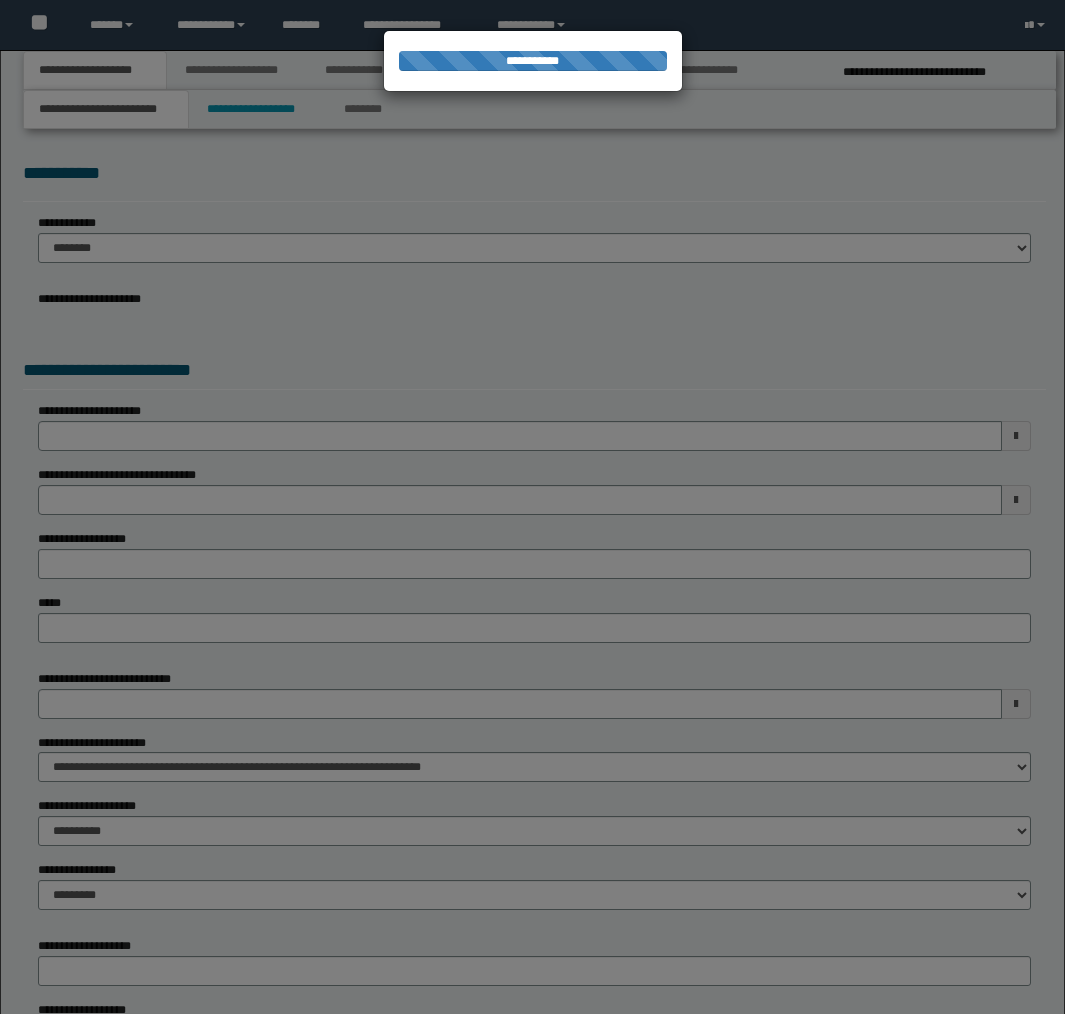 scroll, scrollTop: 0, scrollLeft: 0, axis: both 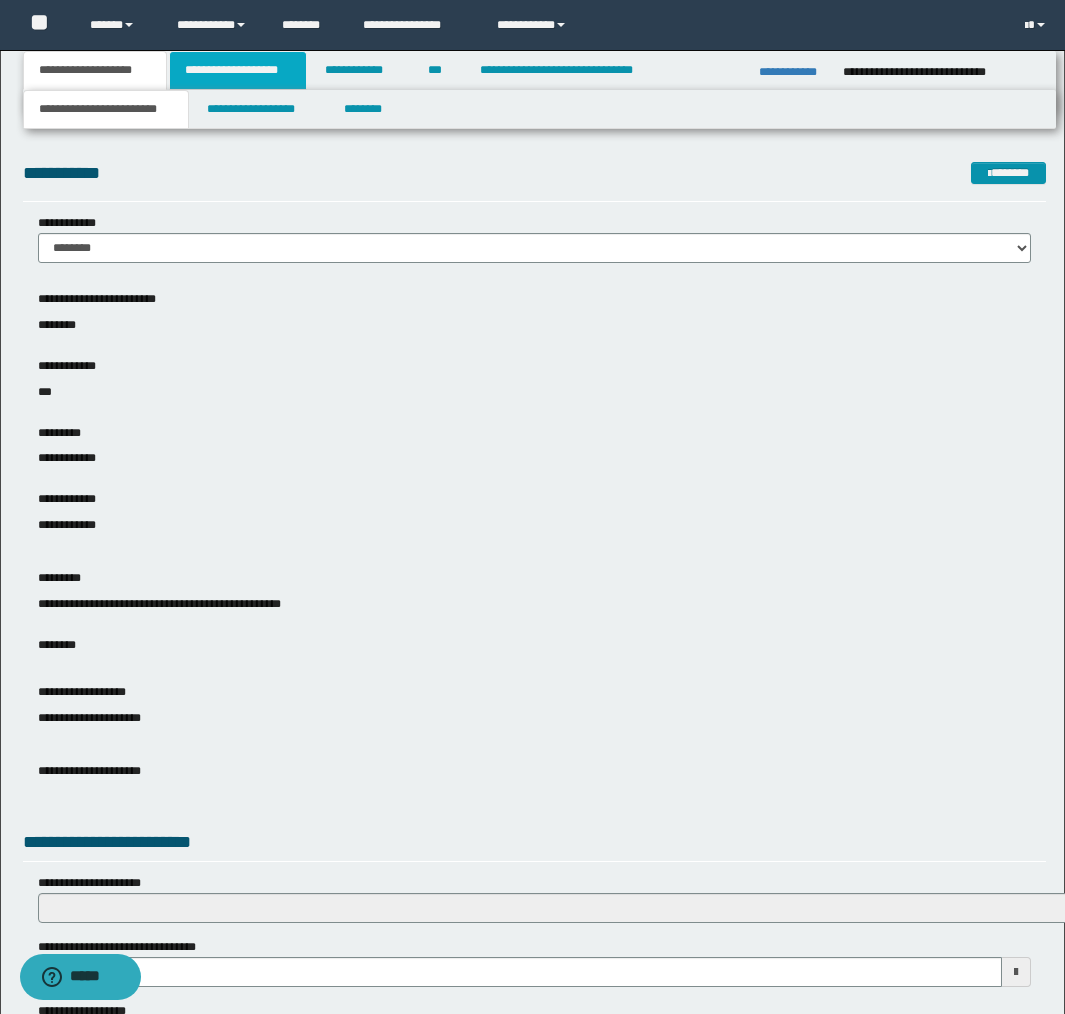 click on "**********" at bounding box center [238, 70] 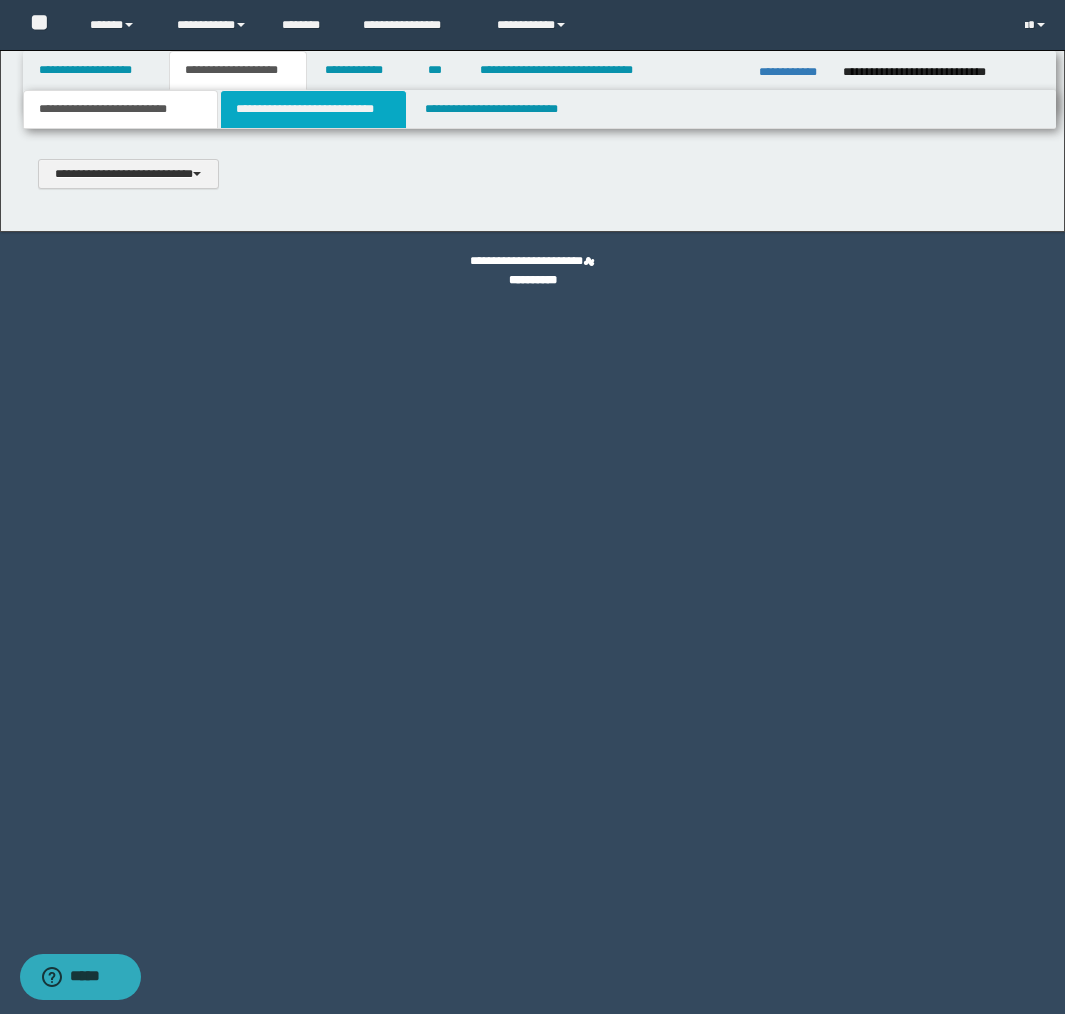 type 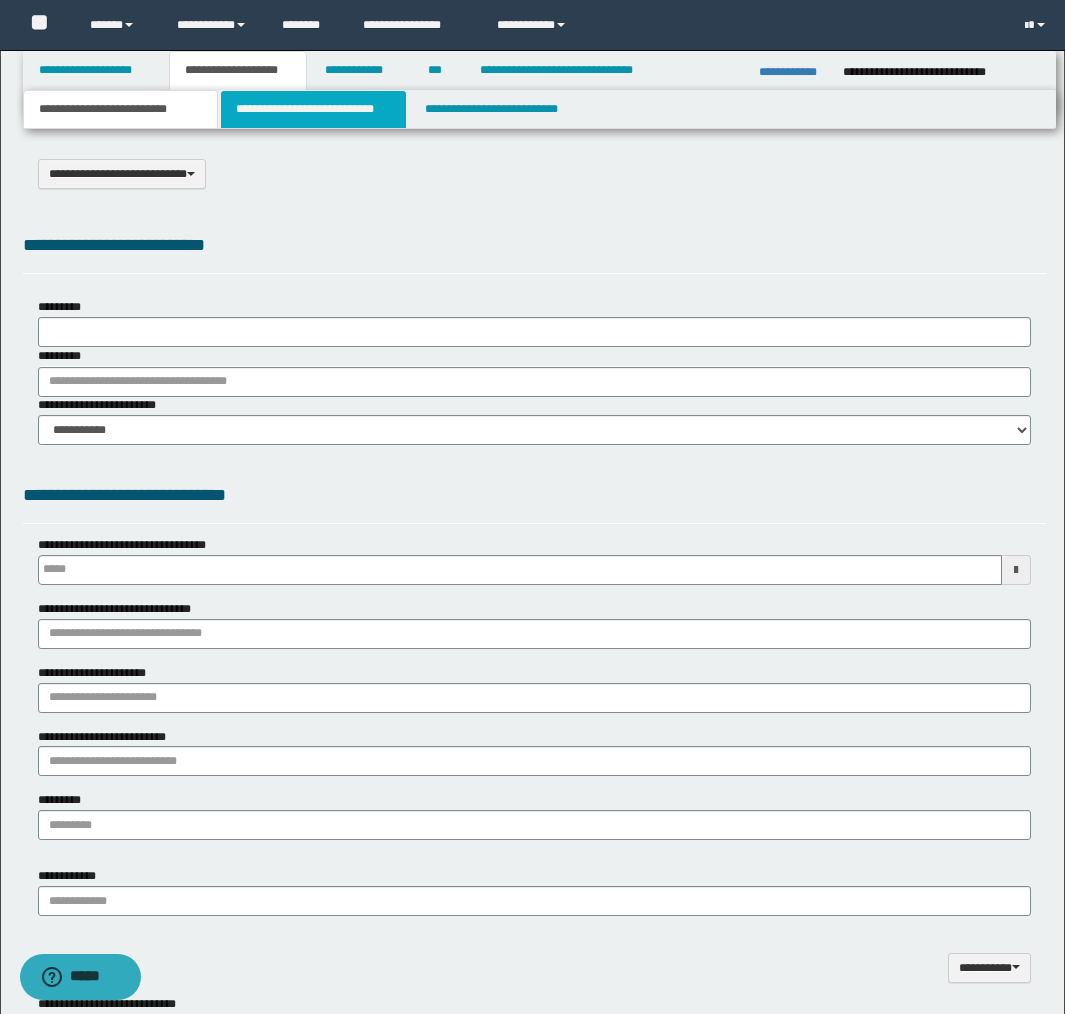 click on "**********" at bounding box center [314, 109] 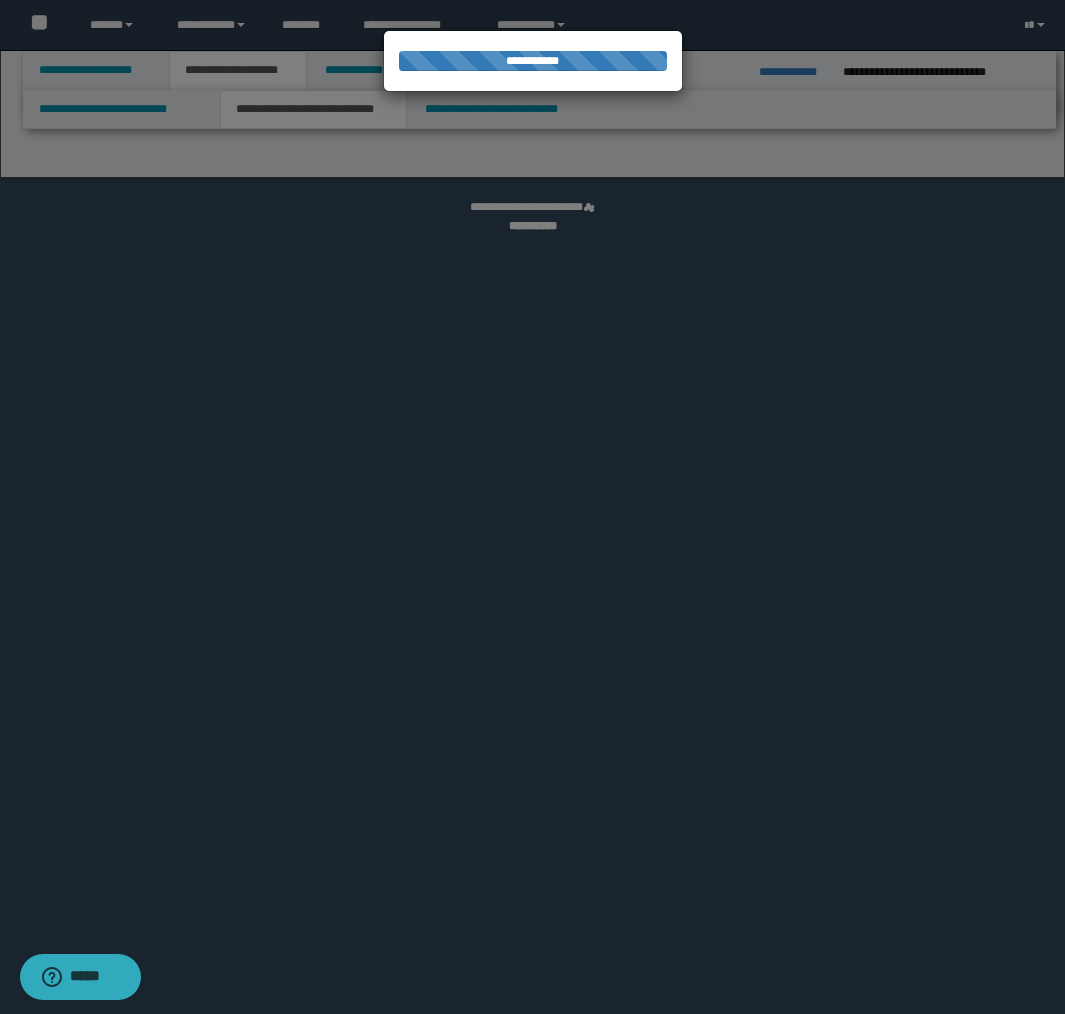 select on "*" 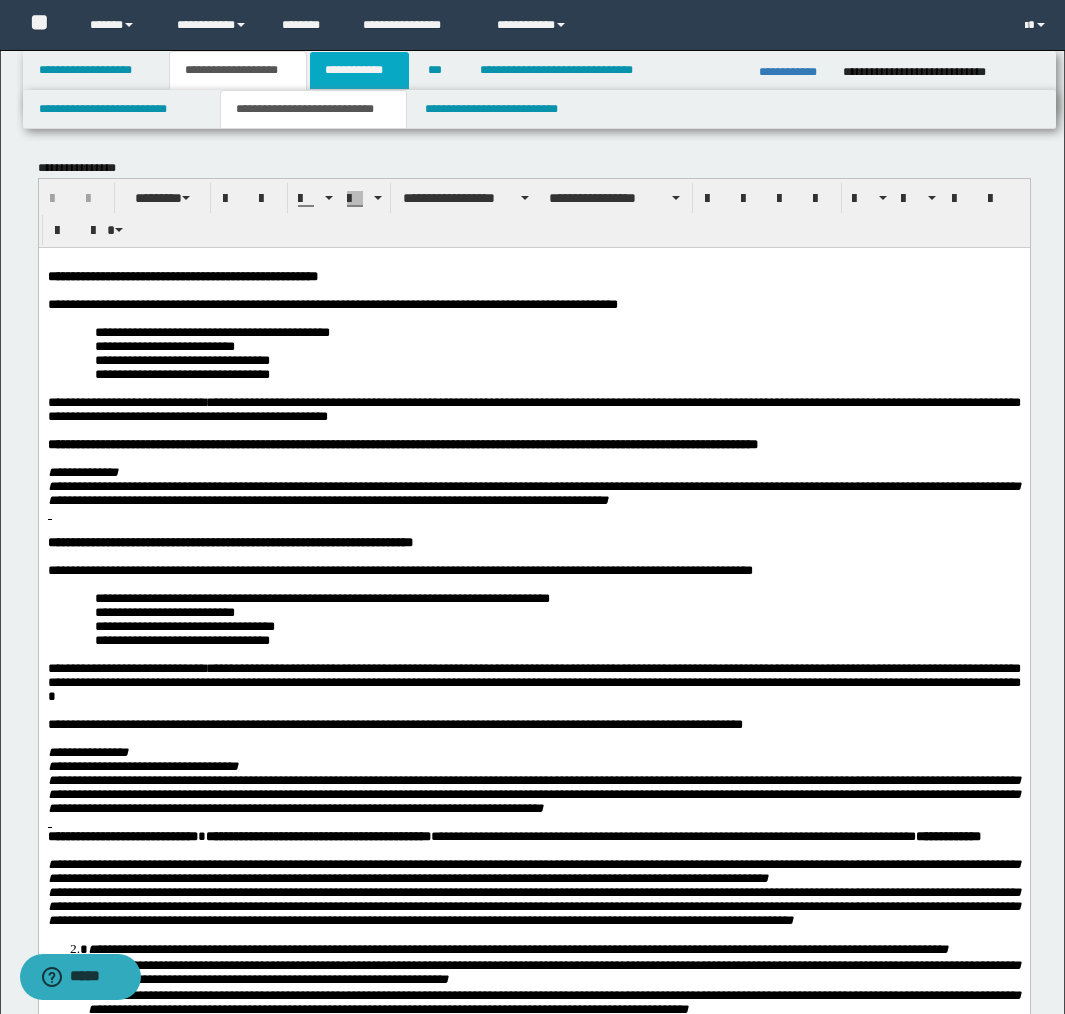 scroll, scrollTop: 0, scrollLeft: 0, axis: both 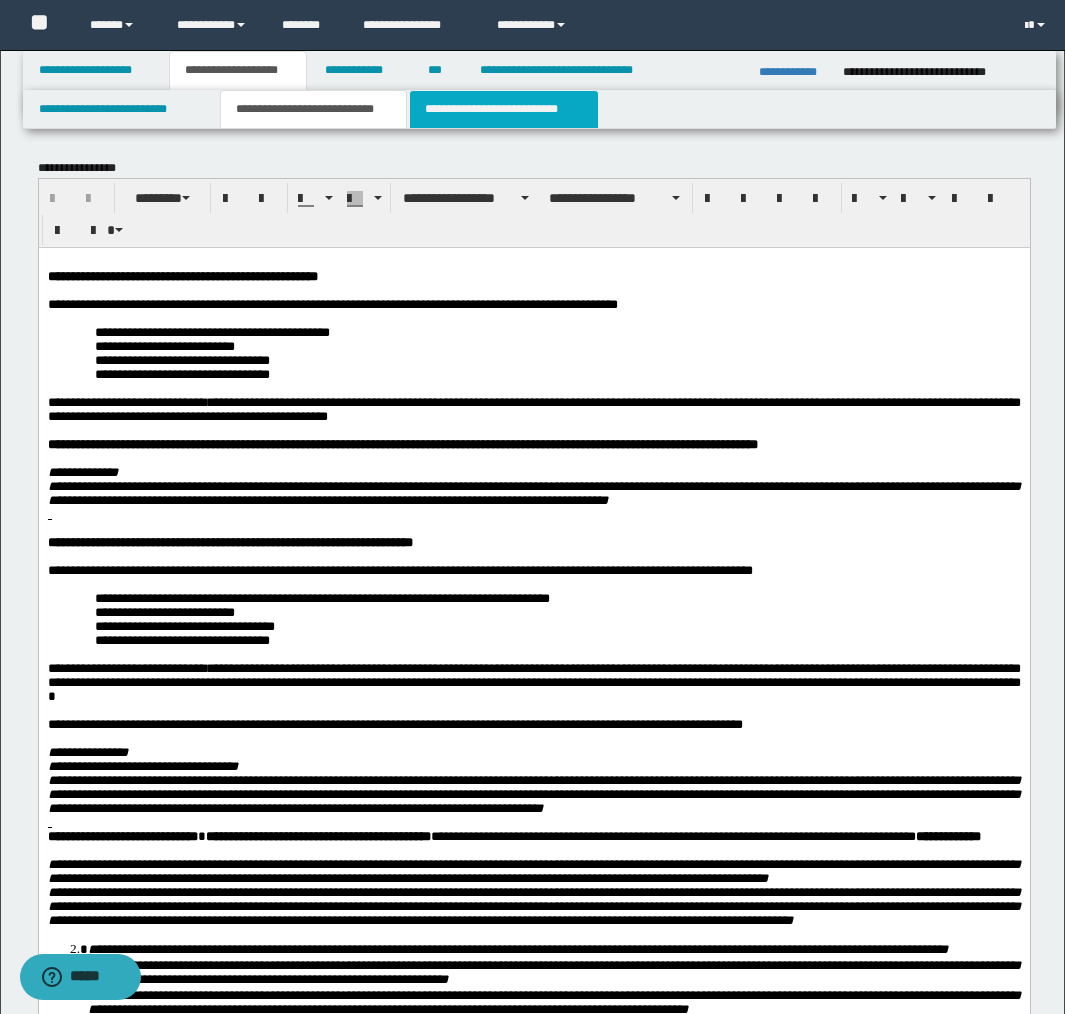 click on "**********" at bounding box center [504, 109] 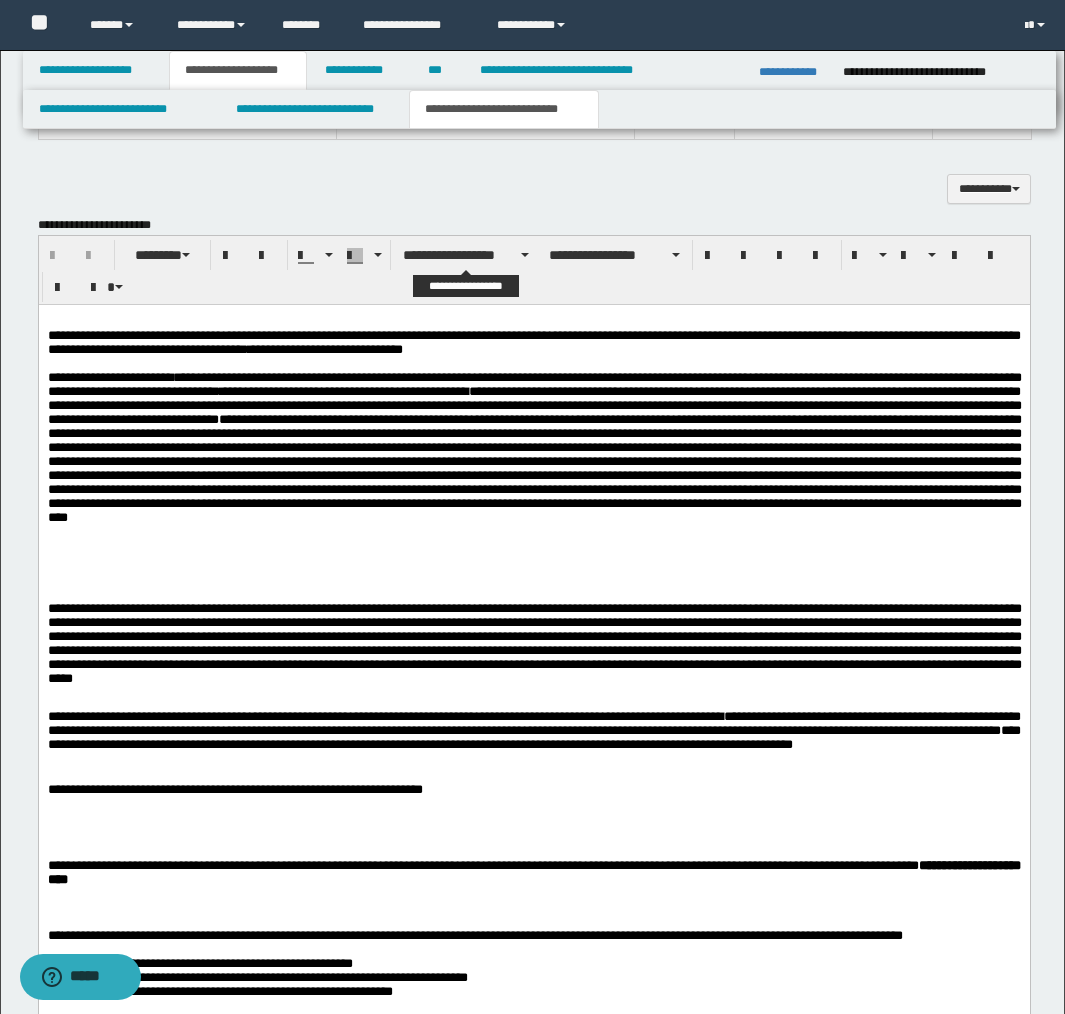 scroll, scrollTop: 1445, scrollLeft: 0, axis: vertical 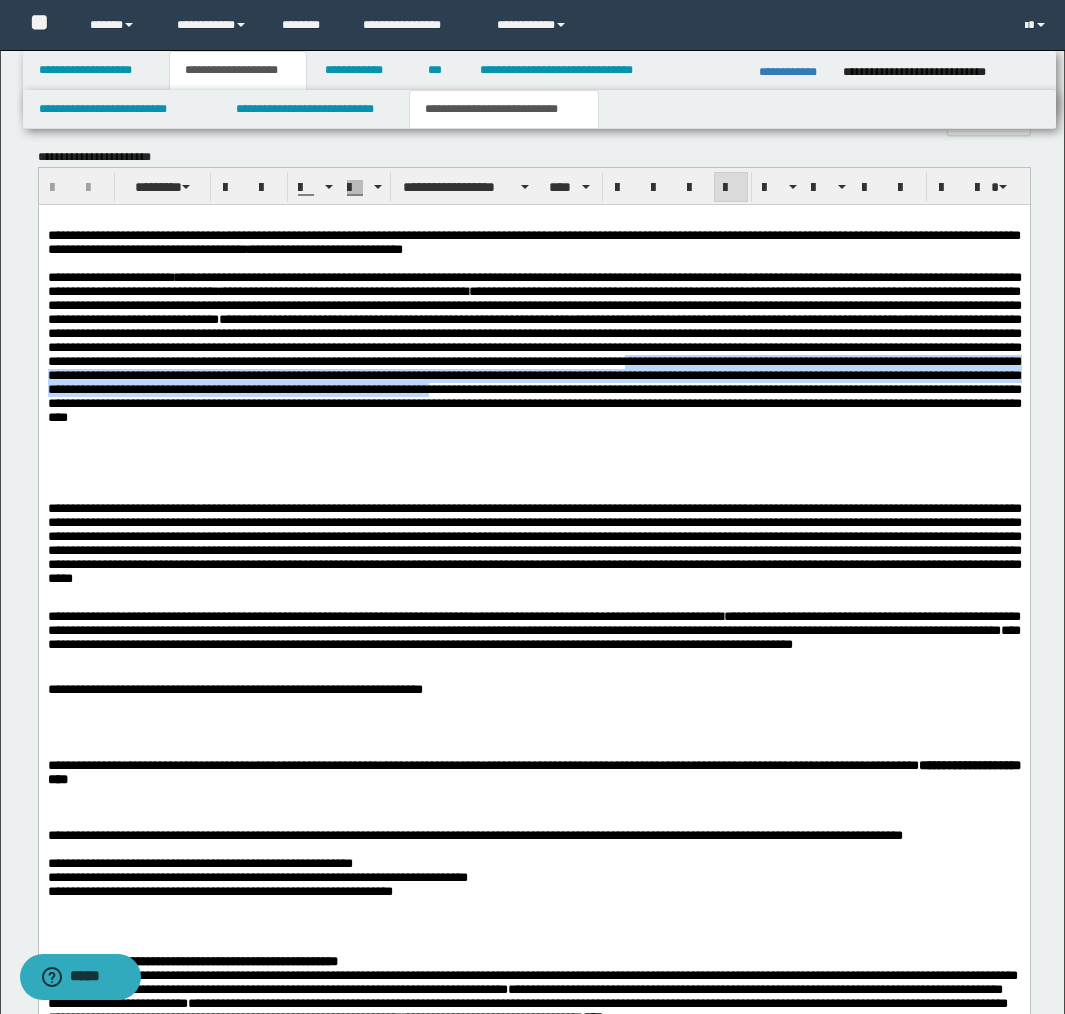 drag, startPoint x: 287, startPoint y: 389, endPoint x: 287, endPoint y: 421, distance: 32 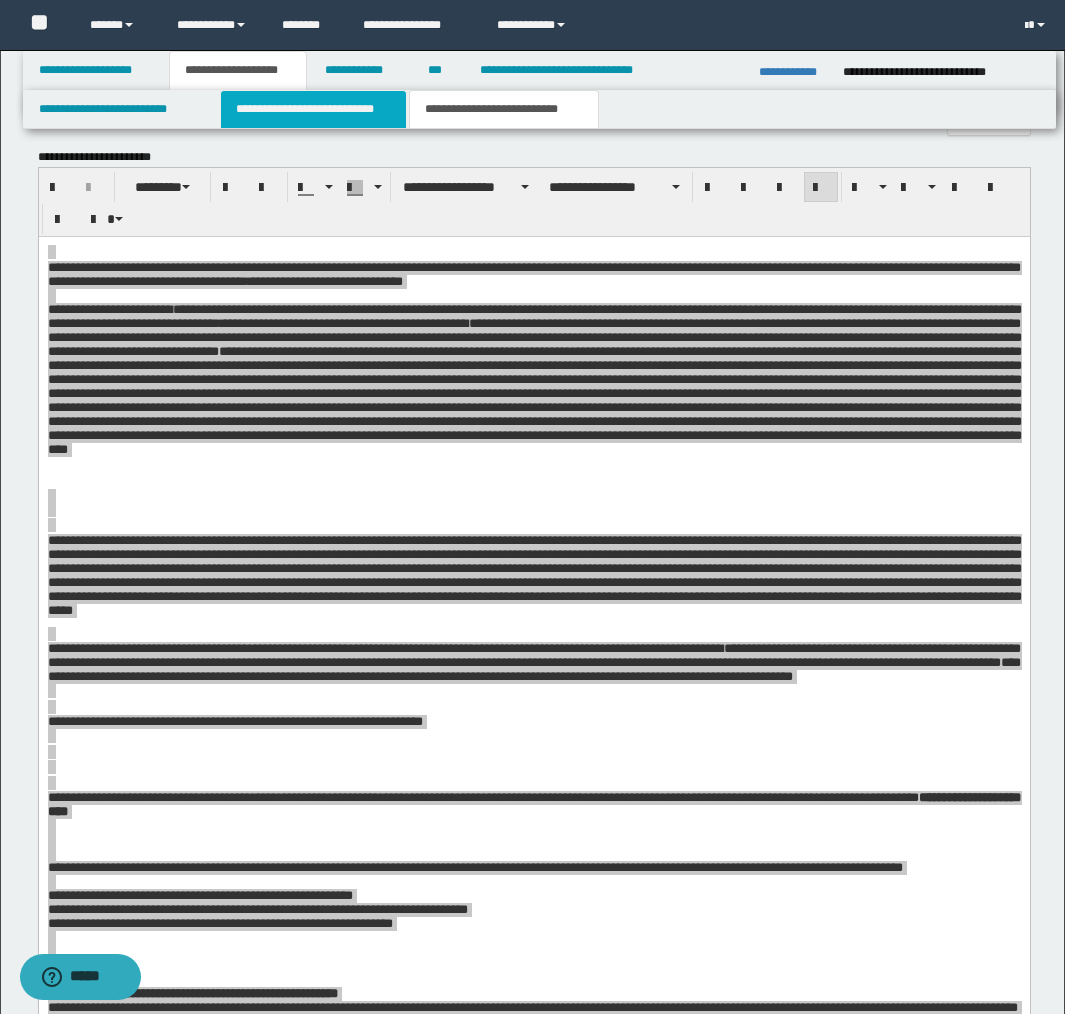 click on "**********" at bounding box center (314, 109) 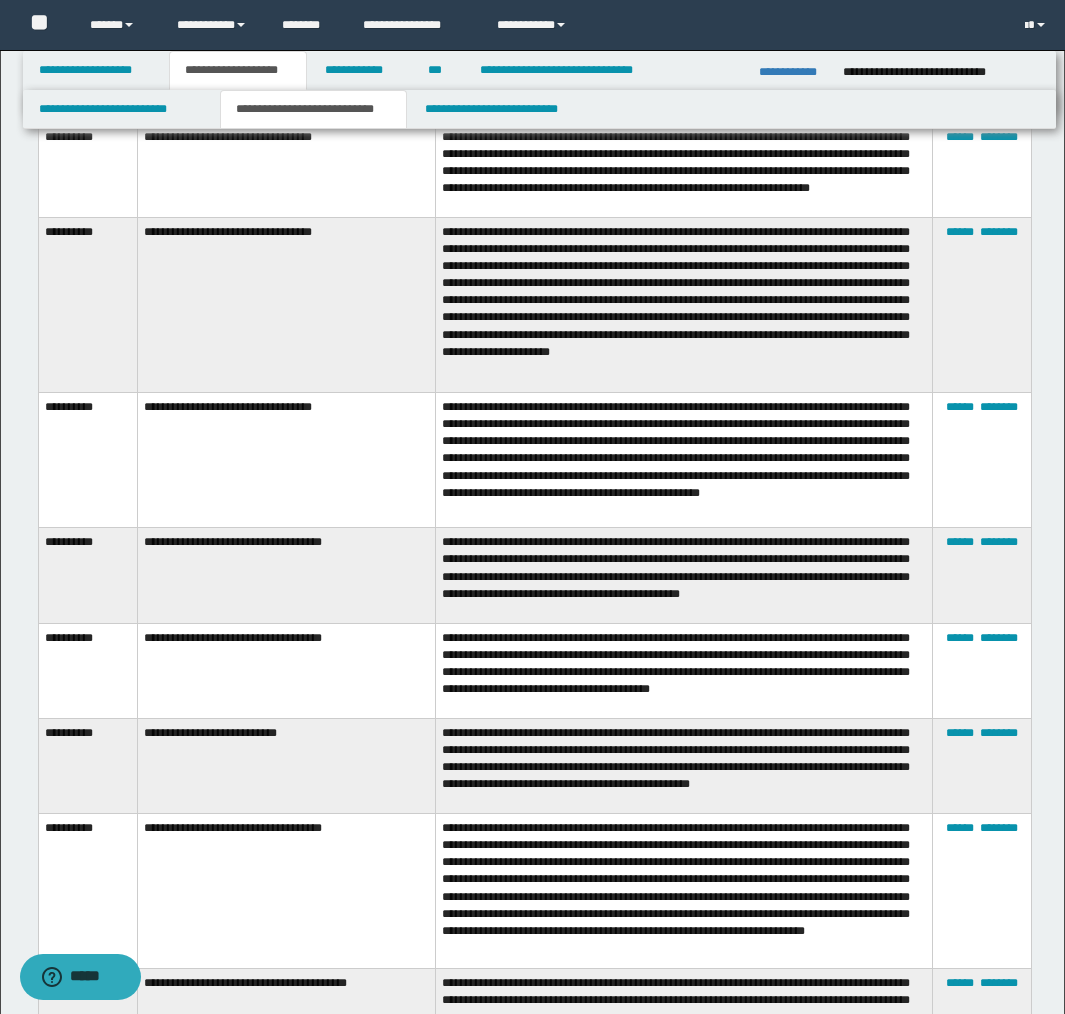 scroll, scrollTop: 0, scrollLeft: 0, axis: both 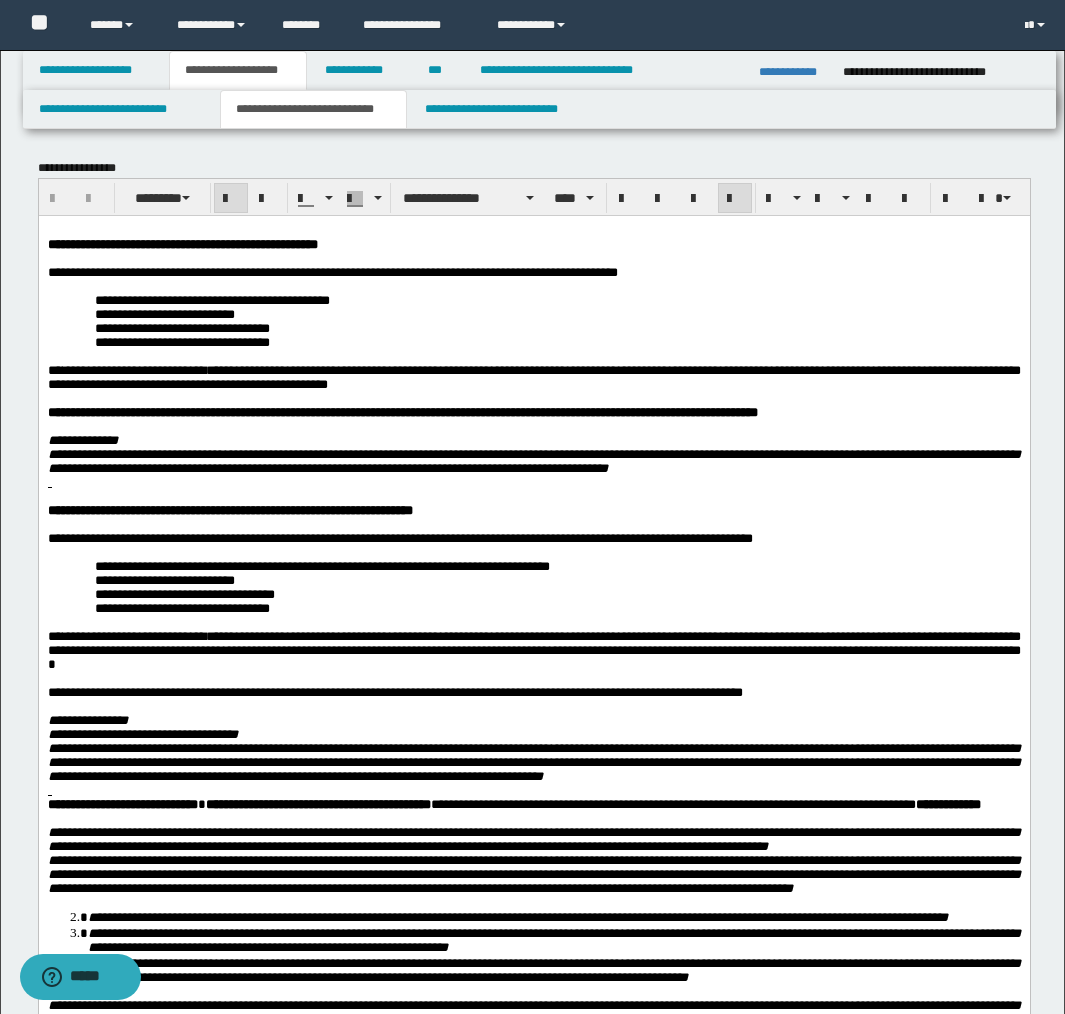 click on "**********" at bounding box center [533, 1175] 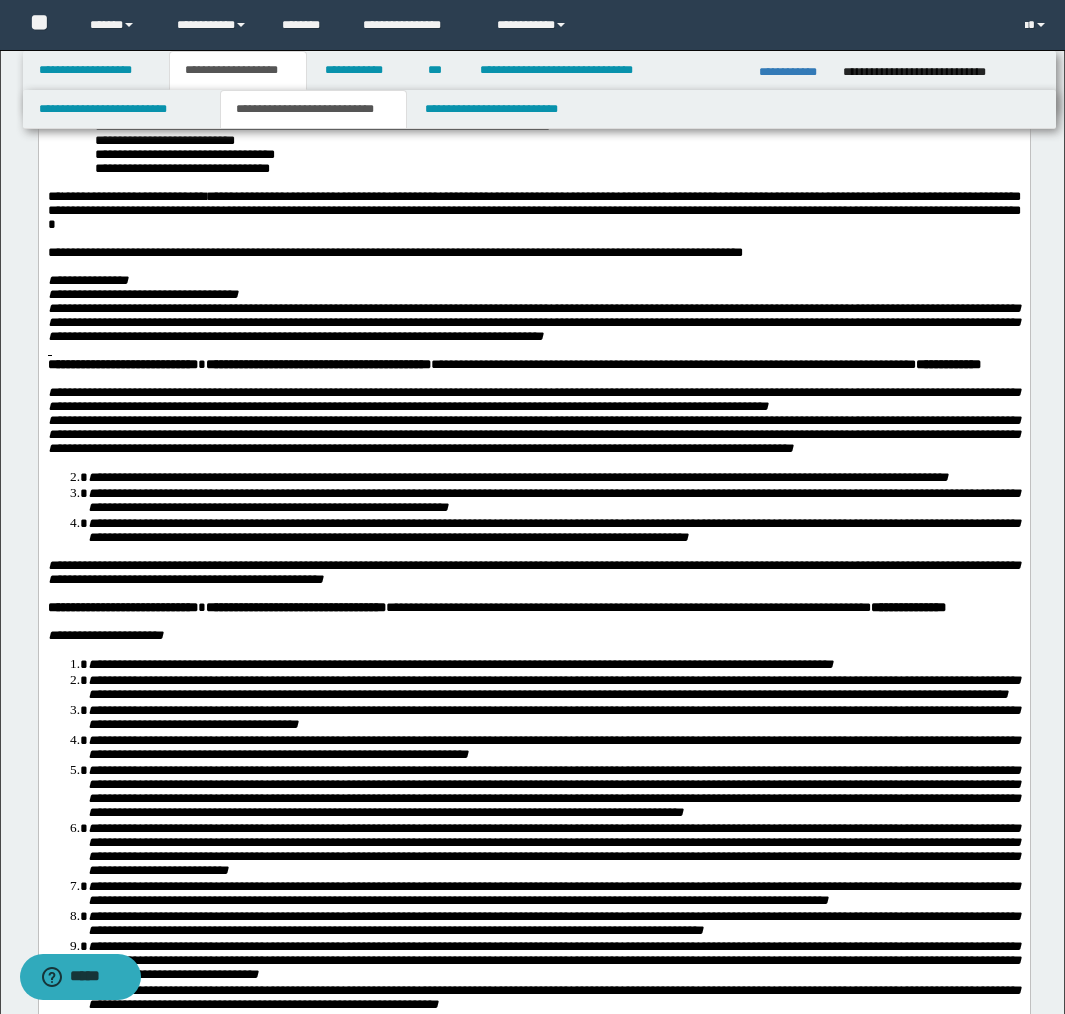 scroll, scrollTop: 441, scrollLeft: 0, axis: vertical 